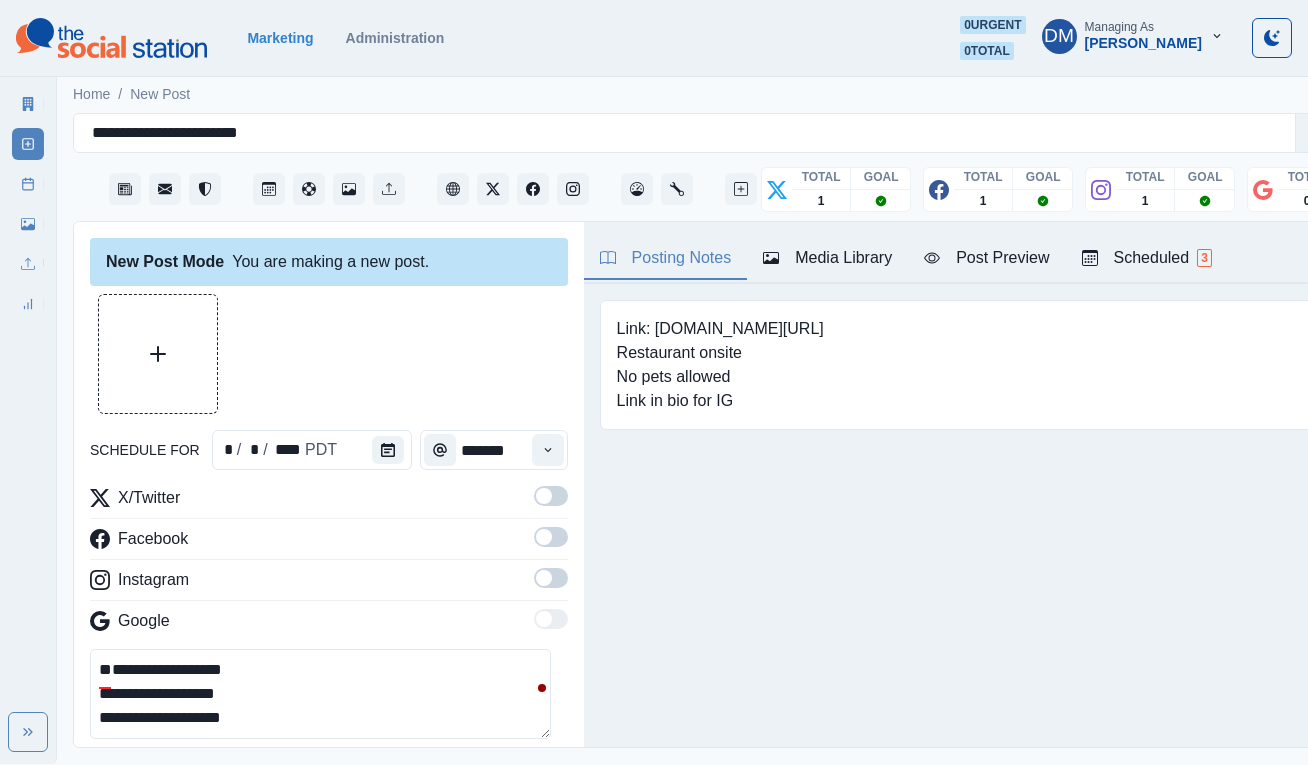 scroll, scrollTop: 0, scrollLeft: 0, axis: both 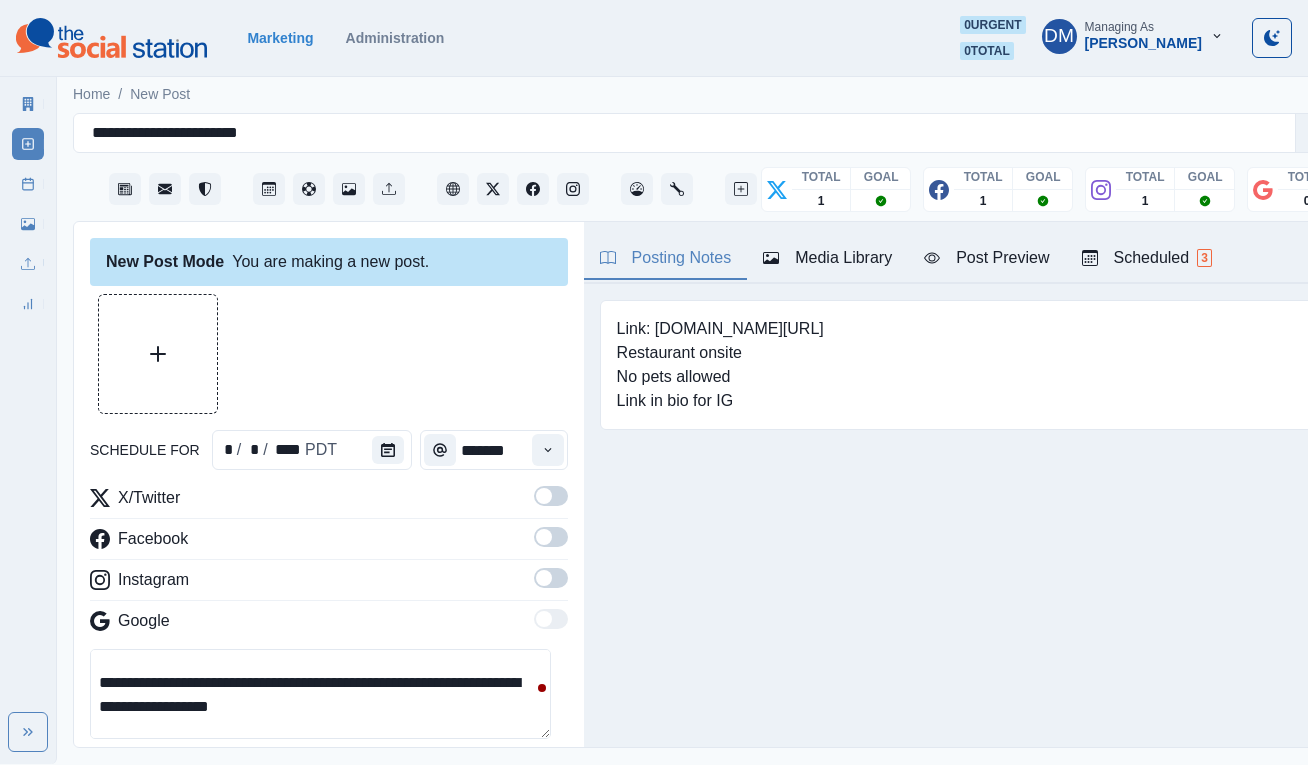 click on "Link: www.marriott.com/seaom
Restaurant onsite
No pets allowed
Link in bio for IG" at bounding box center (720, 365) 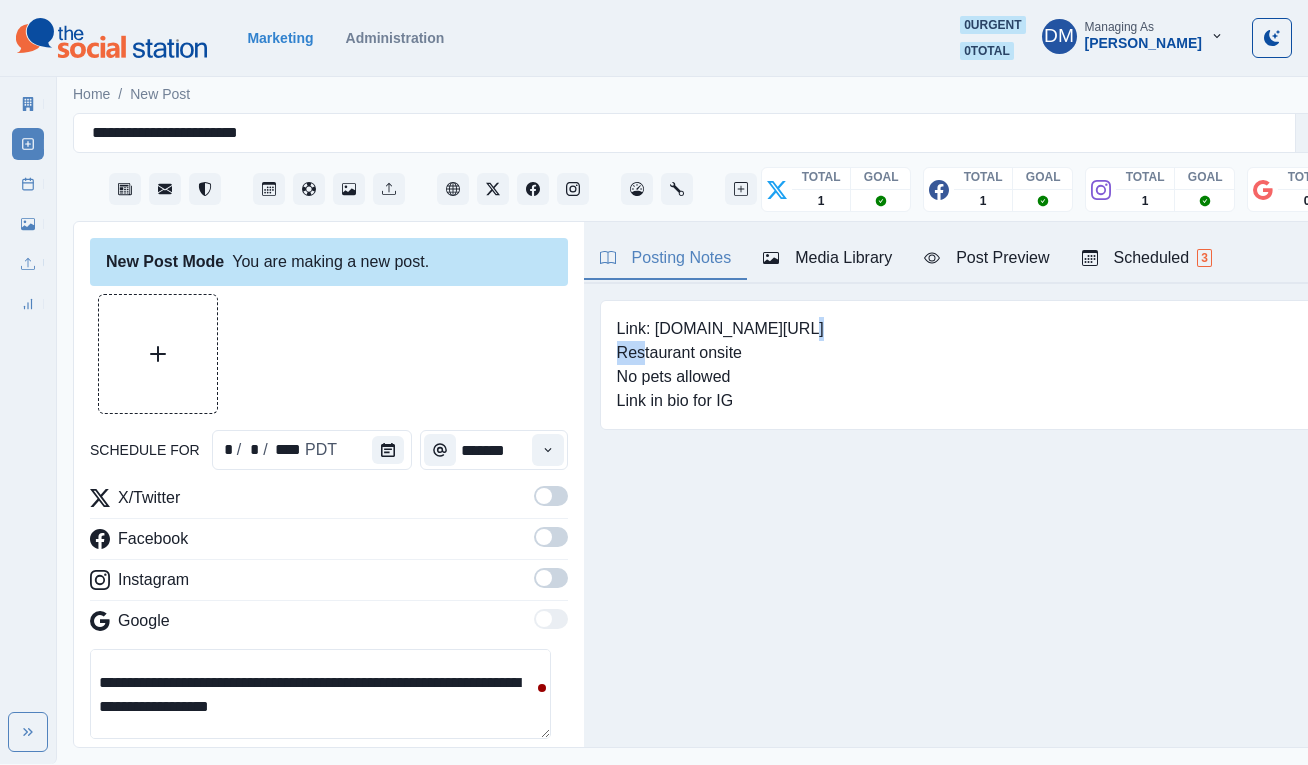 click on "Link: www.marriott.com/seaom
Restaurant onsite
No pets allowed
Link in bio for IG" at bounding box center [720, 365] 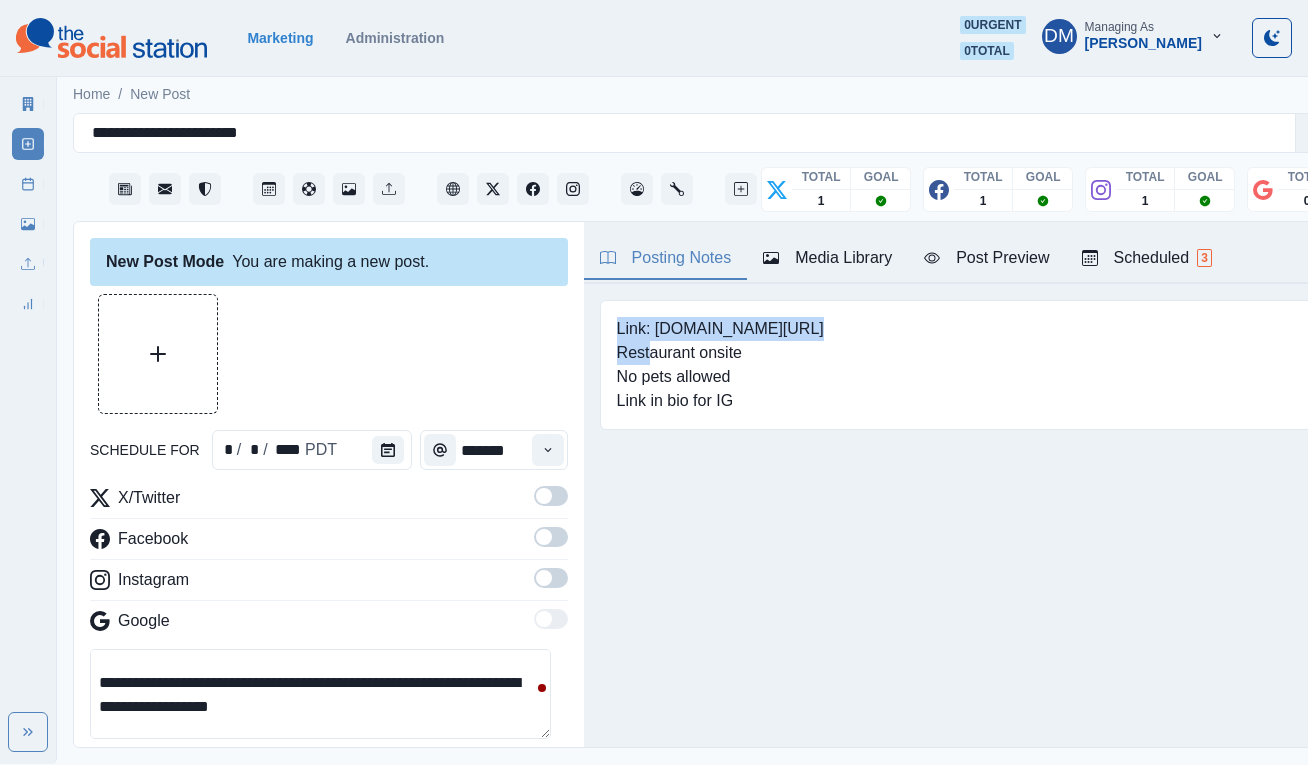click on "Link: www.marriott.com/seaom
Restaurant onsite
No pets allowed
Link in bio for IG" at bounding box center (720, 365) 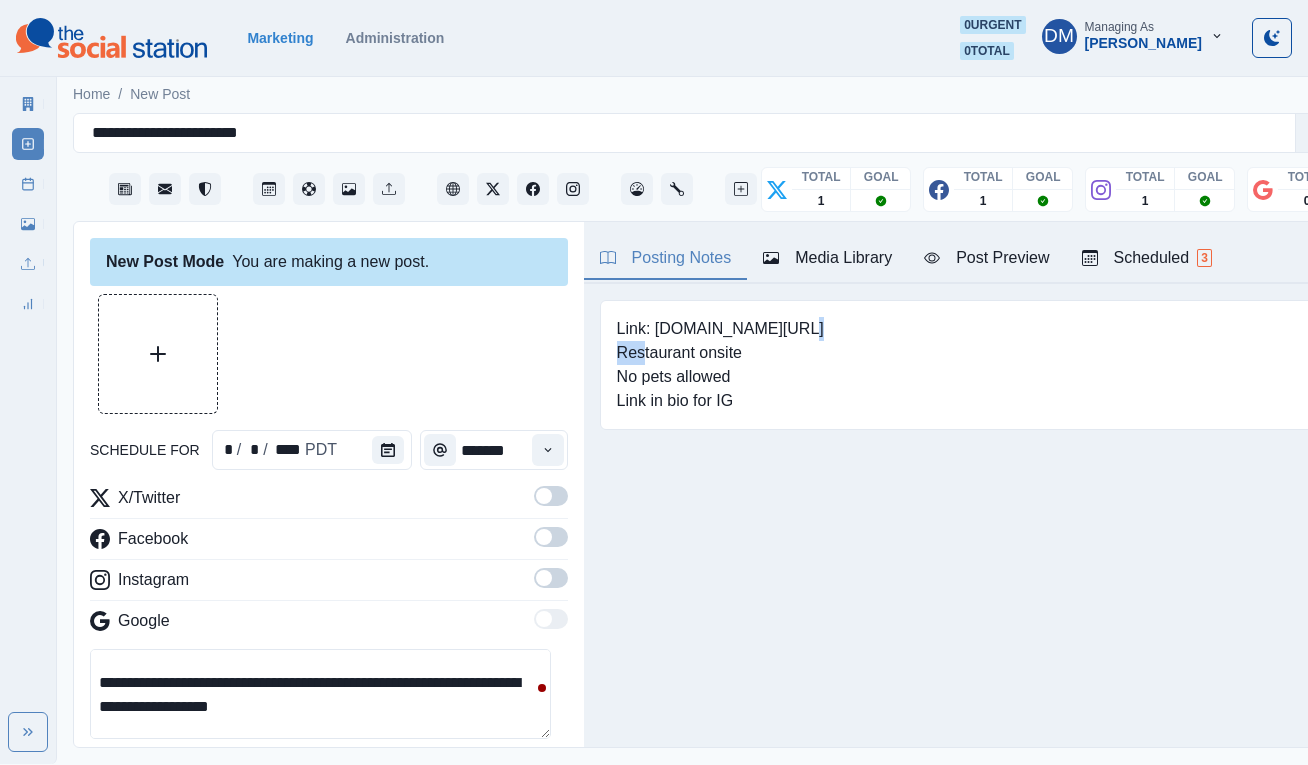 click on "Link: www.marriott.com/seaom
Restaurant onsite
No pets allowed
Link in bio for IG" at bounding box center (720, 365) 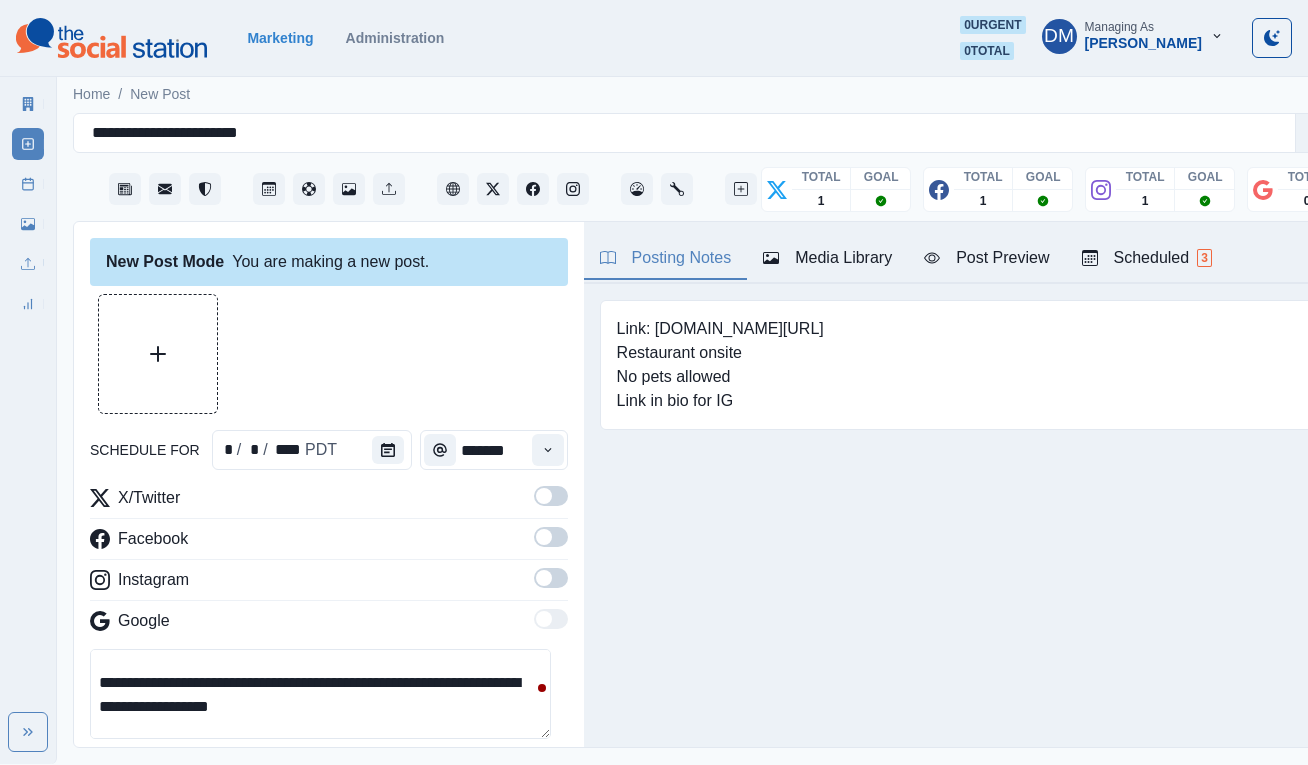 click on "**********" at bounding box center (320, 694) 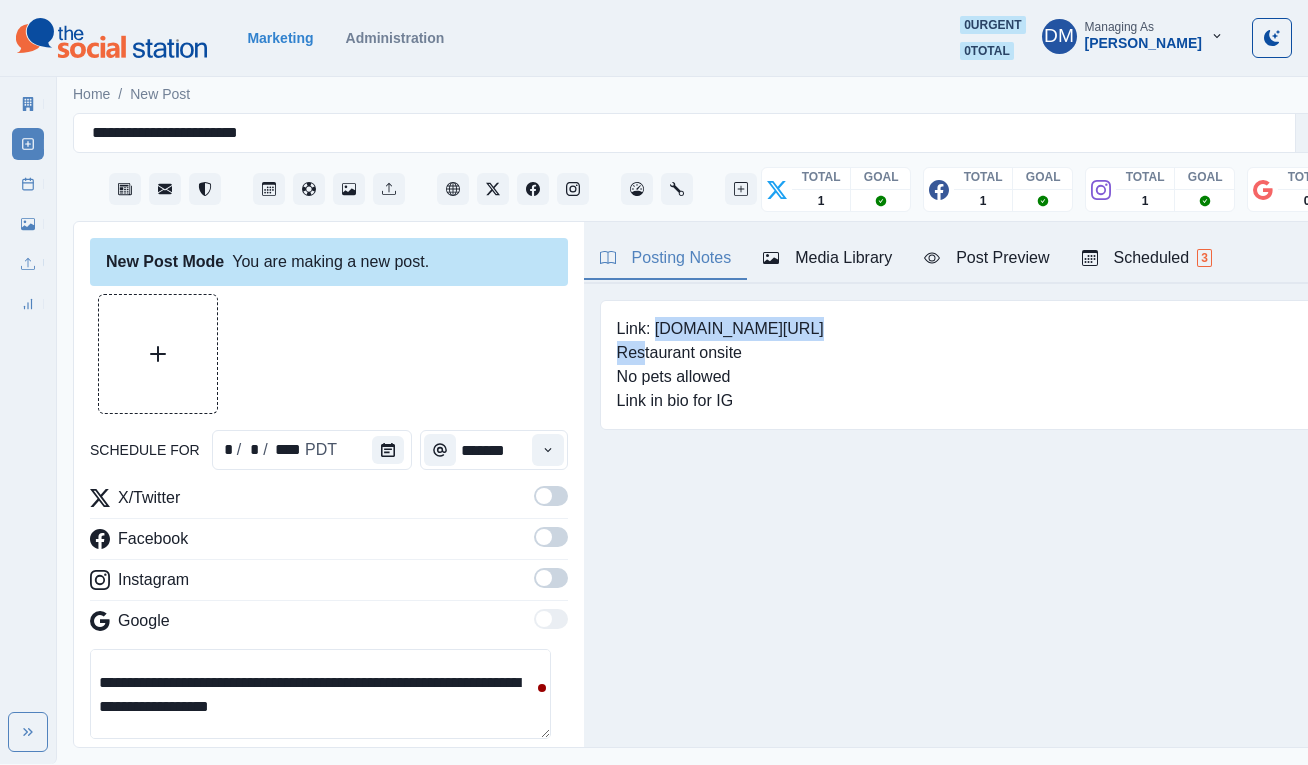 drag, startPoint x: 624, startPoint y: 273, endPoint x: 835, endPoint y: 275, distance: 211.00948 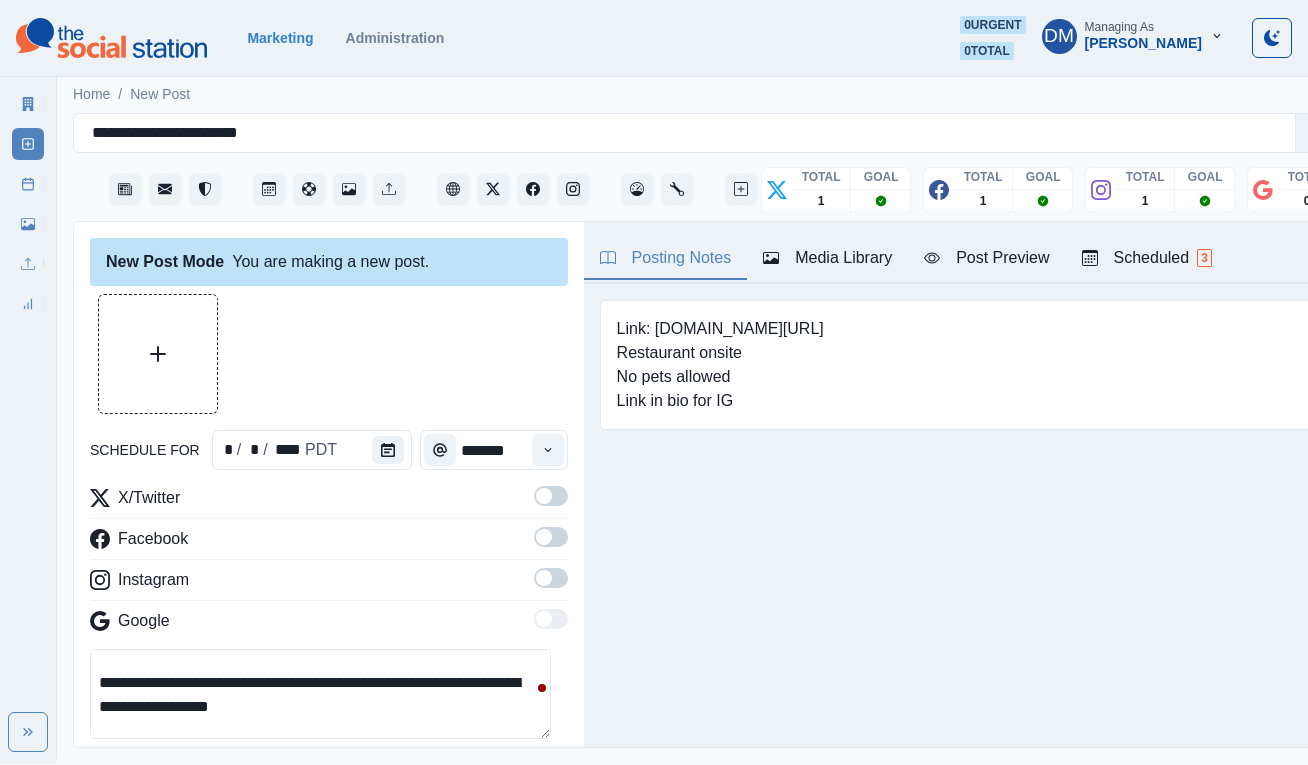 drag, startPoint x: 194, startPoint y: 614, endPoint x: 390, endPoint y: 615, distance: 196.00255 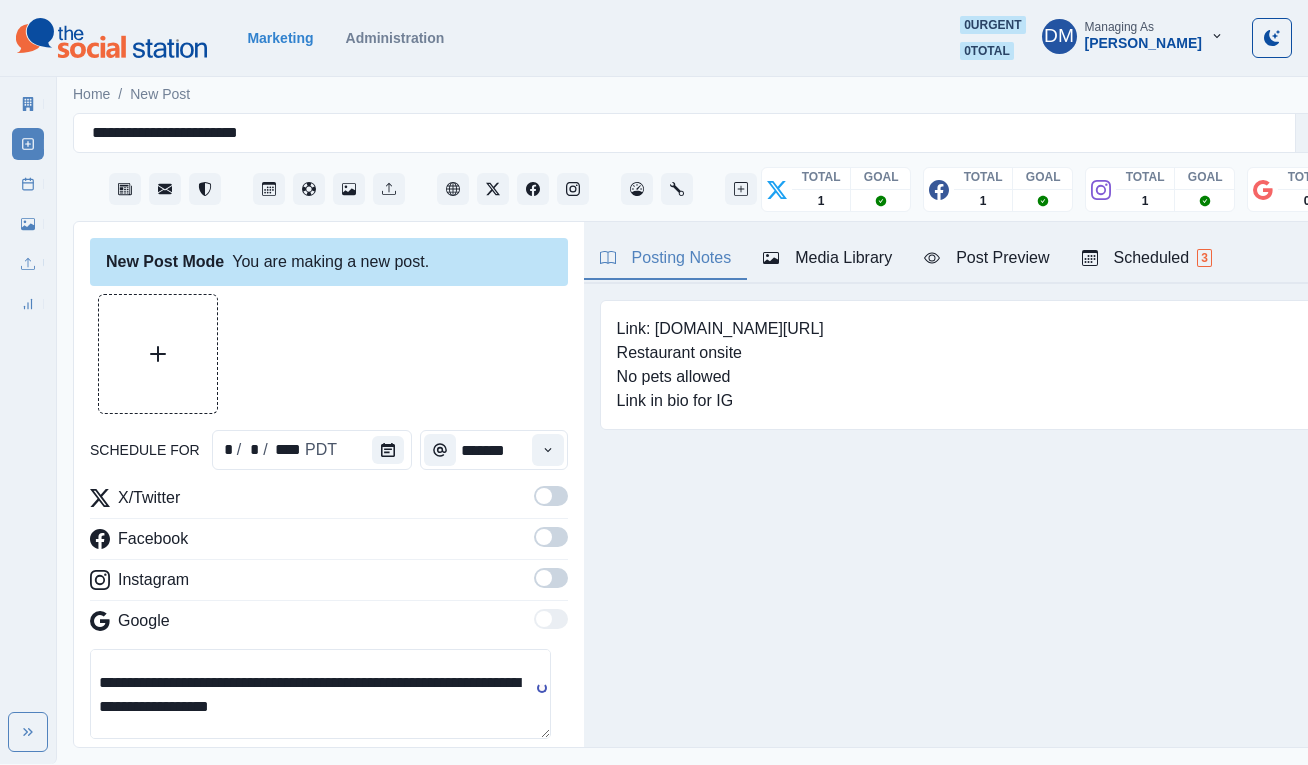 drag, startPoint x: 104, startPoint y: 611, endPoint x: 91, endPoint y: 611, distance: 13 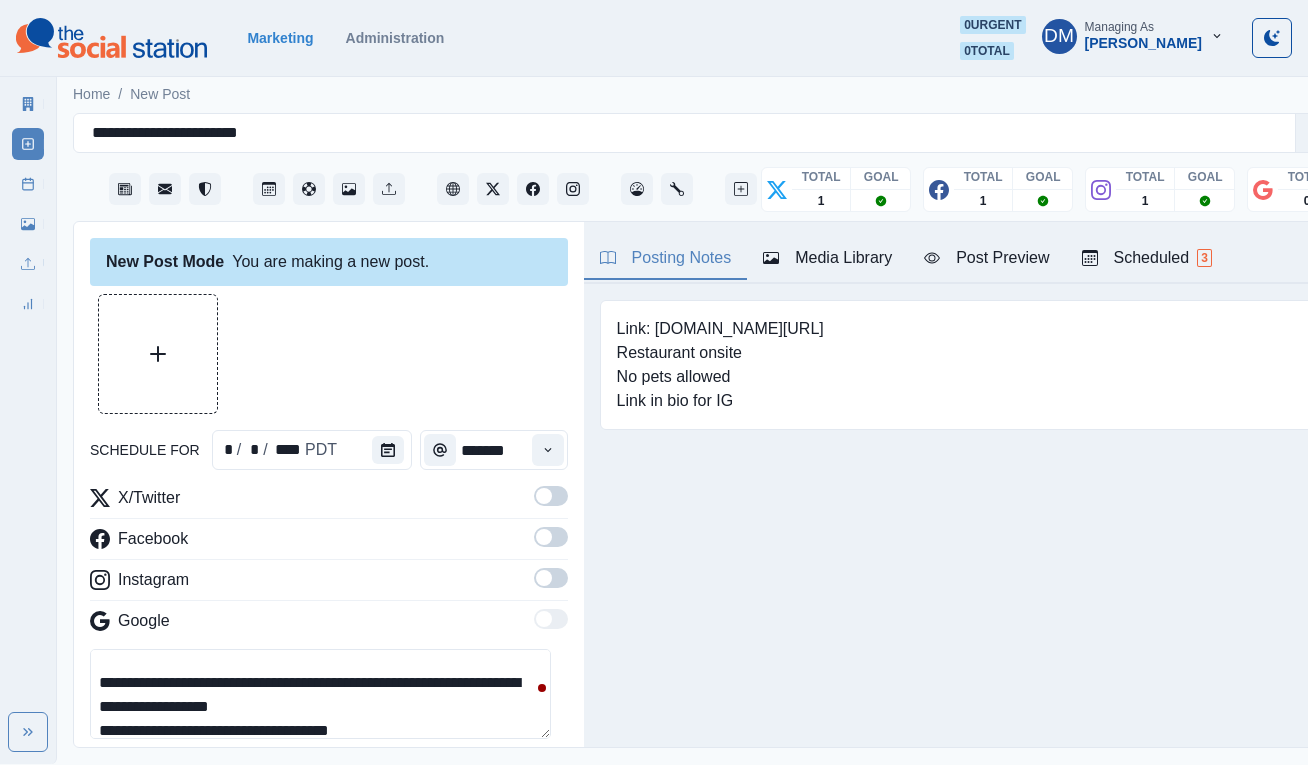 scroll, scrollTop: 79, scrollLeft: 0, axis: vertical 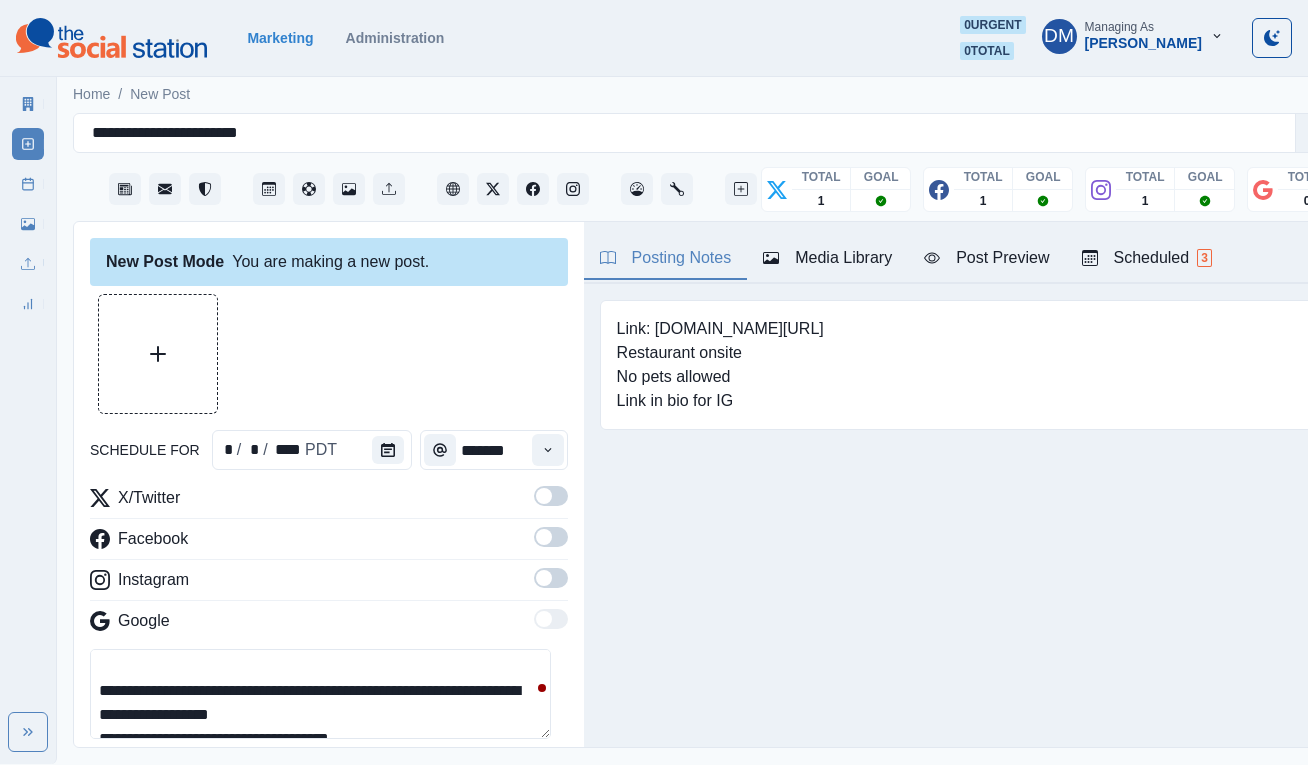 drag, startPoint x: 192, startPoint y: 571, endPoint x: 249, endPoint y: 593, distance: 61.09828 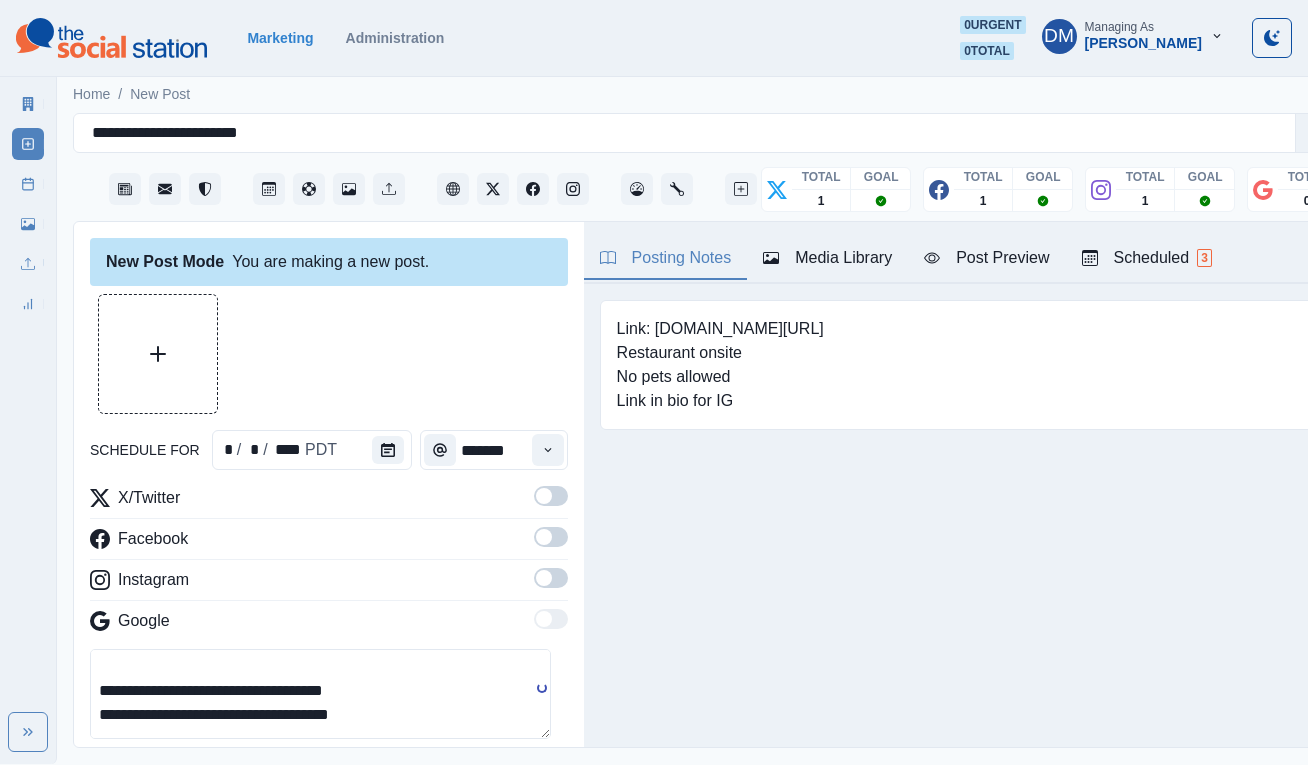 click on "**********" at bounding box center [320, 694] 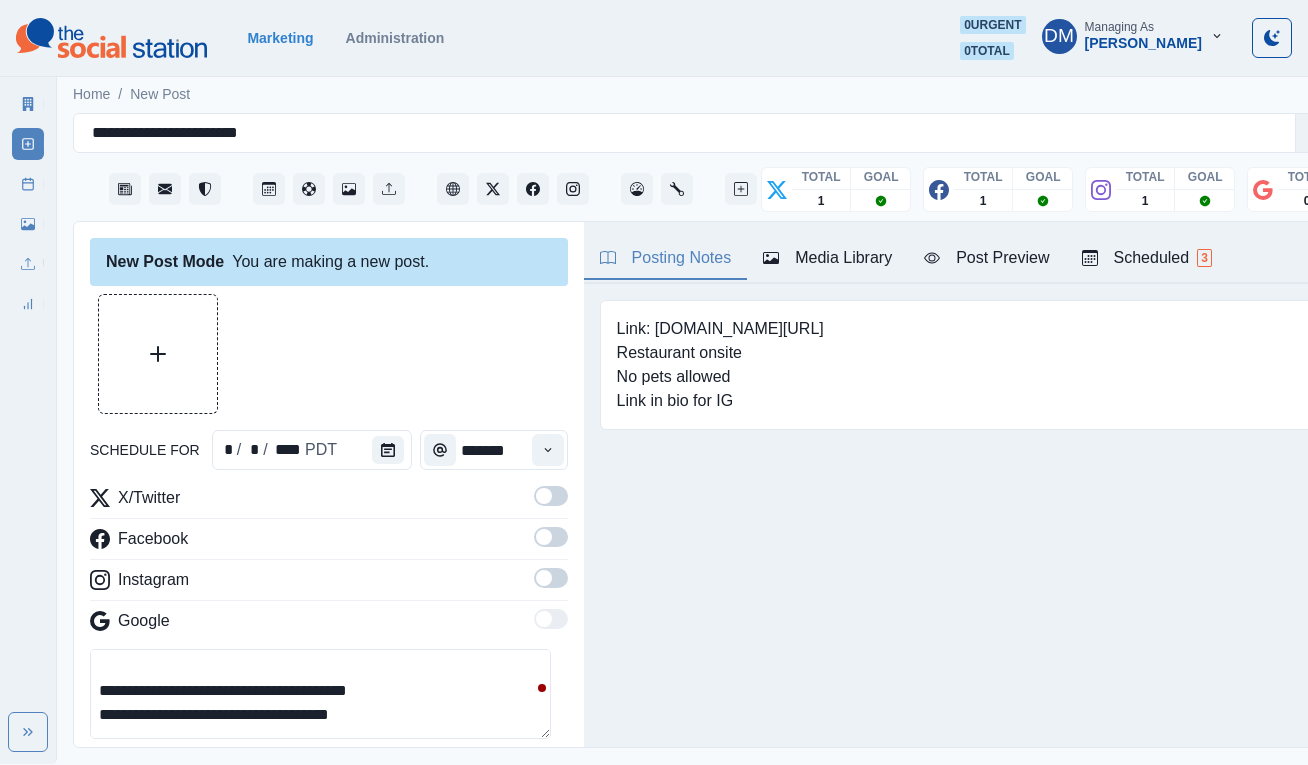 drag, startPoint x: 186, startPoint y: 568, endPoint x: 393, endPoint y: 568, distance: 207 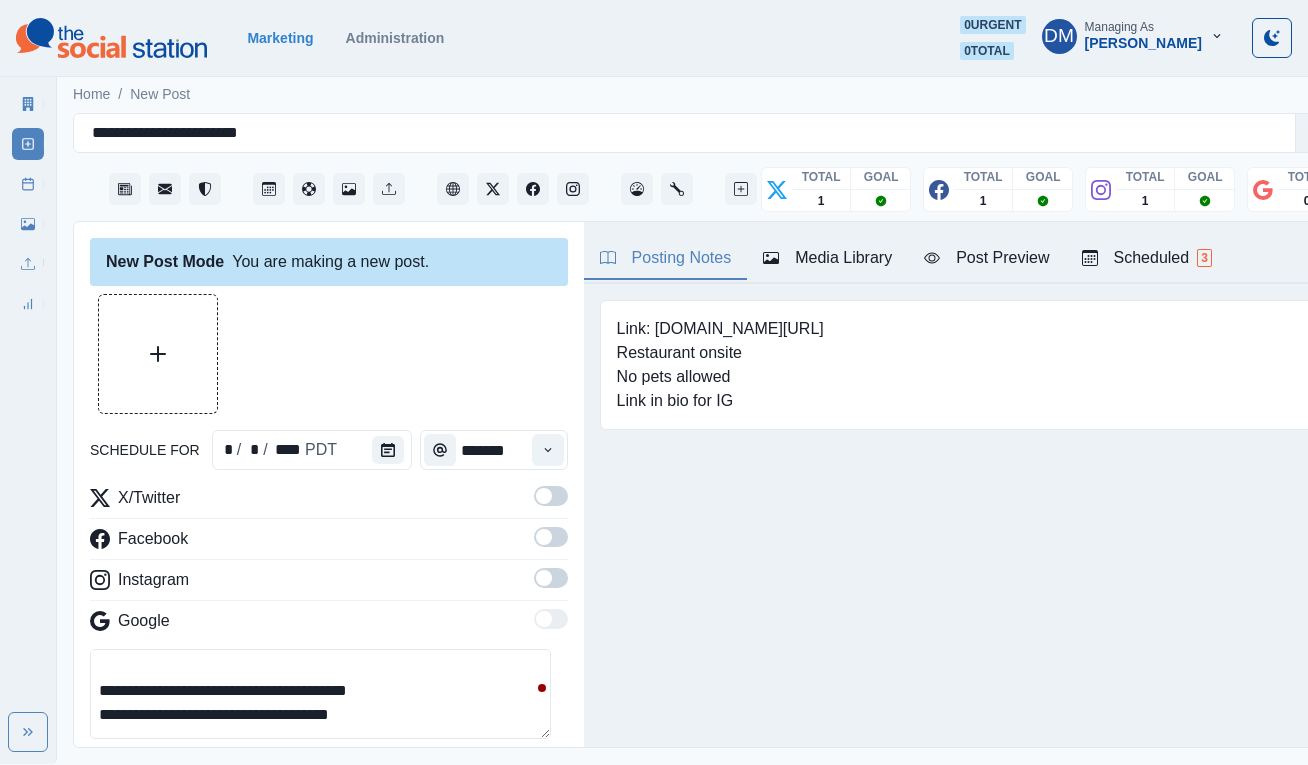 click on "**********" at bounding box center [320, 694] 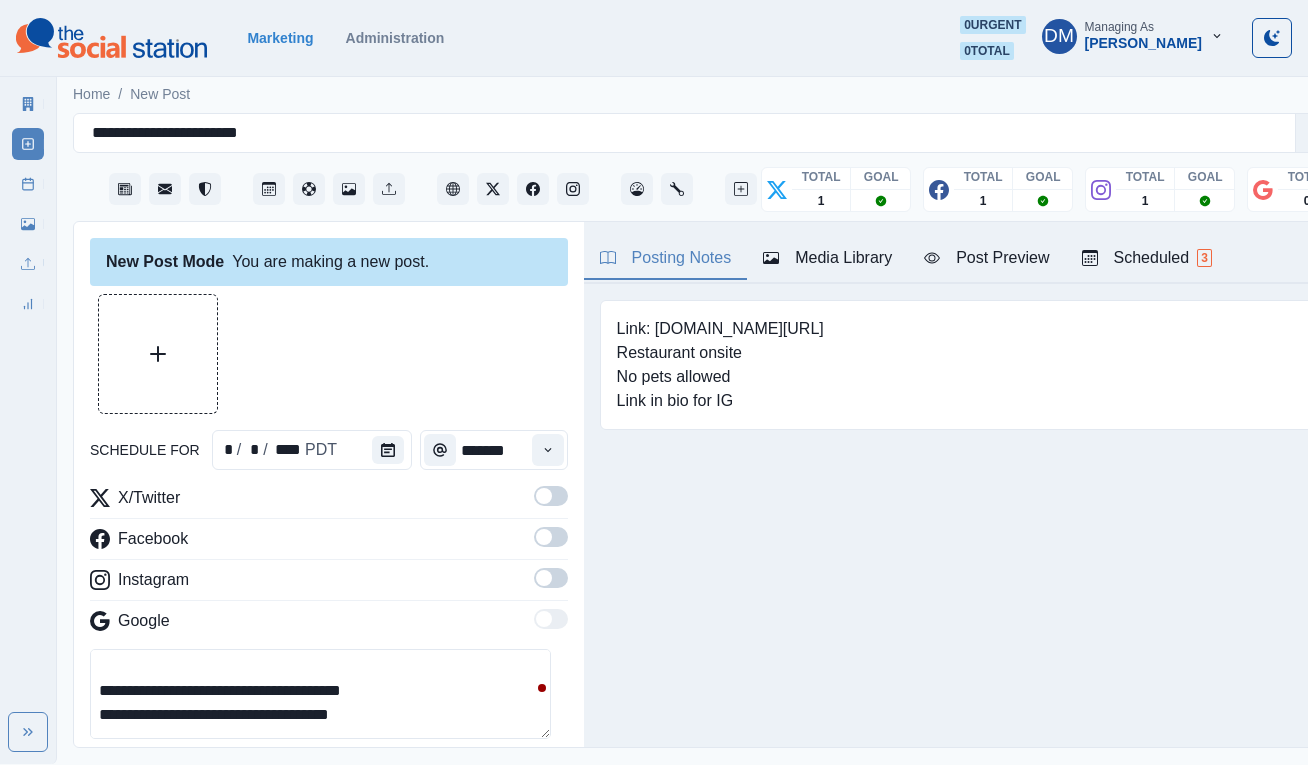 scroll, scrollTop: 43, scrollLeft: 0, axis: vertical 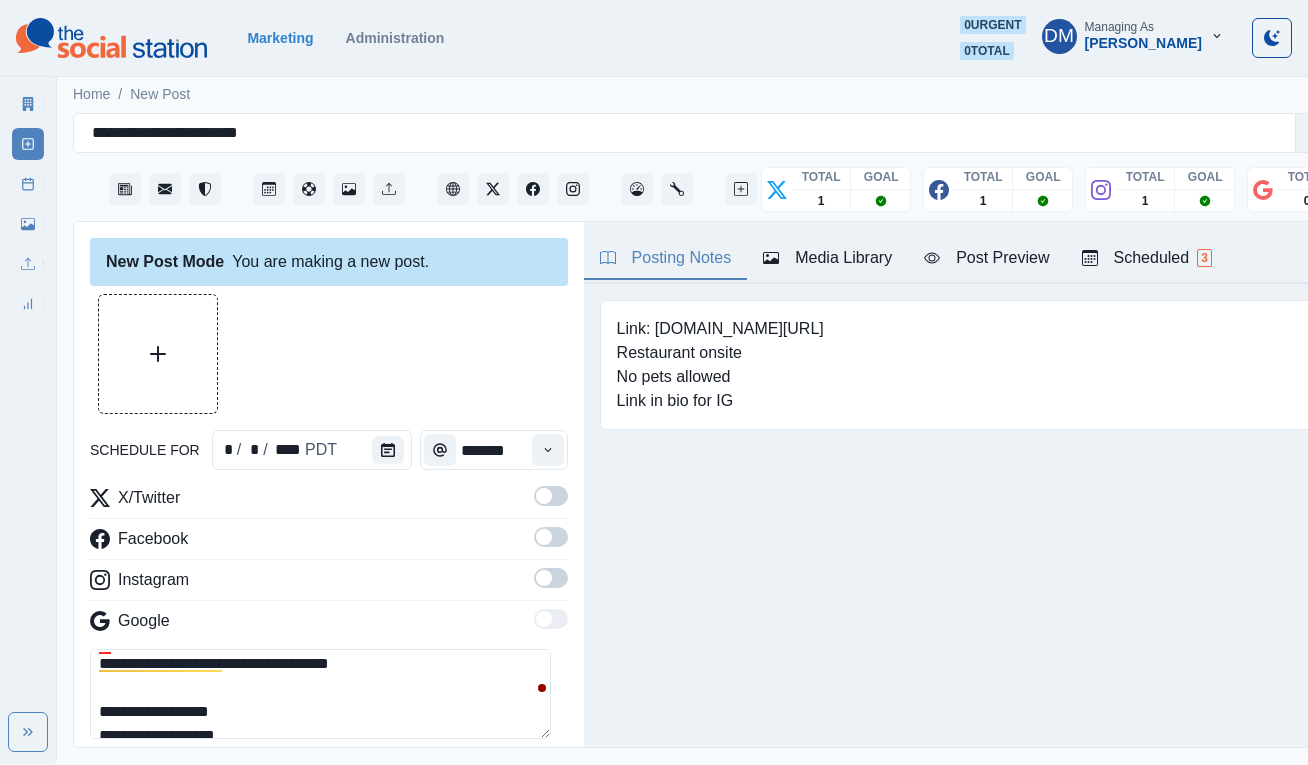 click on "**********" at bounding box center (320, 694) 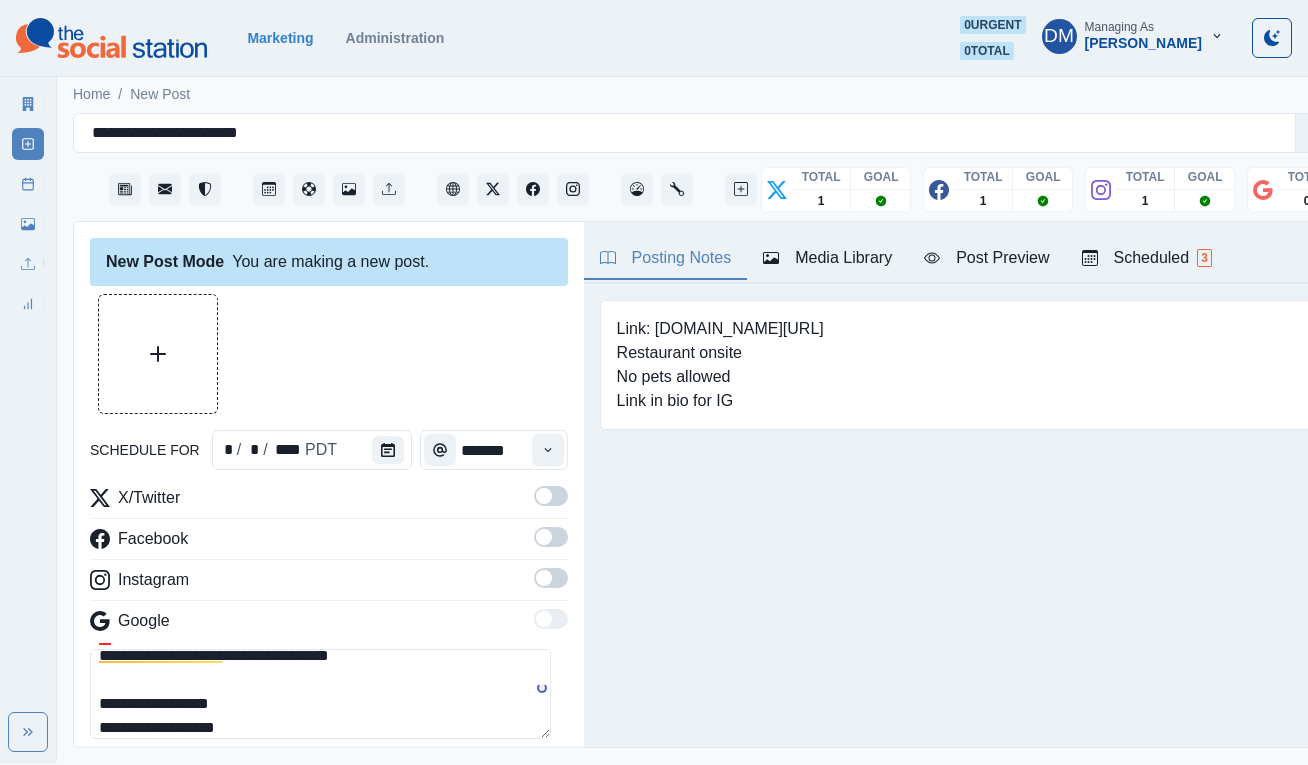 paste on "**********" 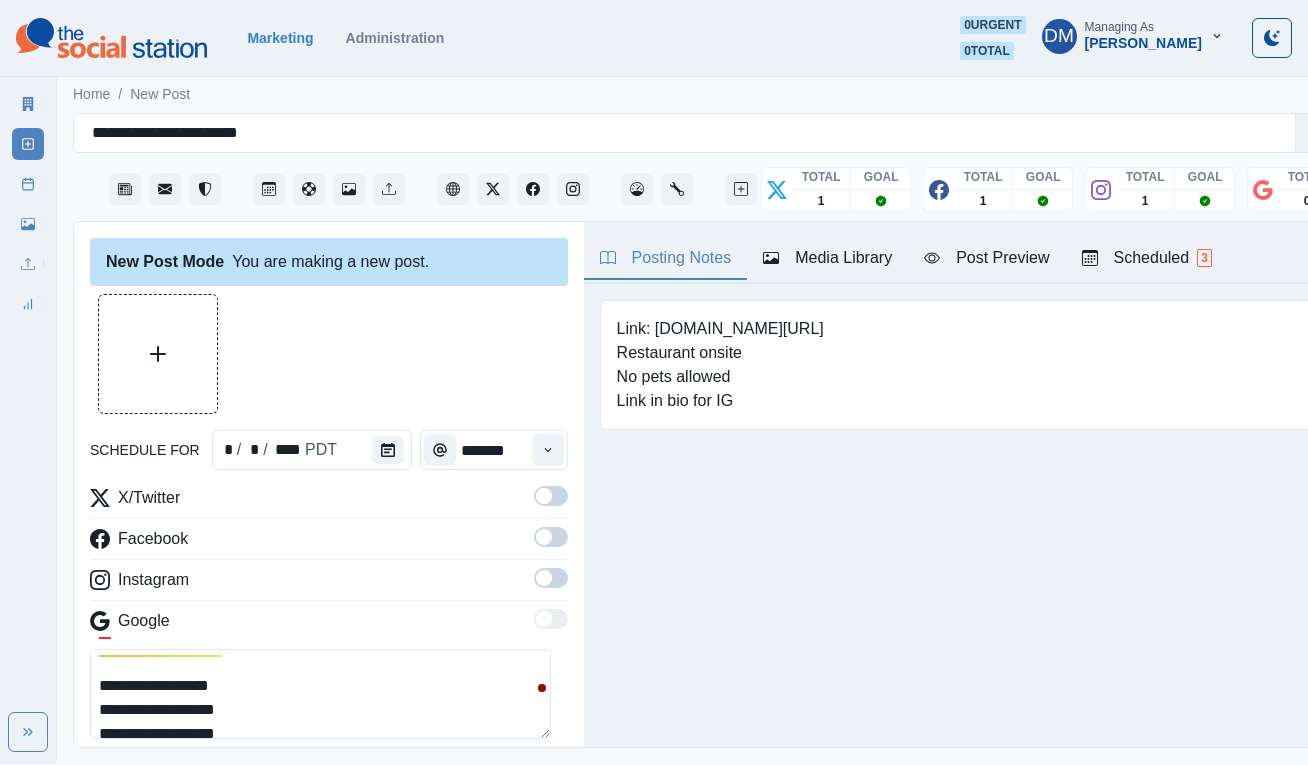 scroll, scrollTop: 129, scrollLeft: 0, axis: vertical 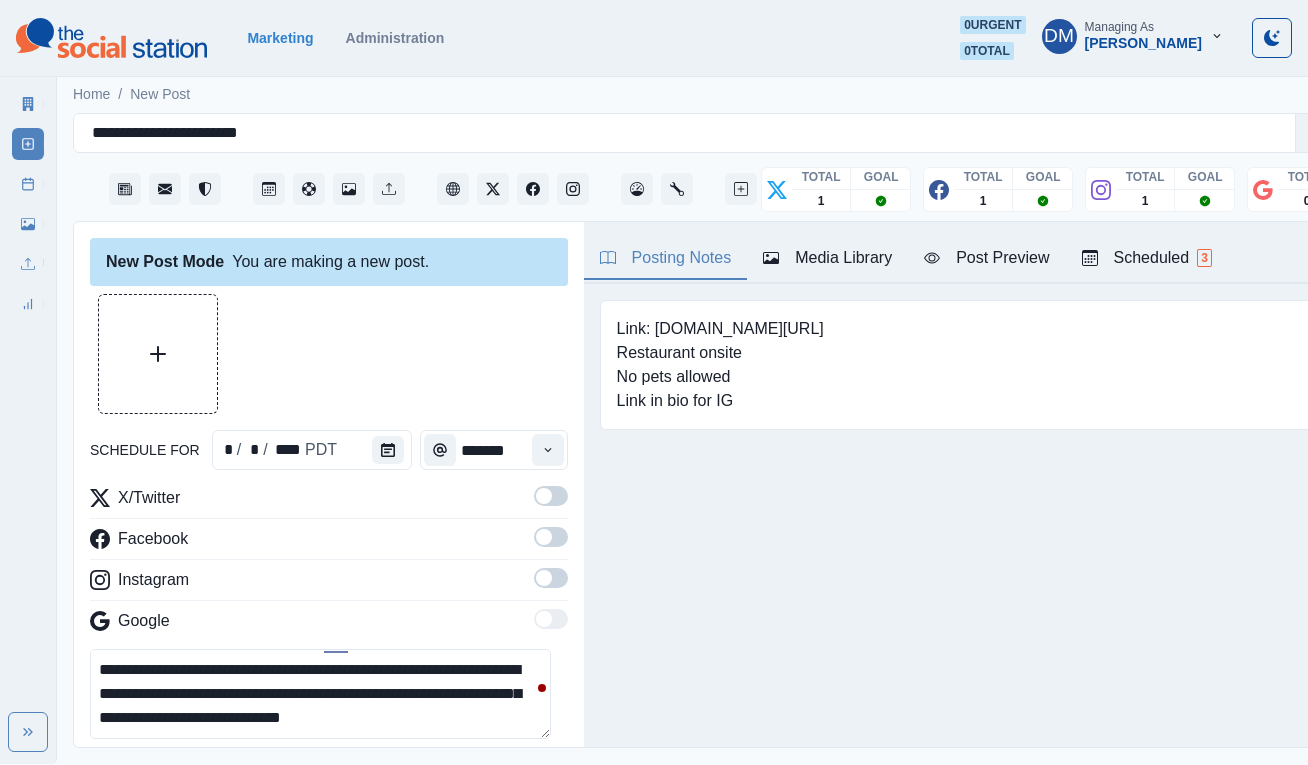 drag, startPoint x: 239, startPoint y: 608, endPoint x: 92, endPoint y: 607, distance: 147.0034 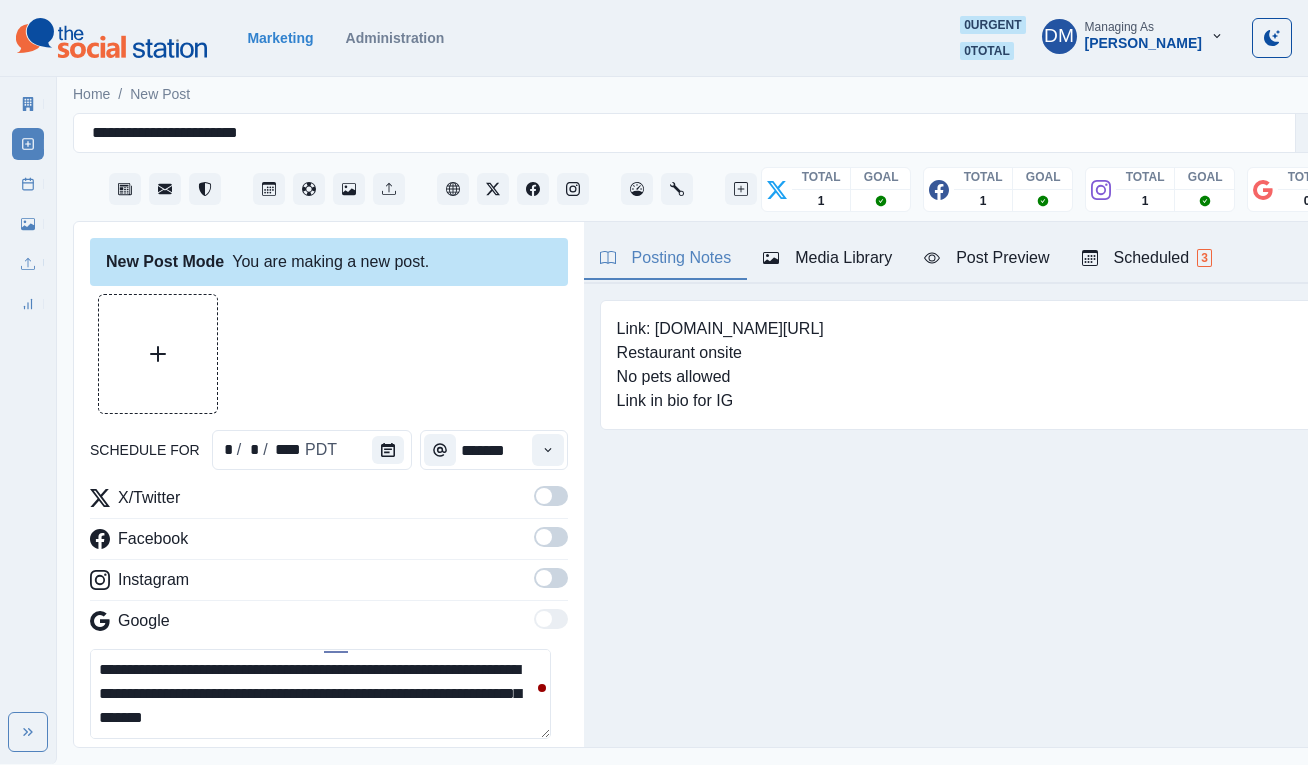 paste on "**********" 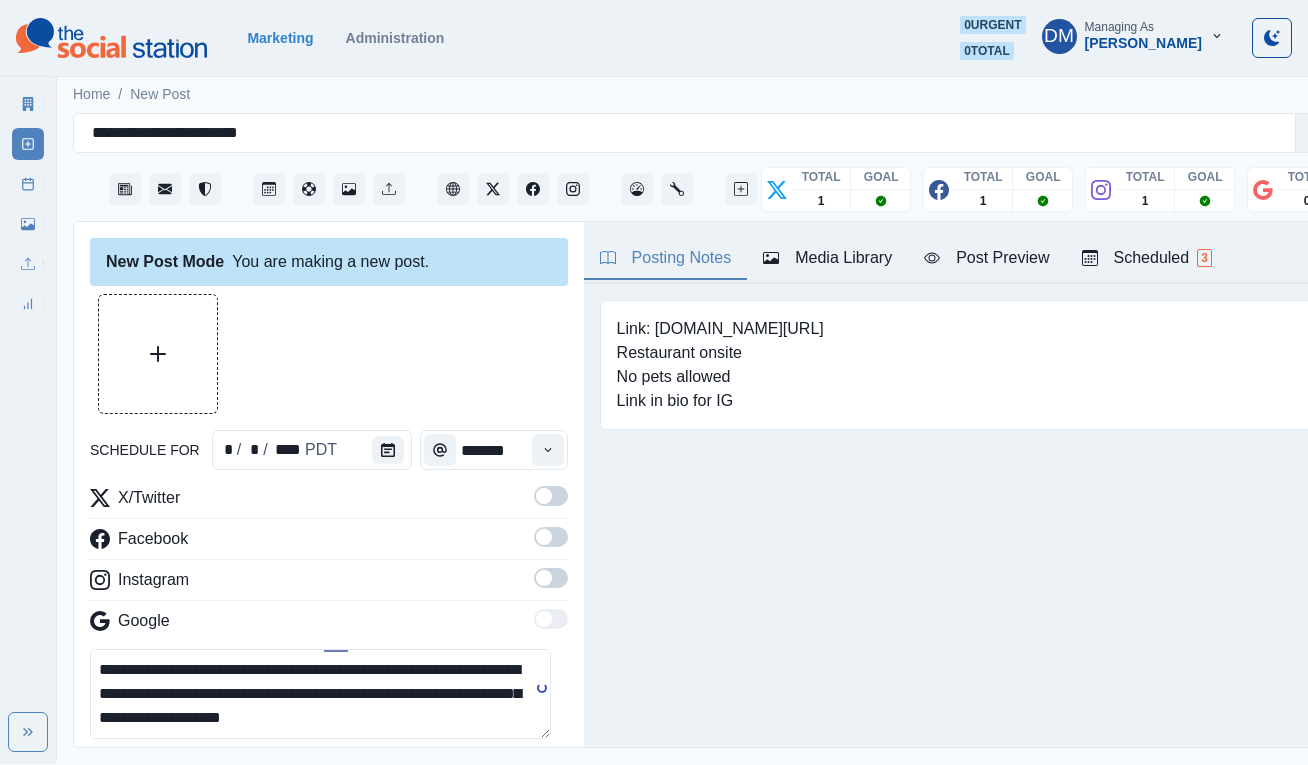 scroll, scrollTop: 8, scrollLeft: 0, axis: vertical 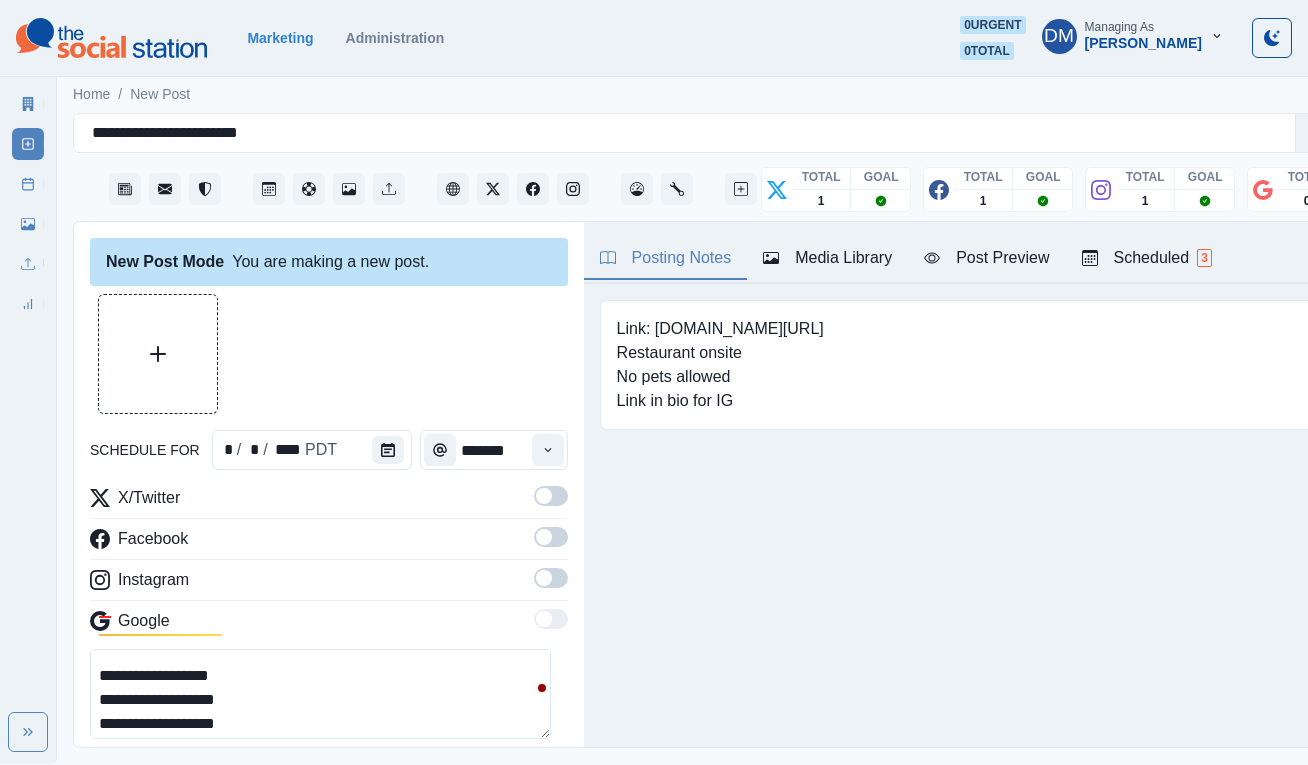 click on "**********" at bounding box center [320, 694] 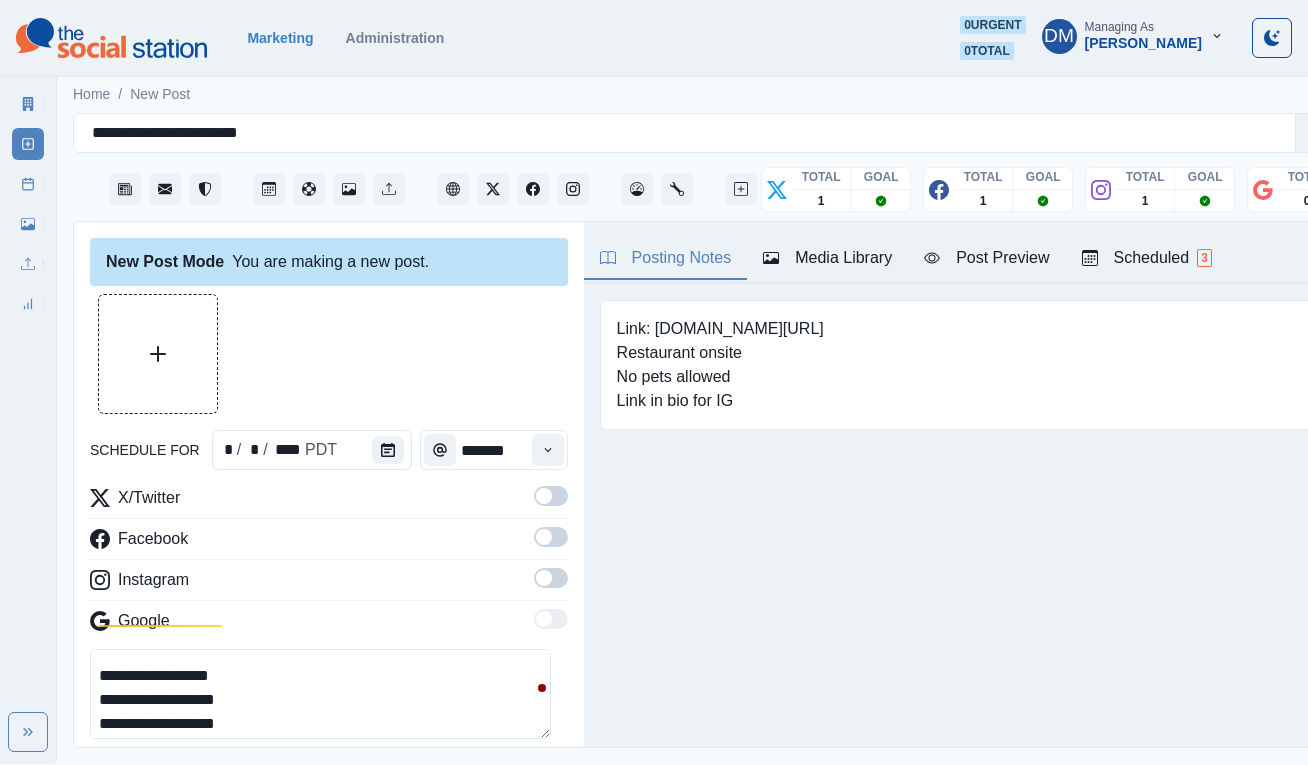 scroll, scrollTop: 170, scrollLeft: 0, axis: vertical 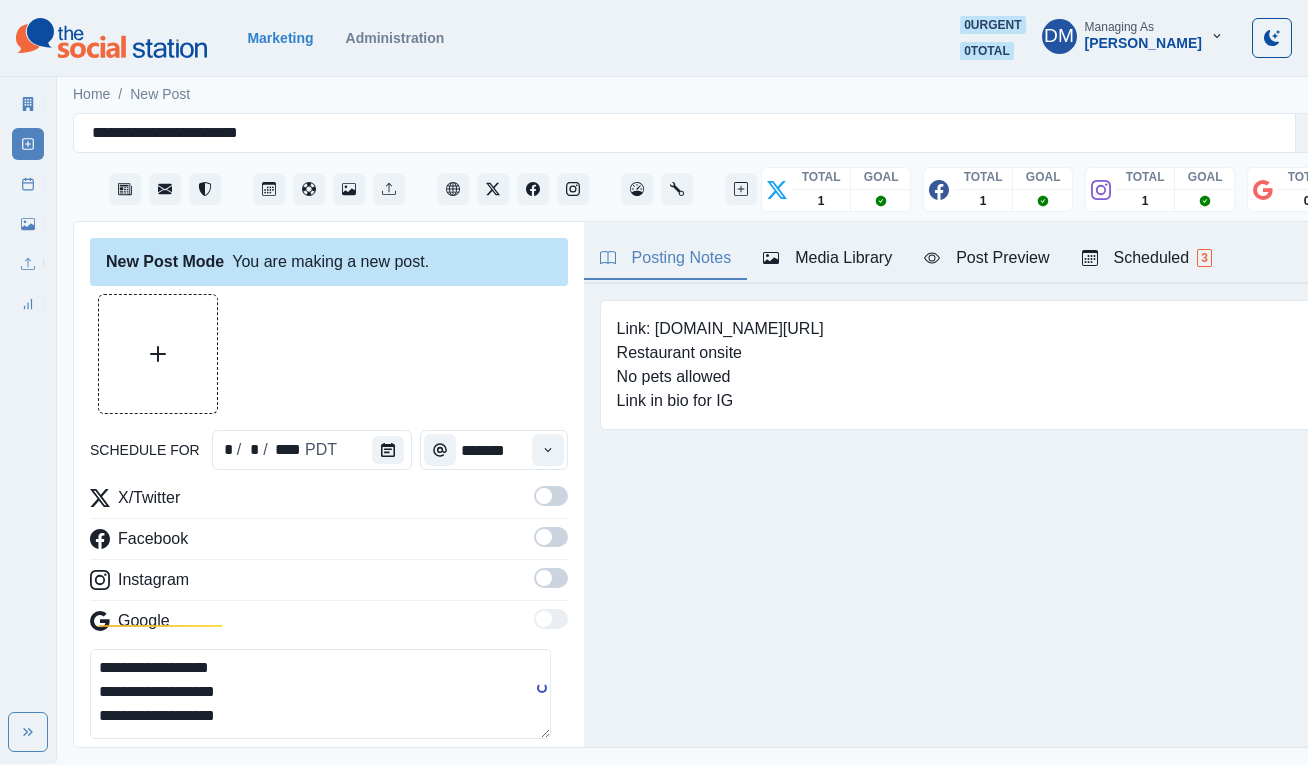 paste on "**********" 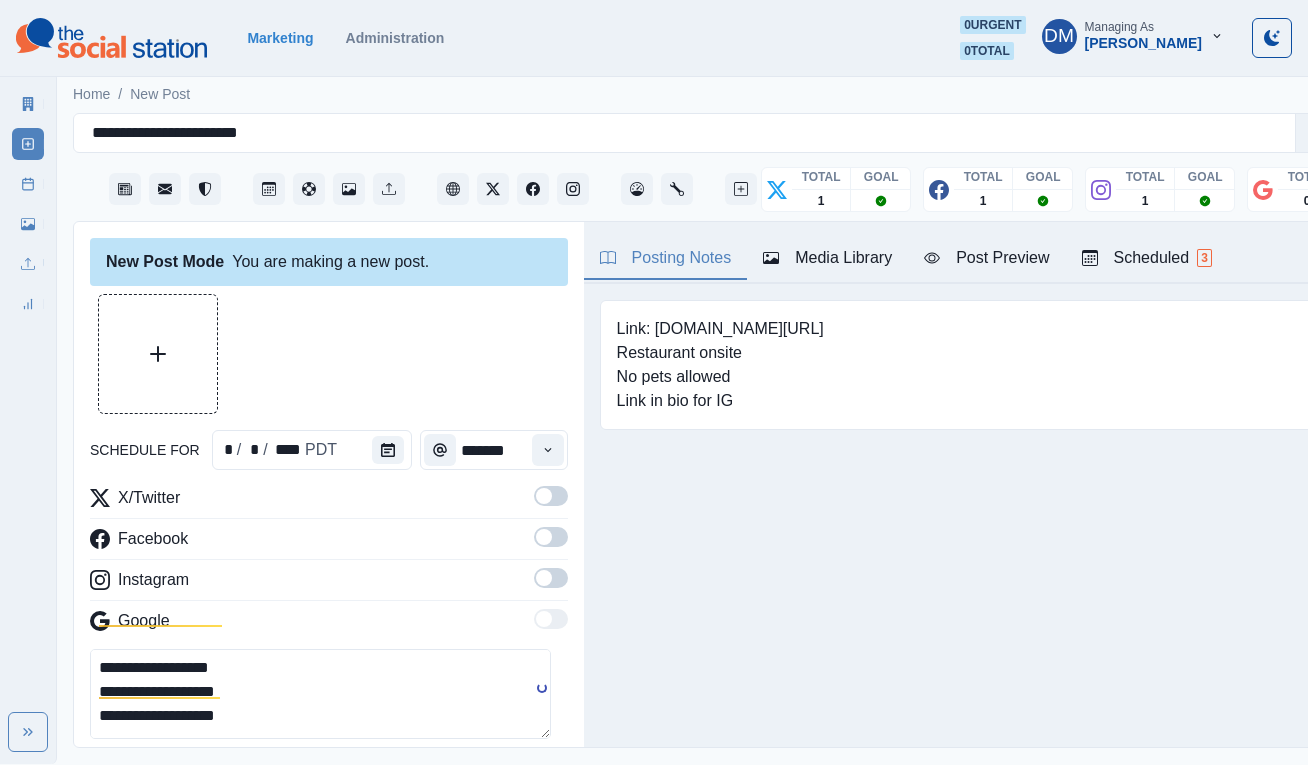click on "**********" at bounding box center [320, 694] 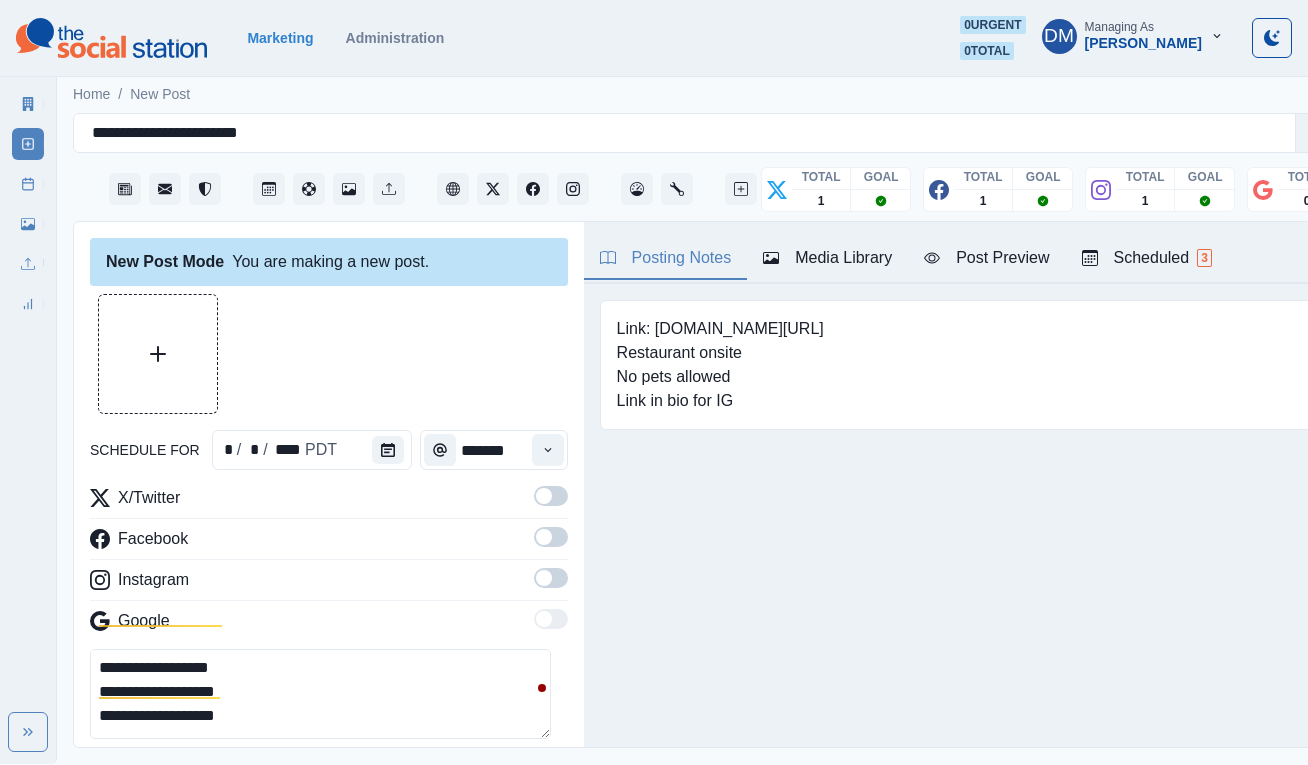 paste on "**********" 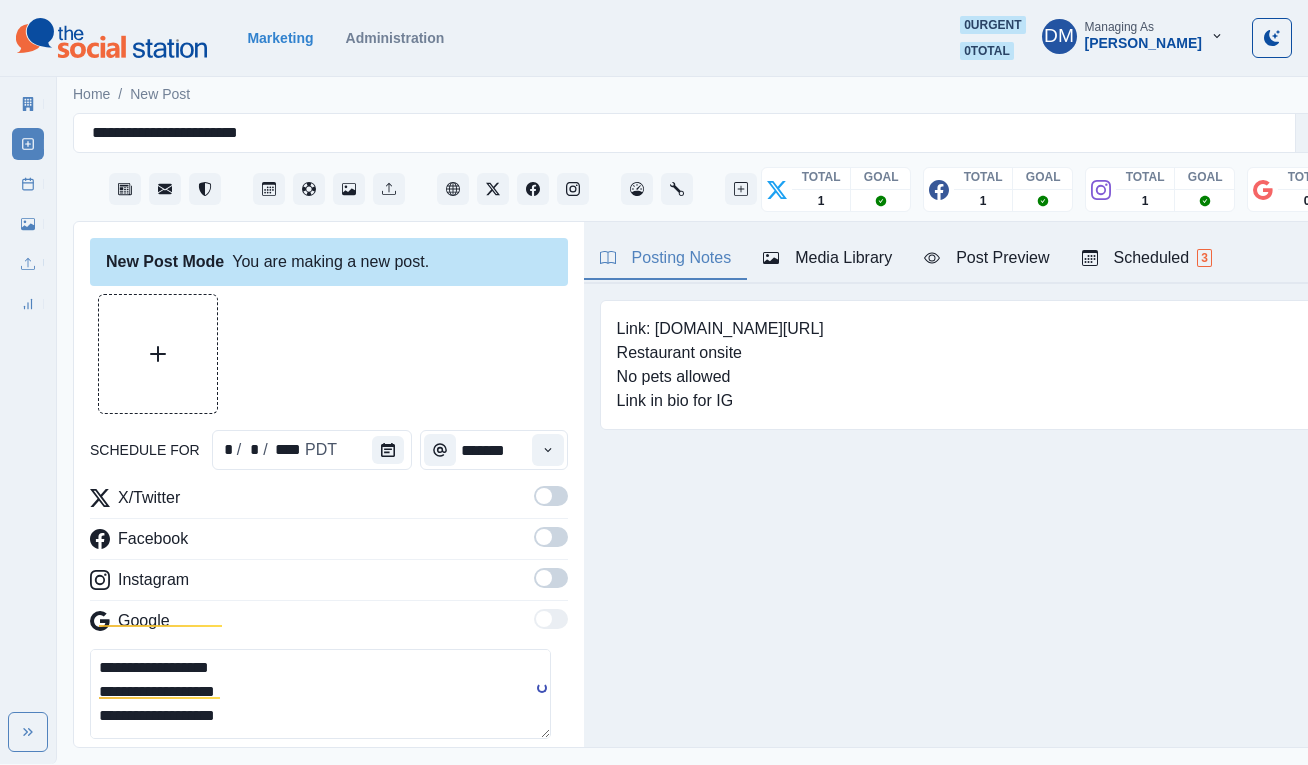 click on "**********" at bounding box center (320, 694) 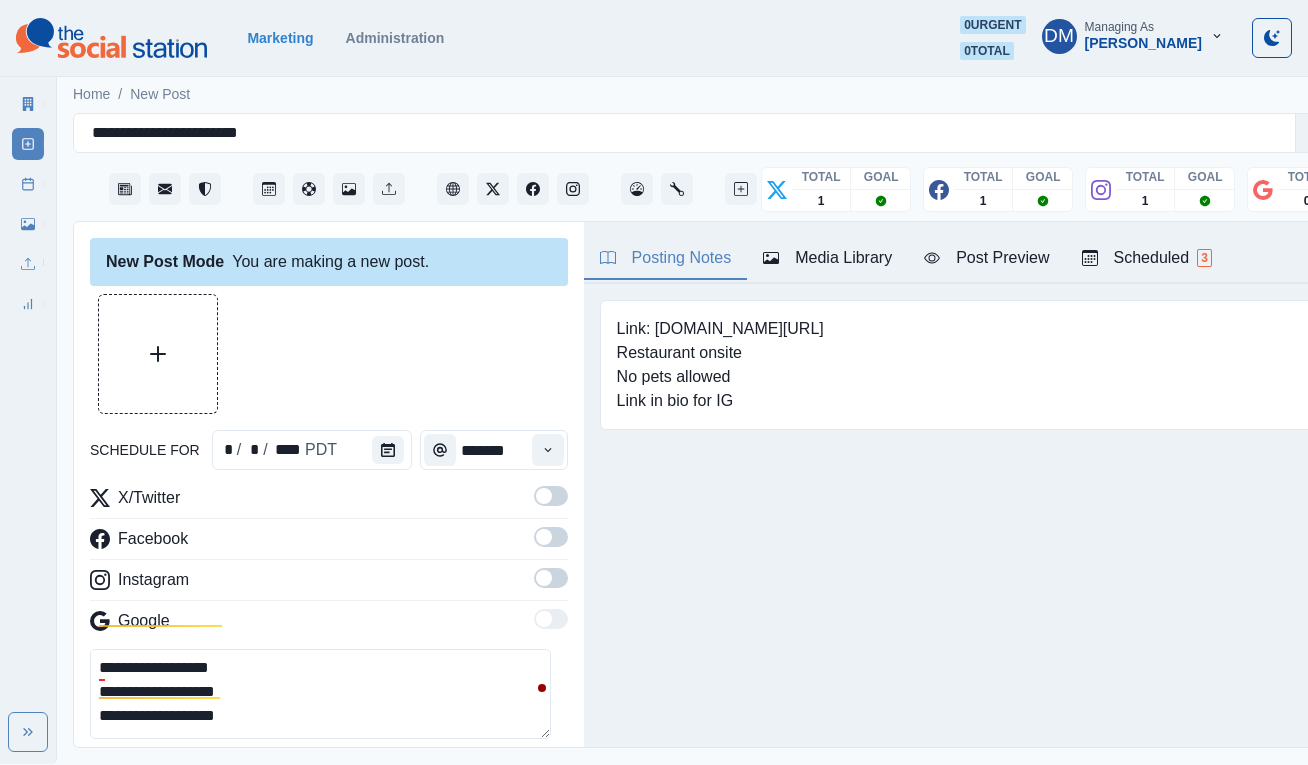 scroll, scrollTop: 149, scrollLeft: 0, axis: vertical 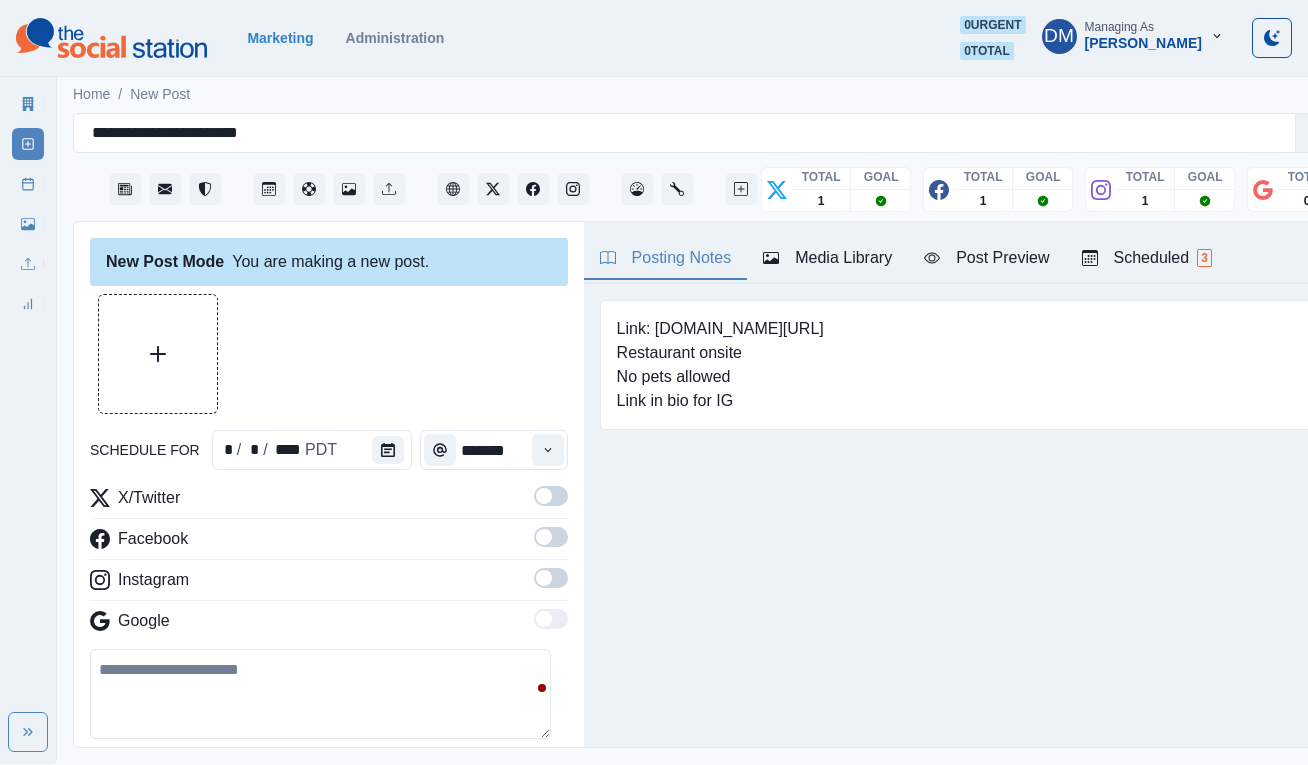 type 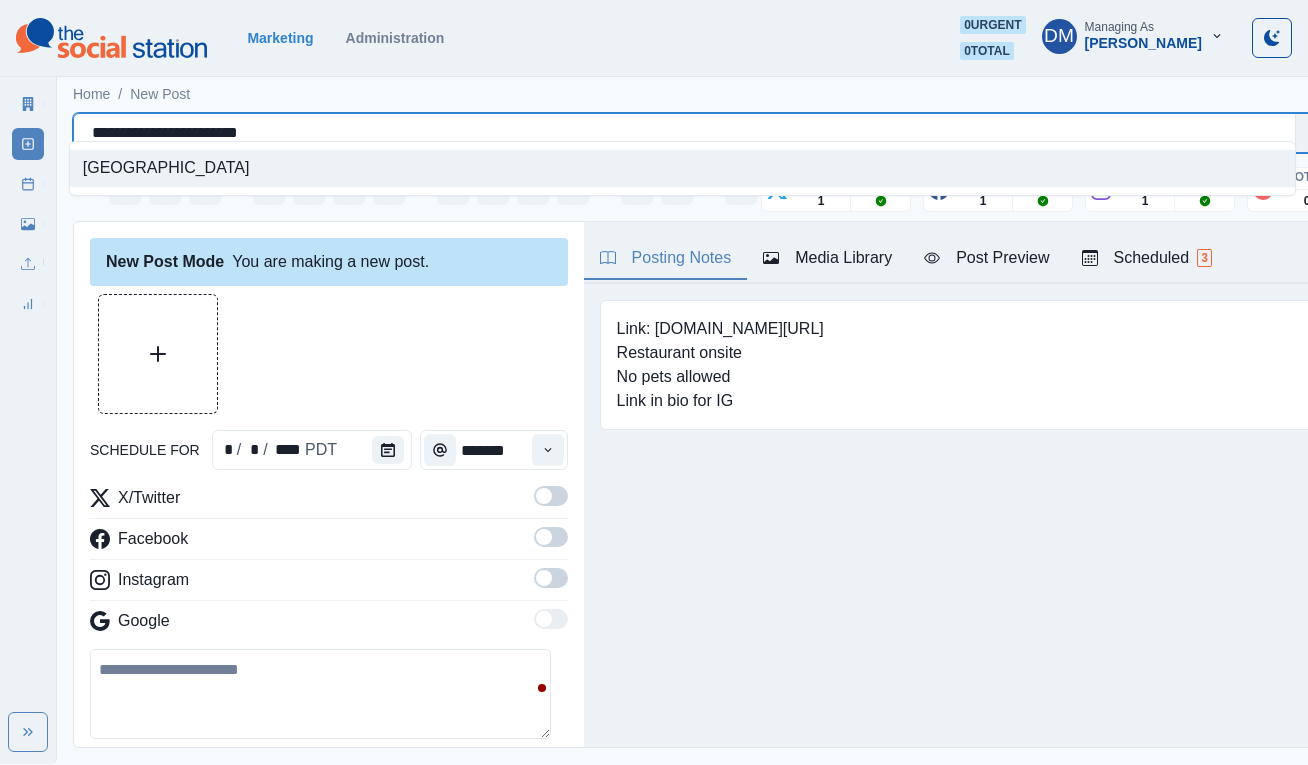 drag, startPoint x: 86, startPoint y: 116, endPoint x: 279, endPoint y: 120, distance: 193.04144 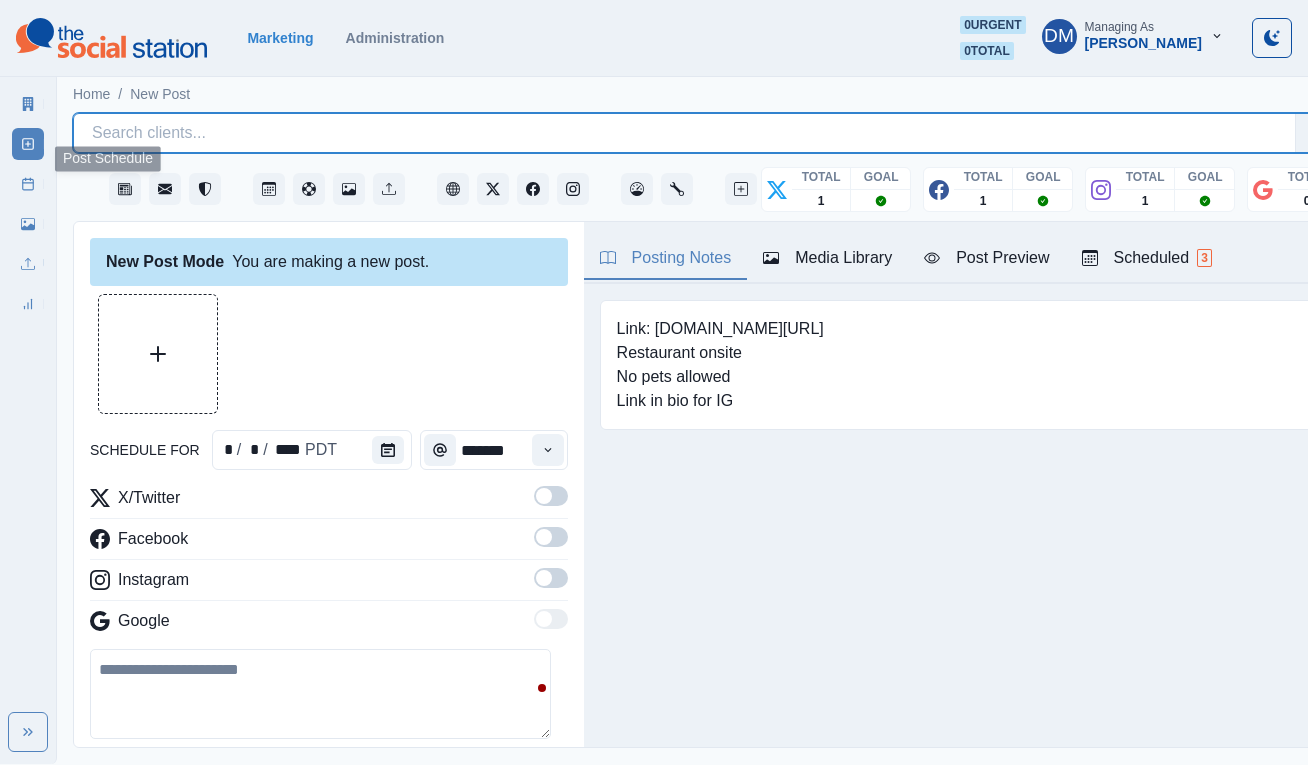 click on "Post Schedule" at bounding box center (28, 184) 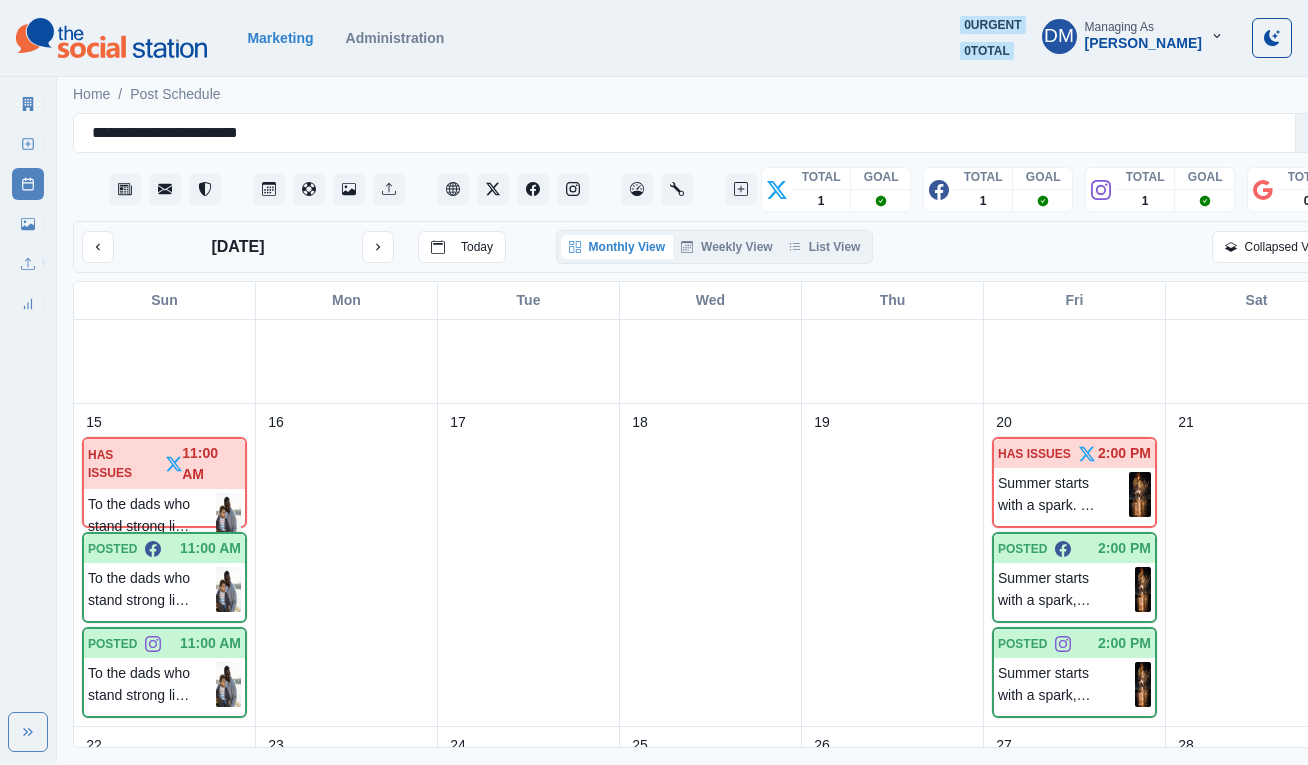 scroll, scrollTop: 516, scrollLeft: 0, axis: vertical 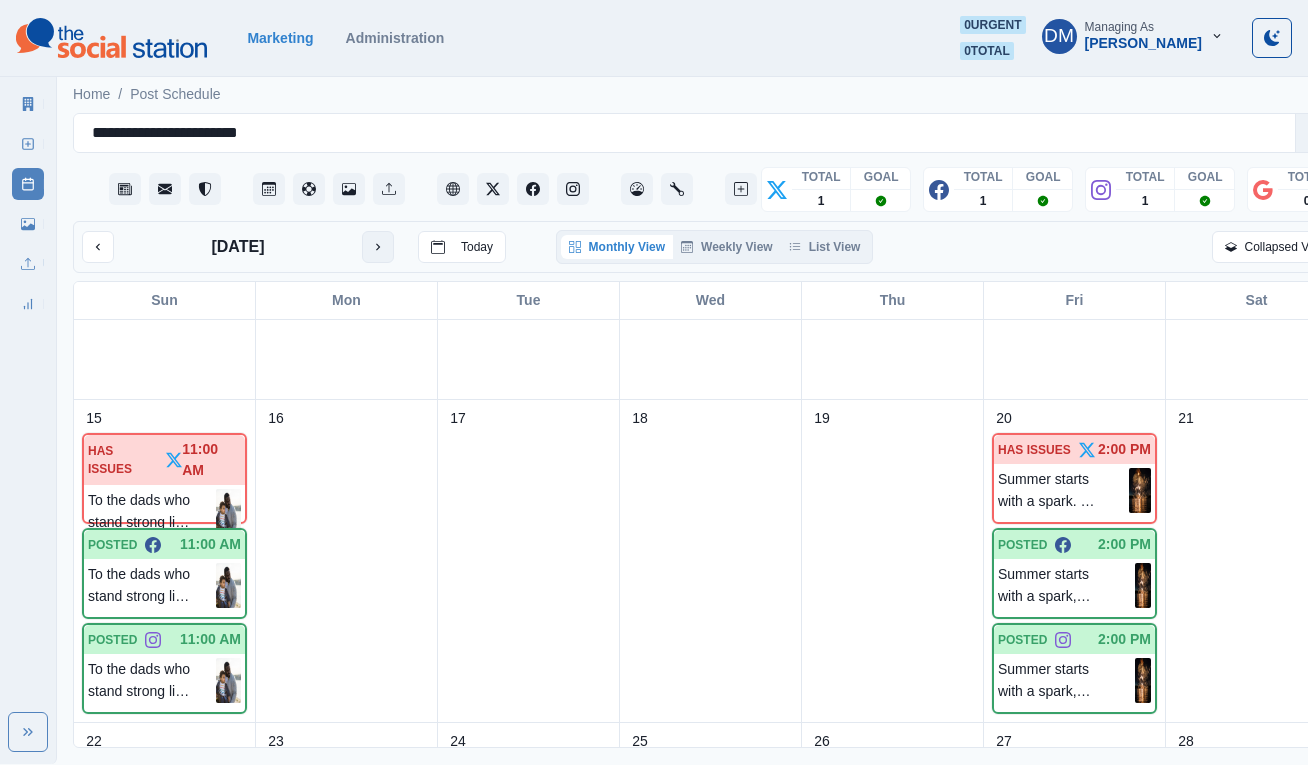 click 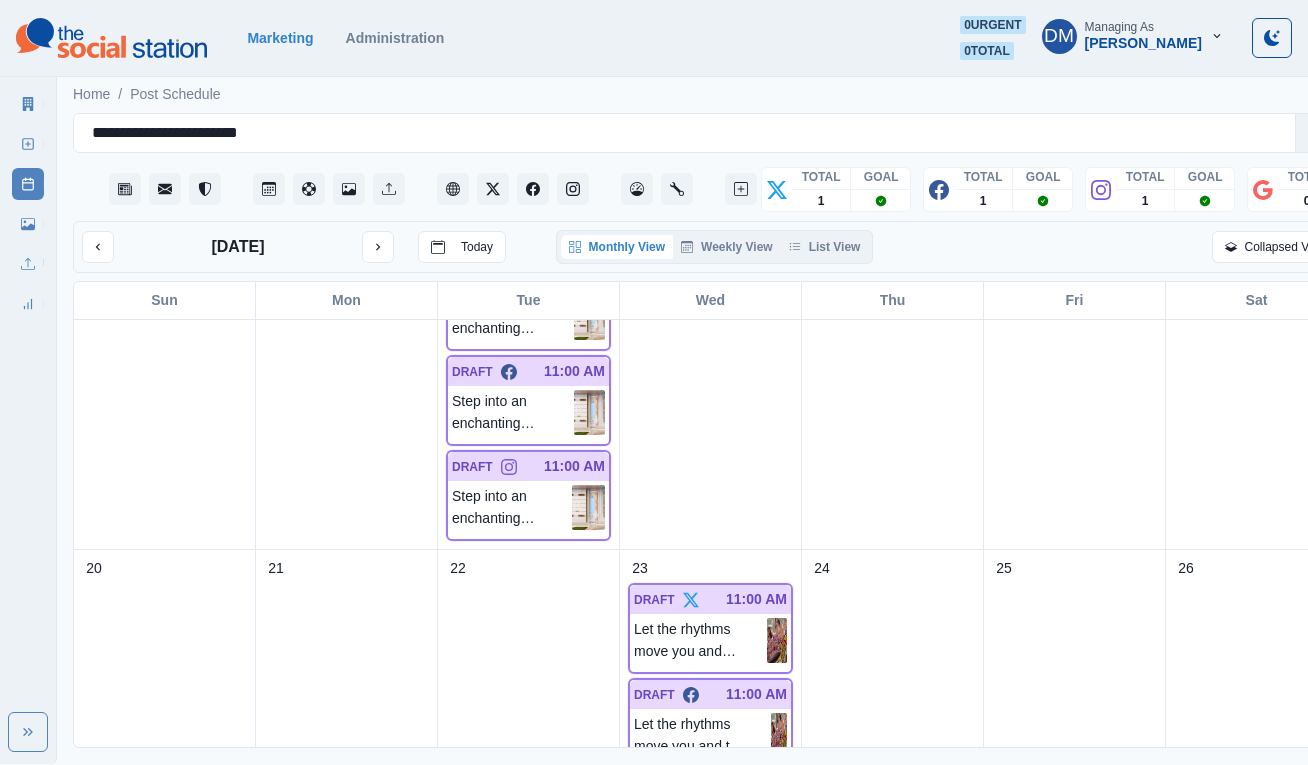 scroll, scrollTop: 448, scrollLeft: 0, axis: vertical 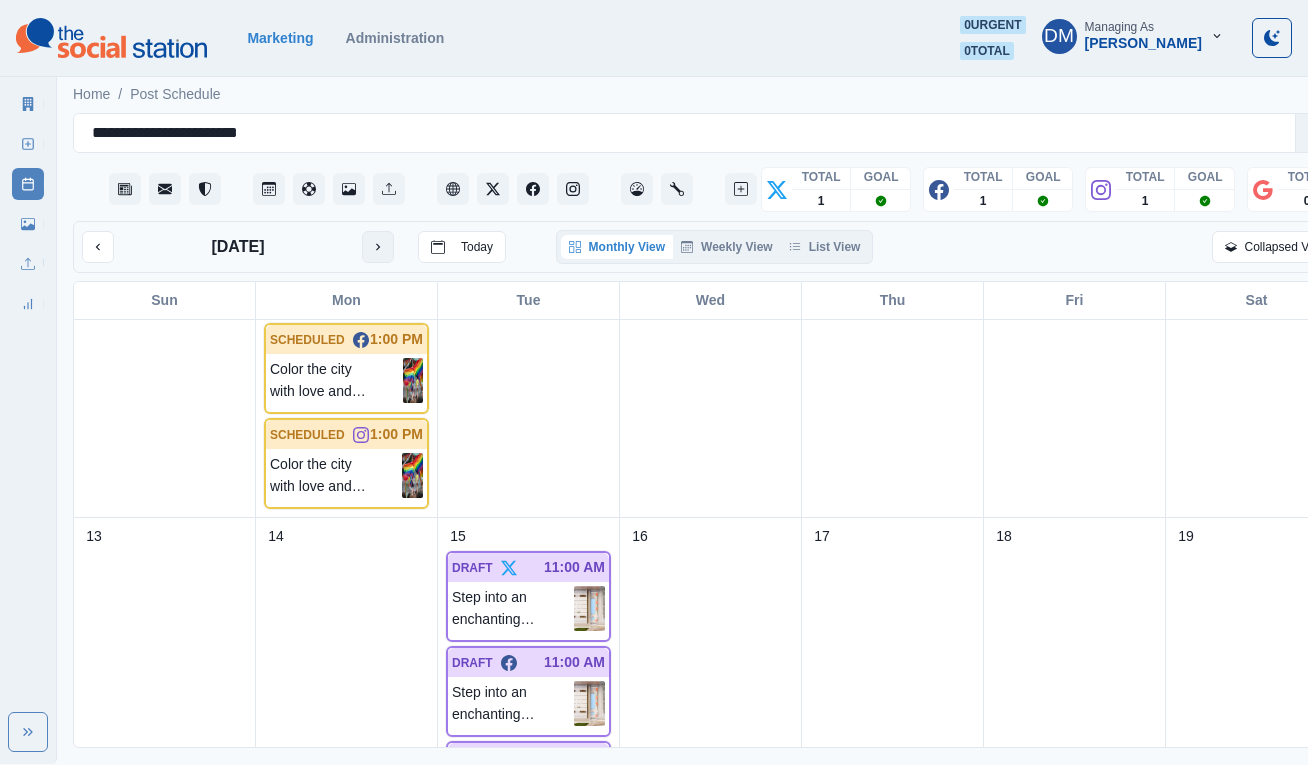click 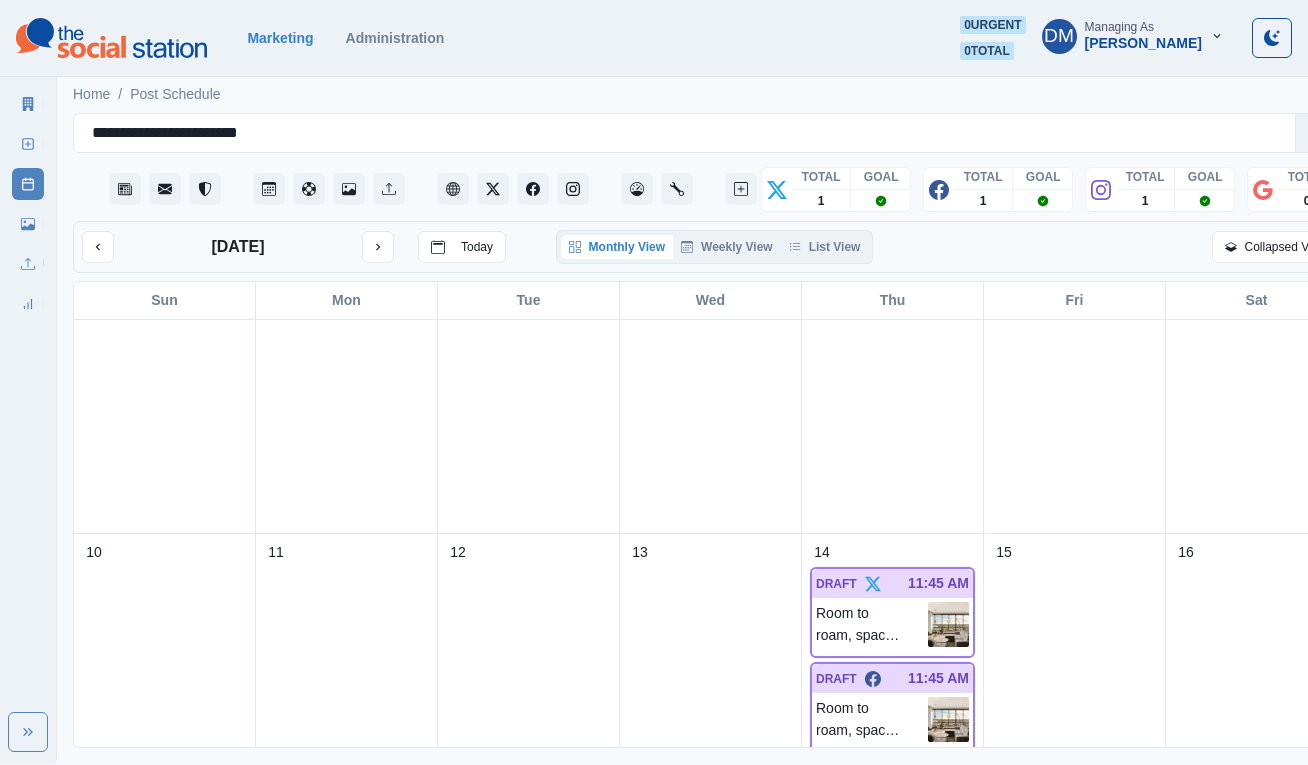 scroll, scrollTop: 184, scrollLeft: 0, axis: vertical 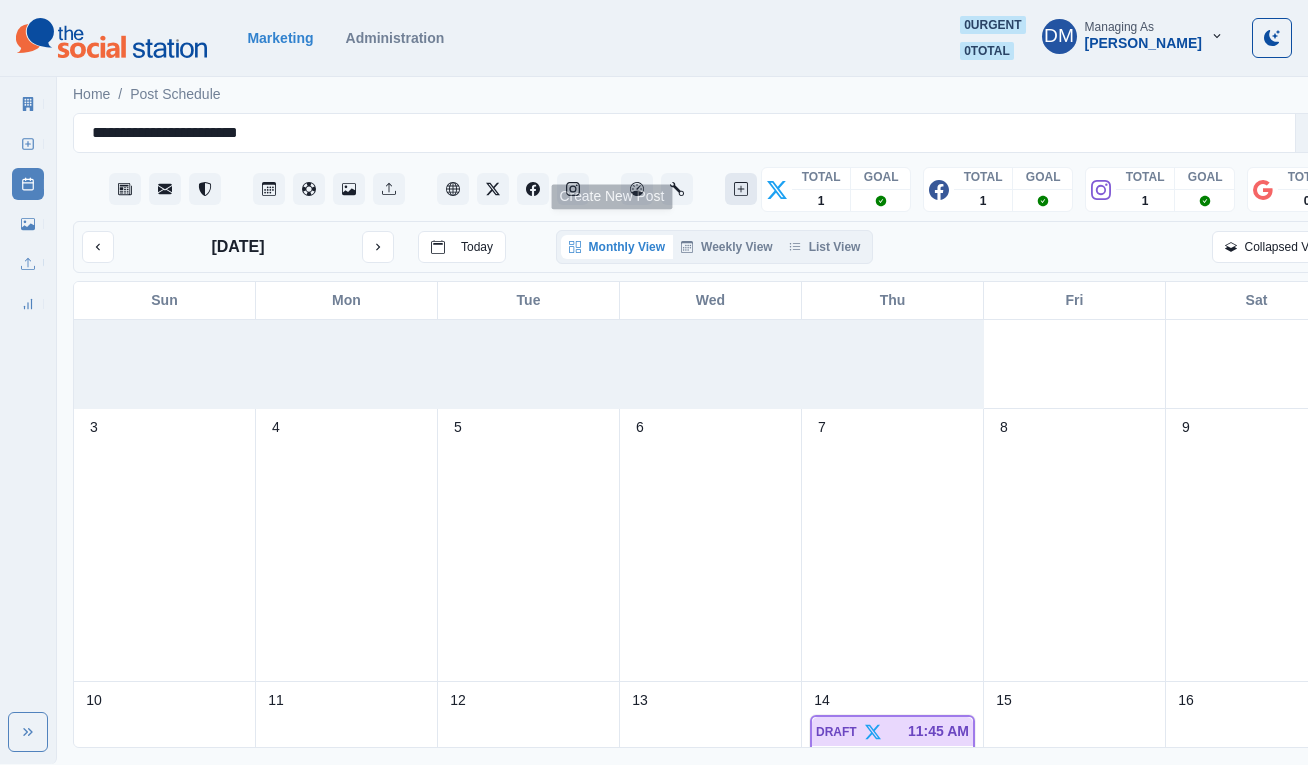 click at bounding box center (741, 189) 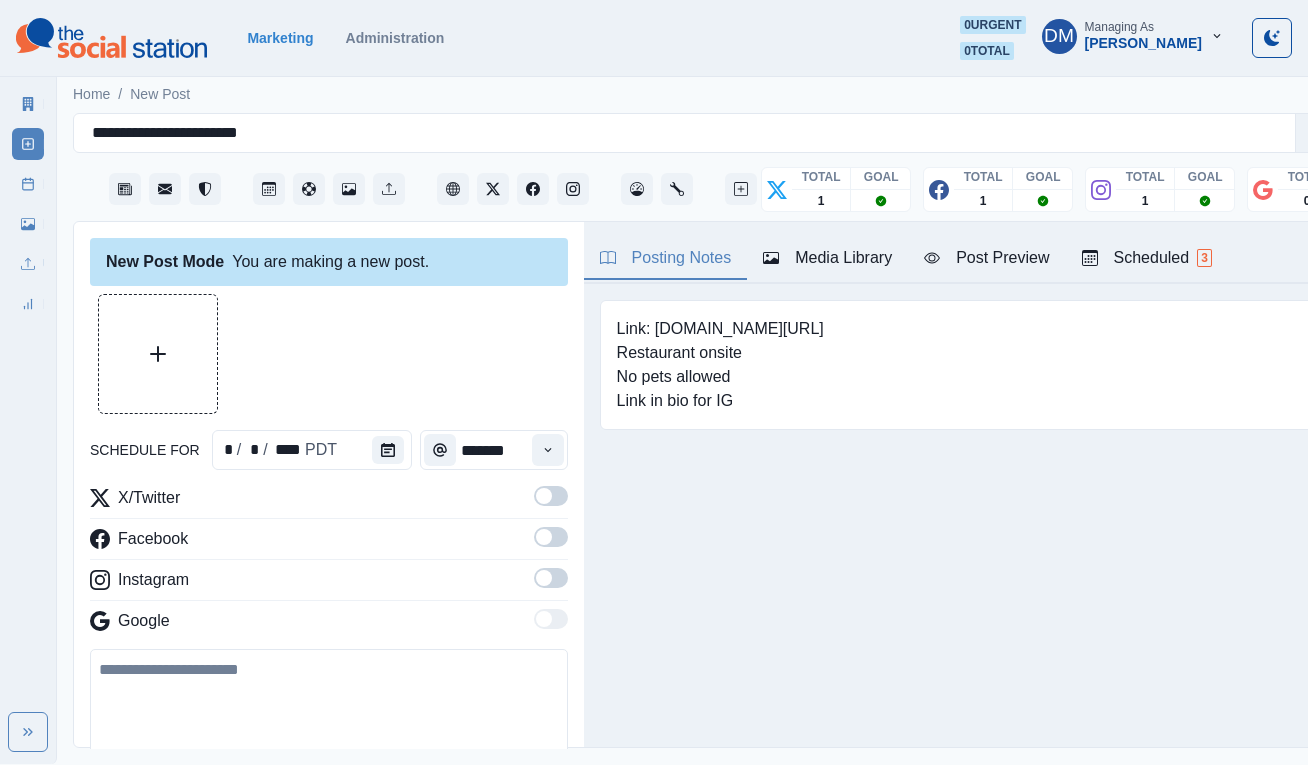 click at bounding box center (329, 706) 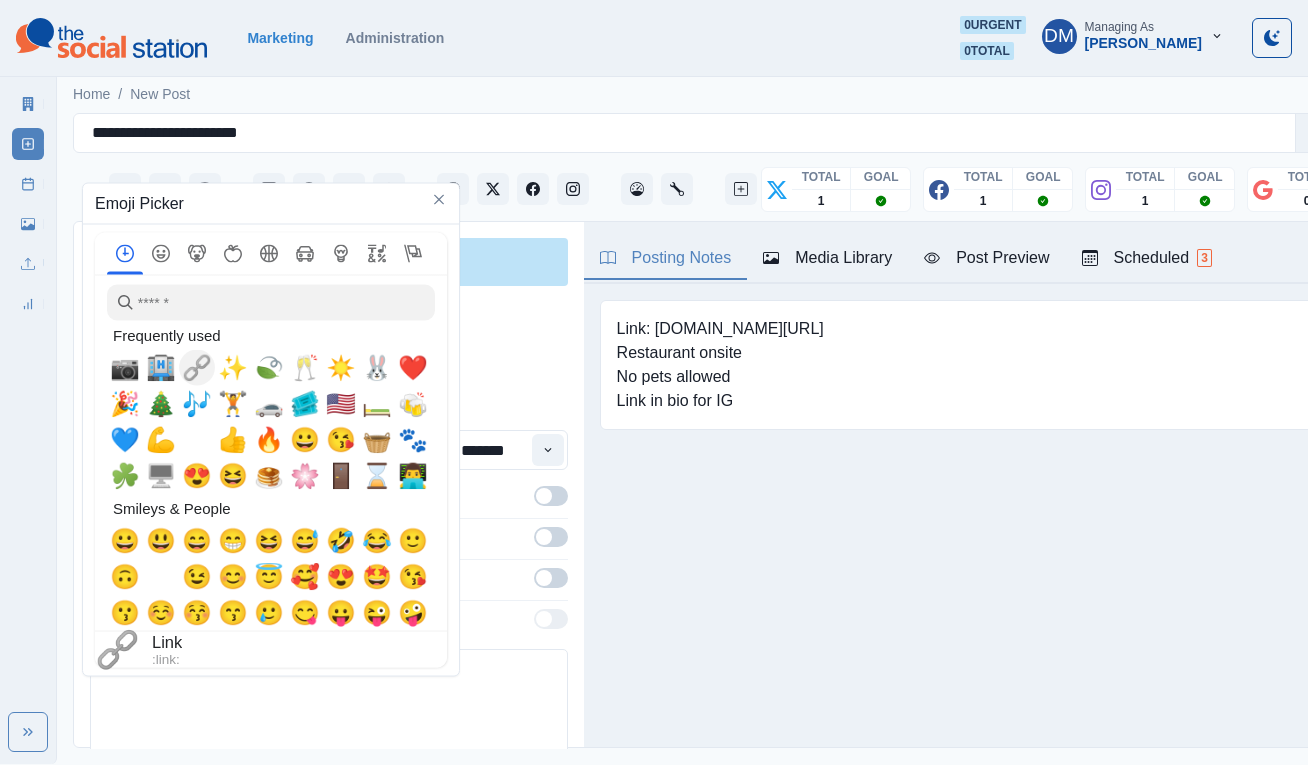 click on "🔗" at bounding box center (197, 368) 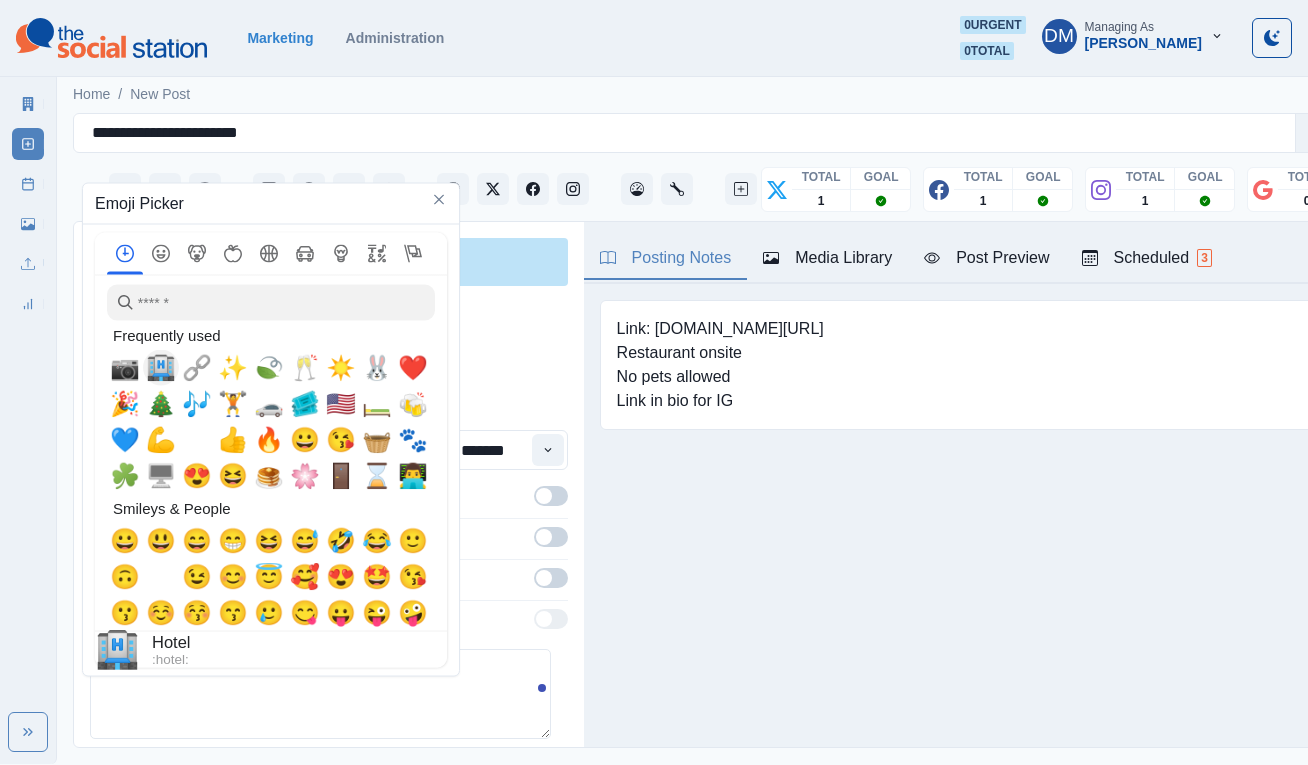 click on "🏨" at bounding box center [161, 368] 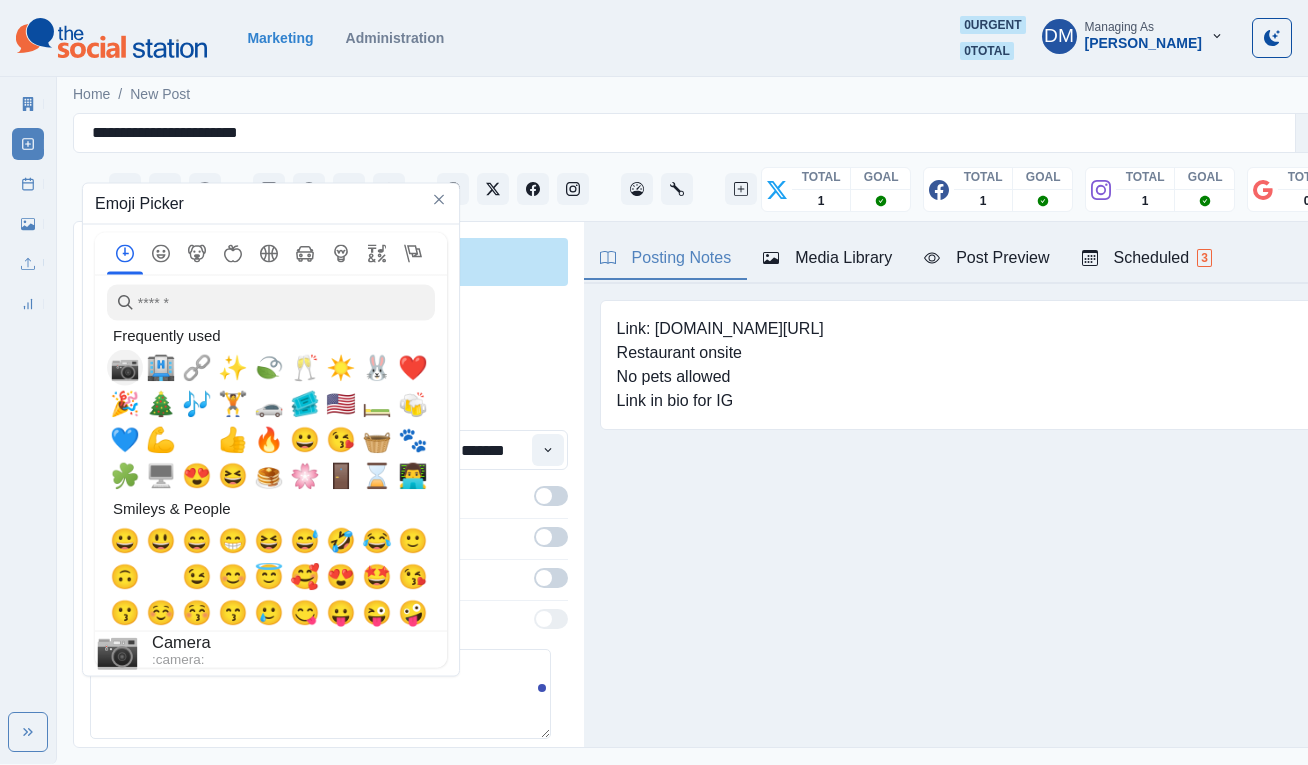 click at bounding box center [125, 368] 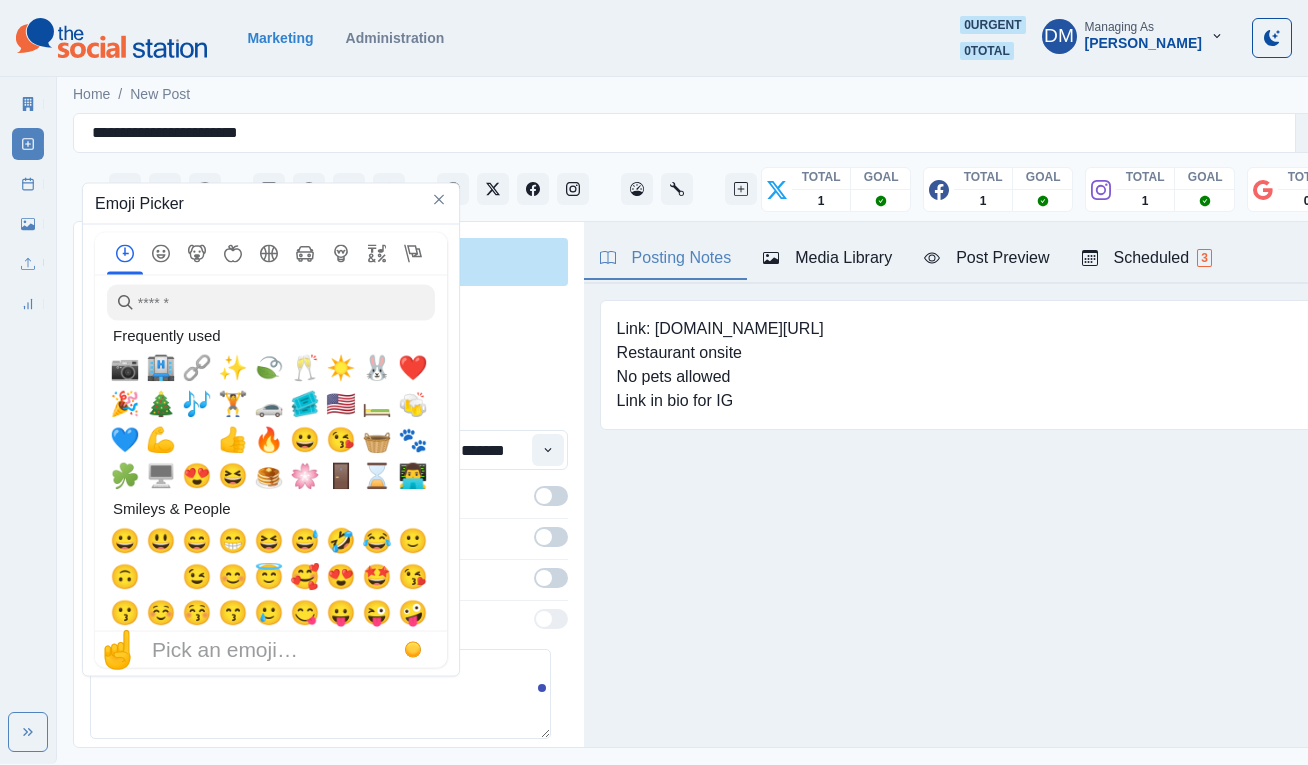 click on "******" at bounding box center [320, 694] 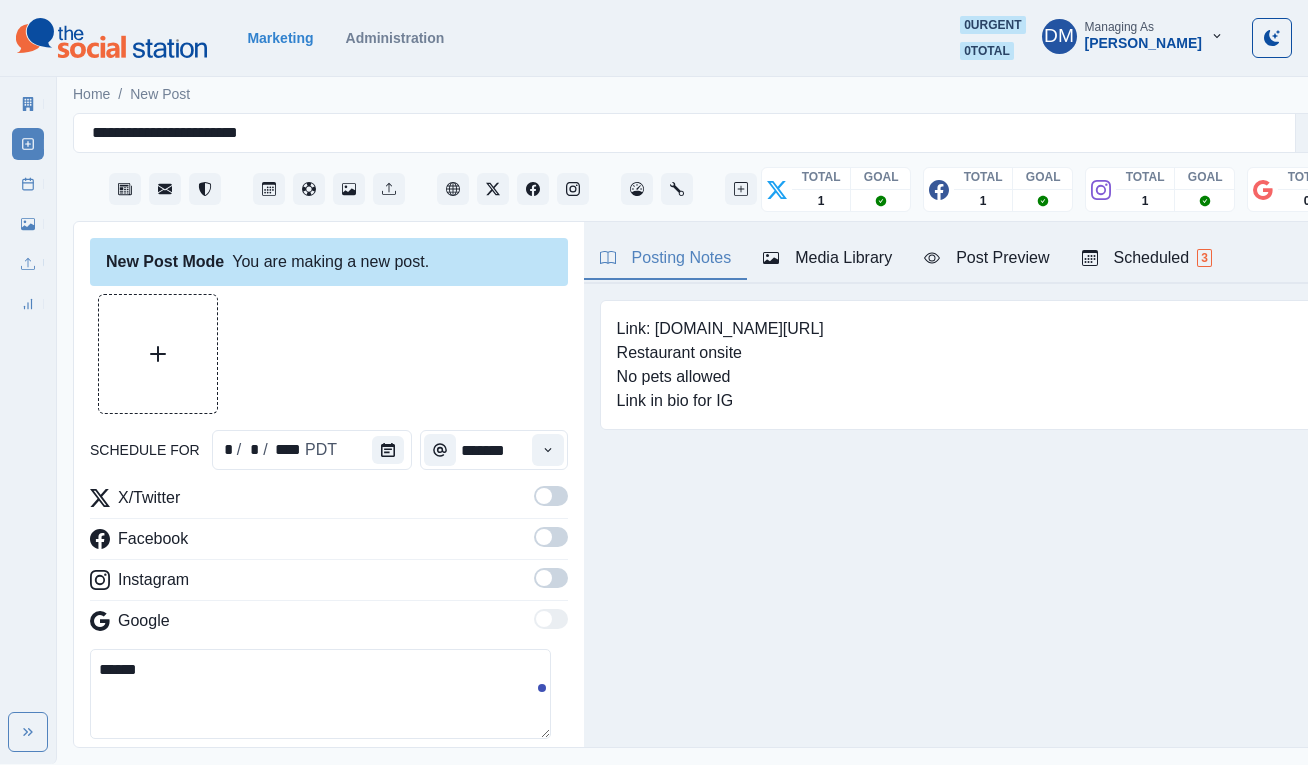 click on "******" at bounding box center (320, 694) 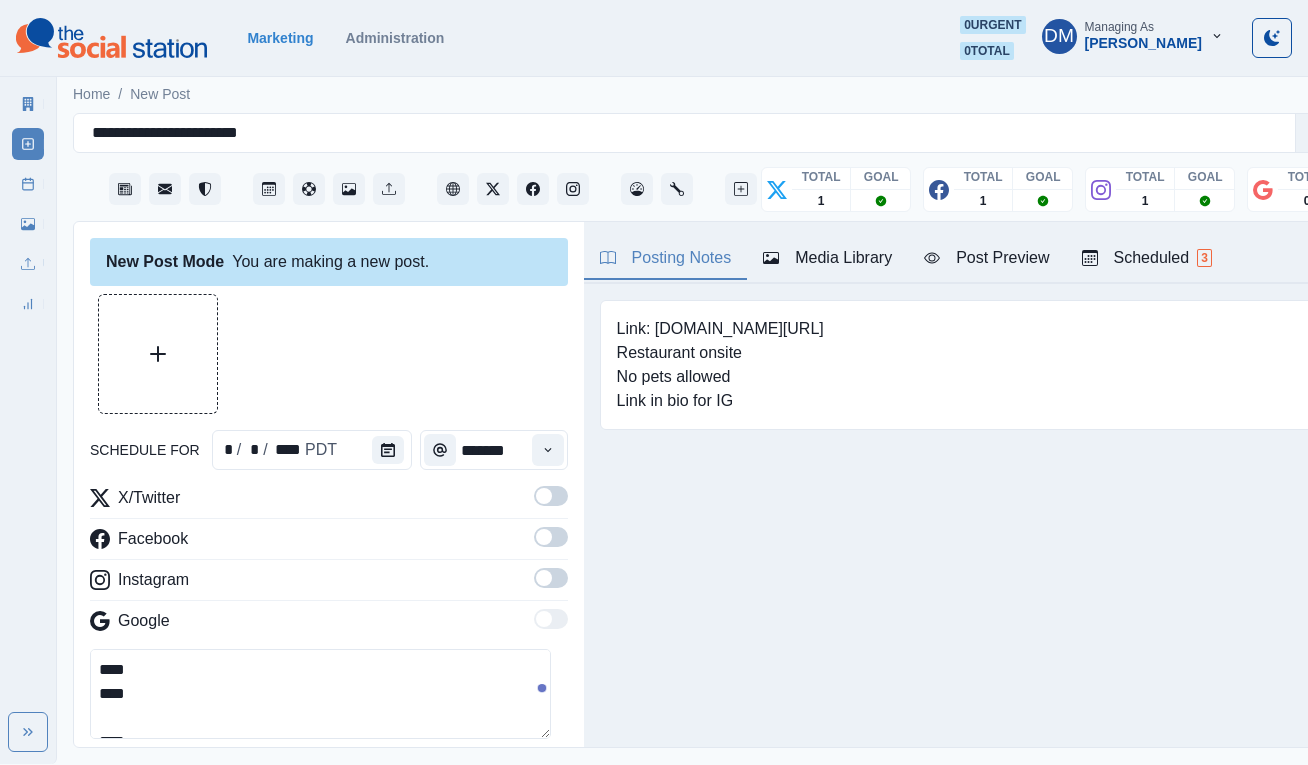 scroll, scrollTop: 8, scrollLeft: 0, axis: vertical 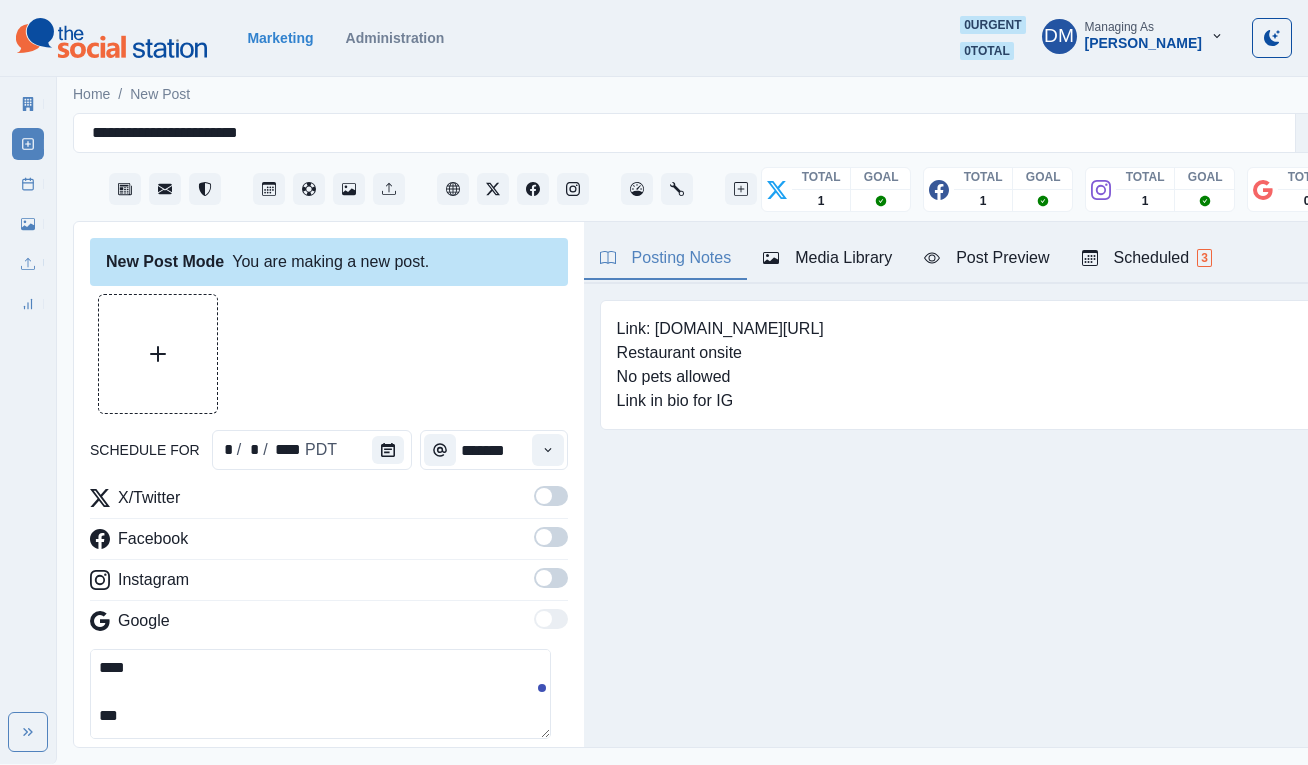 paste on "**********" 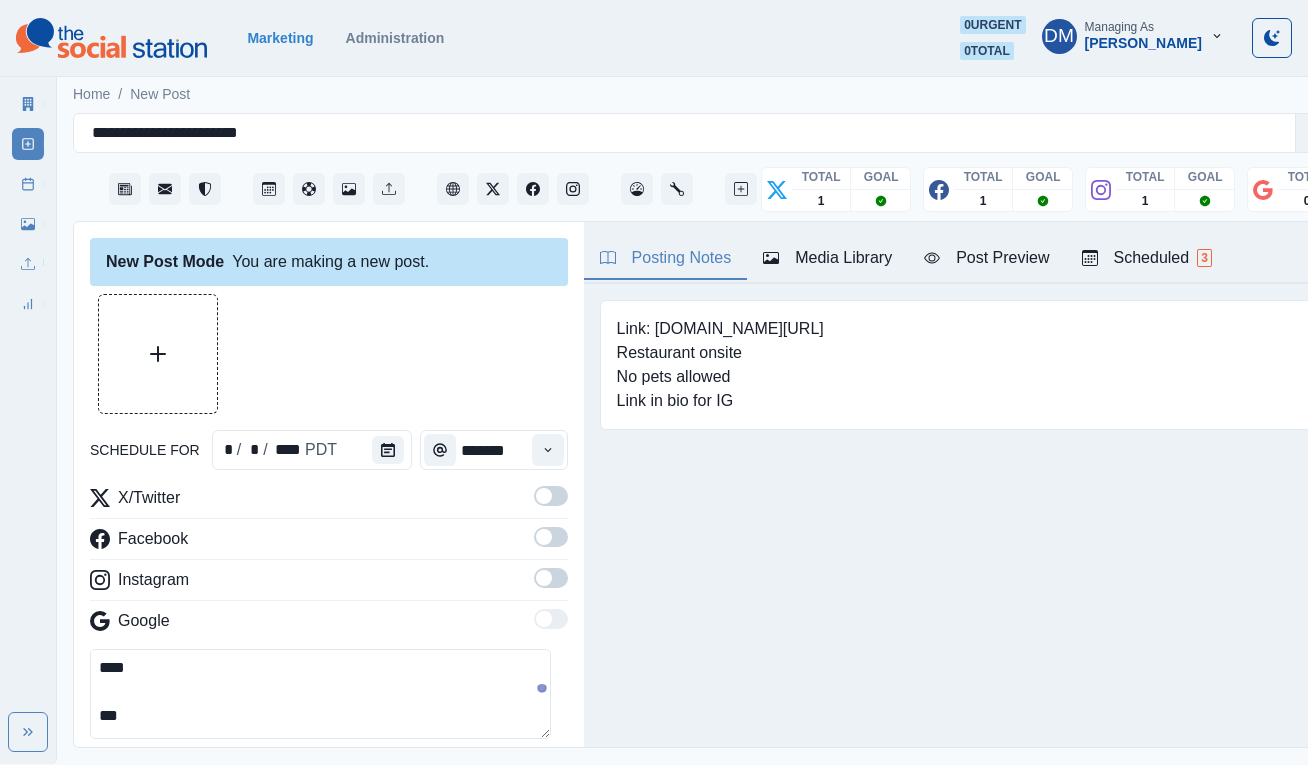 scroll, scrollTop: 23, scrollLeft: 0, axis: vertical 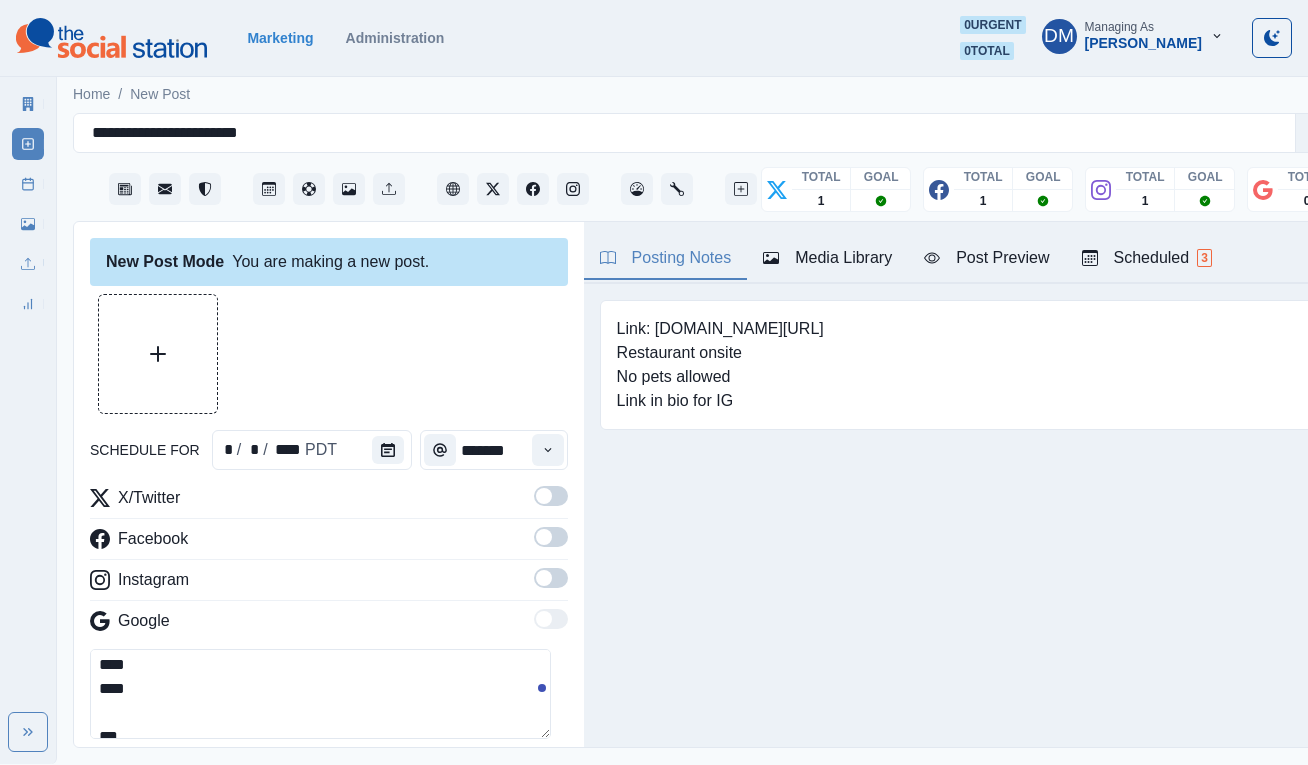 click on "****
****
***
***" at bounding box center [320, 694] 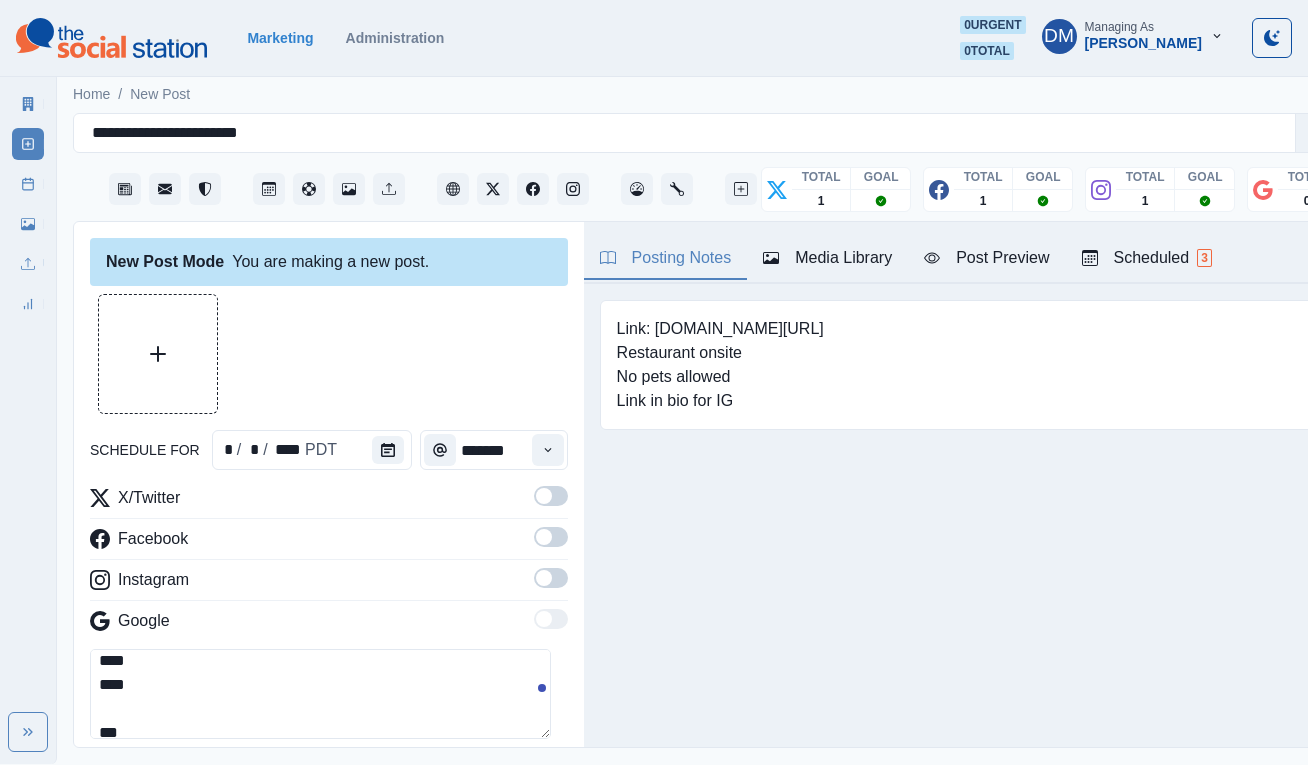paste on "**********" 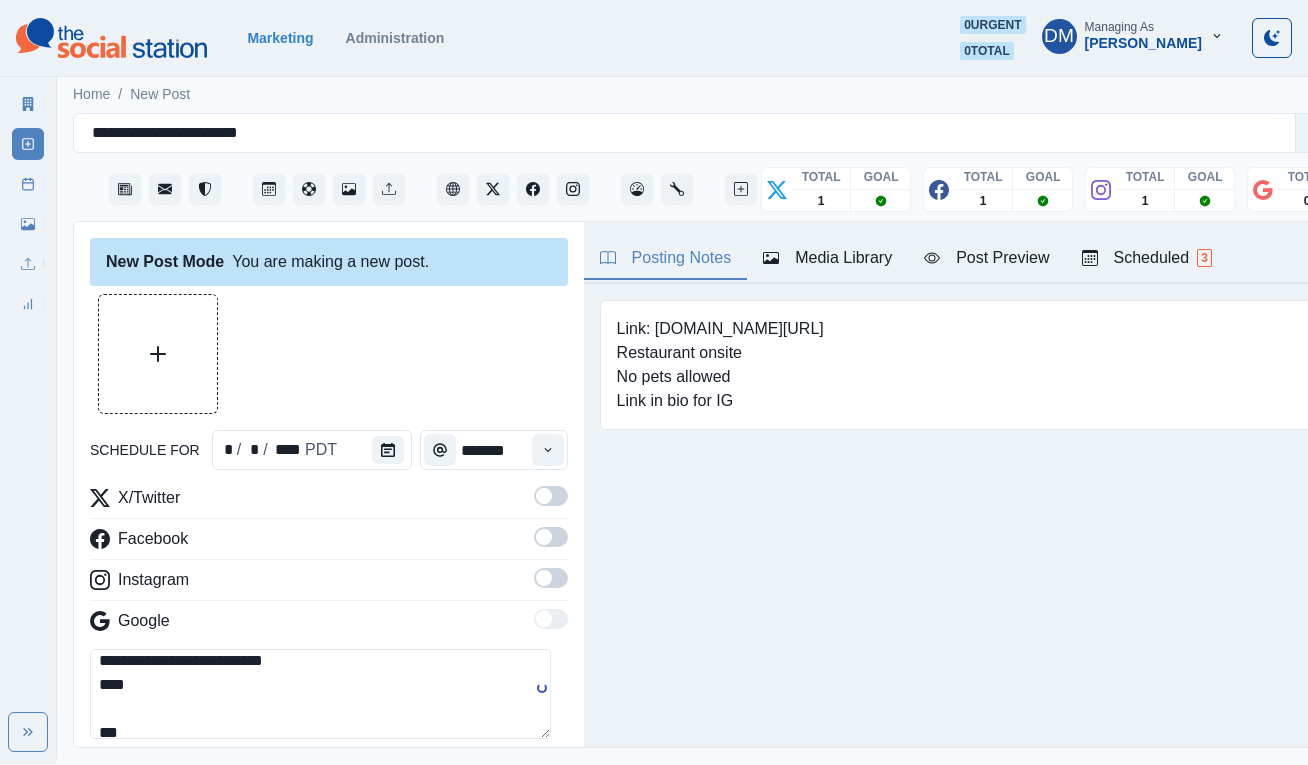 click on "**********" at bounding box center [320, 694] 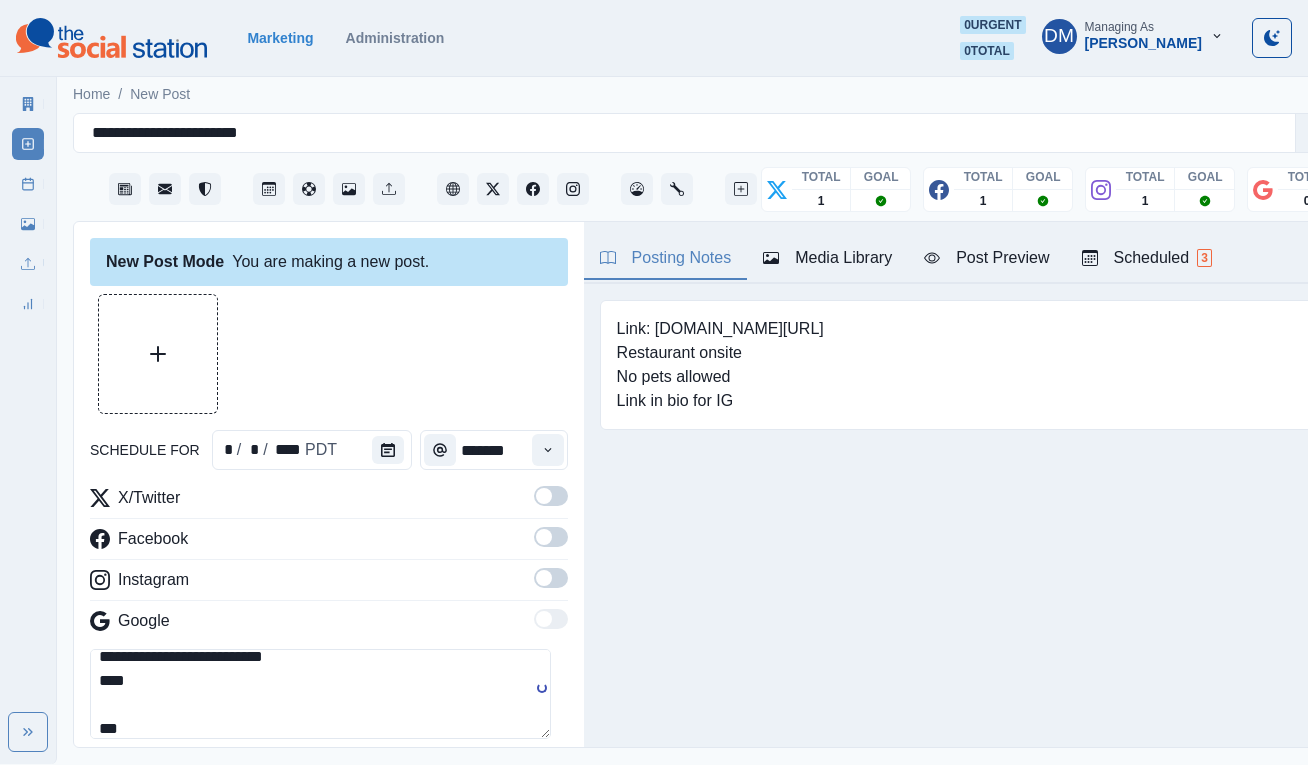 scroll, scrollTop: 34, scrollLeft: 0, axis: vertical 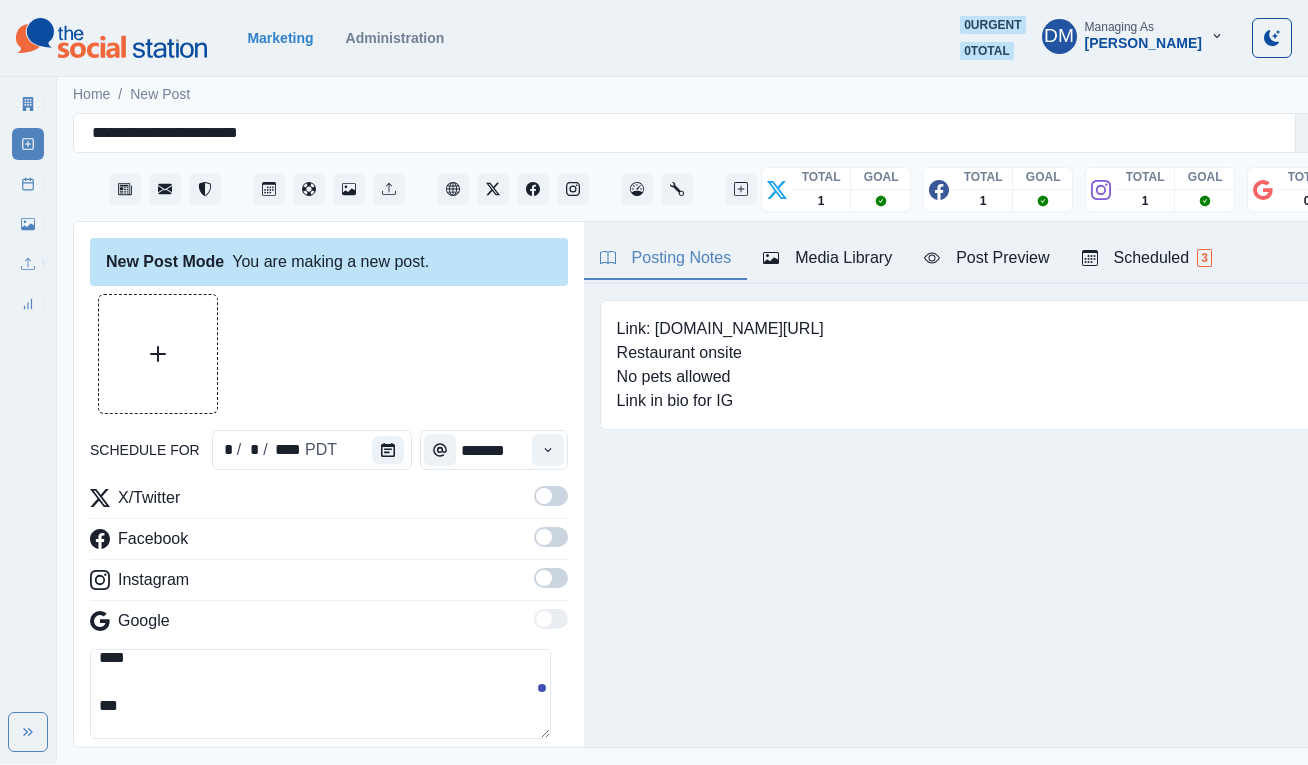 click on "**********" at bounding box center [320, 694] 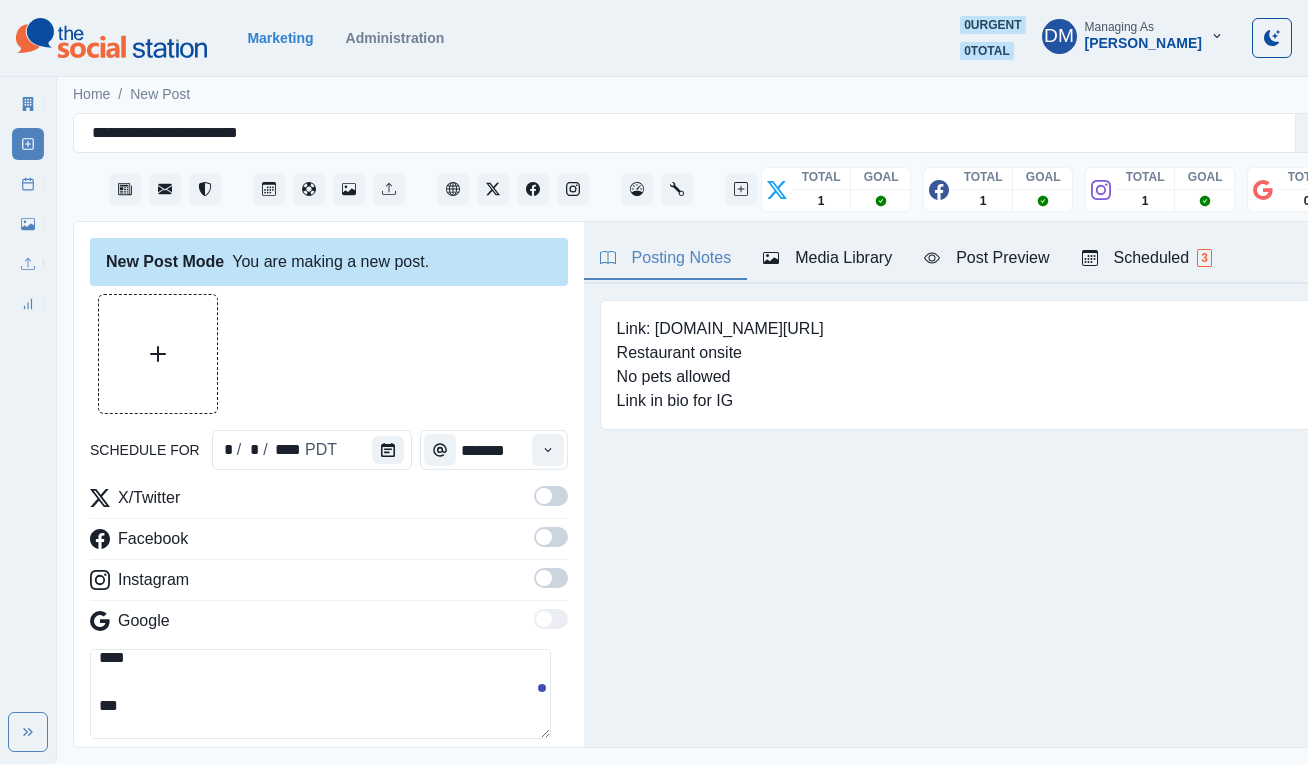 paste on "**********" 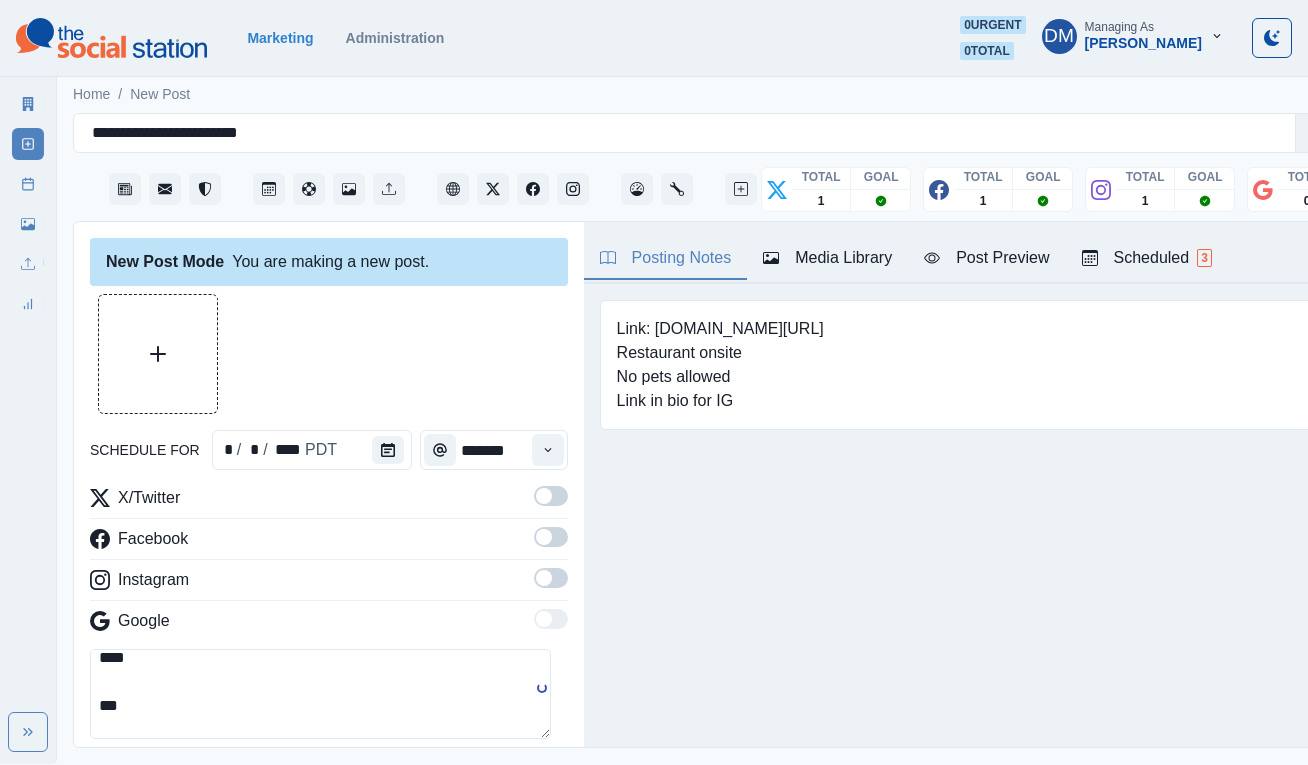 scroll, scrollTop: 44, scrollLeft: 0, axis: vertical 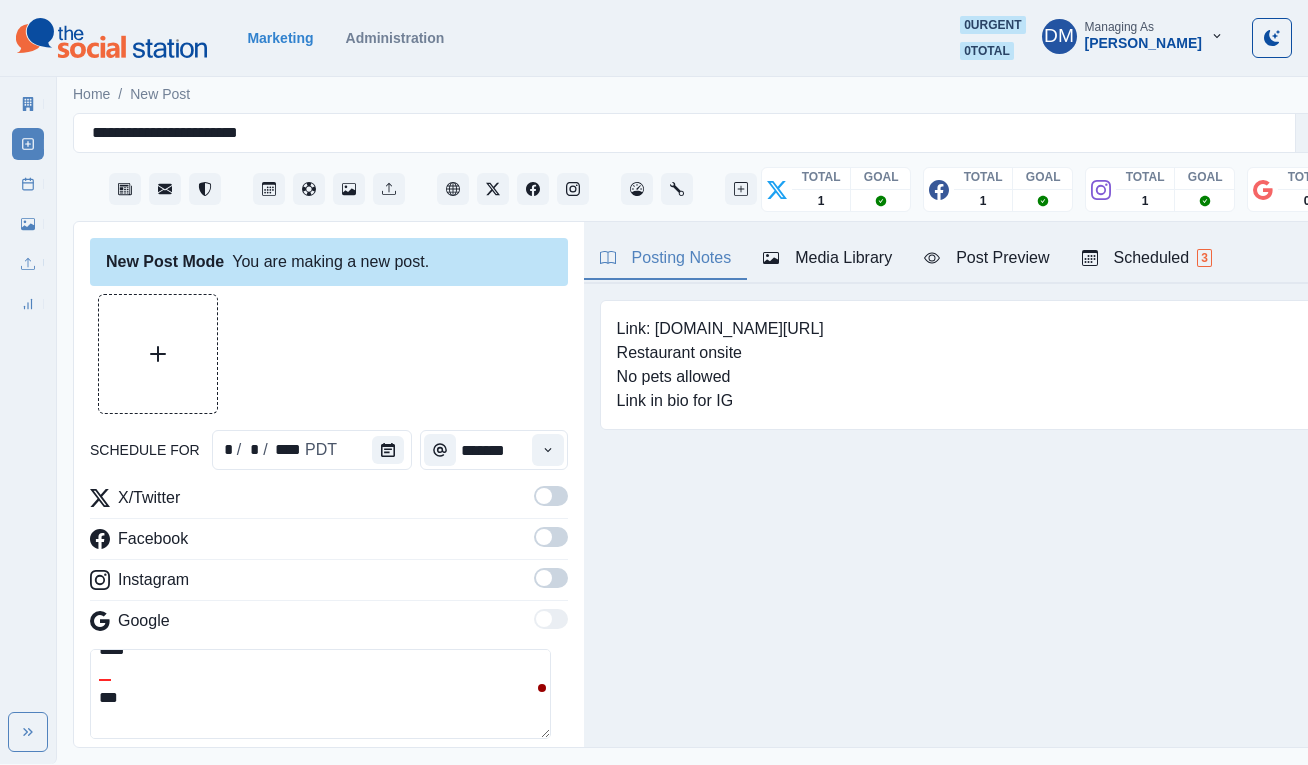 paste on "**********" 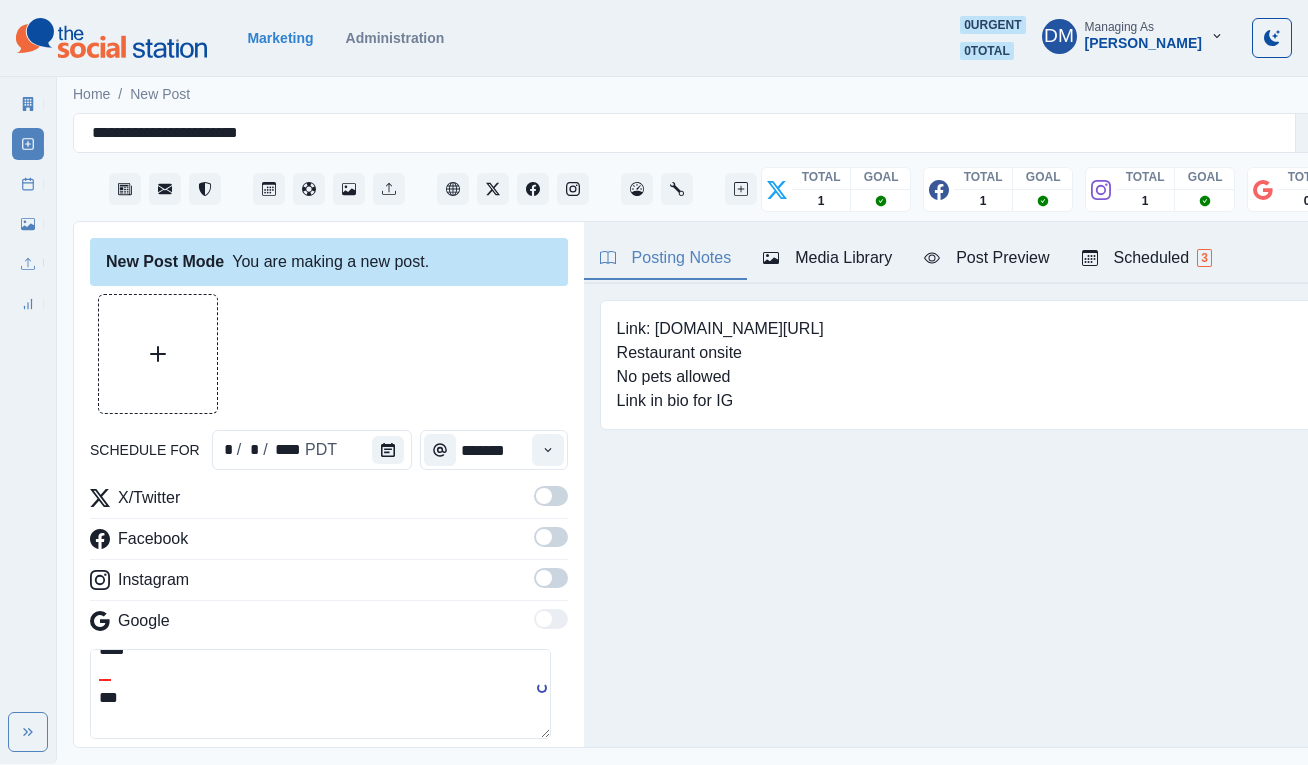 scroll, scrollTop: 62, scrollLeft: 0, axis: vertical 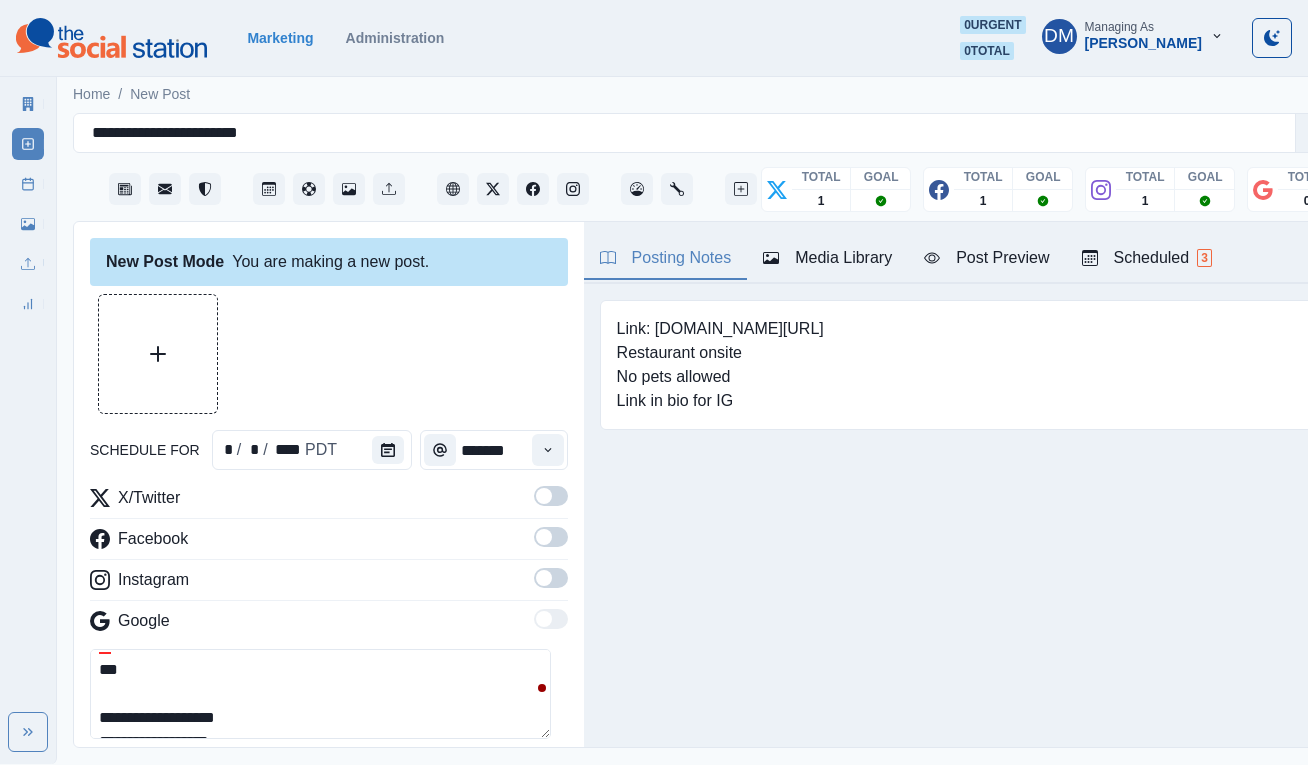 paste on "**********" 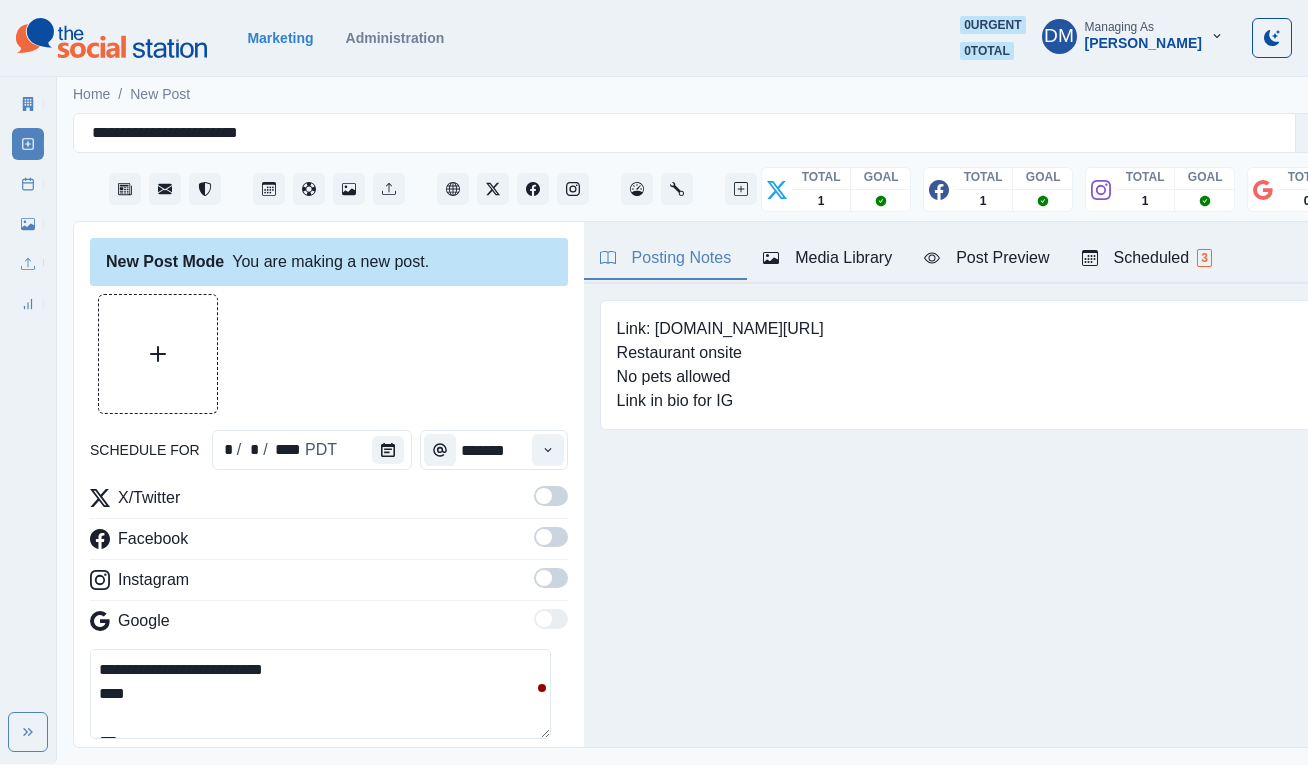 click on "**********" at bounding box center [320, 694] 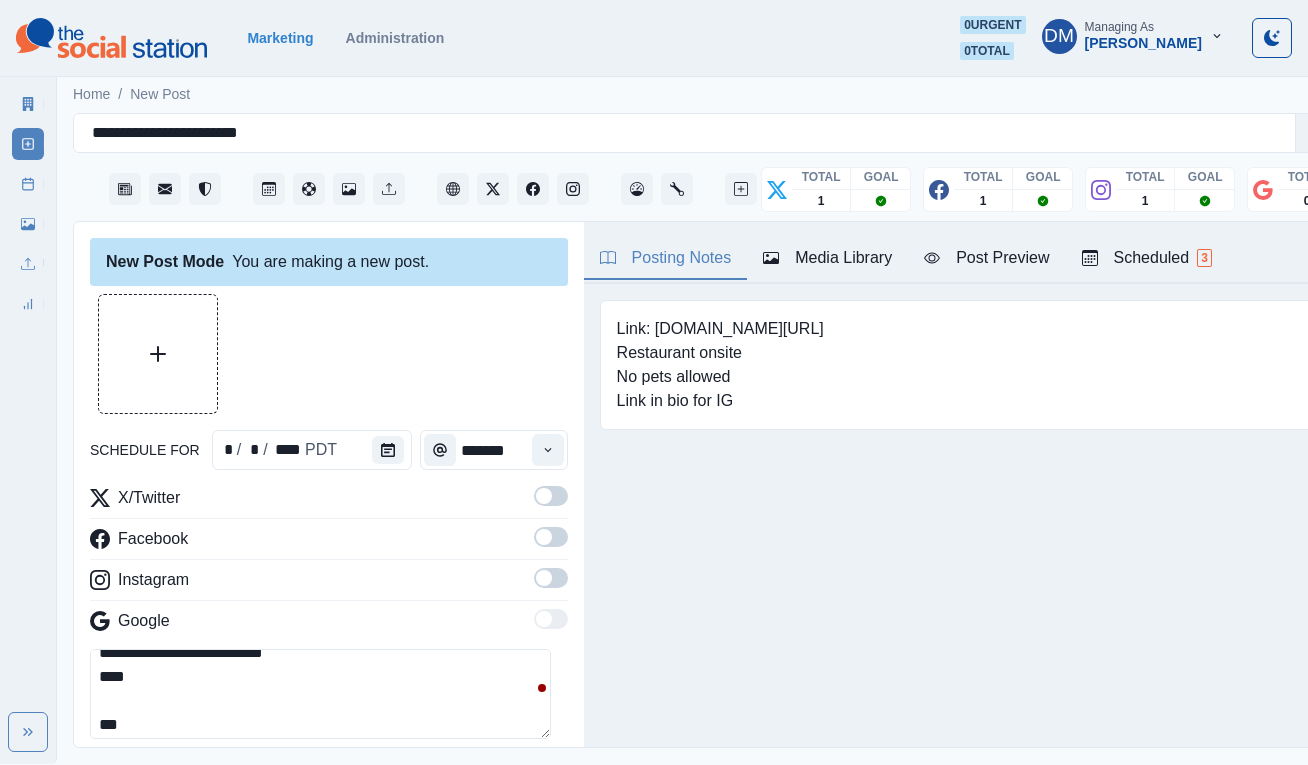 scroll, scrollTop: 69, scrollLeft: 0, axis: vertical 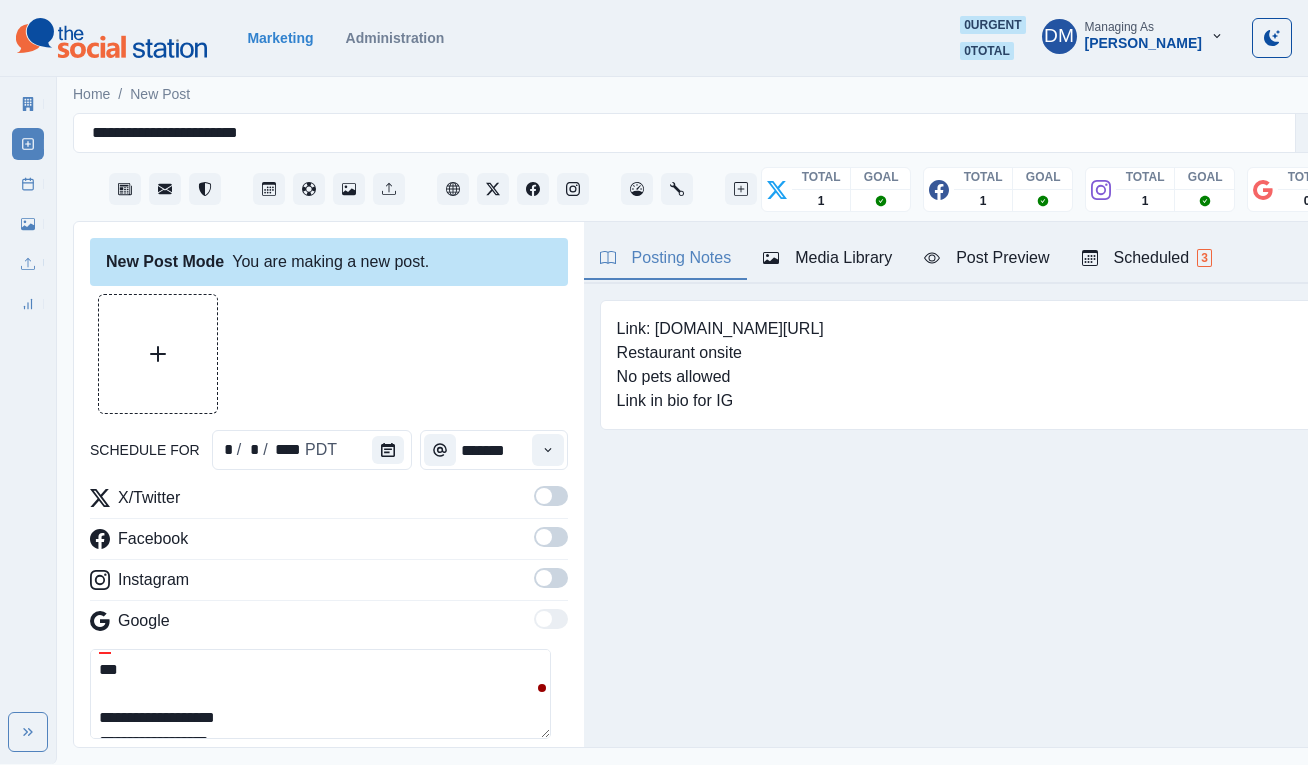 click on "**********" at bounding box center [320, 694] 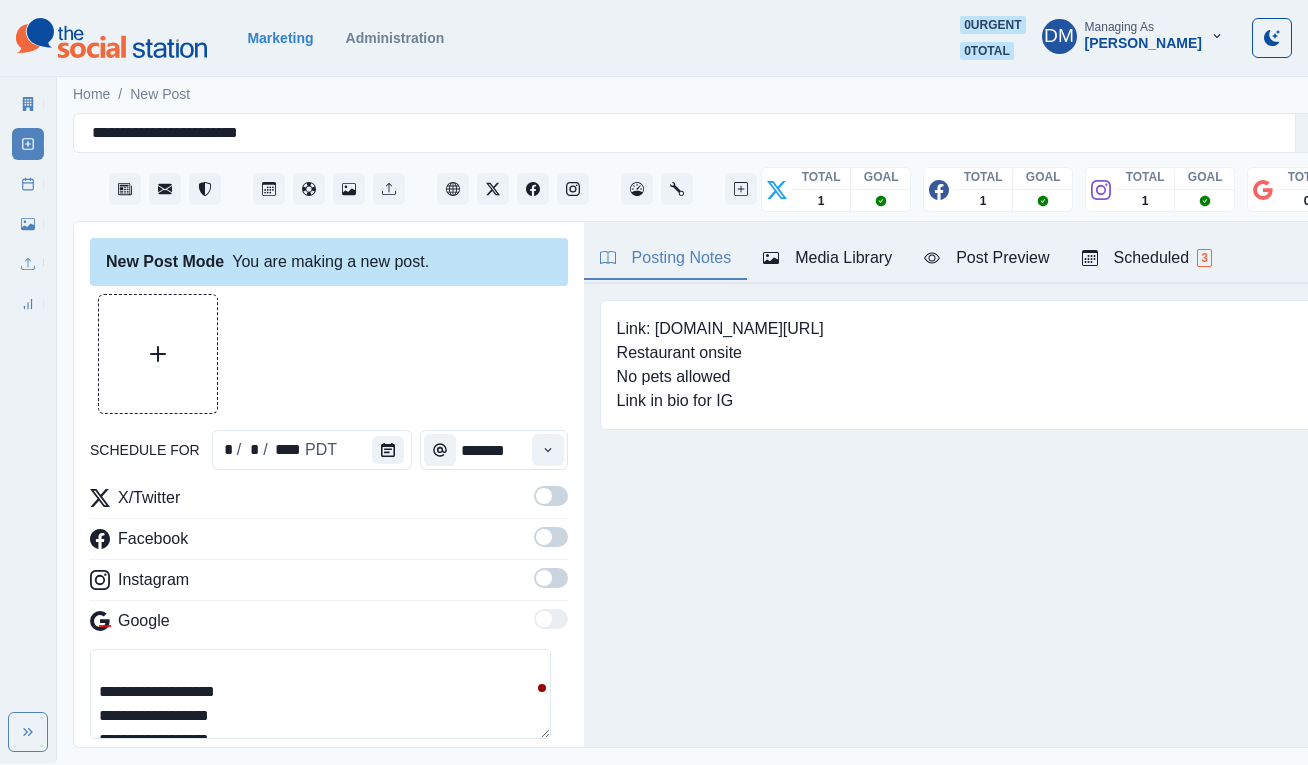 paste on "********" 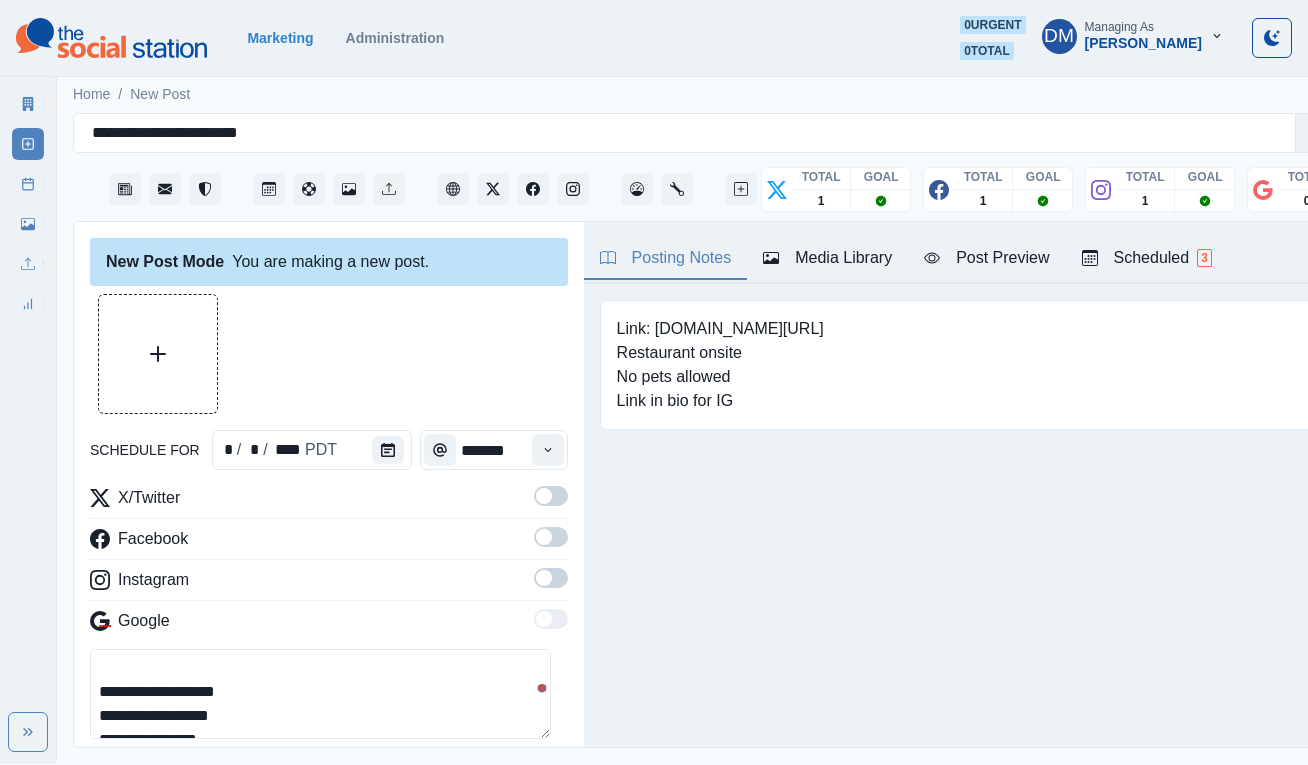 click on "**********" at bounding box center (320, 694) 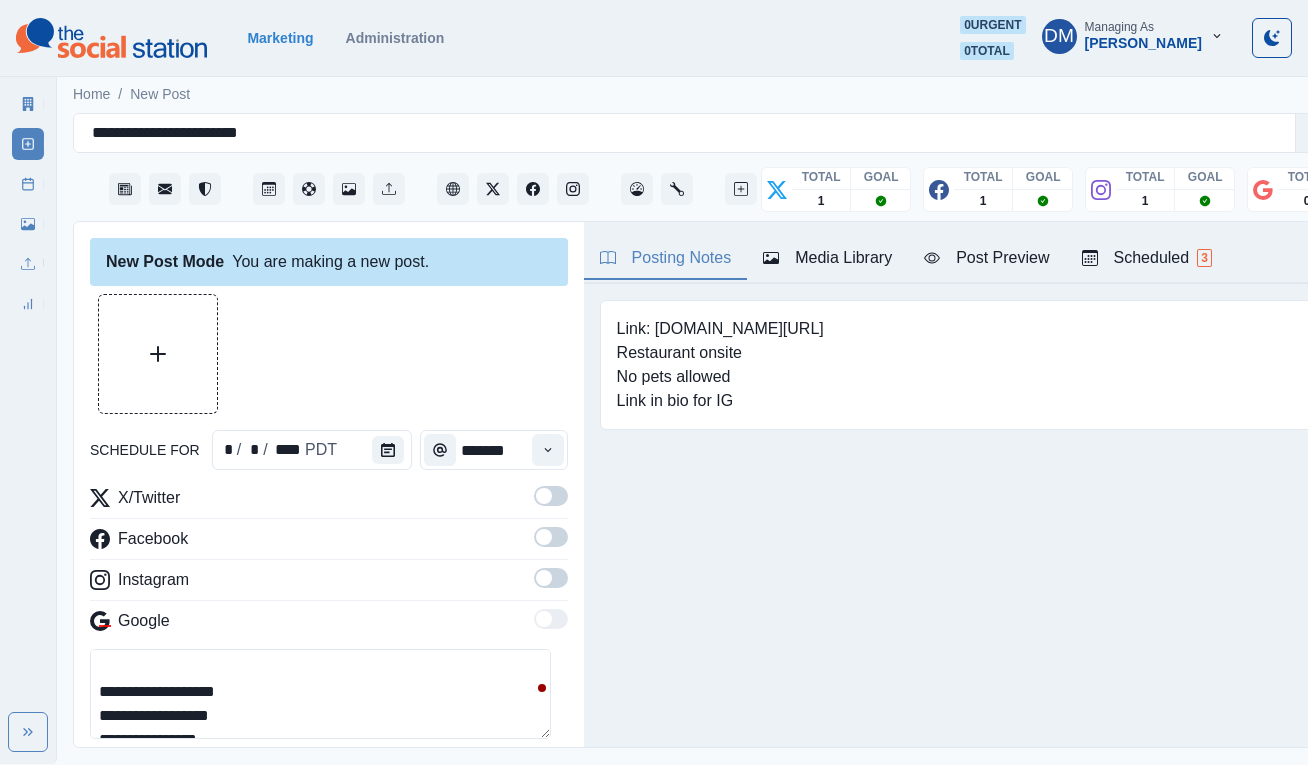 scroll, scrollTop: 116, scrollLeft: 0, axis: vertical 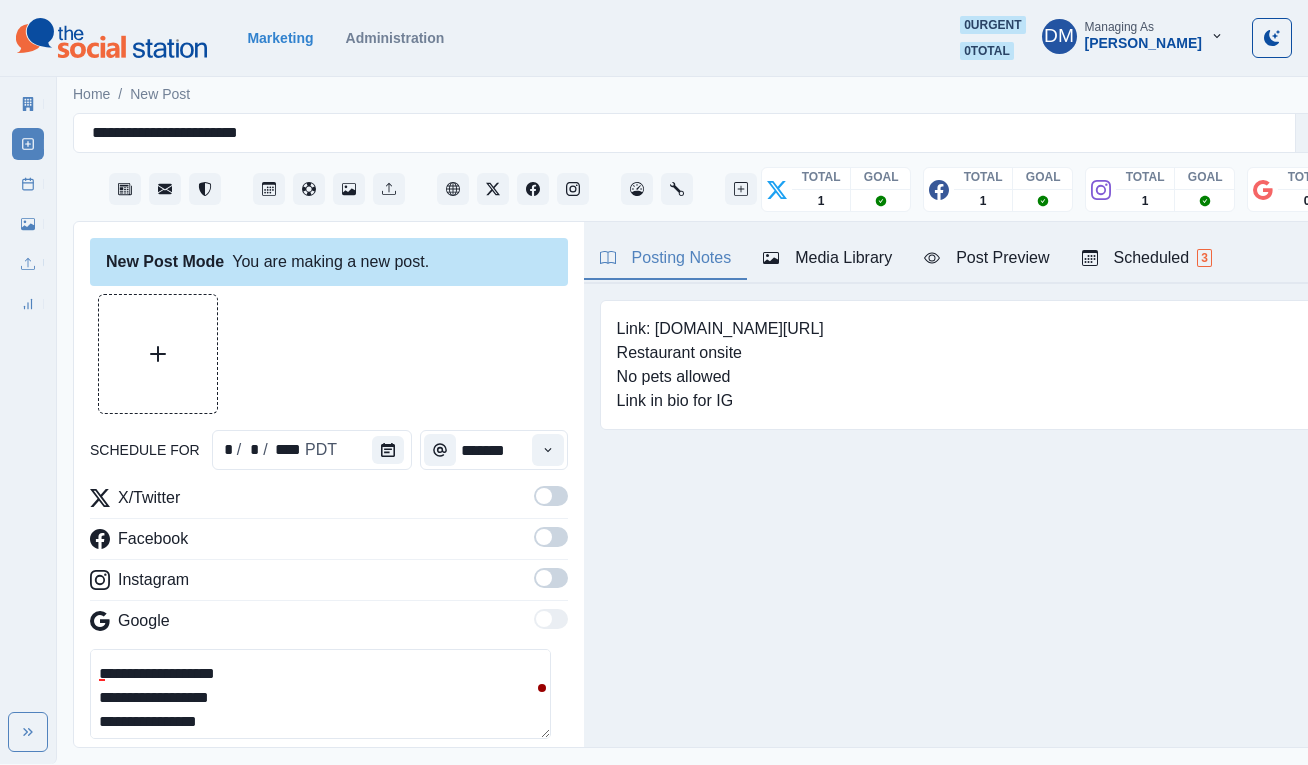 paste on "**********" 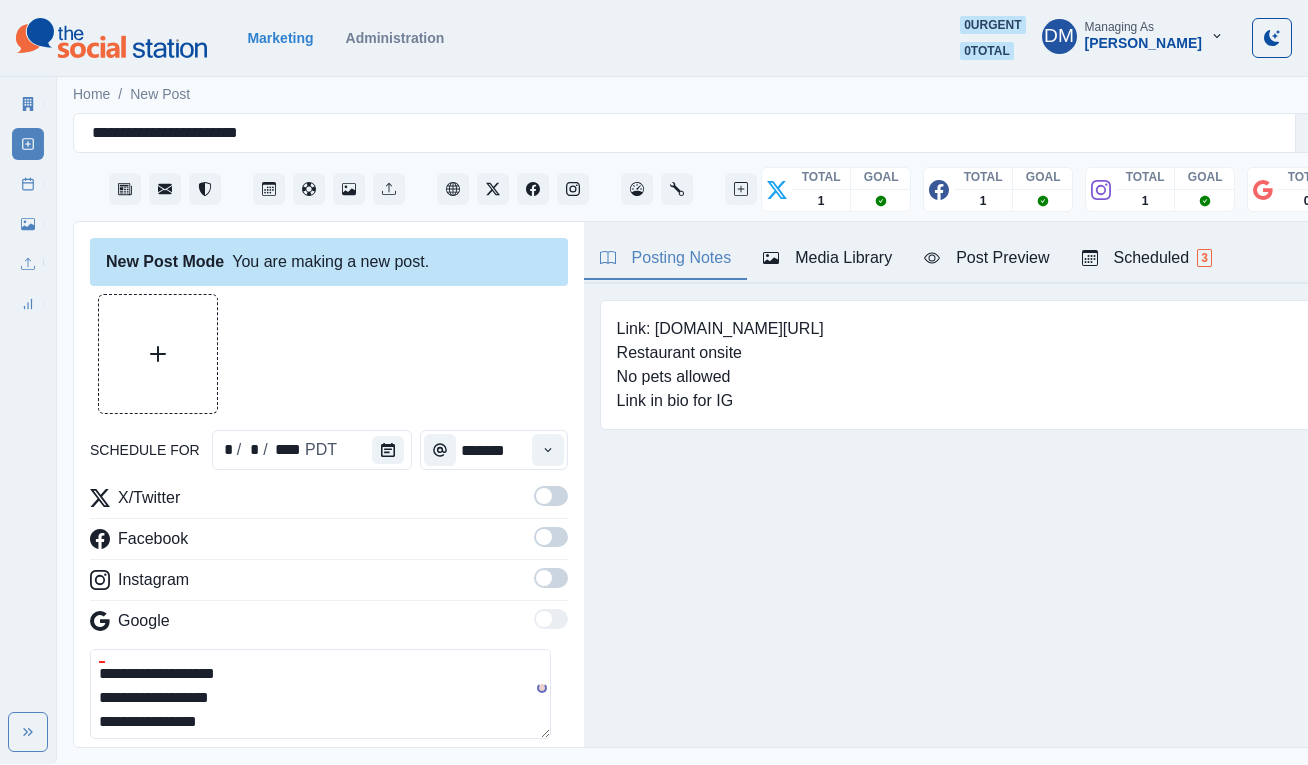scroll, scrollTop: 134, scrollLeft: 0, axis: vertical 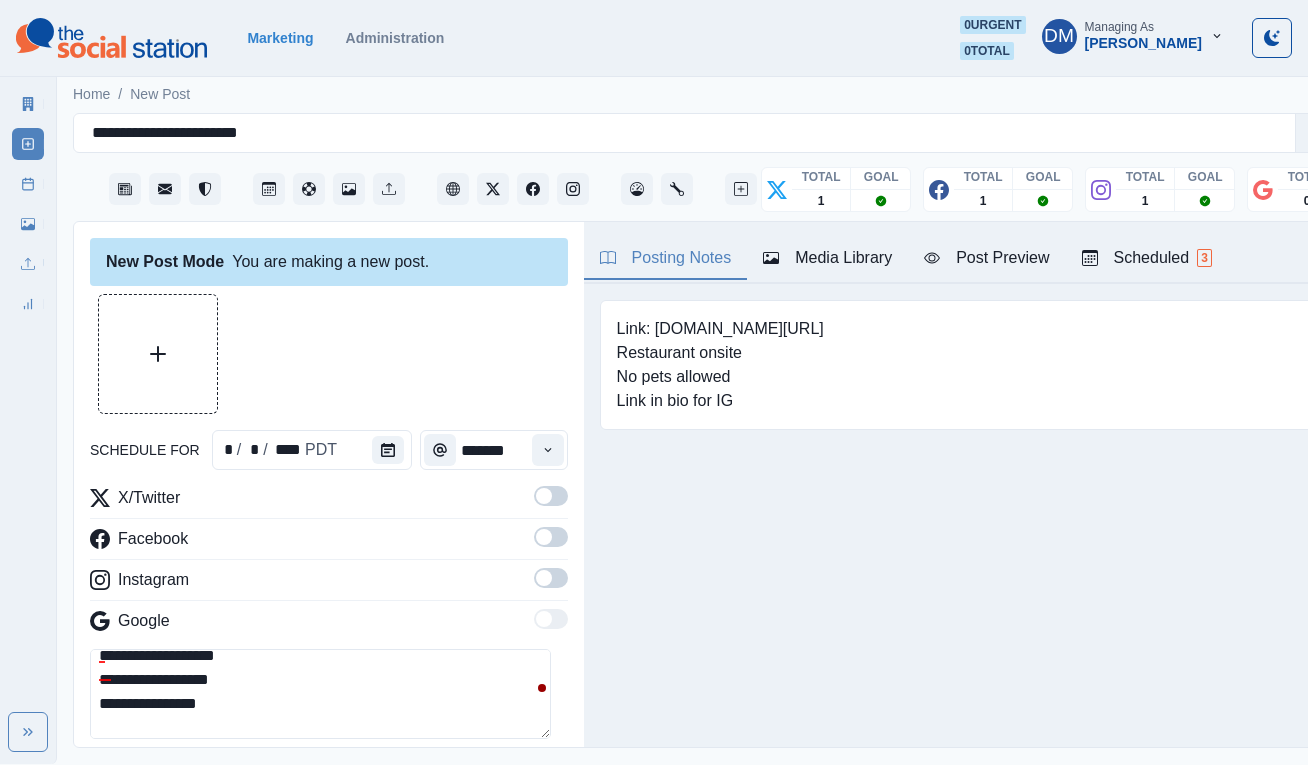 paste on "*********" 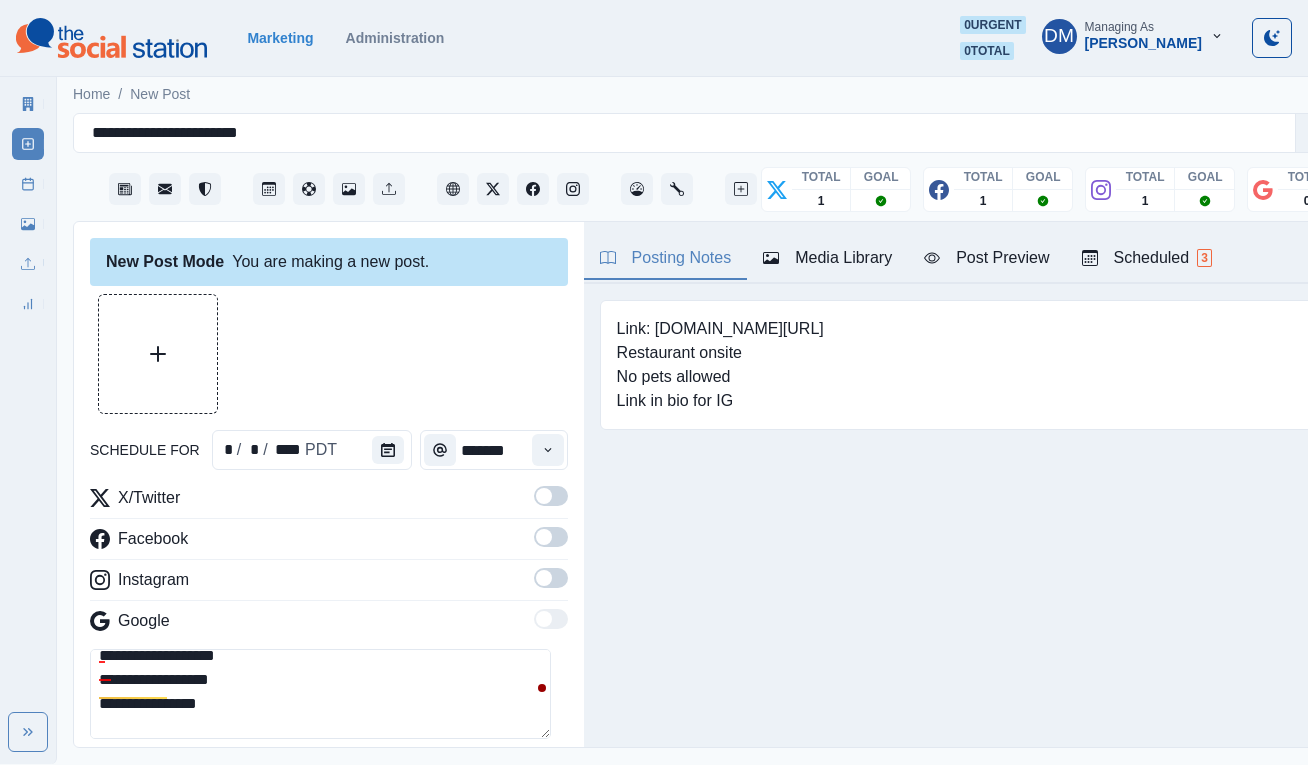 click on "**********" at bounding box center (320, 694) 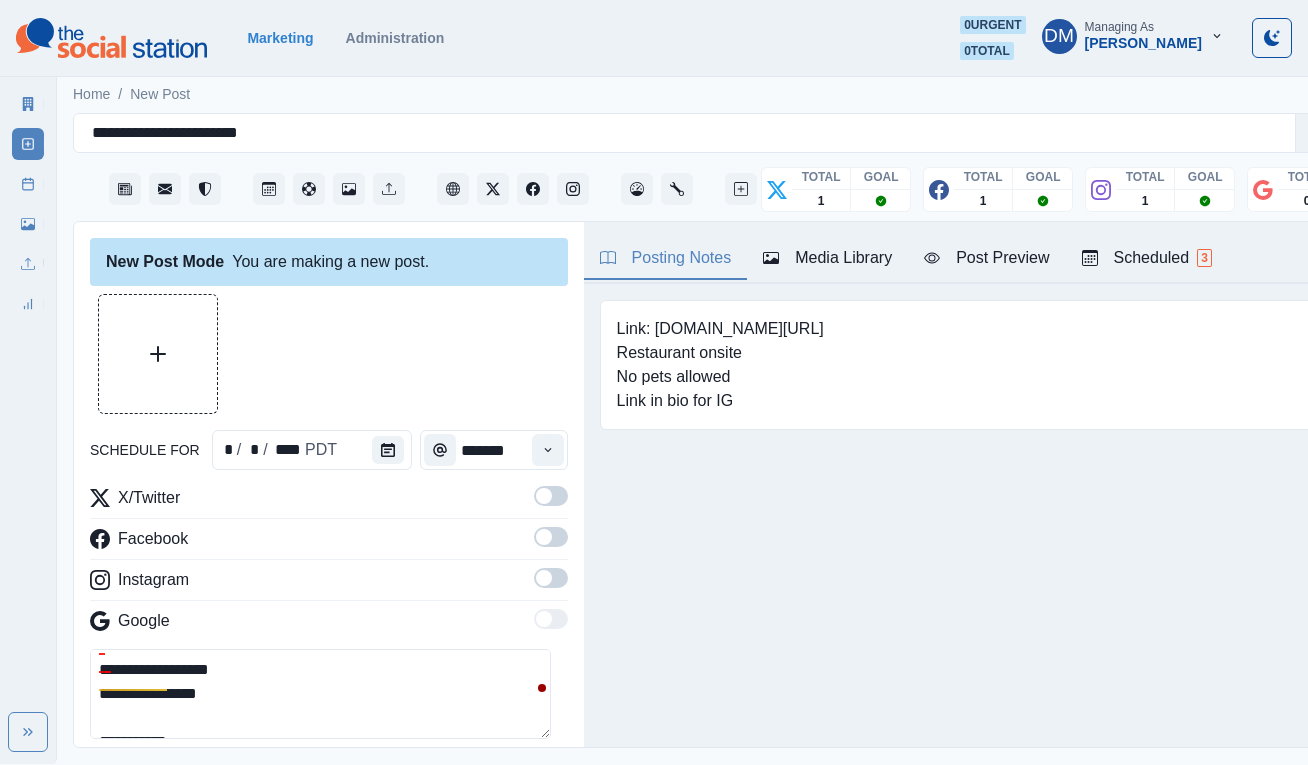 scroll, scrollTop: 138, scrollLeft: 0, axis: vertical 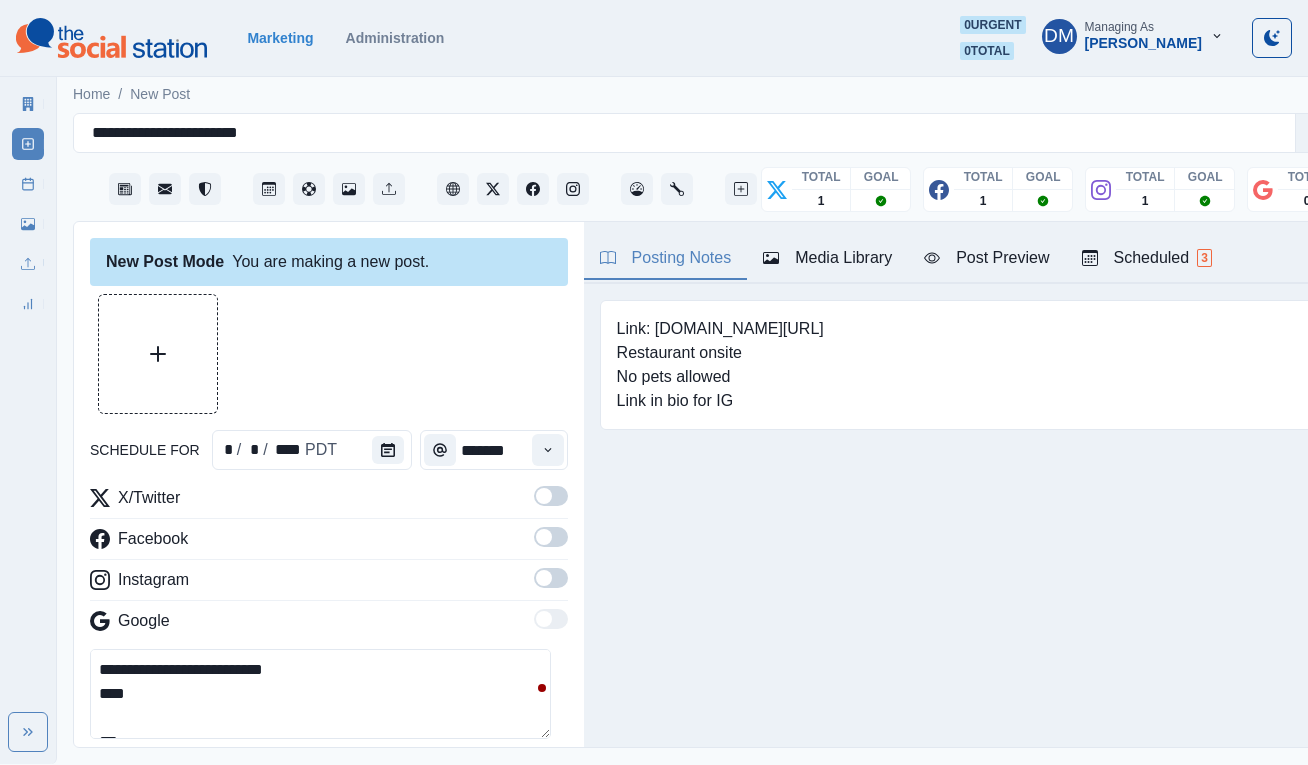 click on "**********" at bounding box center (320, 694) 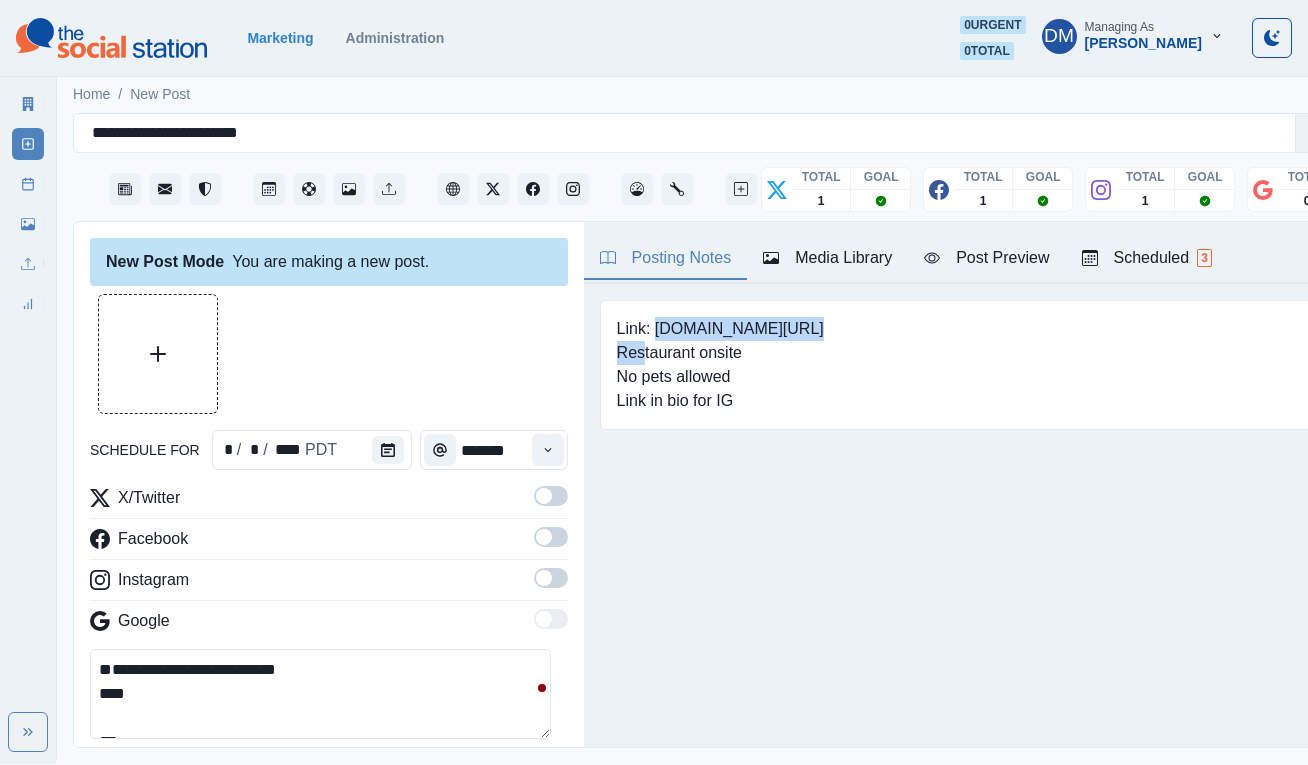 drag, startPoint x: 625, startPoint y: 279, endPoint x: 755, endPoint y: 282, distance: 130.0346 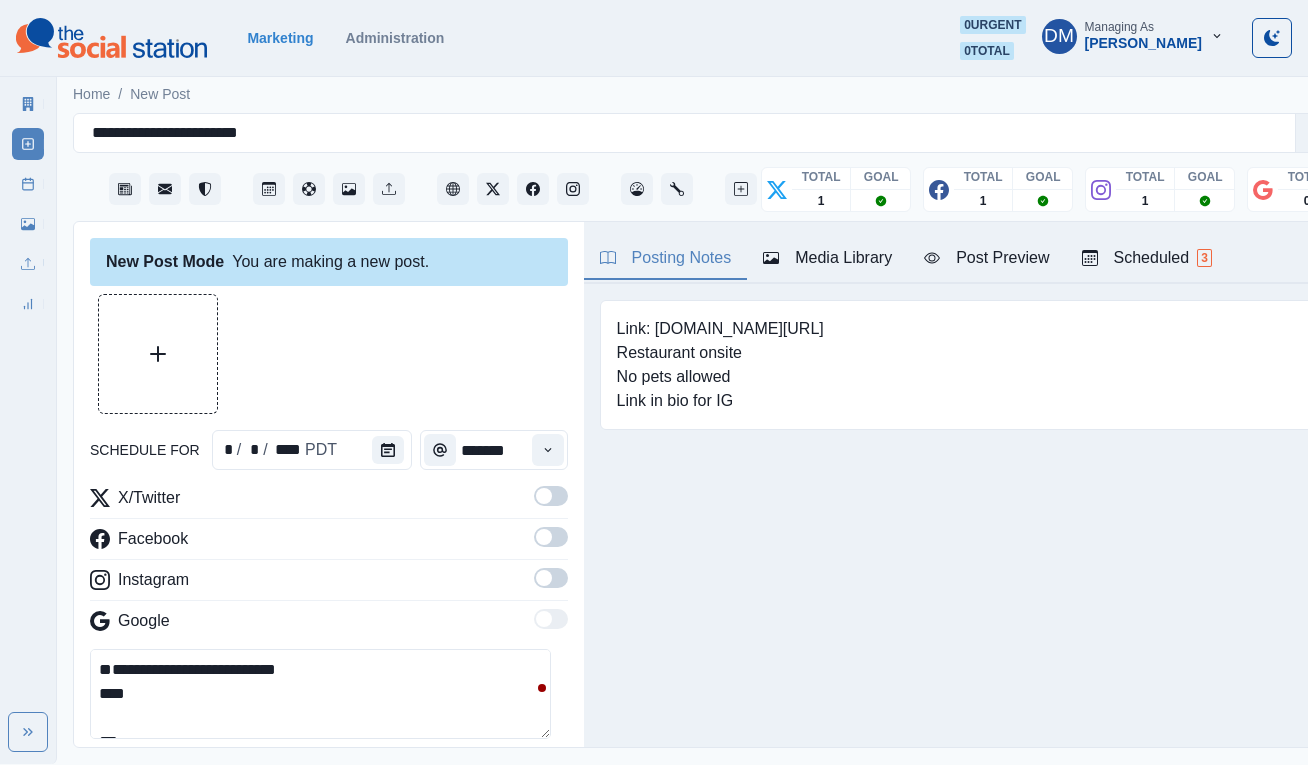 click on "**********" at bounding box center (320, 694) 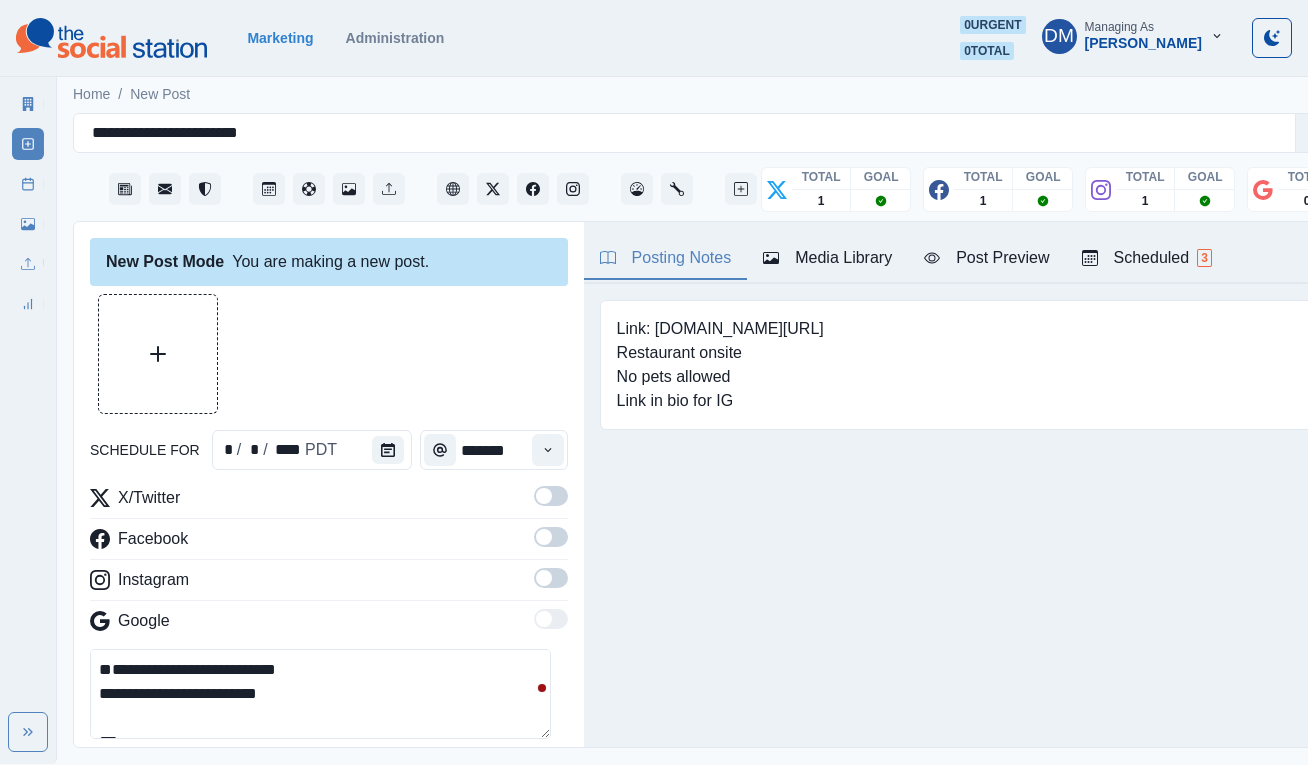 click on "**********" at bounding box center (320, 694) 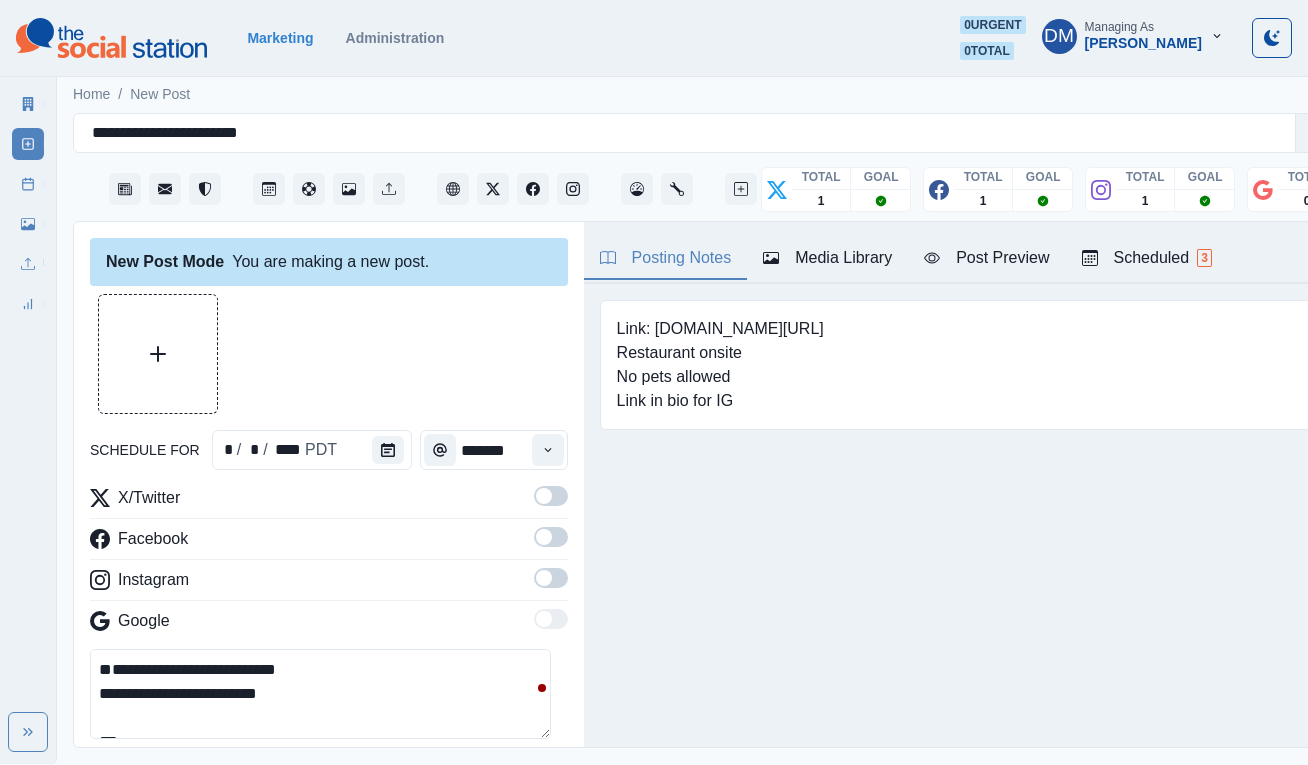 paste on "**********" 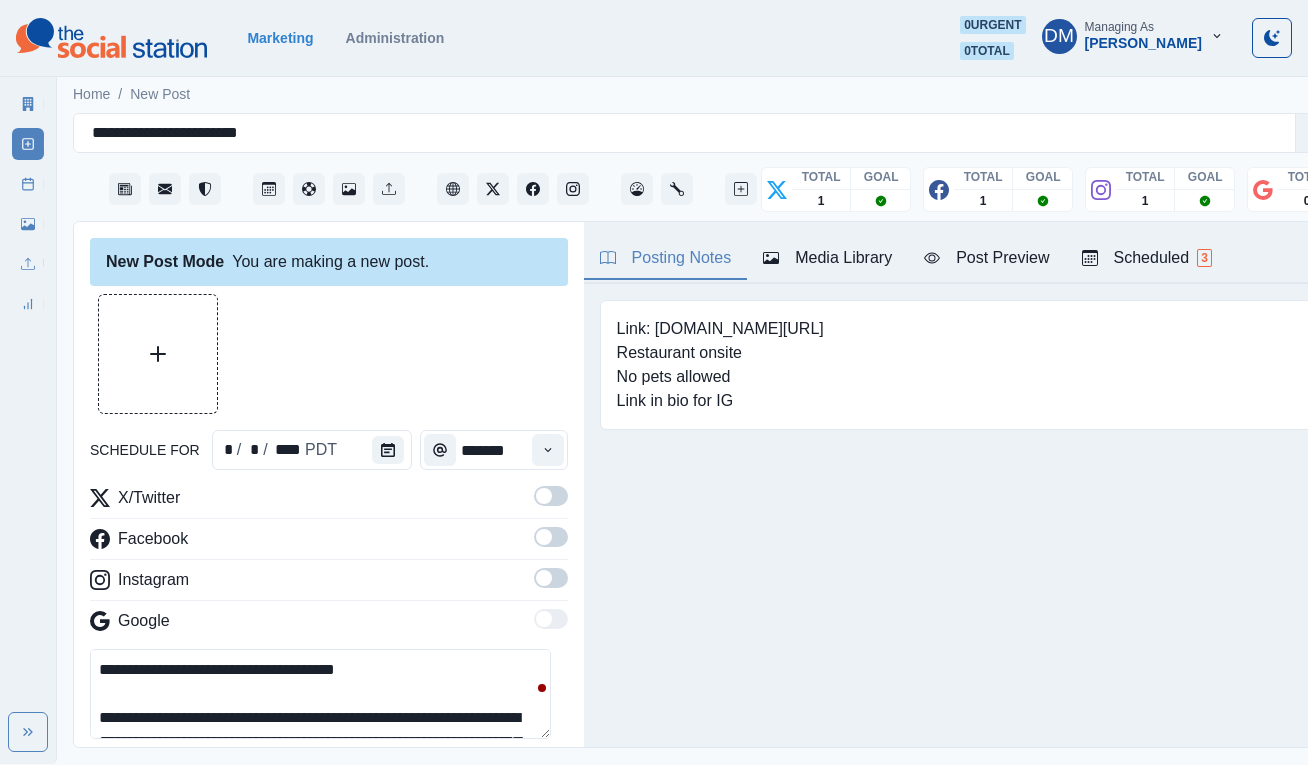 scroll, scrollTop: 26, scrollLeft: 0, axis: vertical 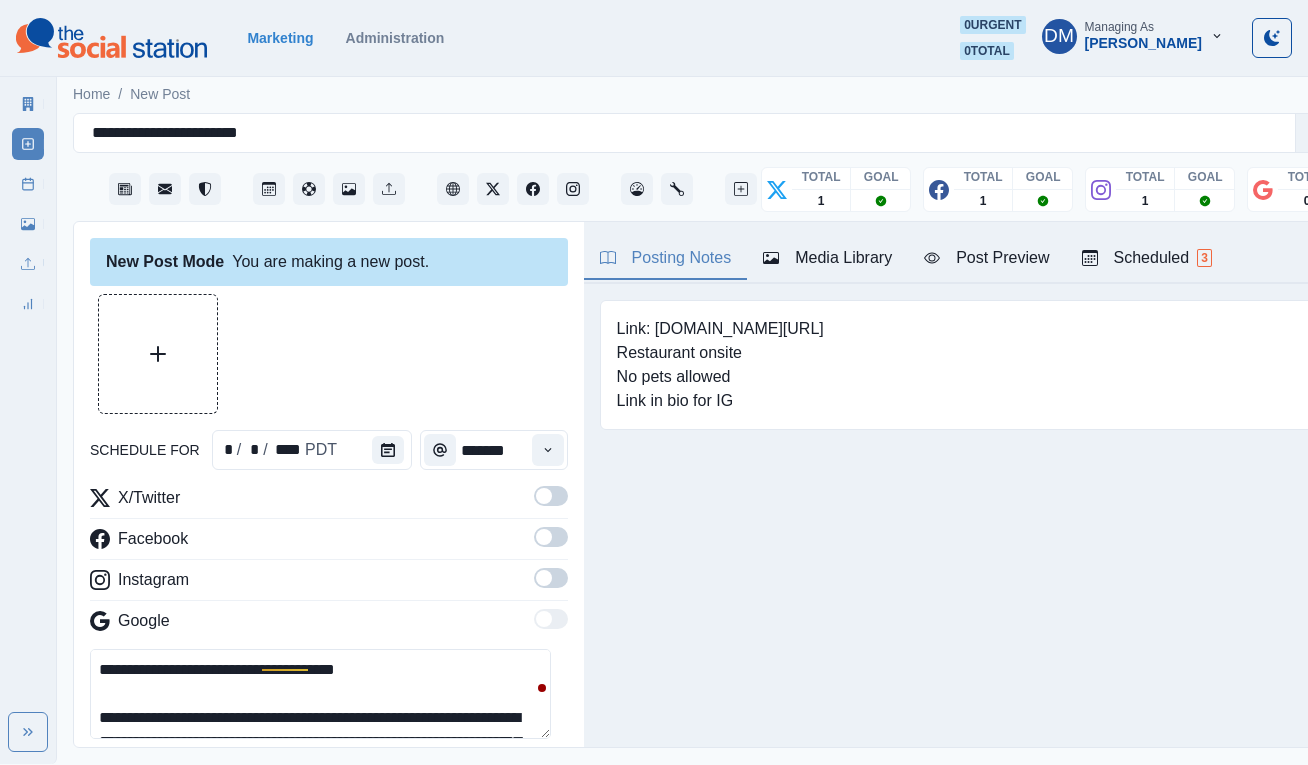 drag, startPoint x: 313, startPoint y: 578, endPoint x: 76, endPoint y: 571, distance: 237.10335 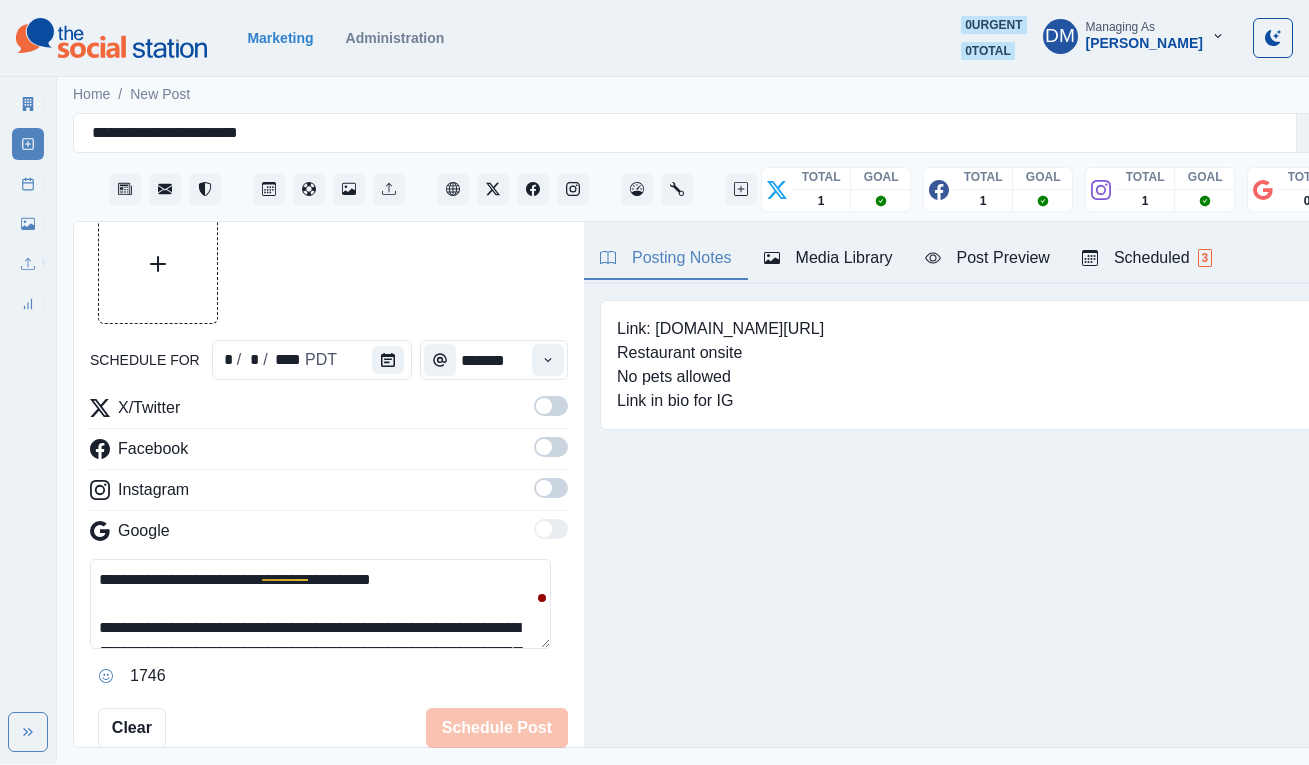 scroll, scrollTop: 103, scrollLeft: 0, axis: vertical 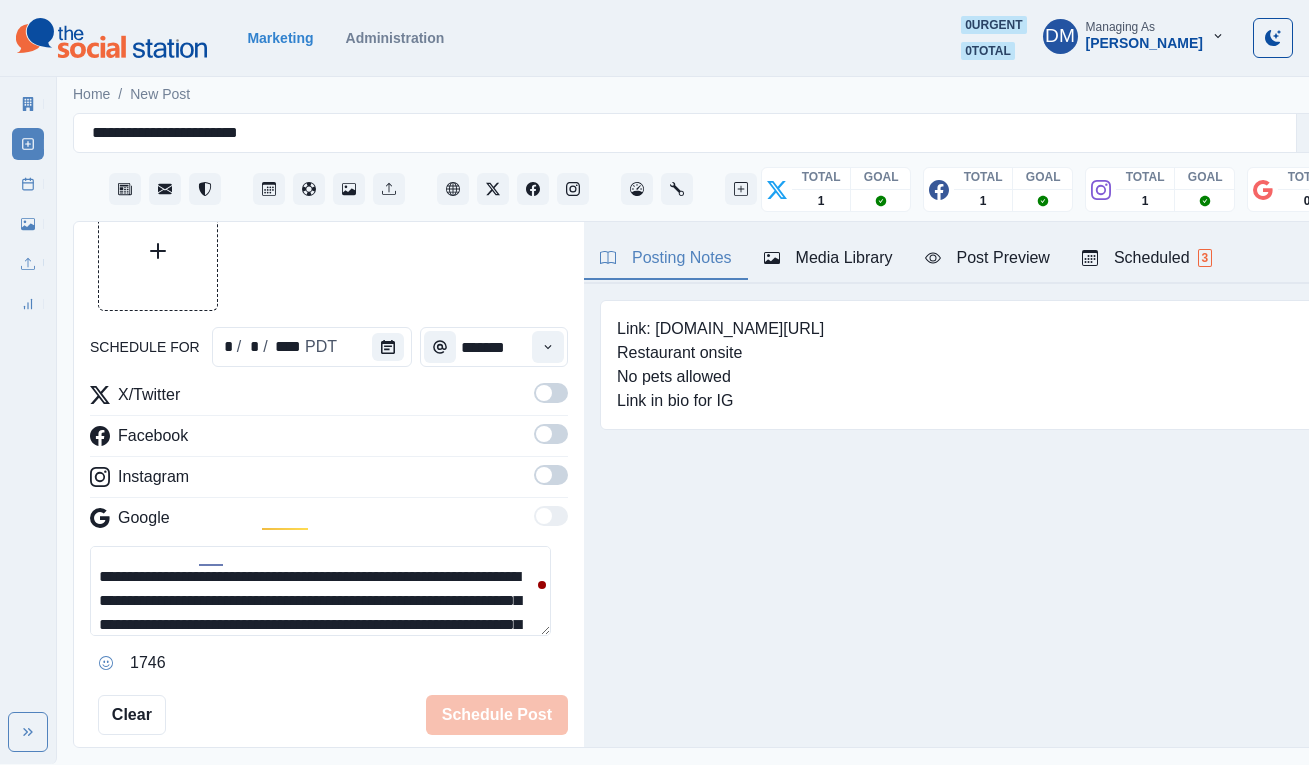 click on "**********" at bounding box center [320, 591] 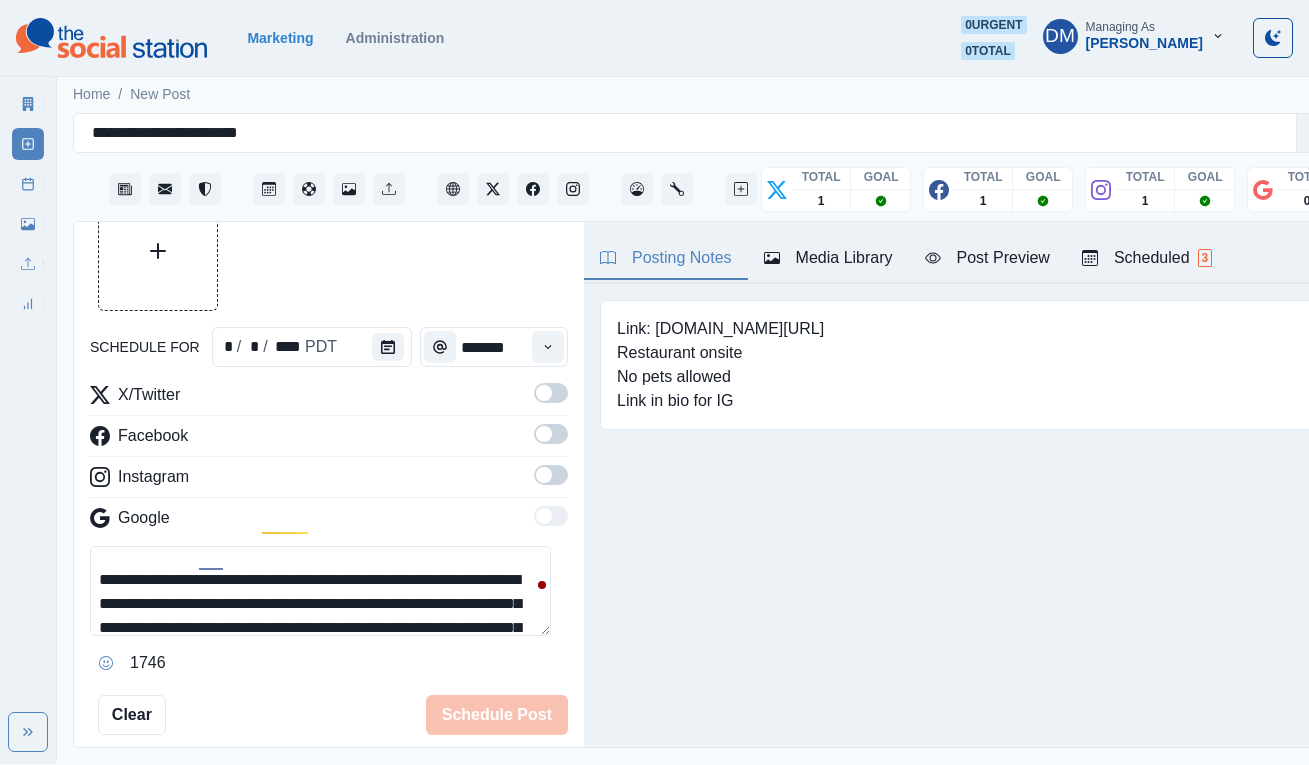 scroll, scrollTop: 34, scrollLeft: 0, axis: vertical 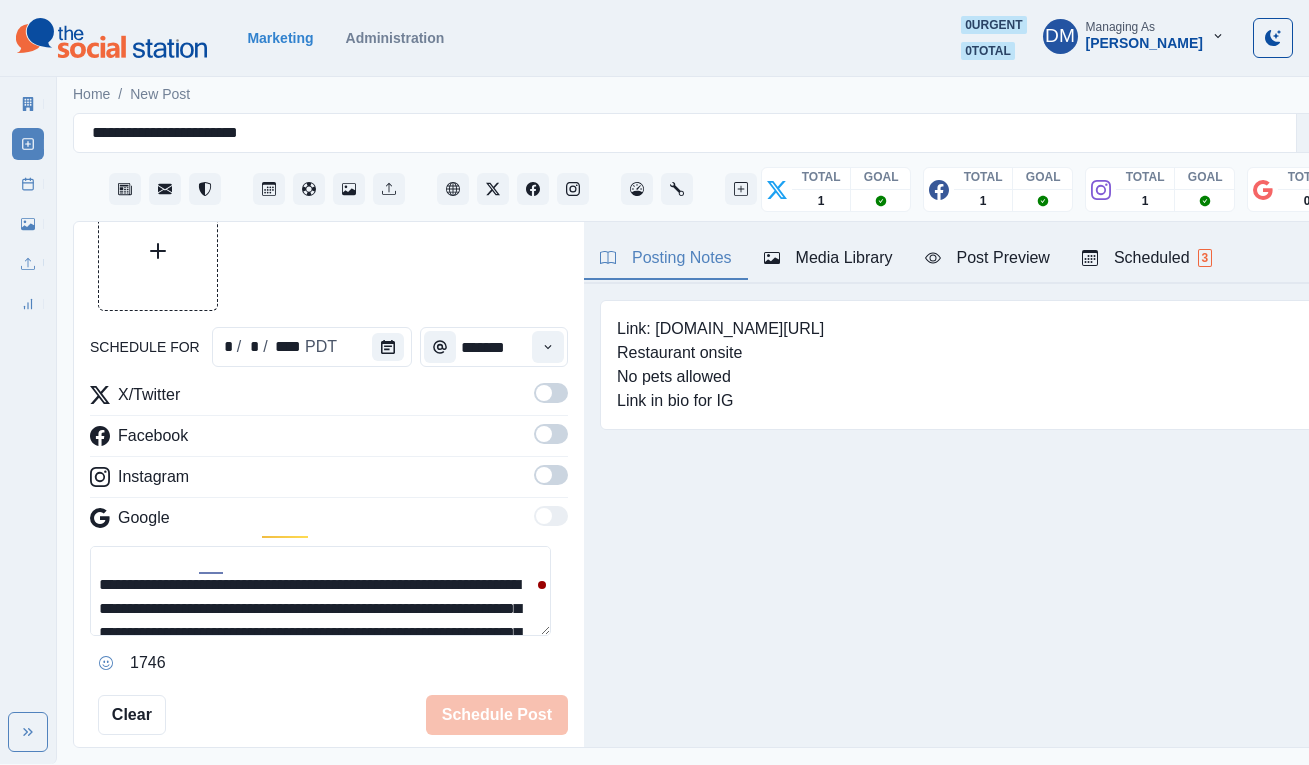 click on "**********" at bounding box center [320, 591] 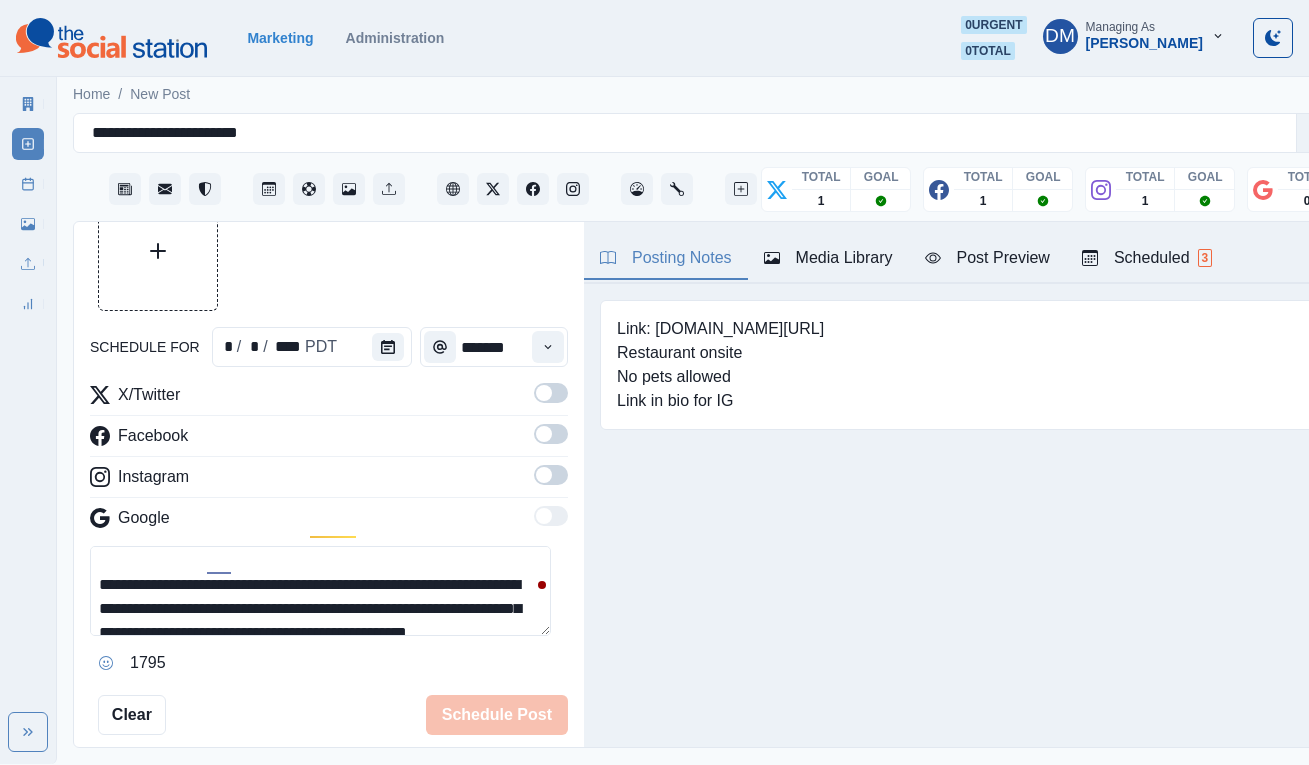 scroll, scrollTop: 27, scrollLeft: 0, axis: vertical 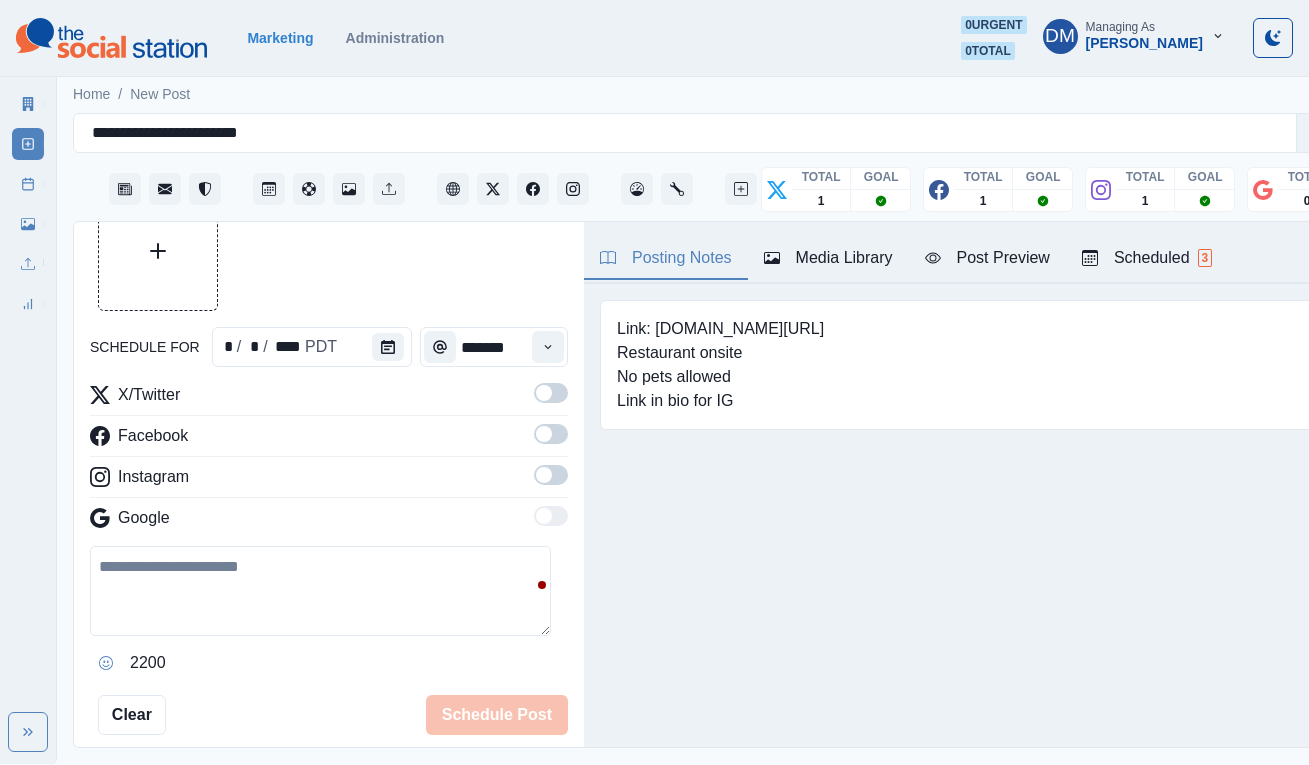 type 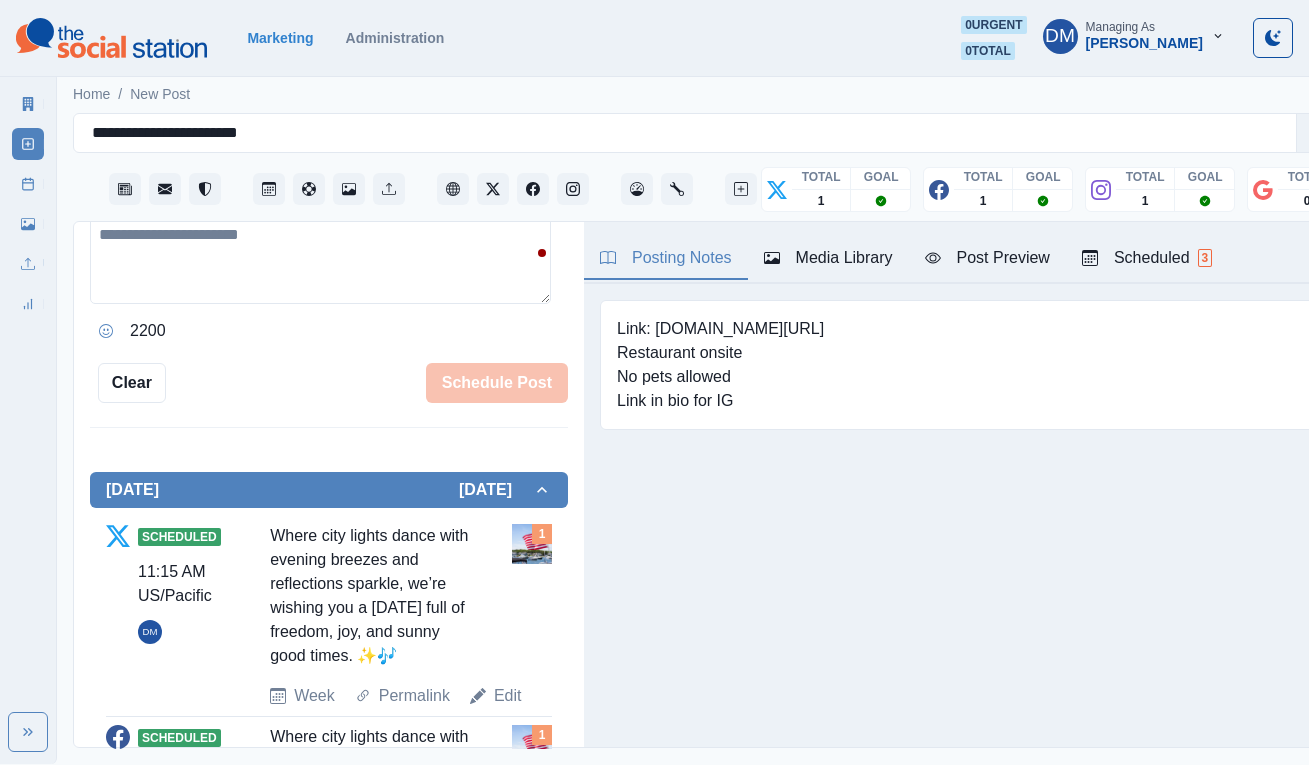 scroll, scrollTop: 520, scrollLeft: 0, axis: vertical 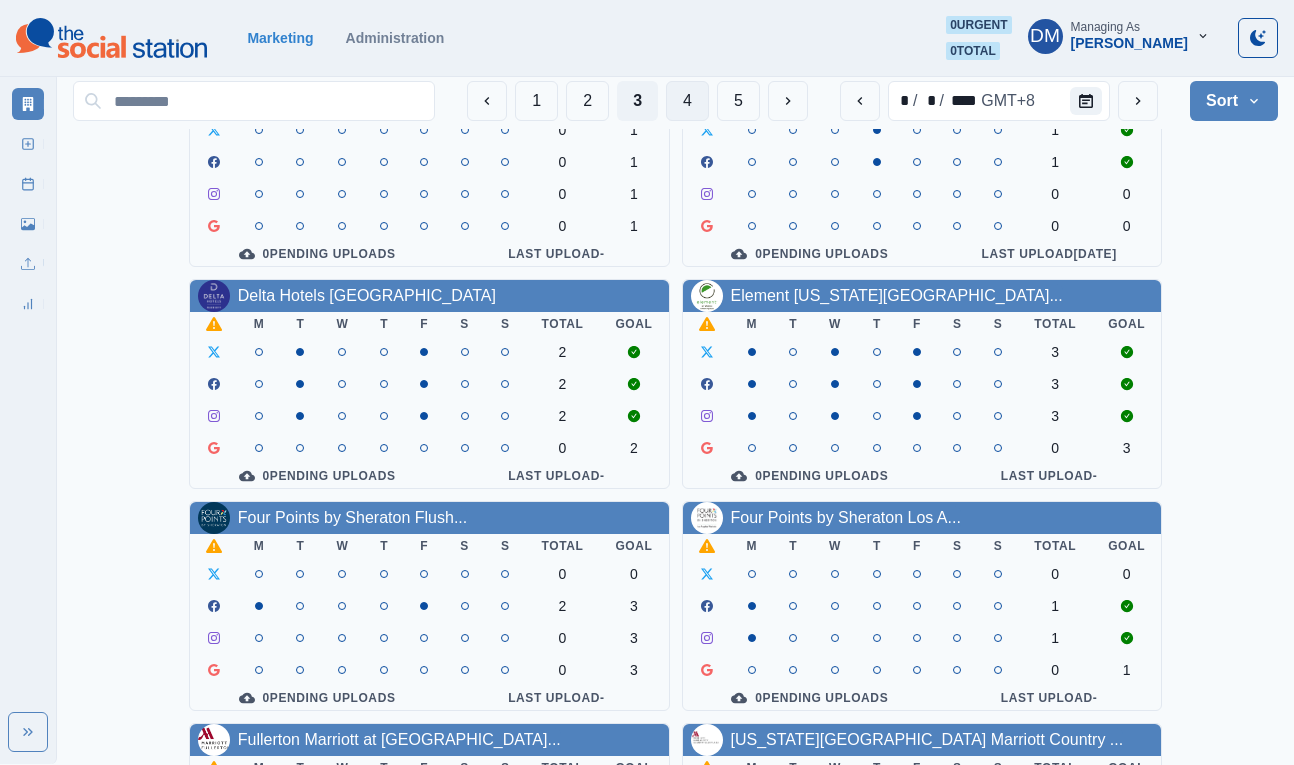 click on "4" at bounding box center (687, 101) 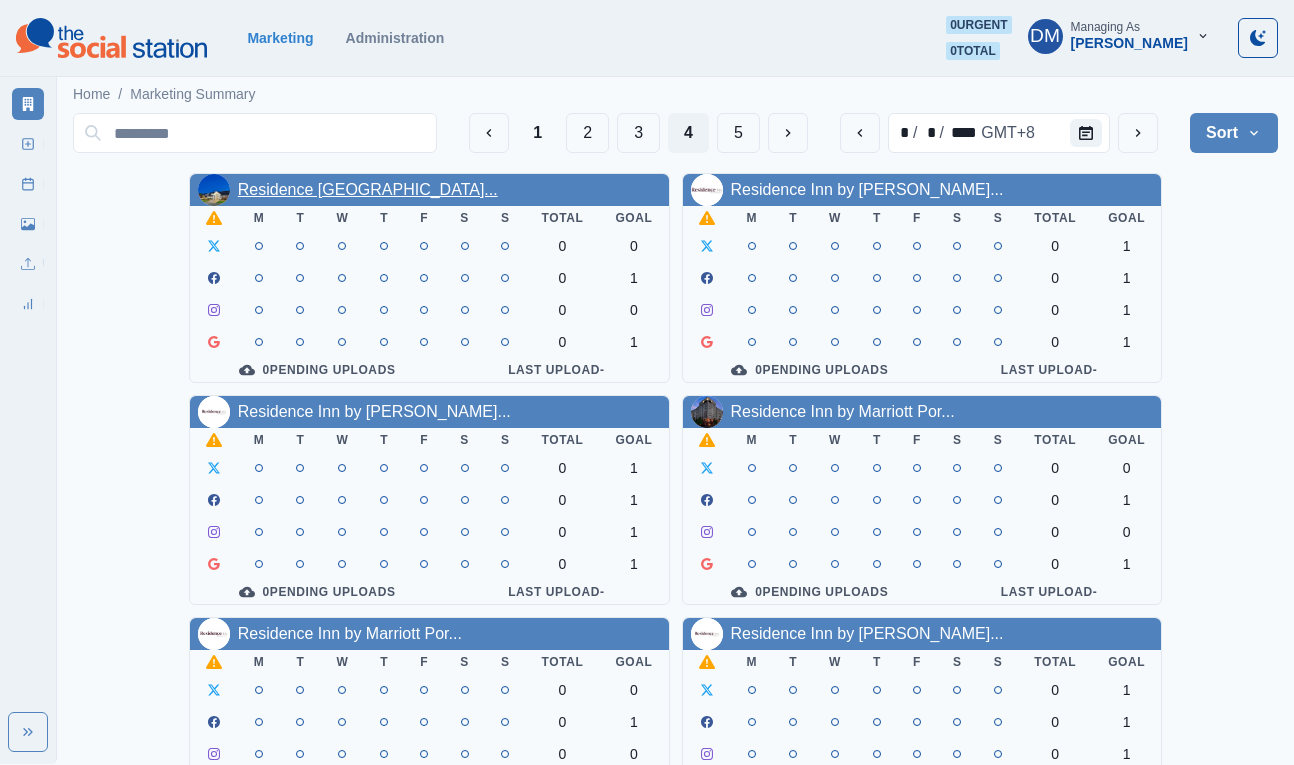 click on "Residence Inn Bridgewater Bra..." at bounding box center [368, 189] 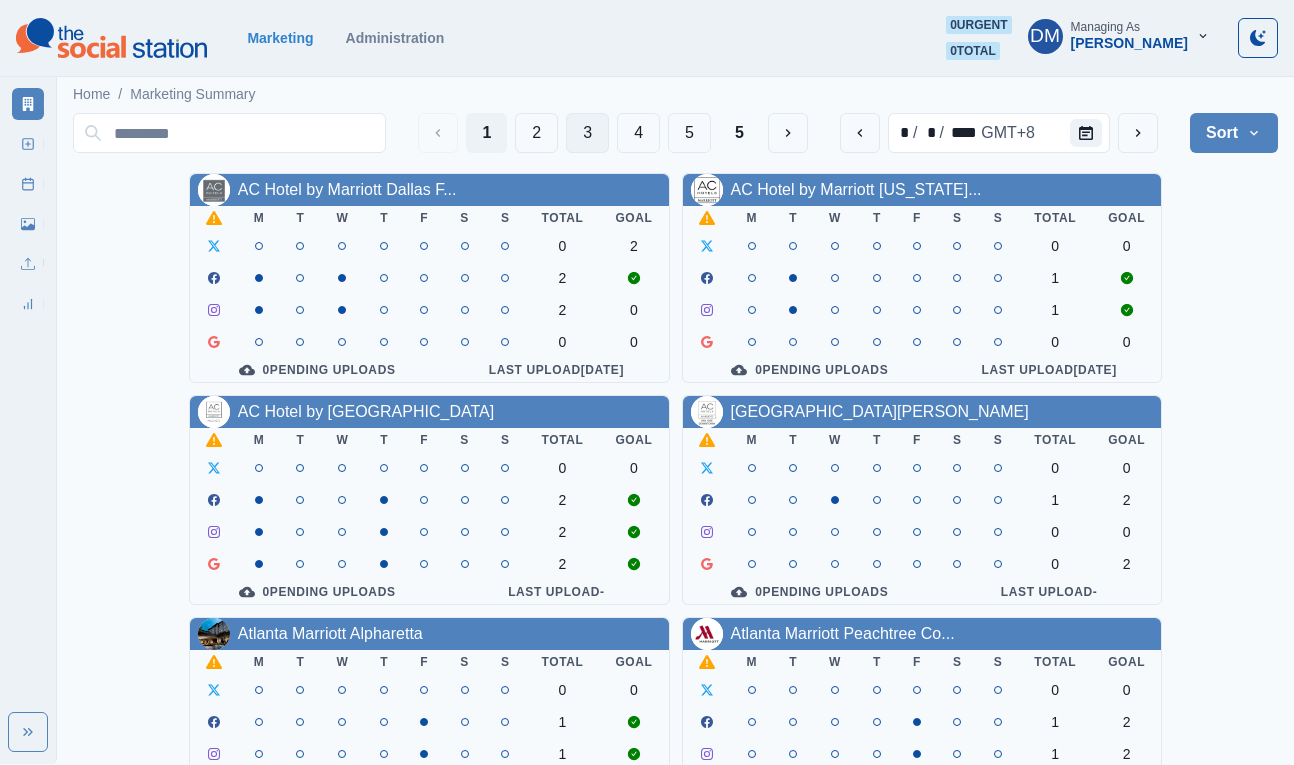 click on "3" at bounding box center [587, 133] 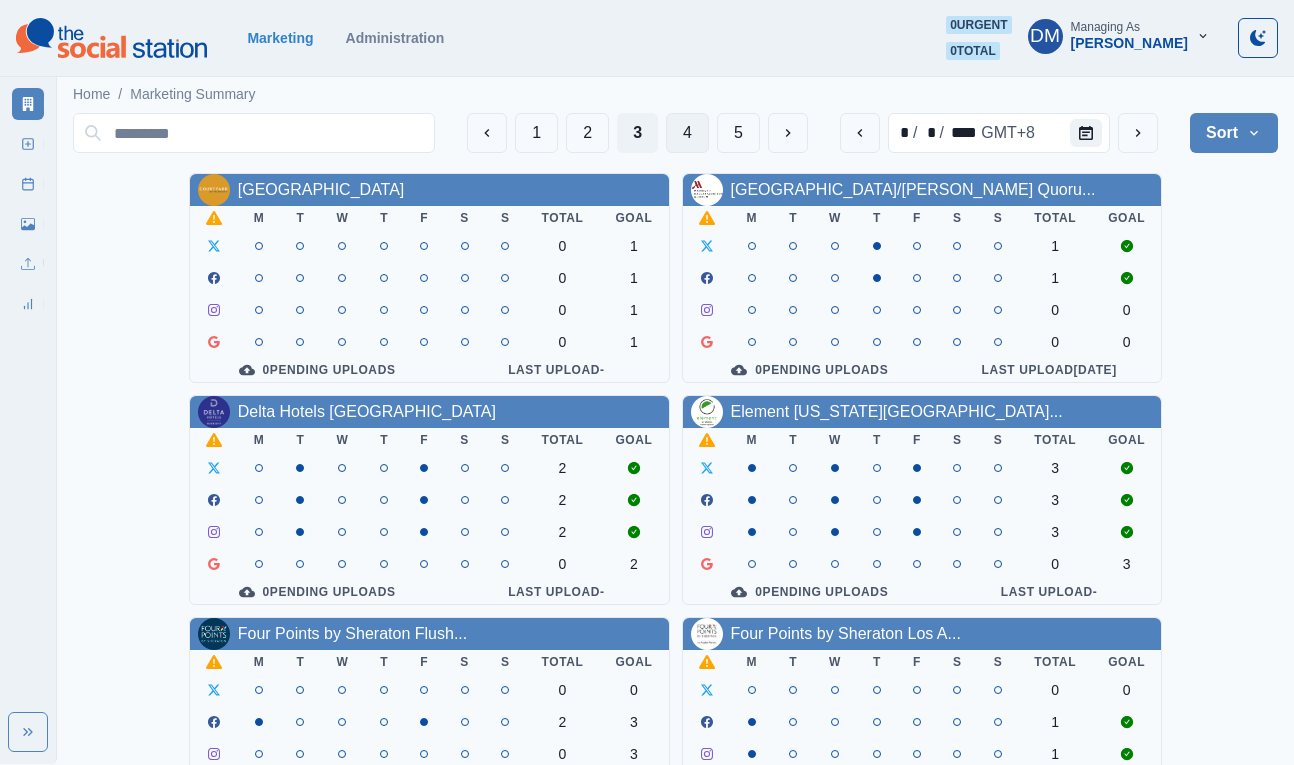 click on "4" at bounding box center [687, 133] 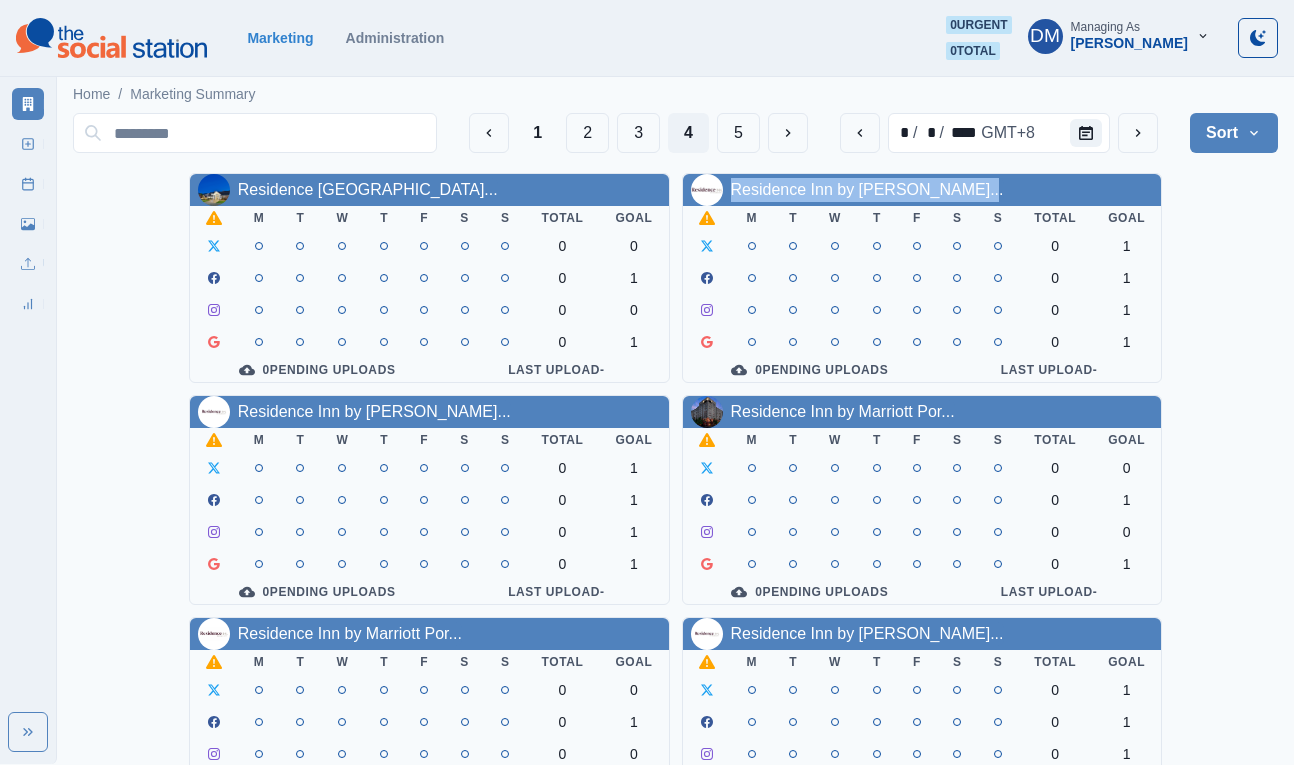 click on "Residence Inn by Marriott Dal..." at bounding box center (374, 412) 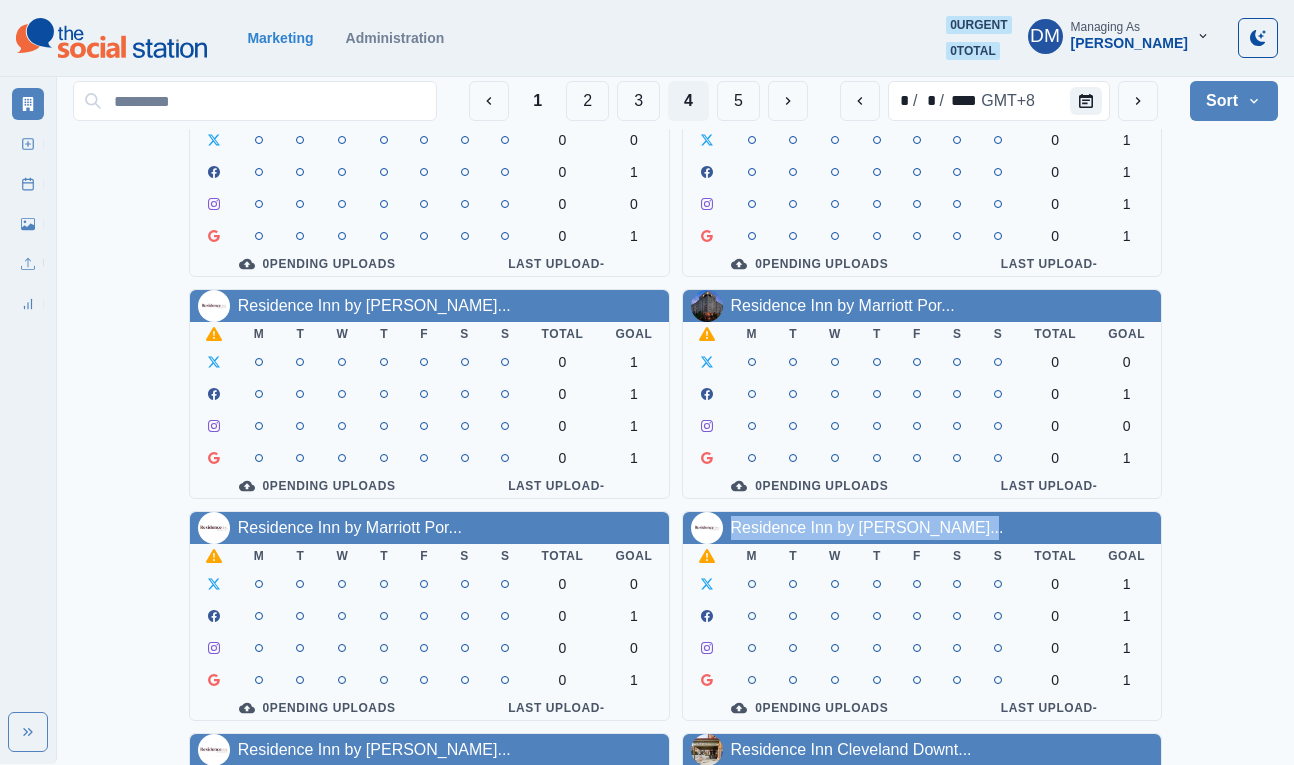 scroll, scrollTop: 116, scrollLeft: 0, axis: vertical 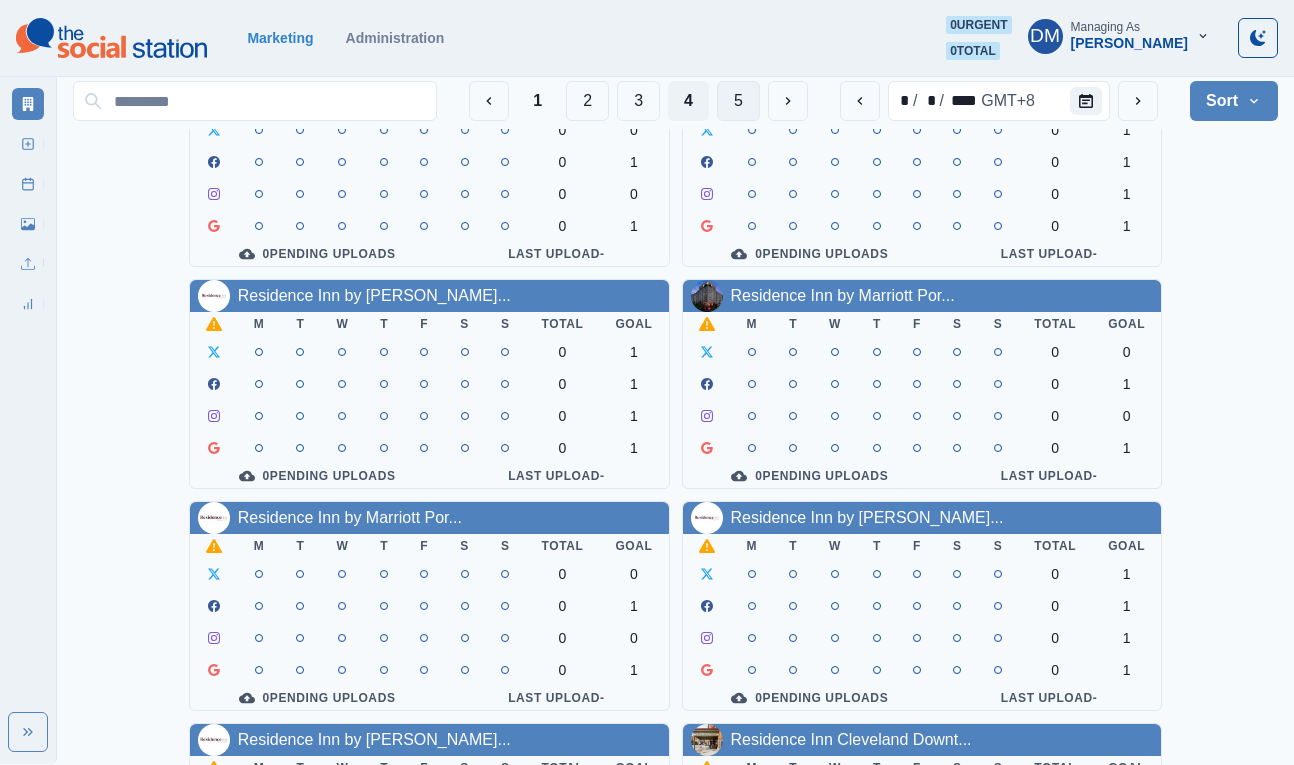 click on "5" at bounding box center (738, 101) 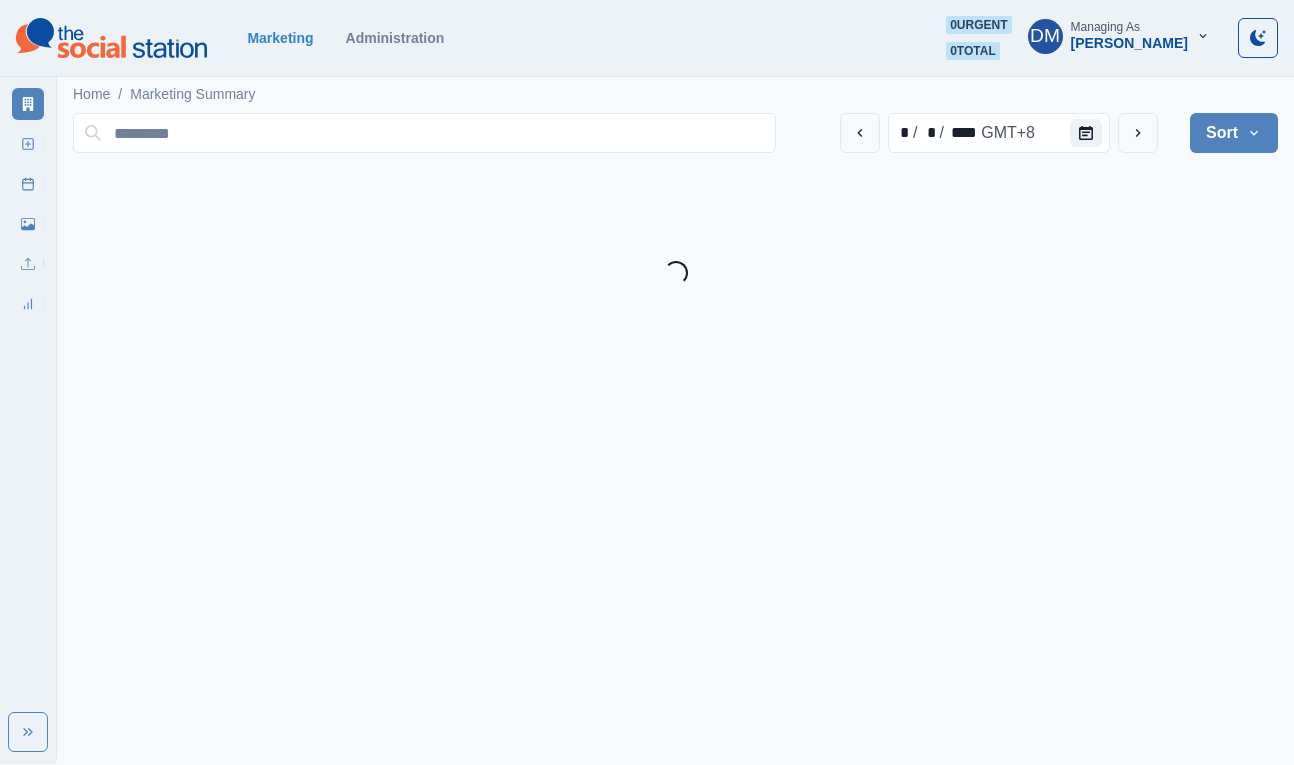 scroll, scrollTop: 0, scrollLeft: 0, axis: both 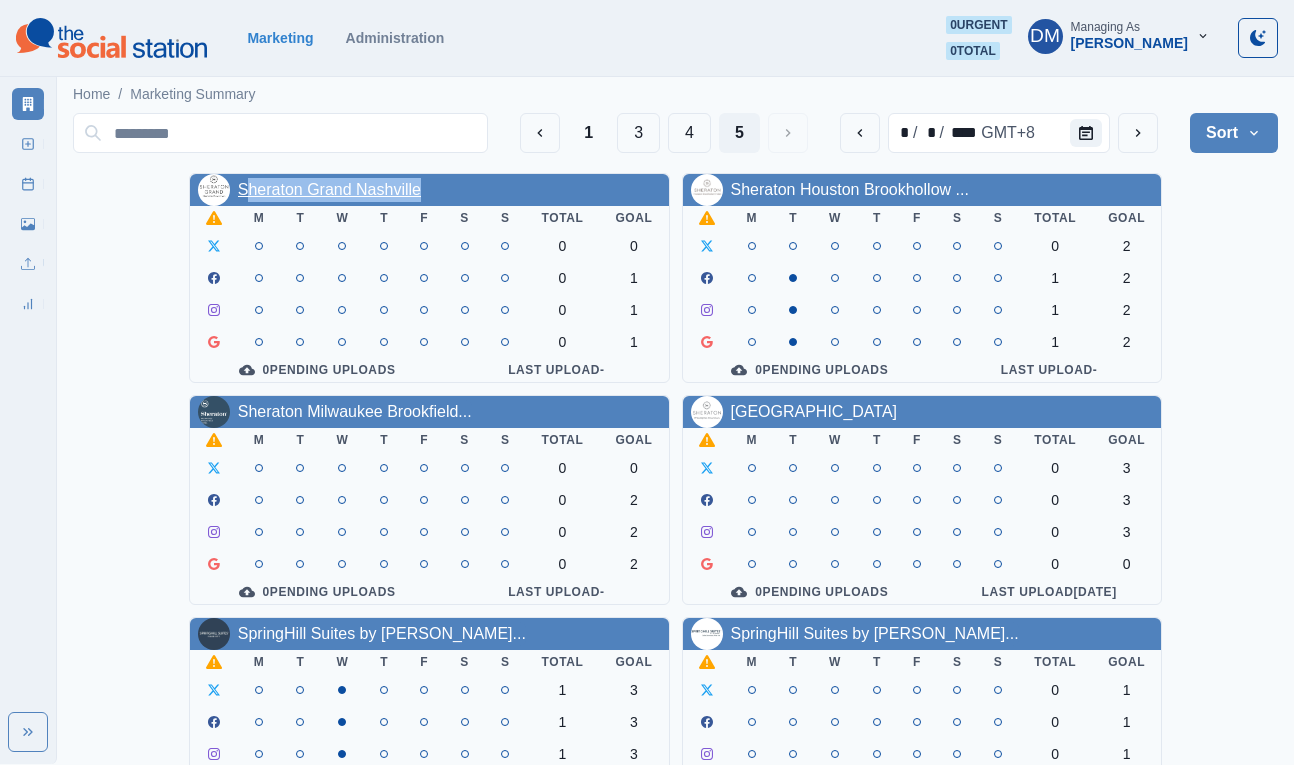 drag, startPoint x: 321, startPoint y: 172, endPoint x: 158, endPoint y: 171, distance: 163.00307 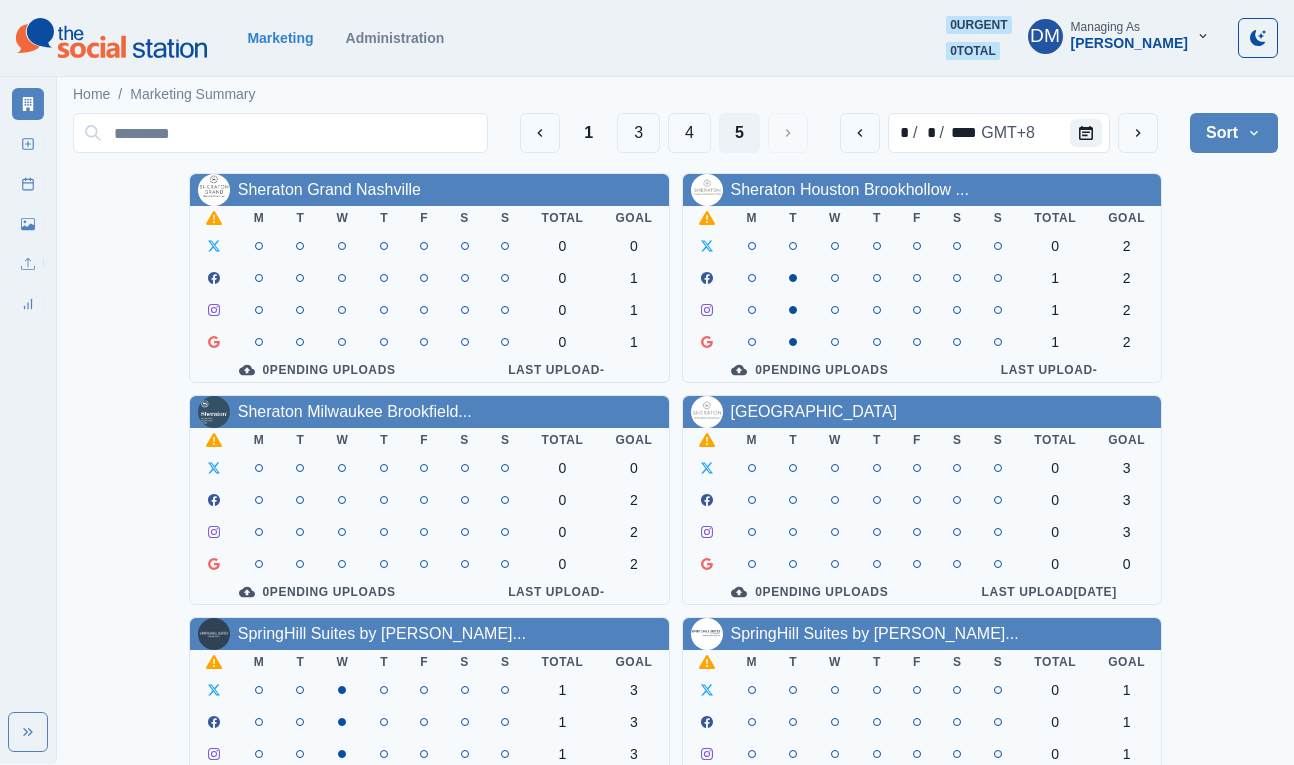 scroll, scrollTop: 116, scrollLeft: 0, axis: vertical 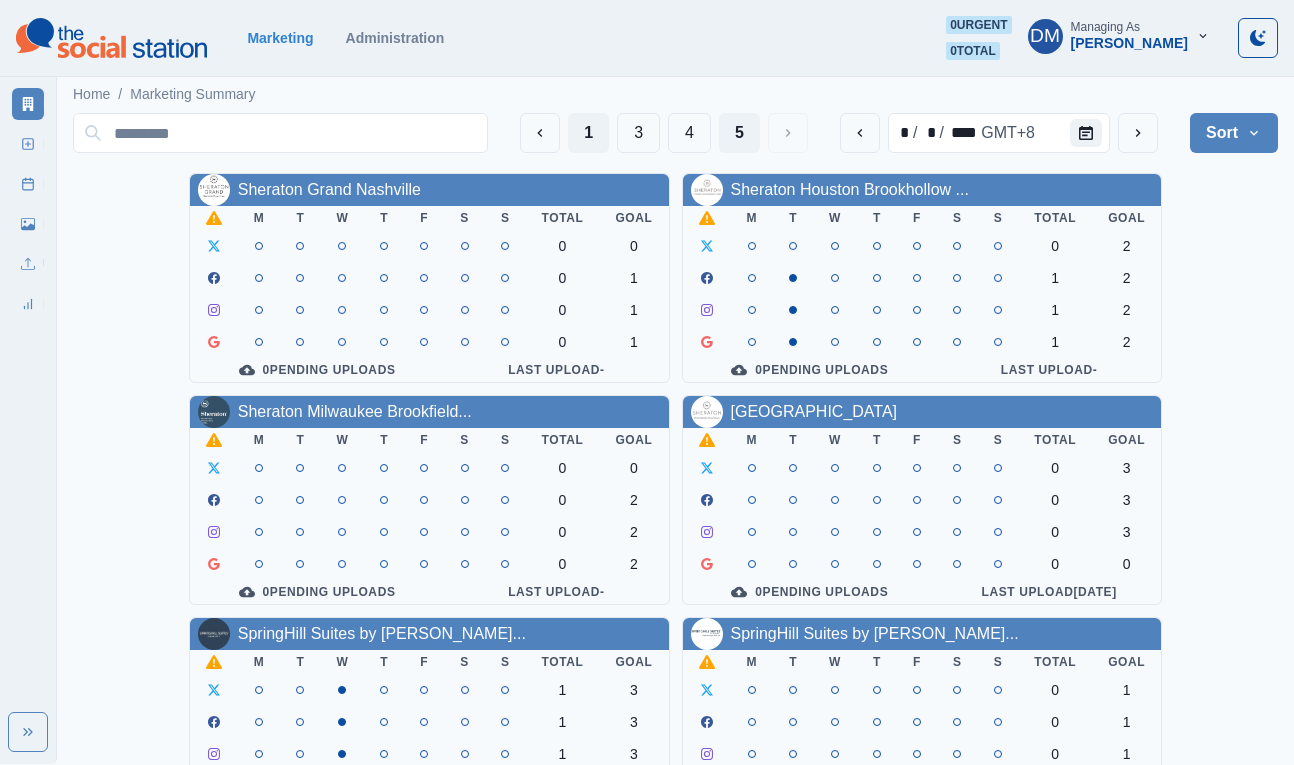 click on "1" at bounding box center [588, 133] 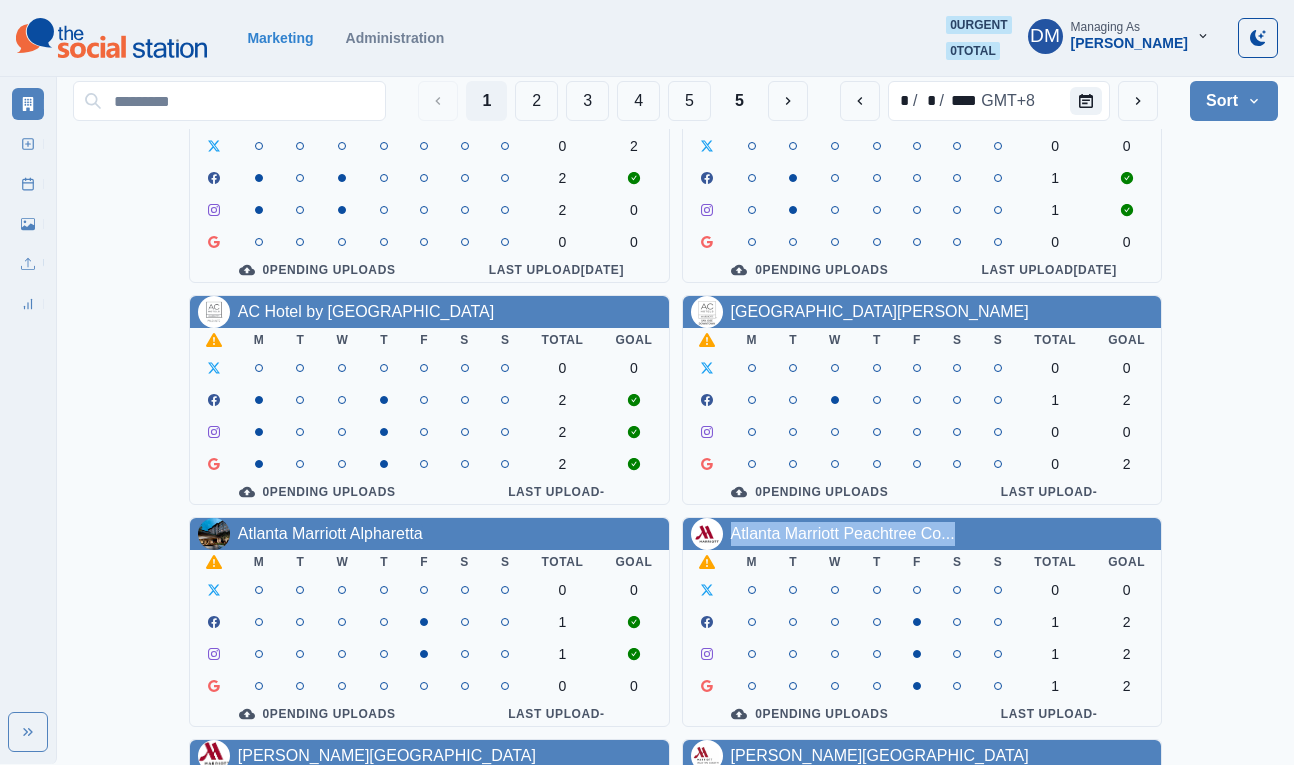 scroll, scrollTop: 116, scrollLeft: 0, axis: vertical 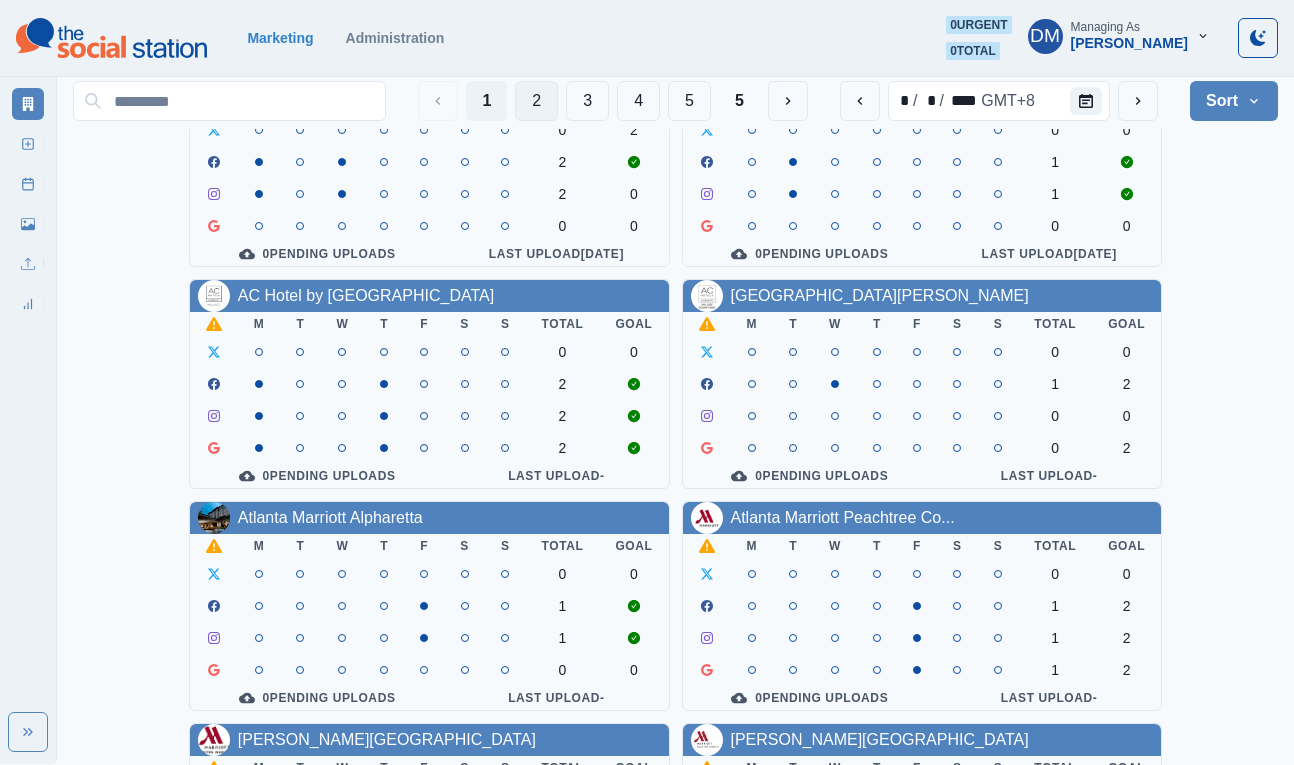 click on "2" at bounding box center [536, 101] 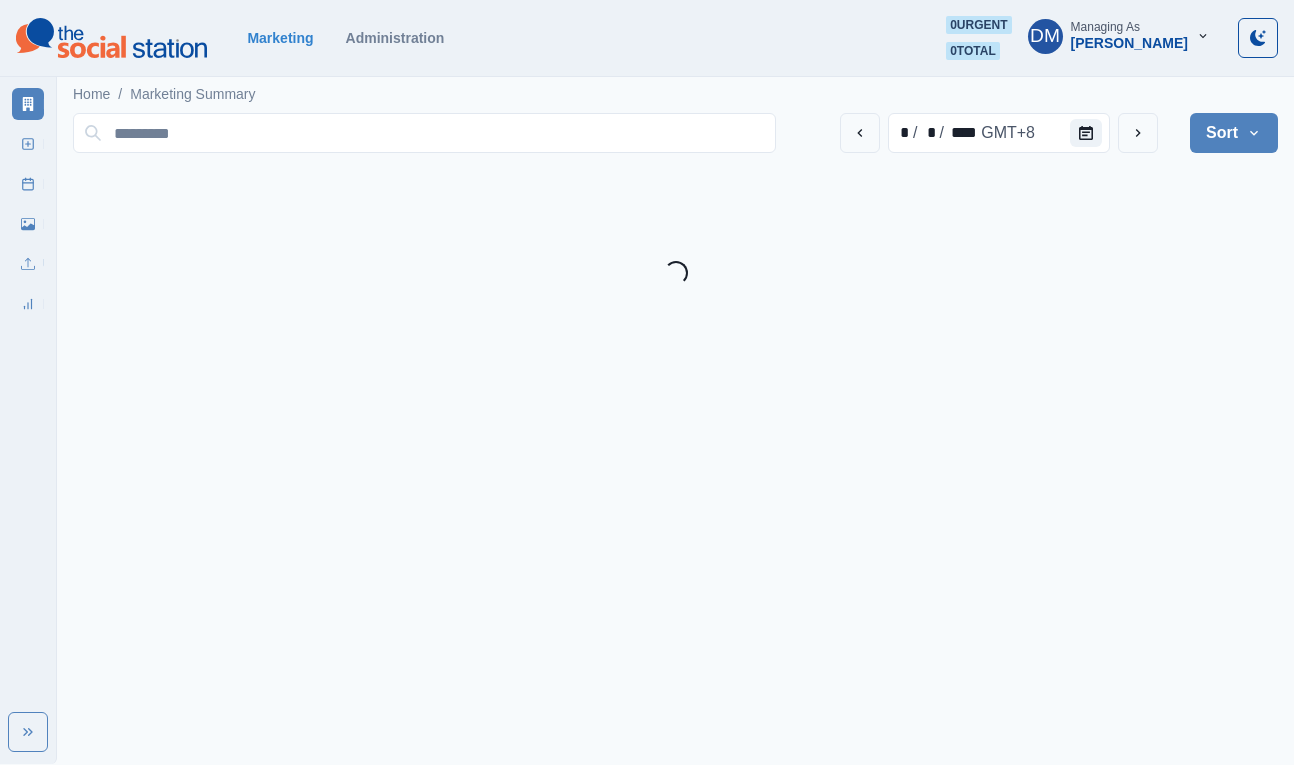 scroll, scrollTop: 0, scrollLeft: 0, axis: both 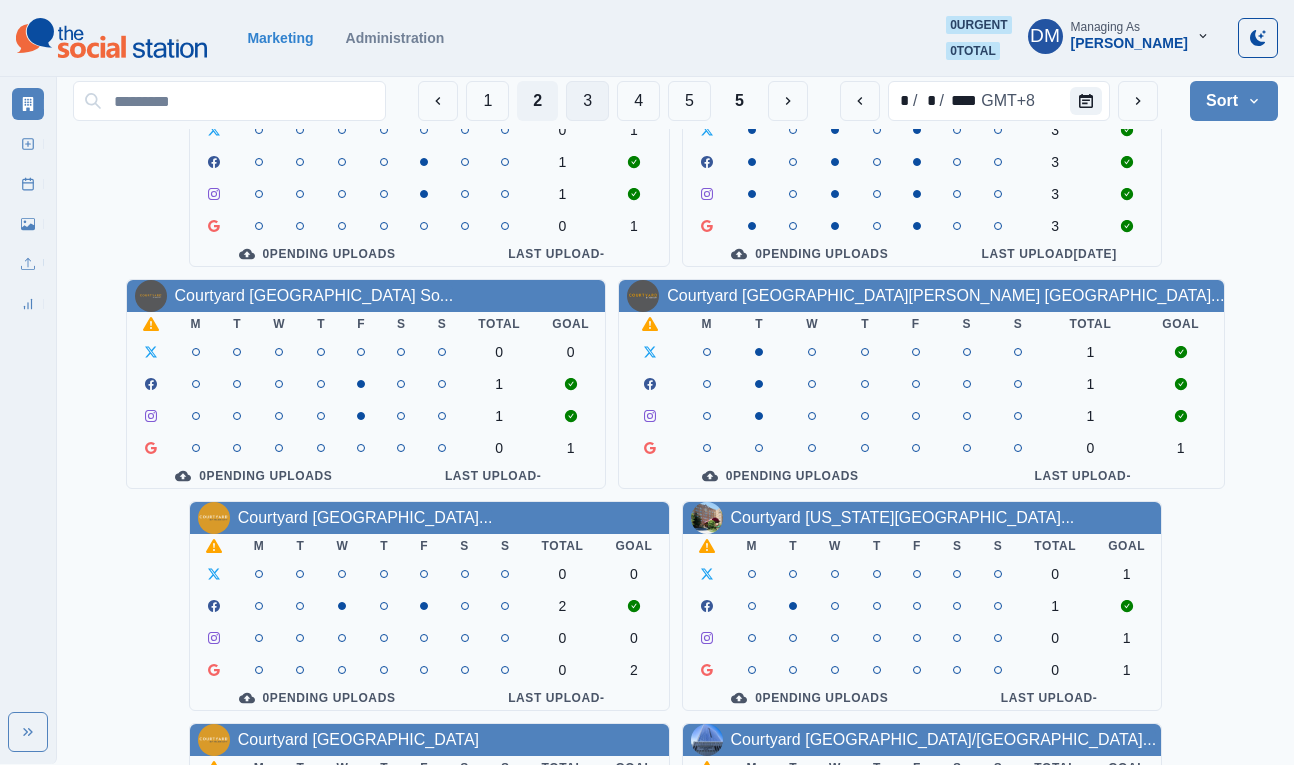 click on "3" at bounding box center [587, 101] 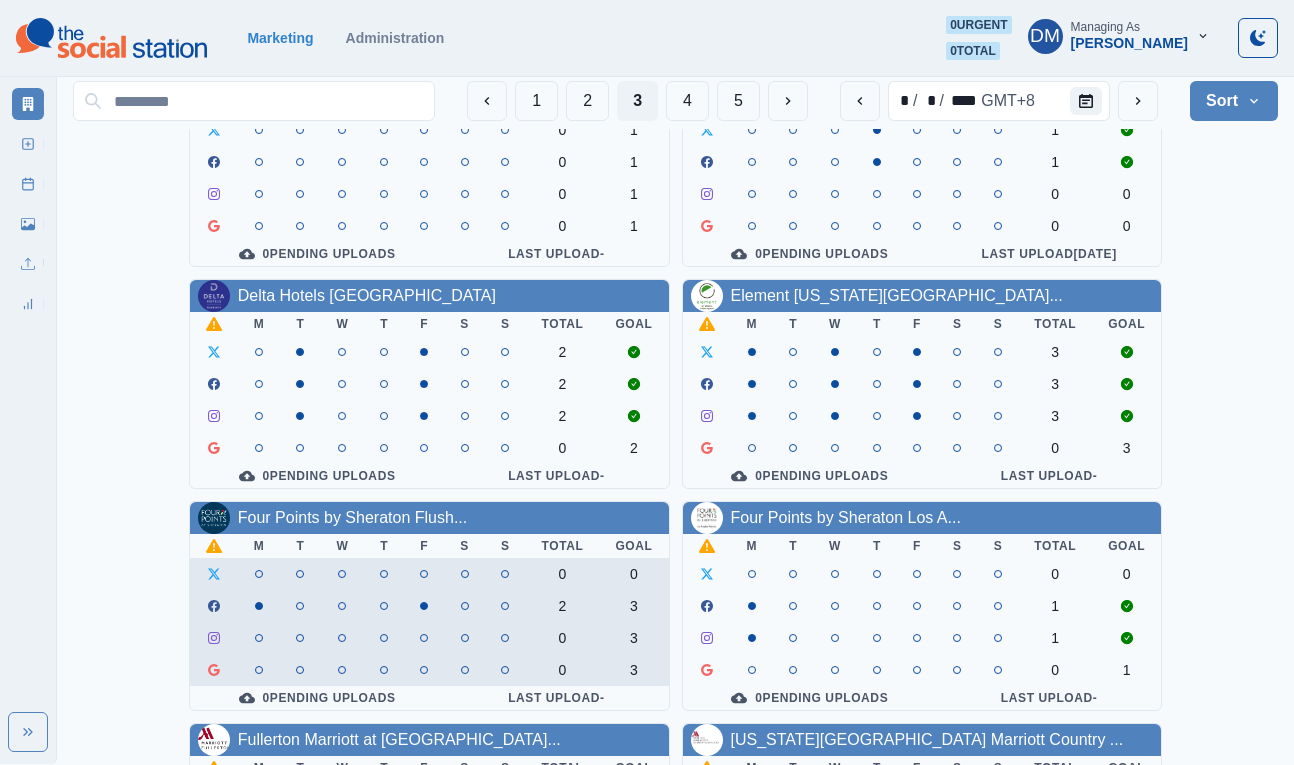 scroll, scrollTop: 0, scrollLeft: 0, axis: both 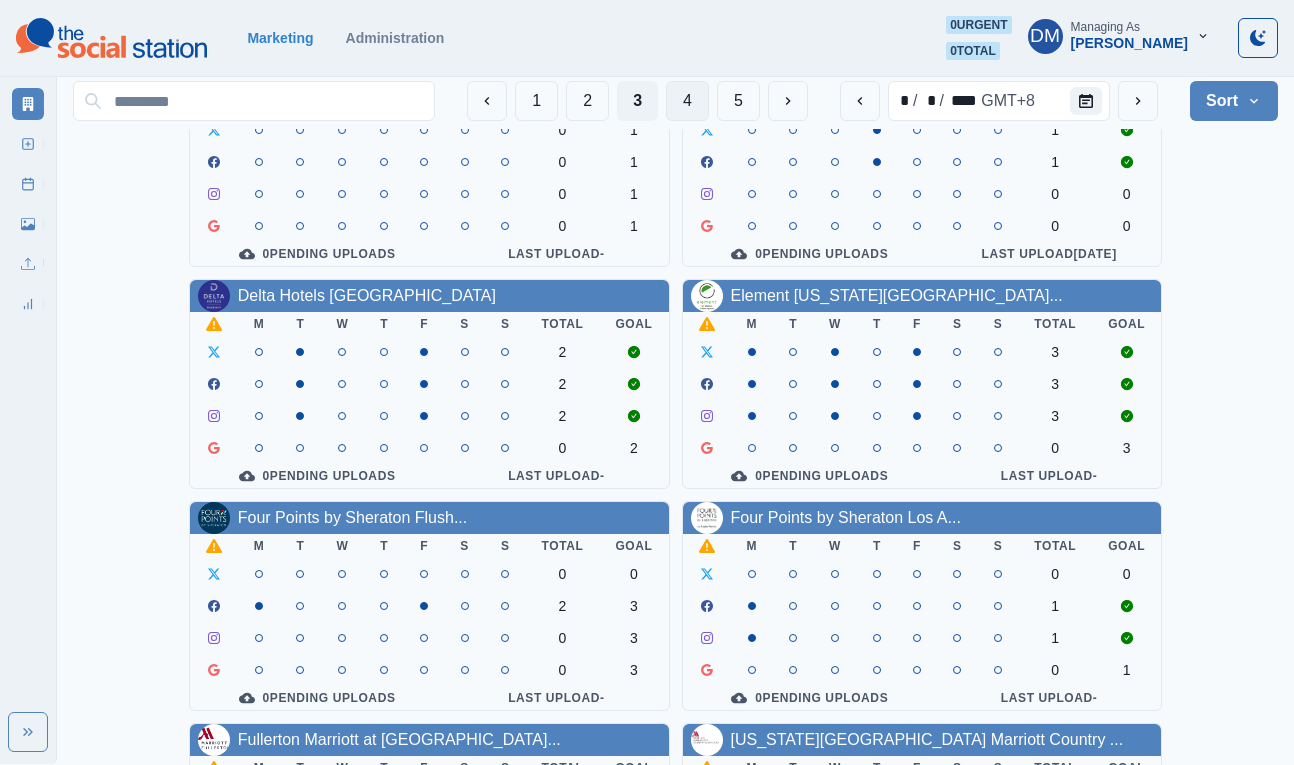 click on "4" at bounding box center (687, 101) 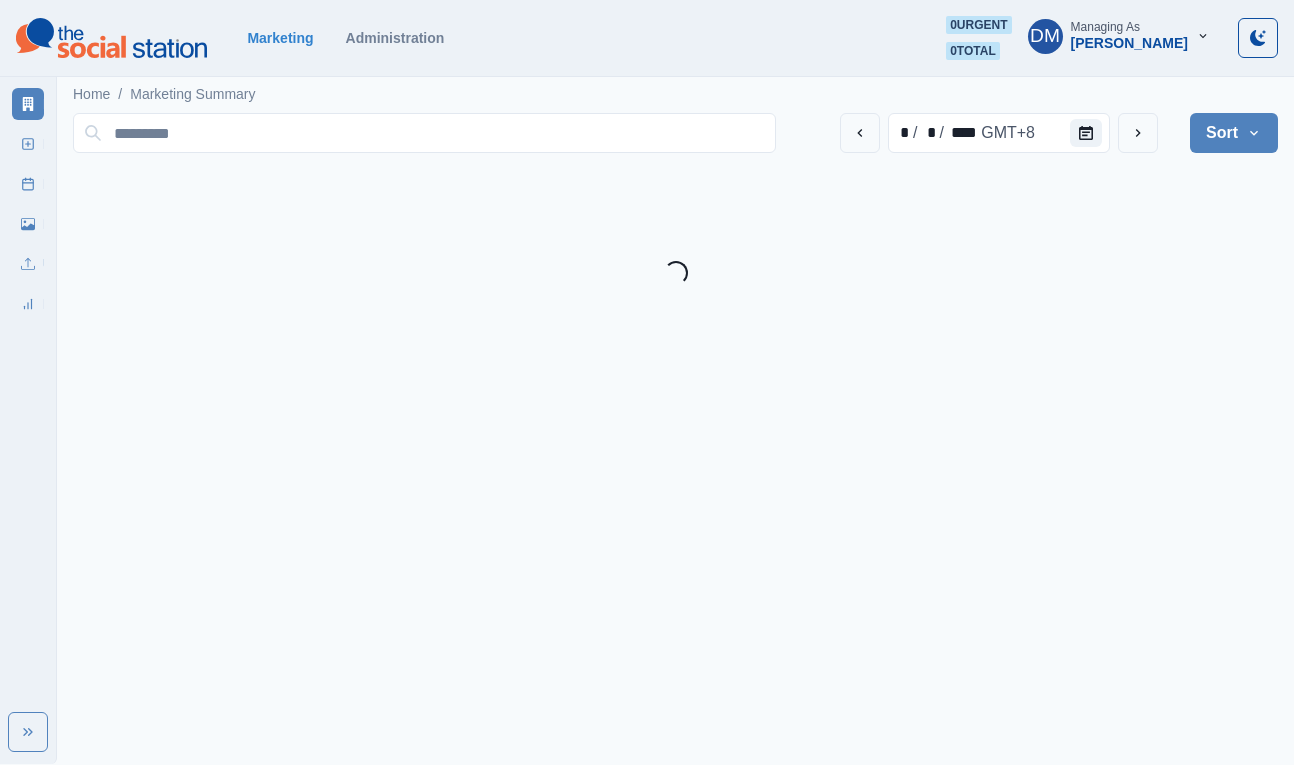 scroll, scrollTop: 0, scrollLeft: 0, axis: both 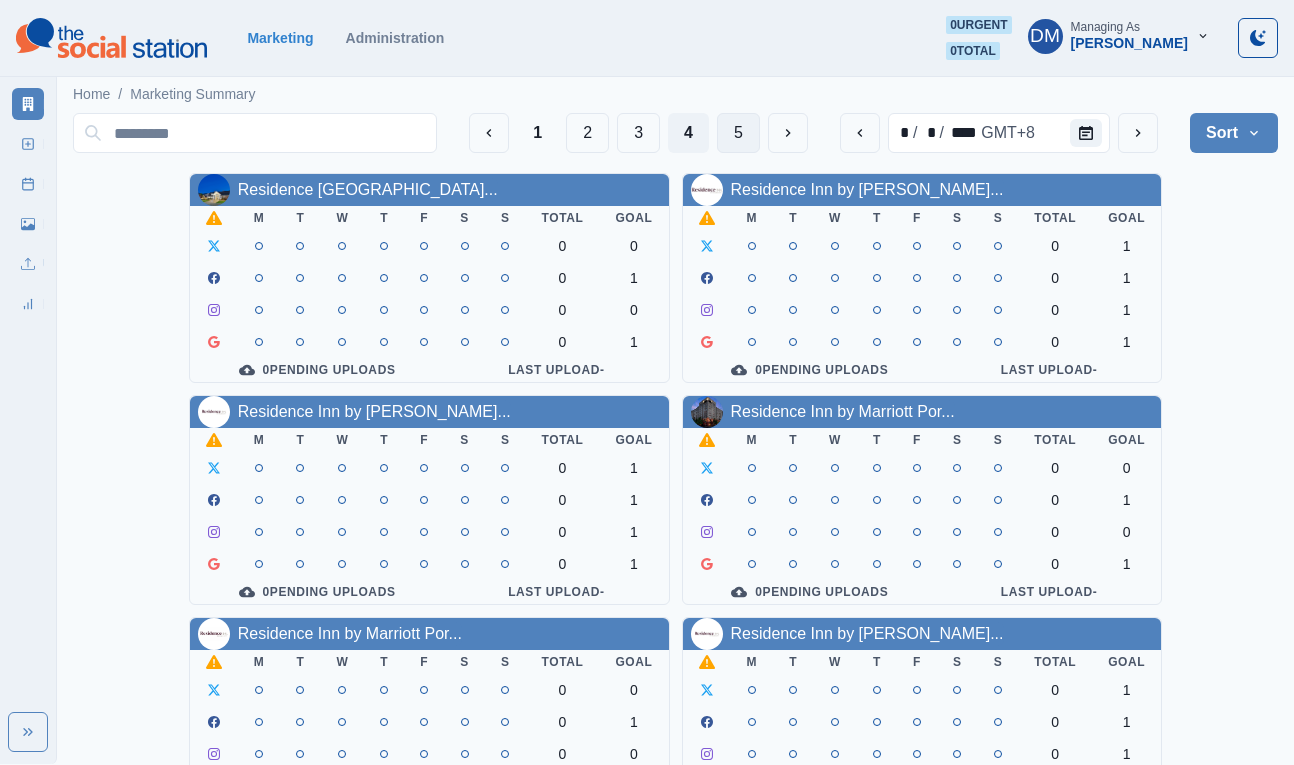 click on "5" at bounding box center [738, 133] 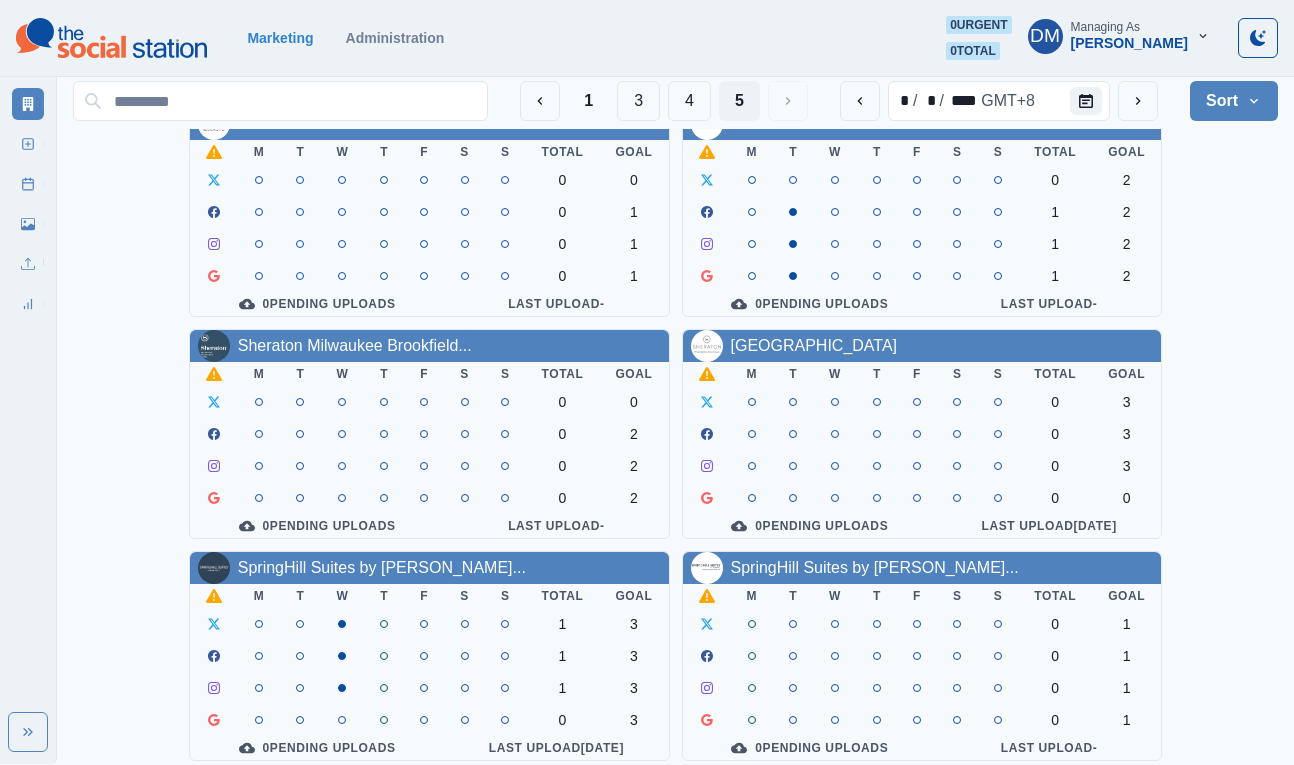 scroll, scrollTop: 116, scrollLeft: 0, axis: vertical 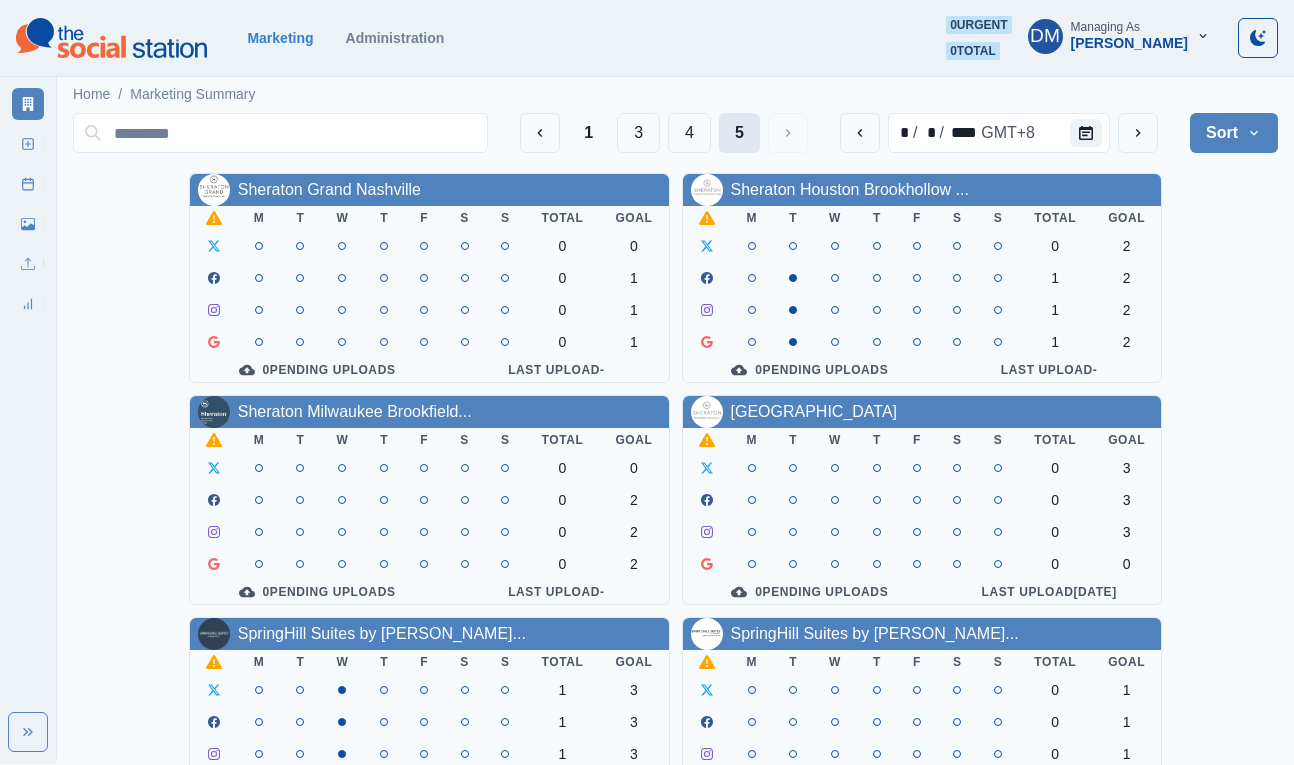 click on "5" at bounding box center (739, 133) 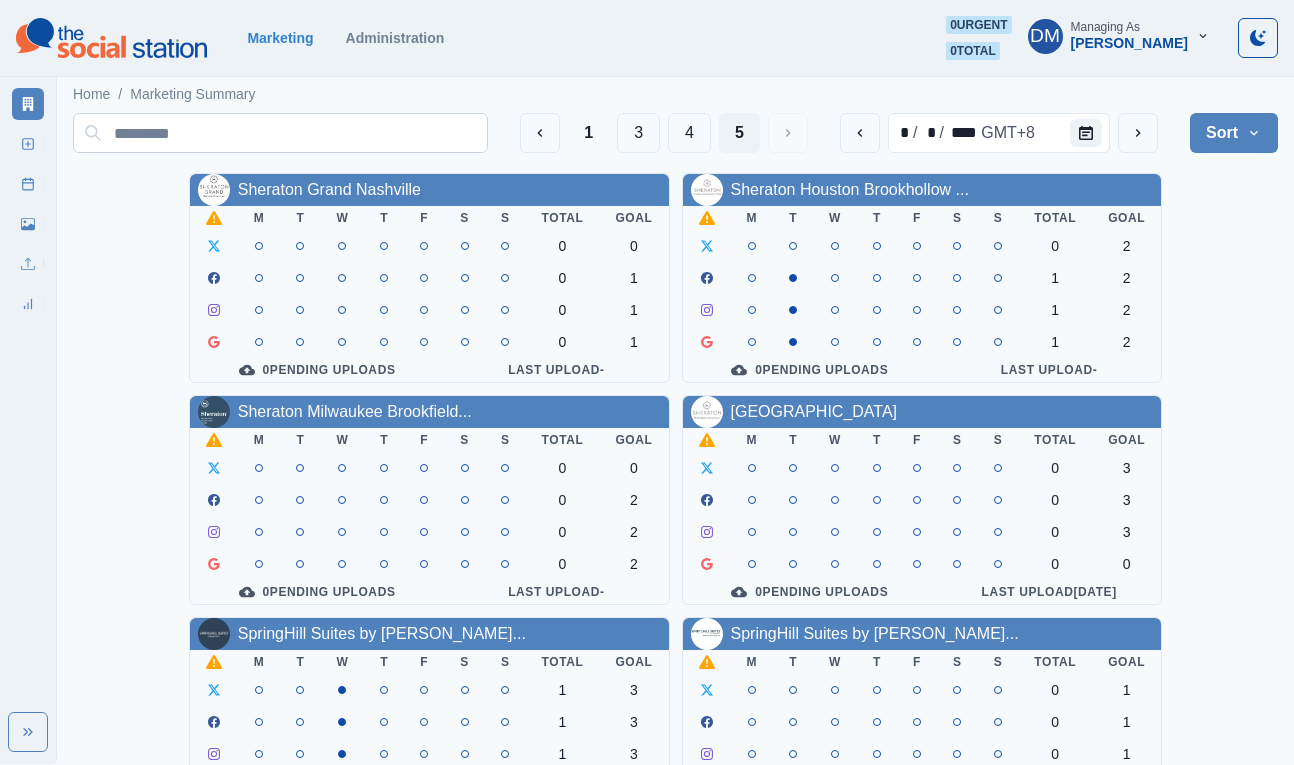 click at bounding box center (280, 133) 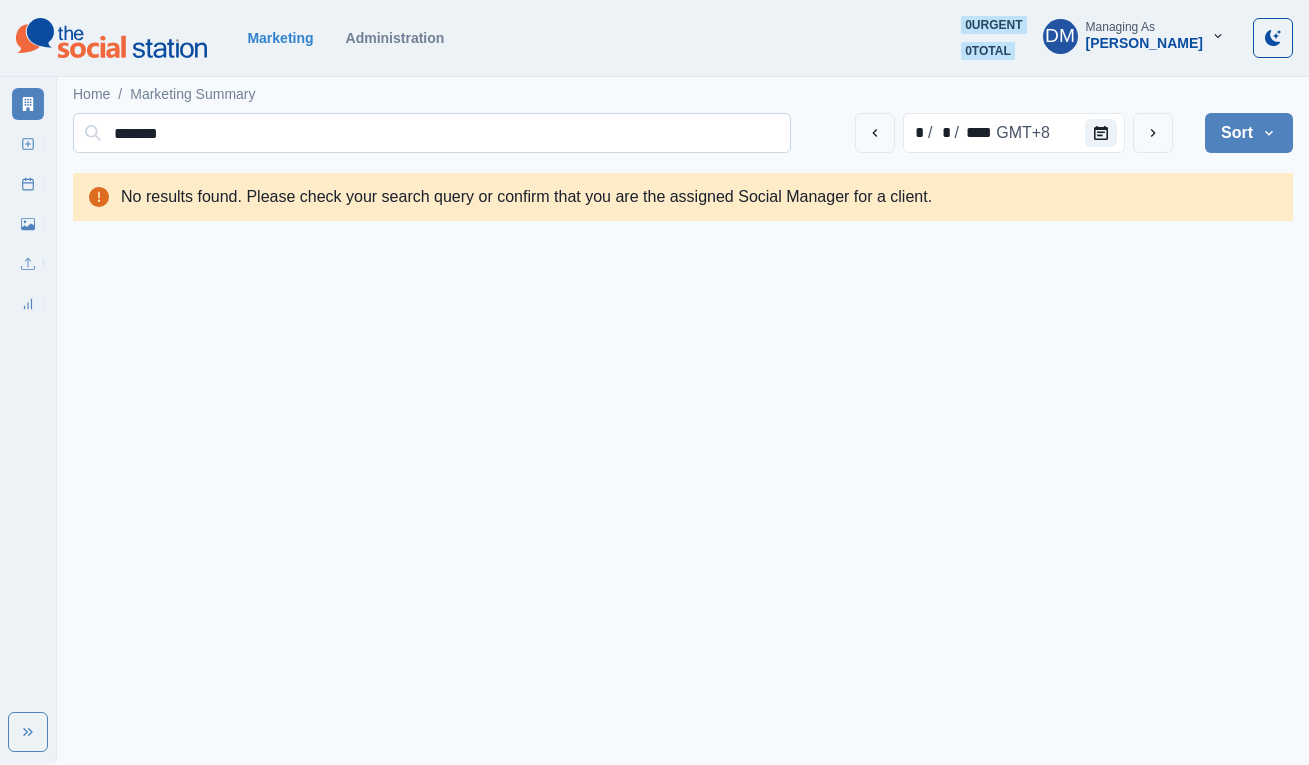click on "*******" at bounding box center (432, 133) 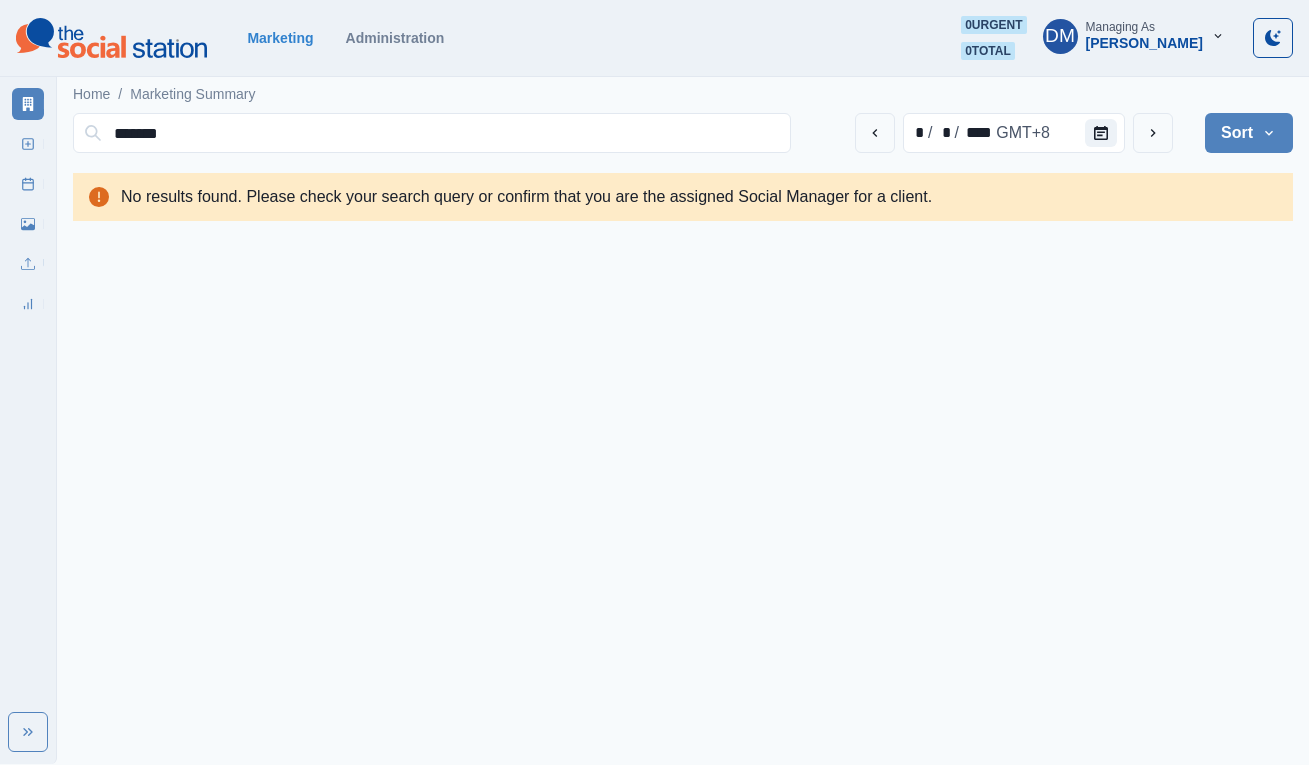 paste on "**********" 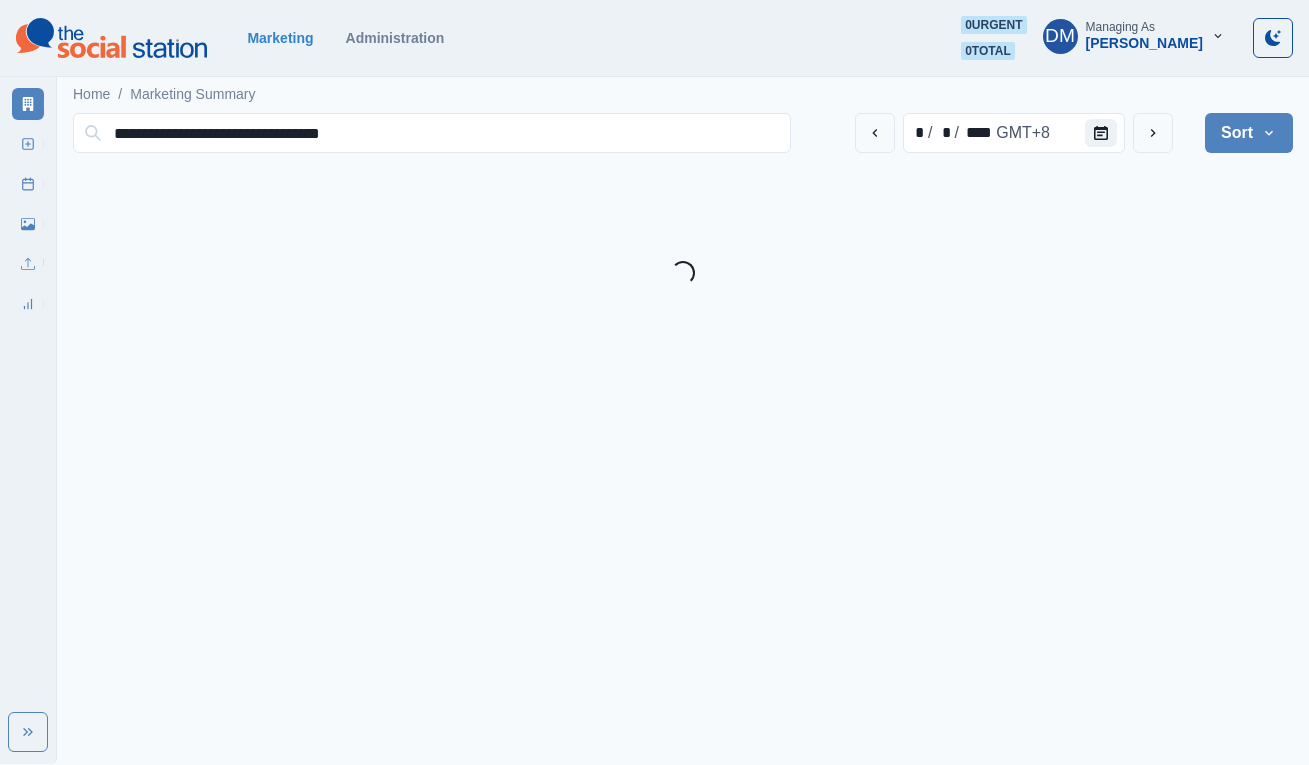 type on "**********" 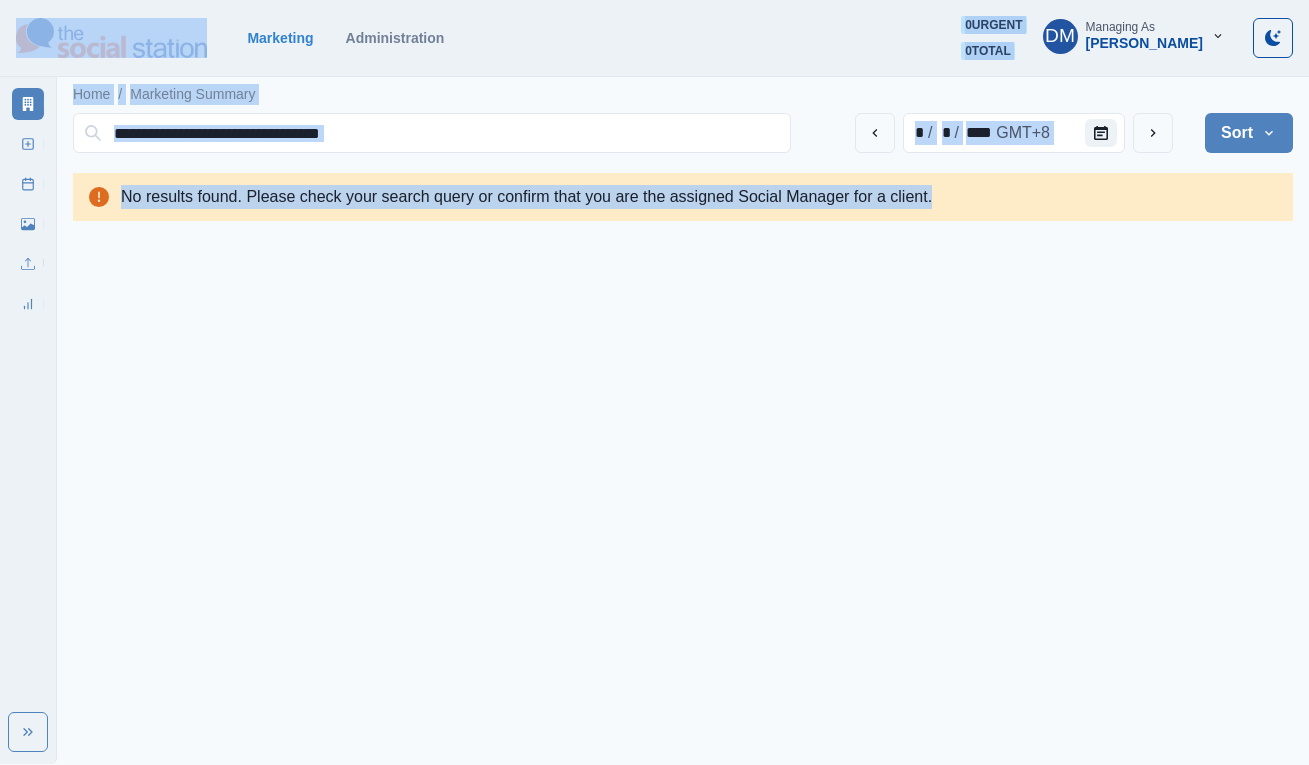 click on "**********" at bounding box center (683, 133) 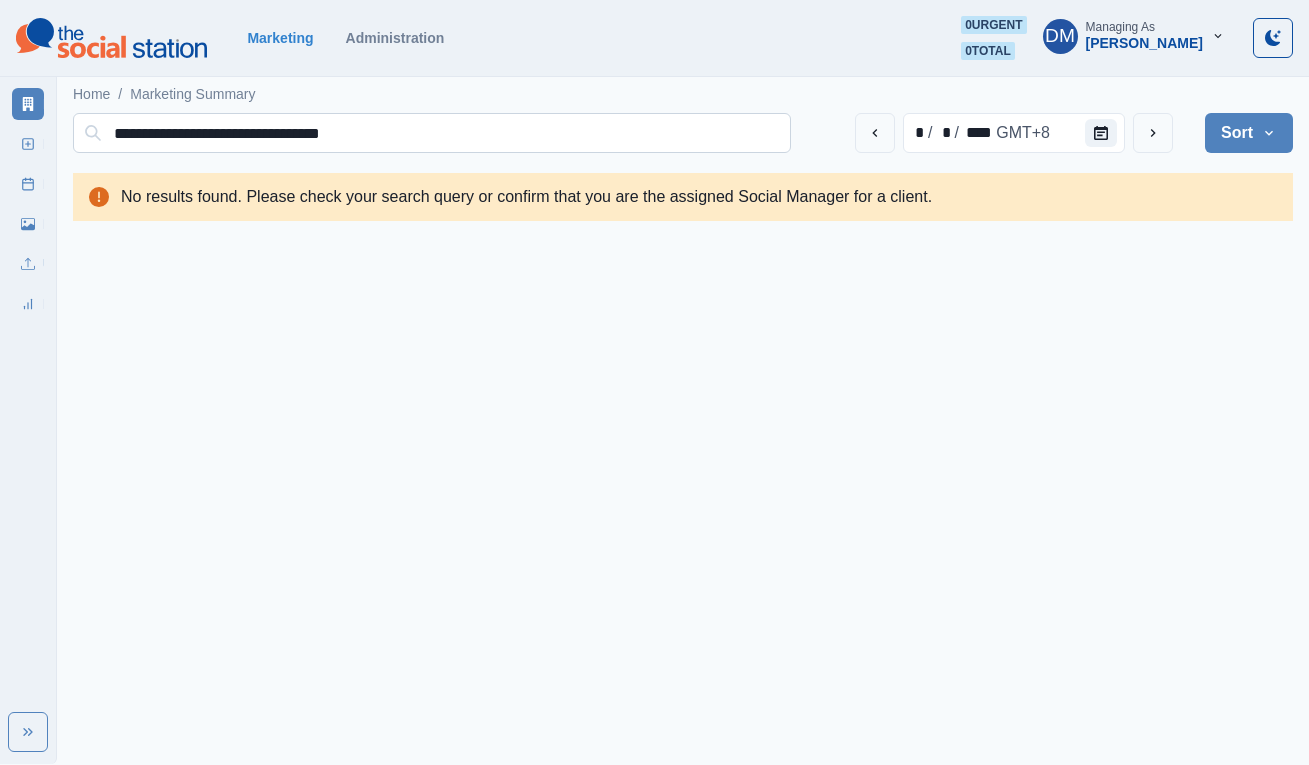click on "**********" at bounding box center [432, 133] 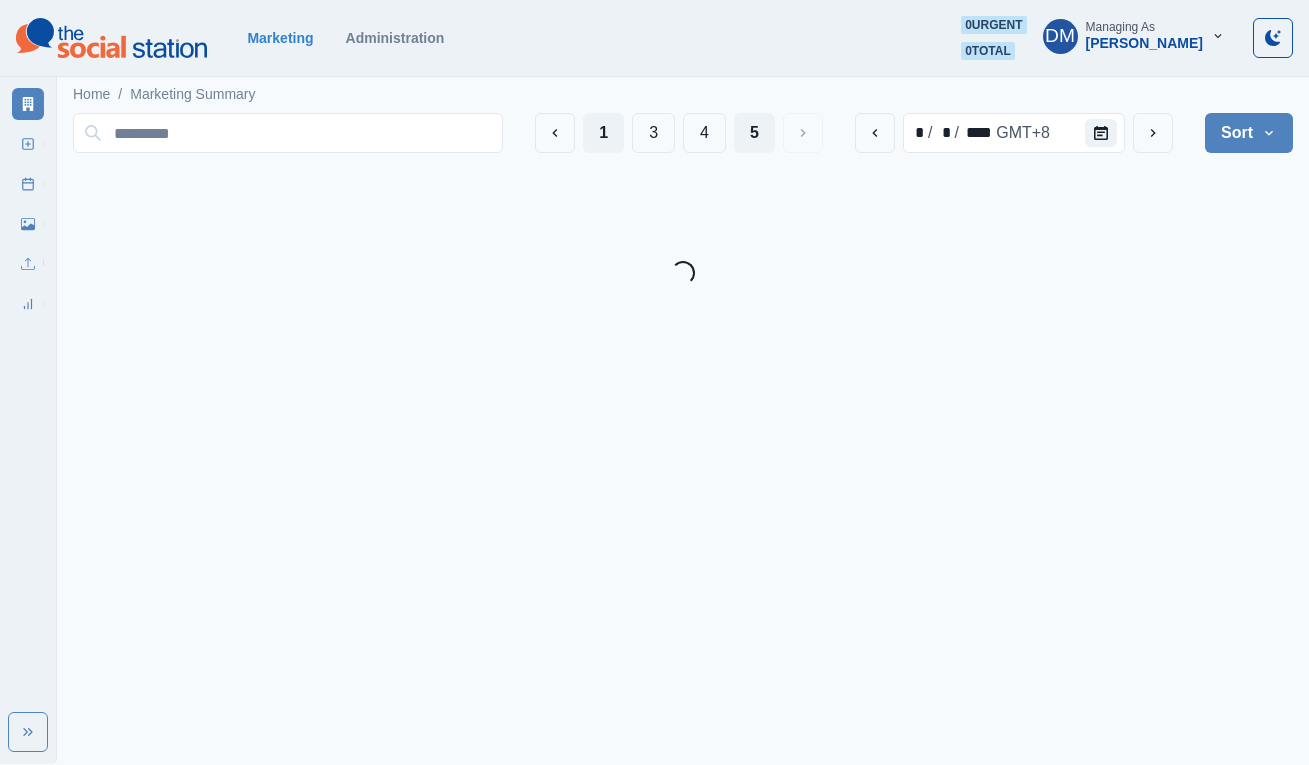 click on "1" at bounding box center [603, 133] 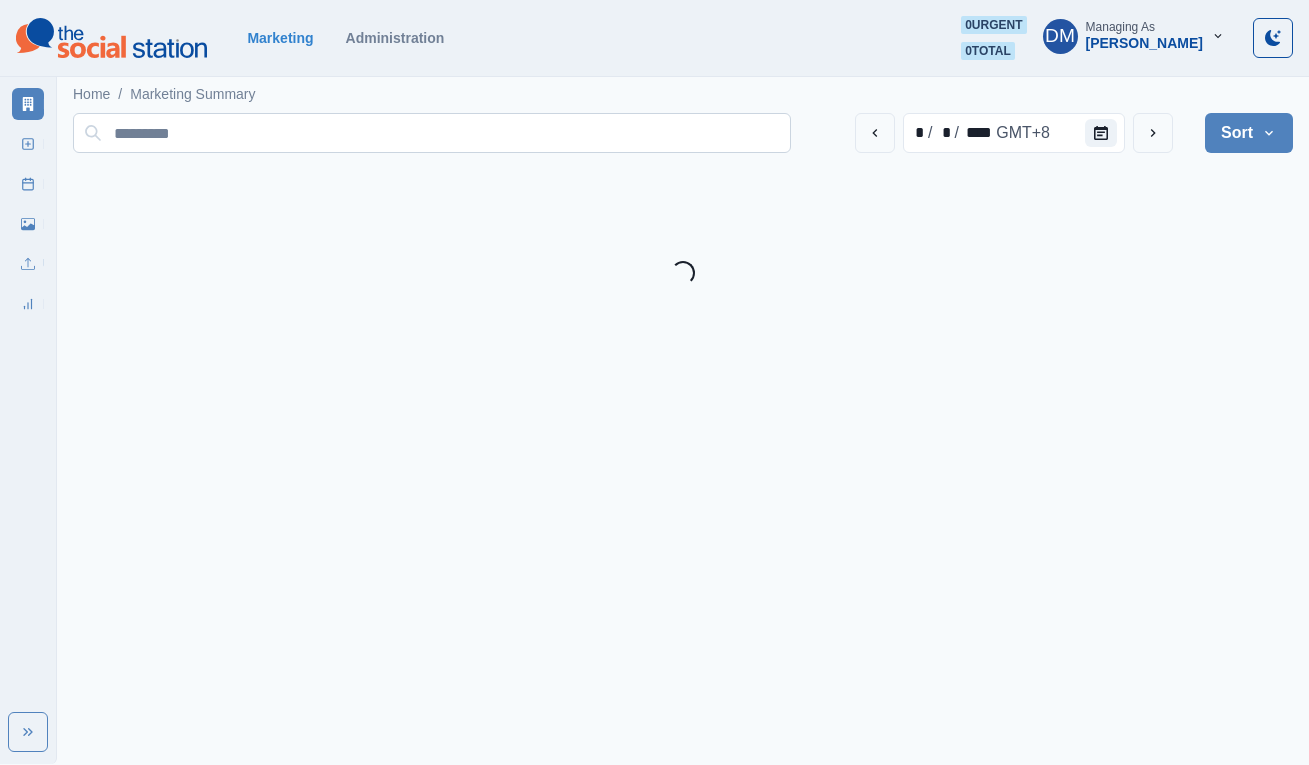 click at bounding box center [432, 133] 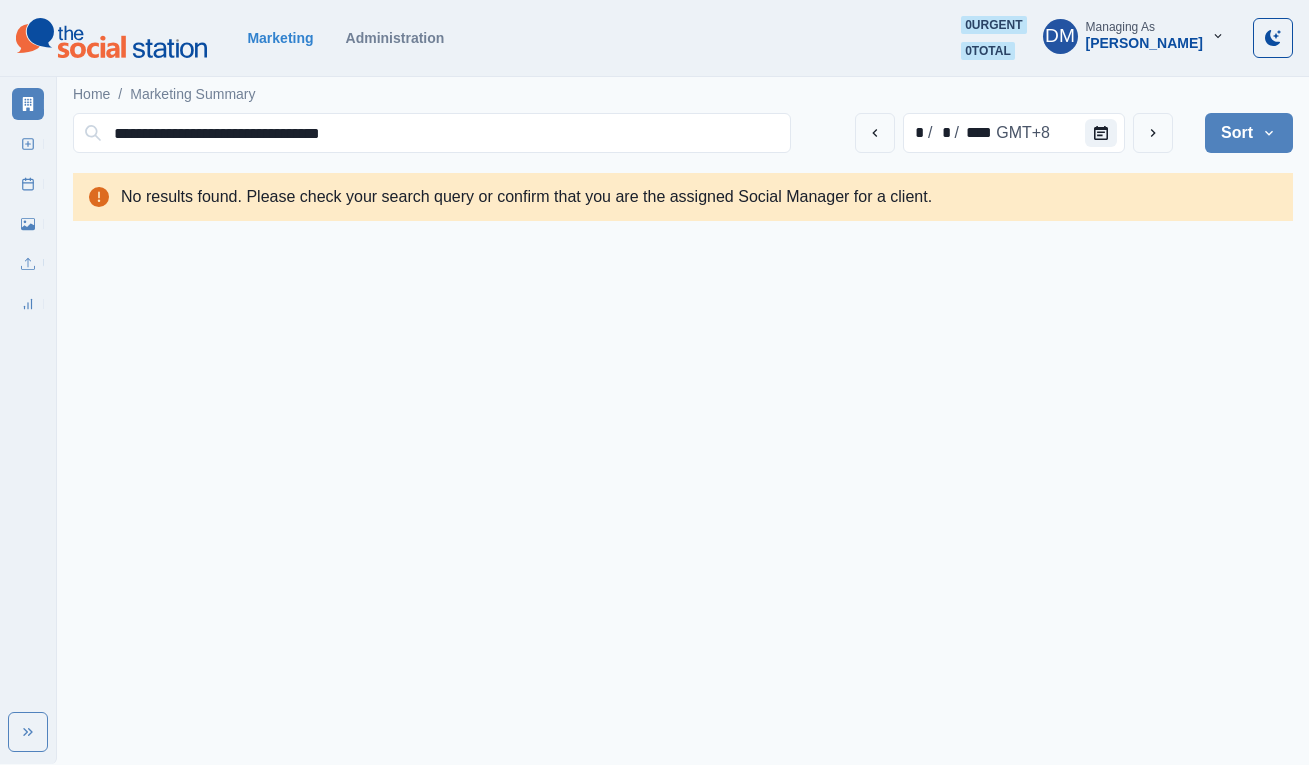 type on "**********" 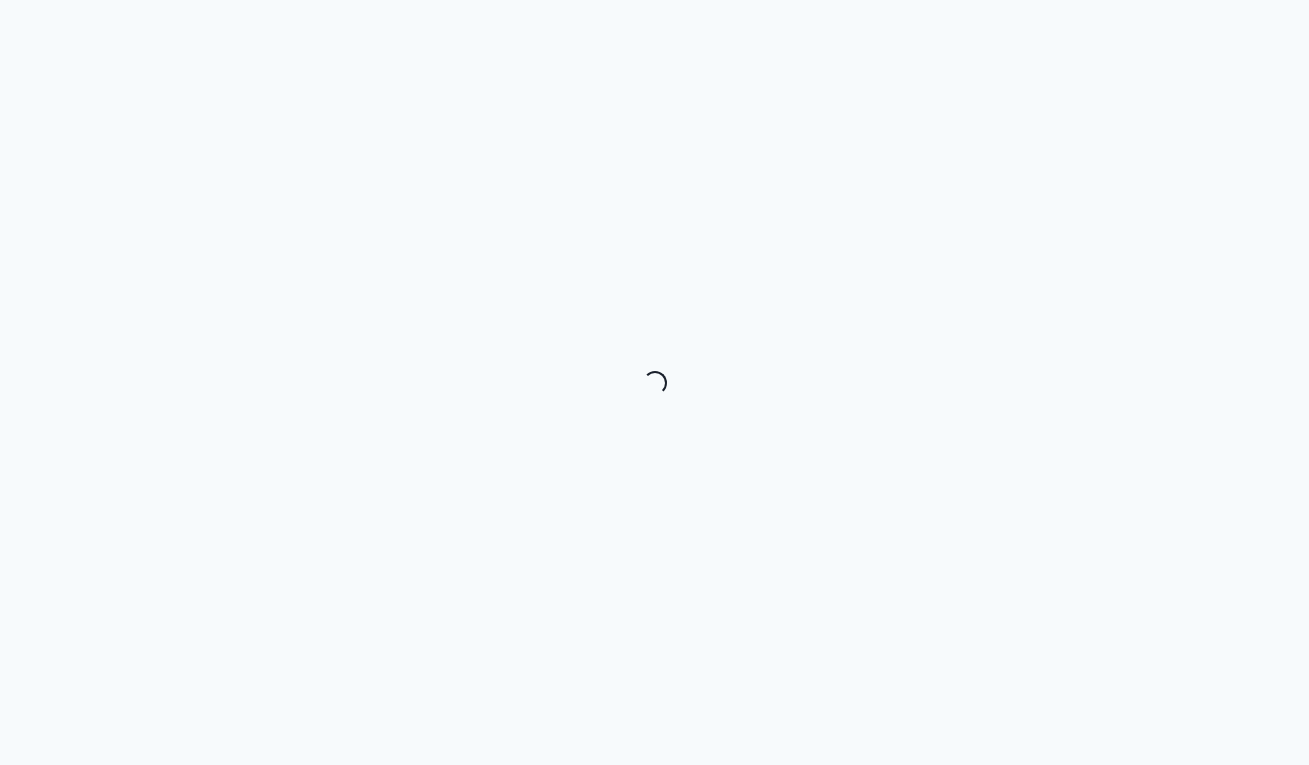 scroll, scrollTop: 0, scrollLeft: 0, axis: both 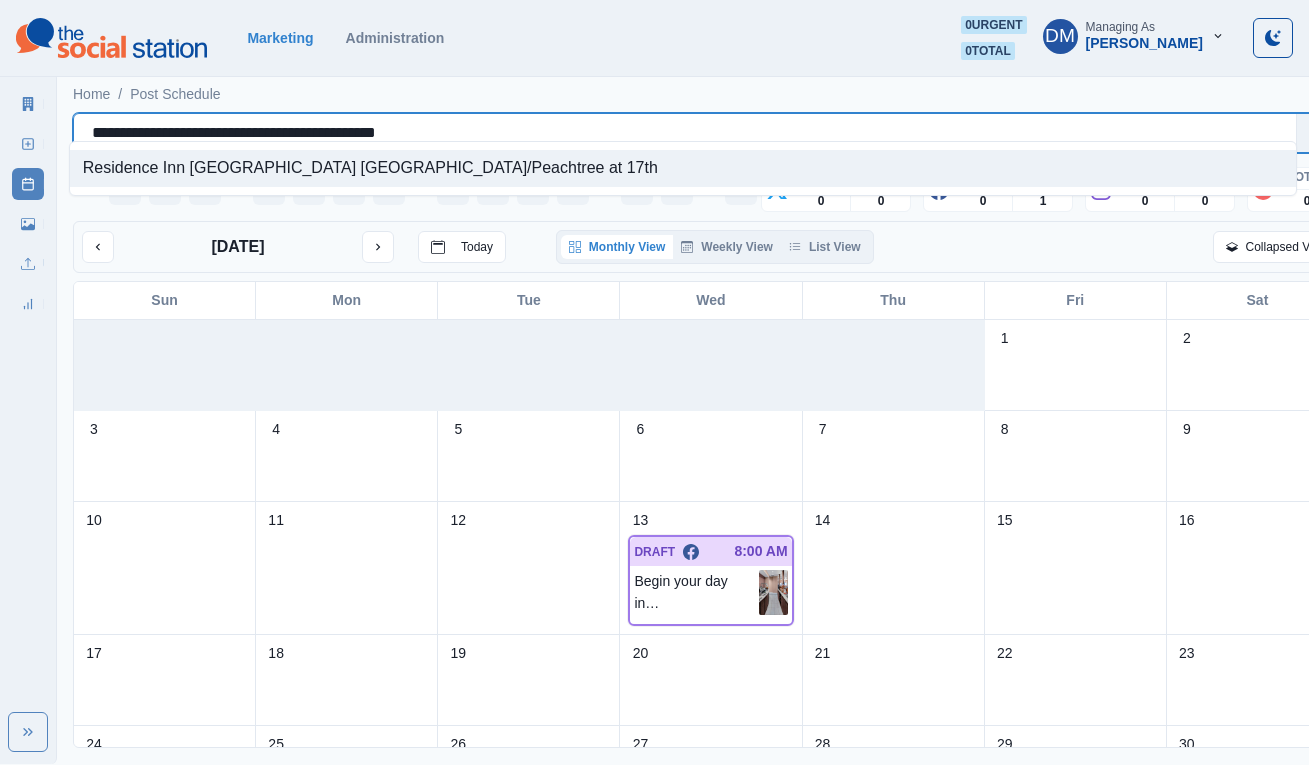 drag, startPoint x: 85, startPoint y: 122, endPoint x: 411, endPoint y: 118, distance: 326.02454 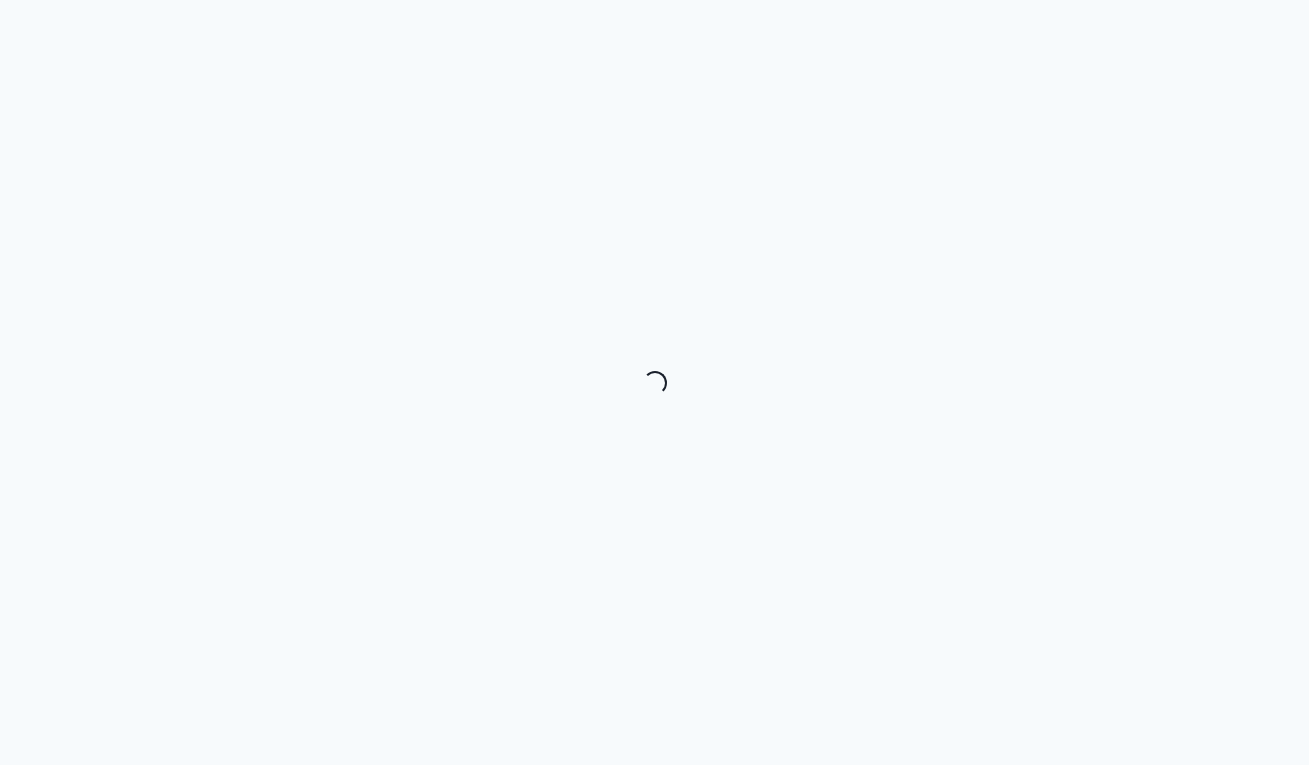 scroll, scrollTop: 0, scrollLeft: 0, axis: both 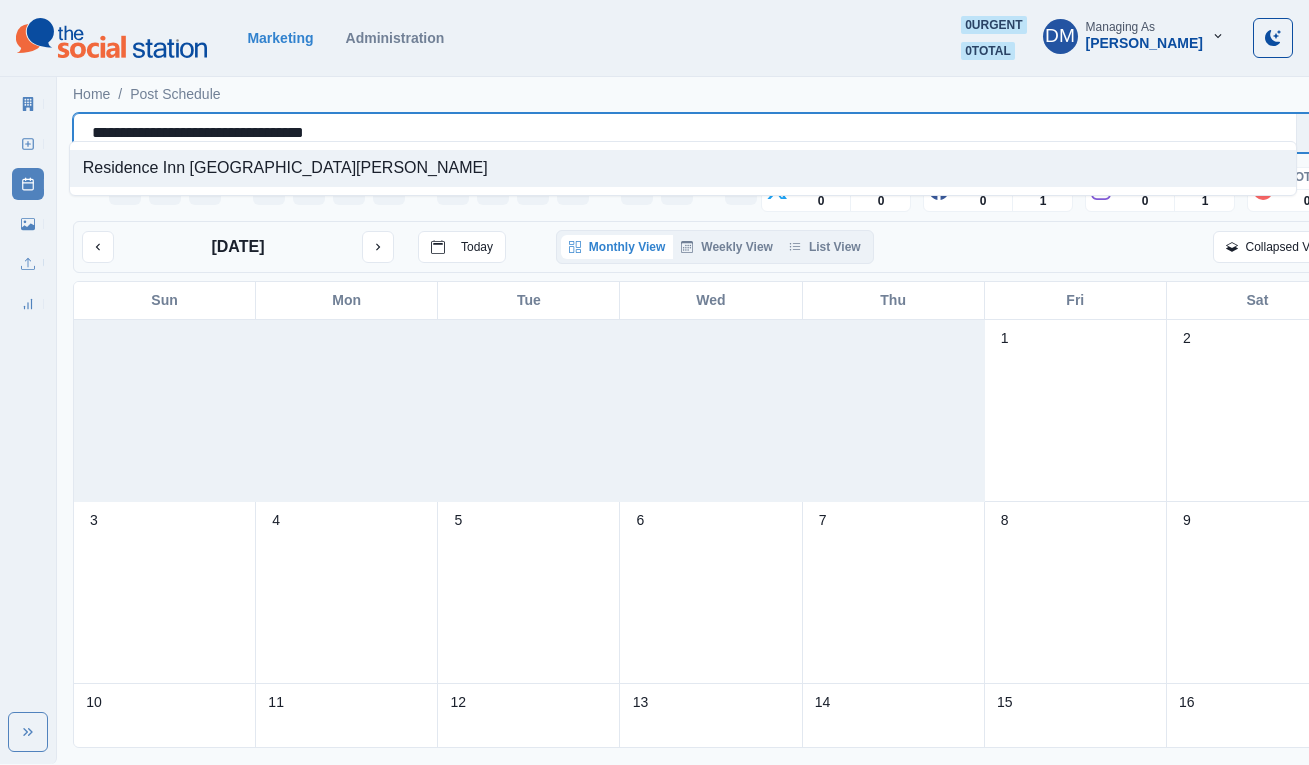 drag, startPoint x: 86, startPoint y: 118, endPoint x: 345, endPoint y: 118, distance: 259 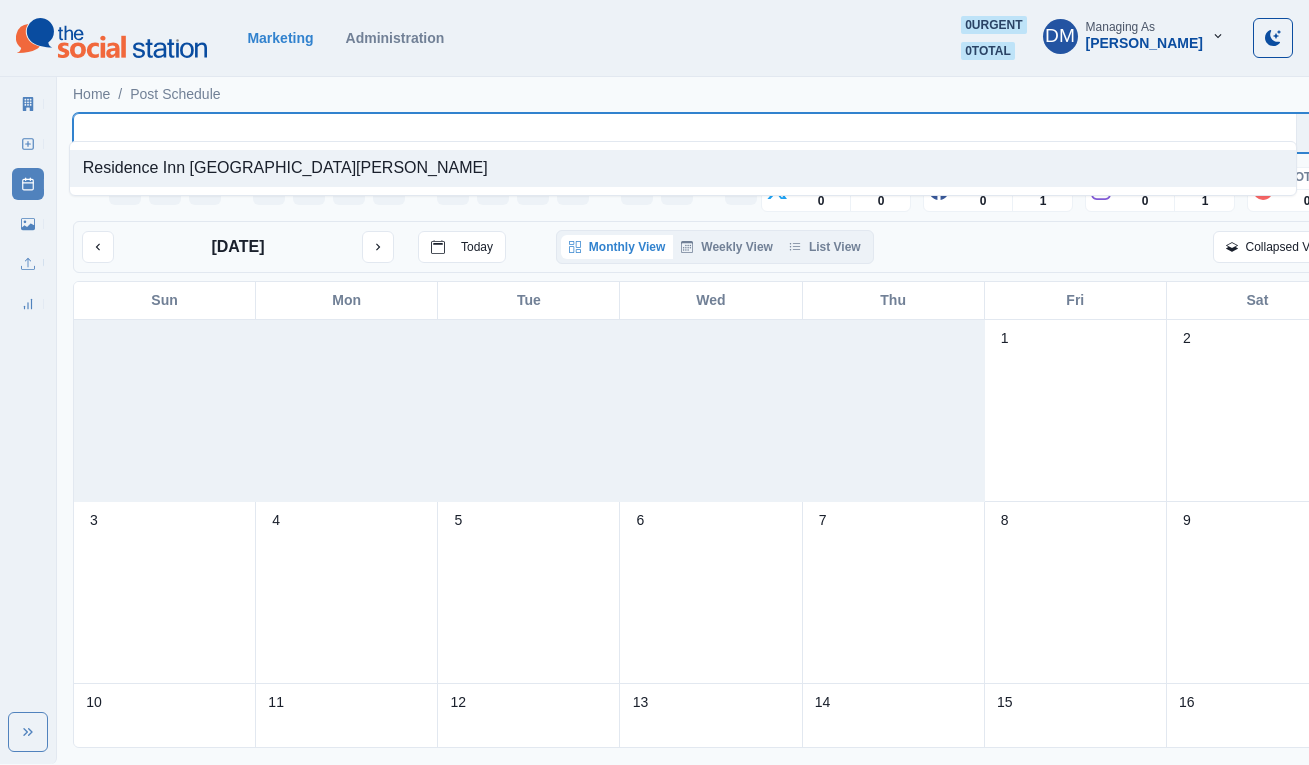 click on "8" at bounding box center (1076, 593) 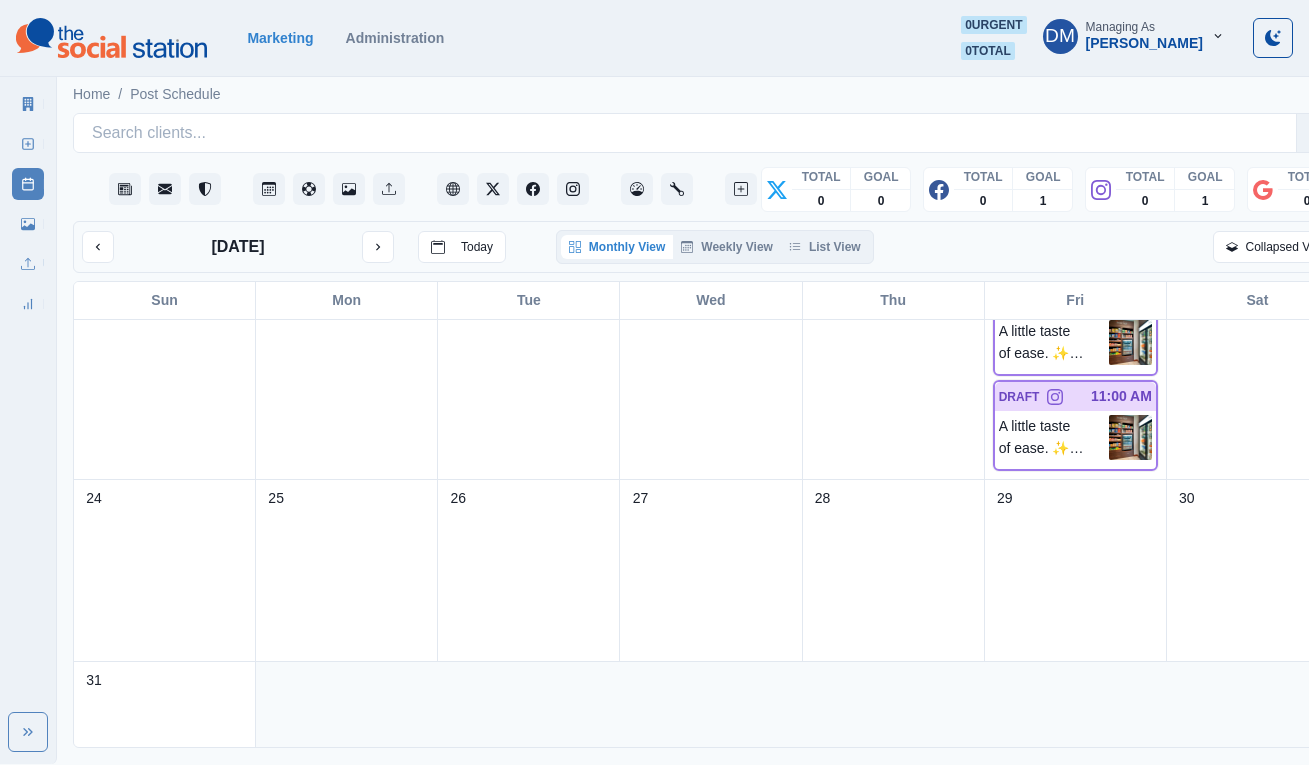 scroll, scrollTop: 622, scrollLeft: 0, axis: vertical 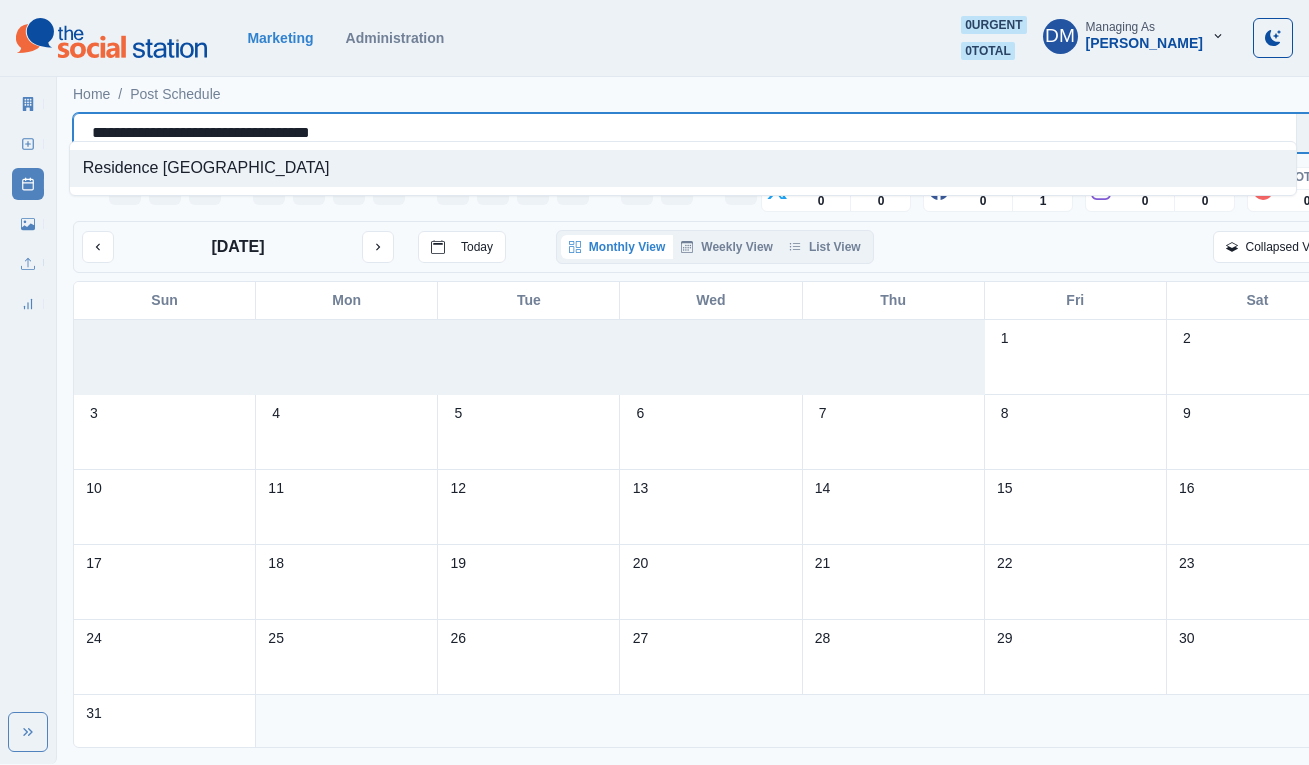 drag, startPoint x: 84, startPoint y: 121, endPoint x: 366, endPoint y: 110, distance: 282.21445 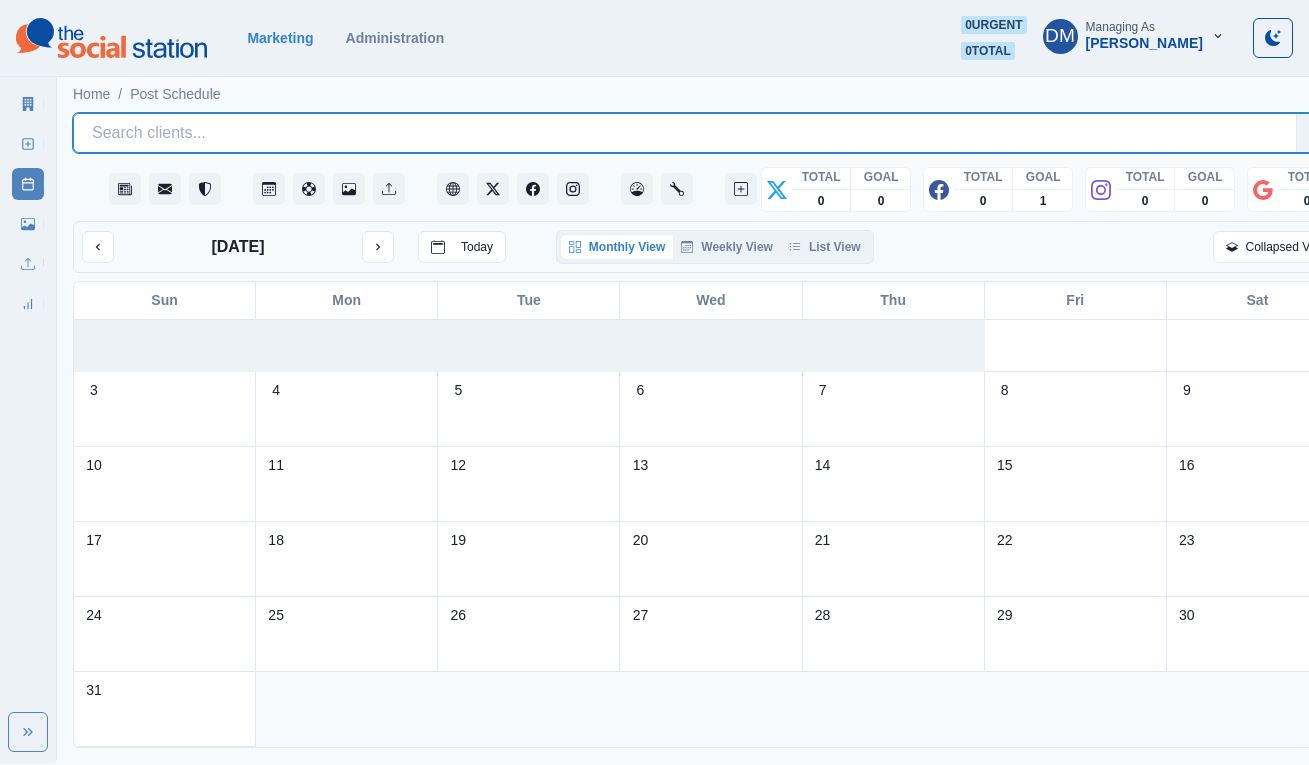scroll, scrollTop: 0, scrollLeft: 0, axis: both 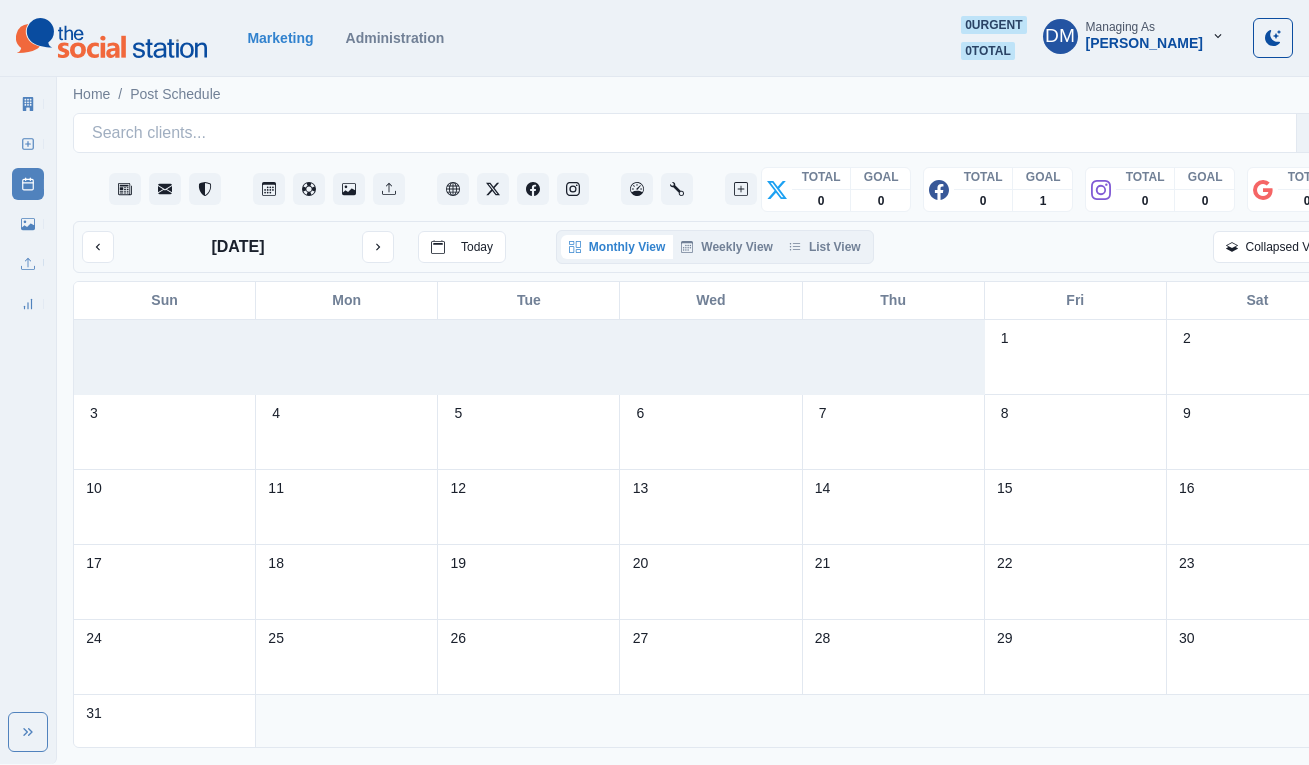 click on "8" at bounding box center [1076, 432] 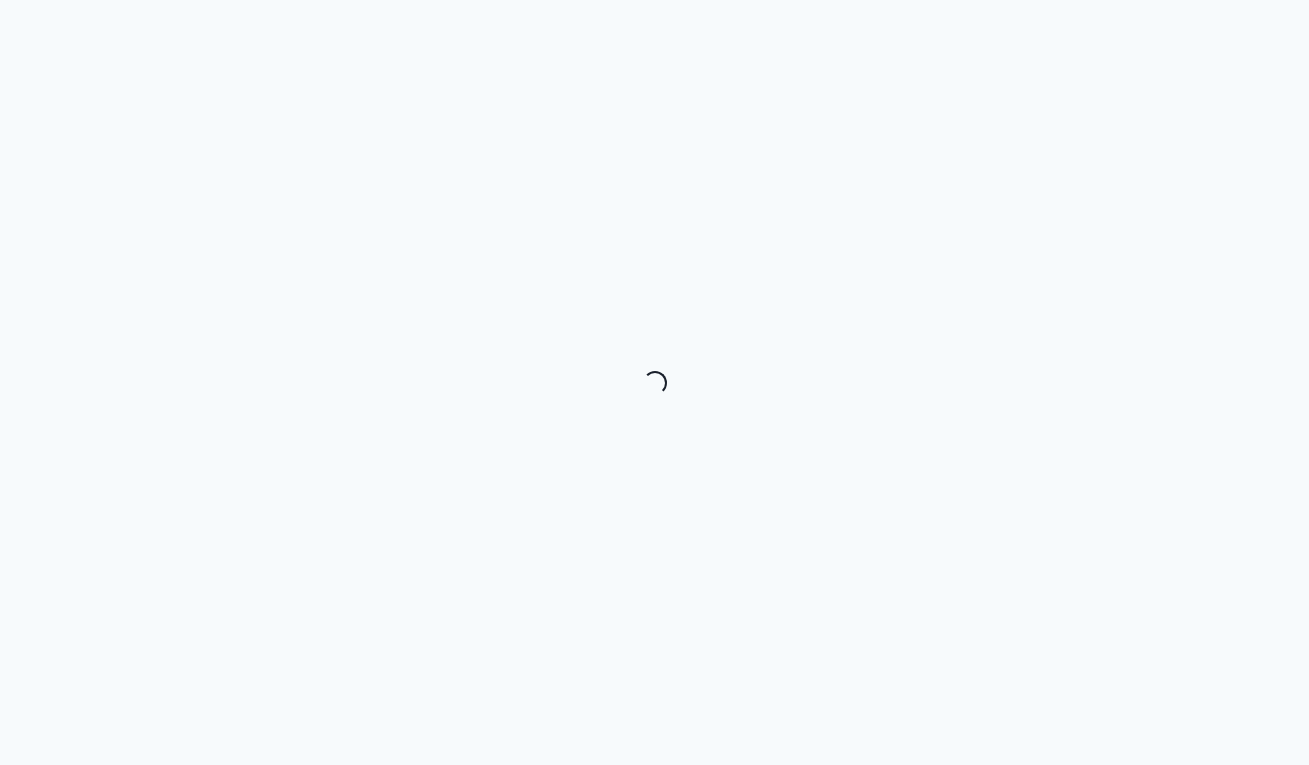 scroll, scrollTop: 0, scrollLeft: 0, axis: both 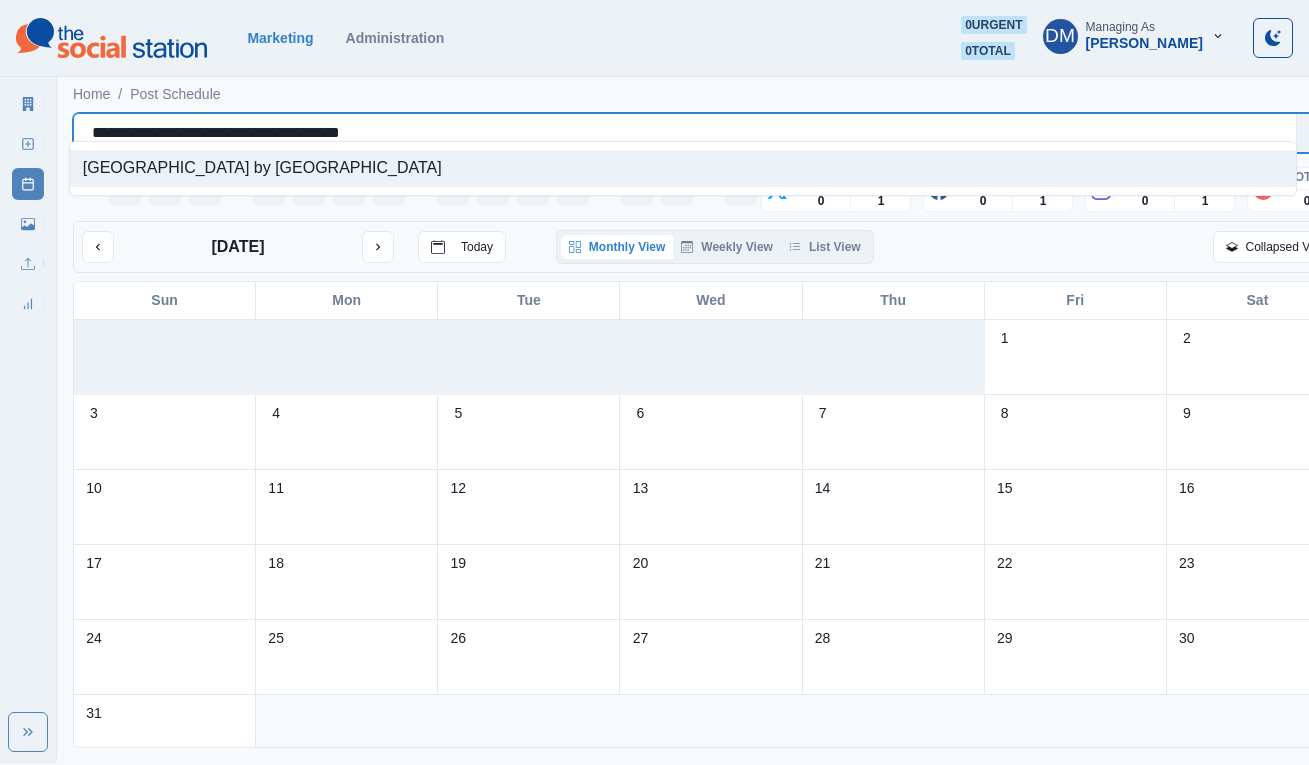 drag, startPoint x: 86, startPoint y: 119, endPoint x: 506, endPoint y: 116, distance: 420.0107 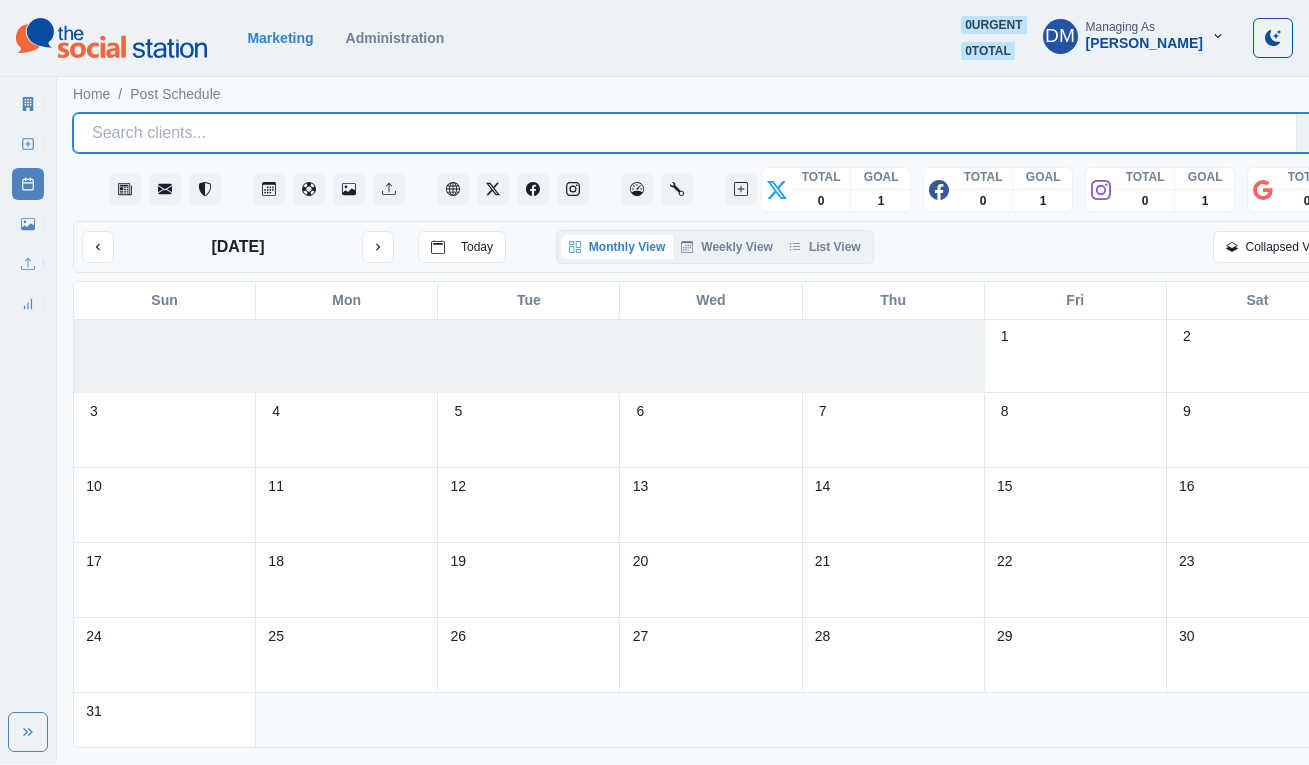 scroll, scrollTop: 38, scrollLeft: 0, axis: vertical 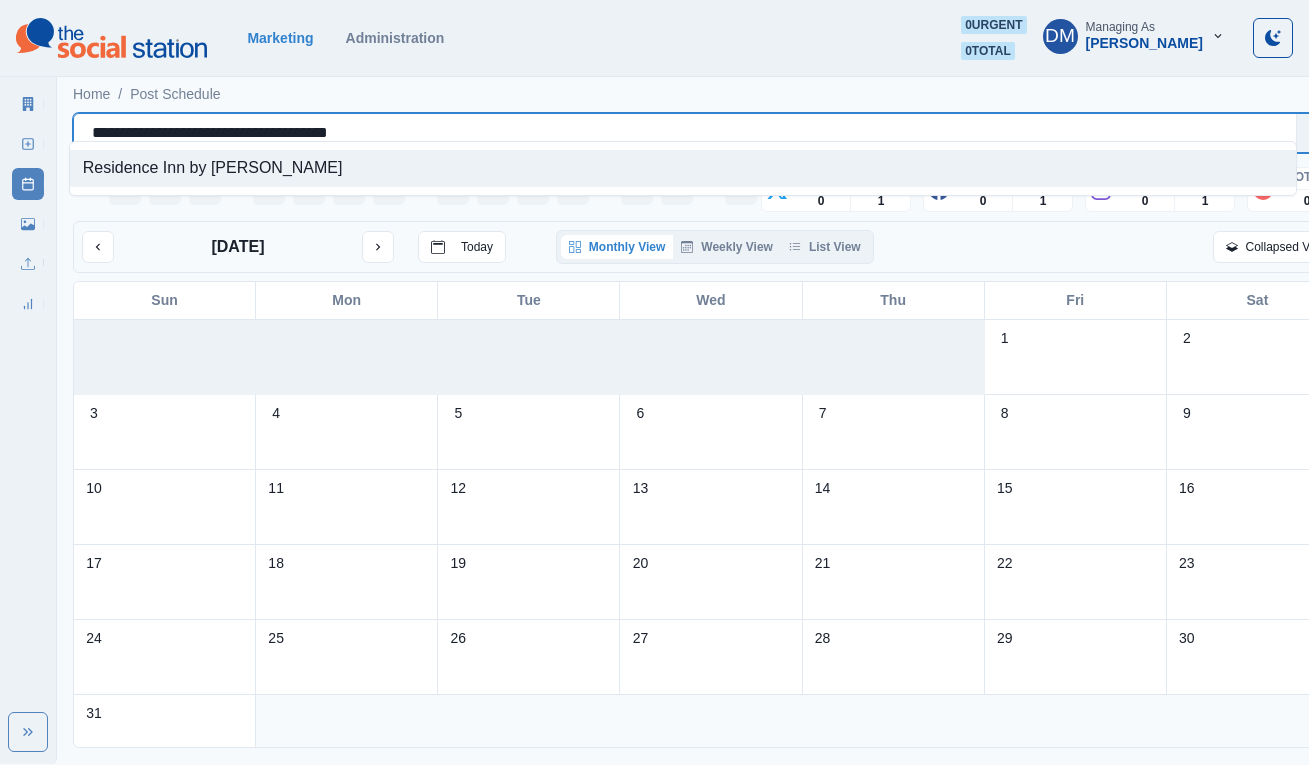 drag, startPoint x: 84, startPoint y: 119, endPoint x: 353, endPoint y: 109, distance: 269.18582 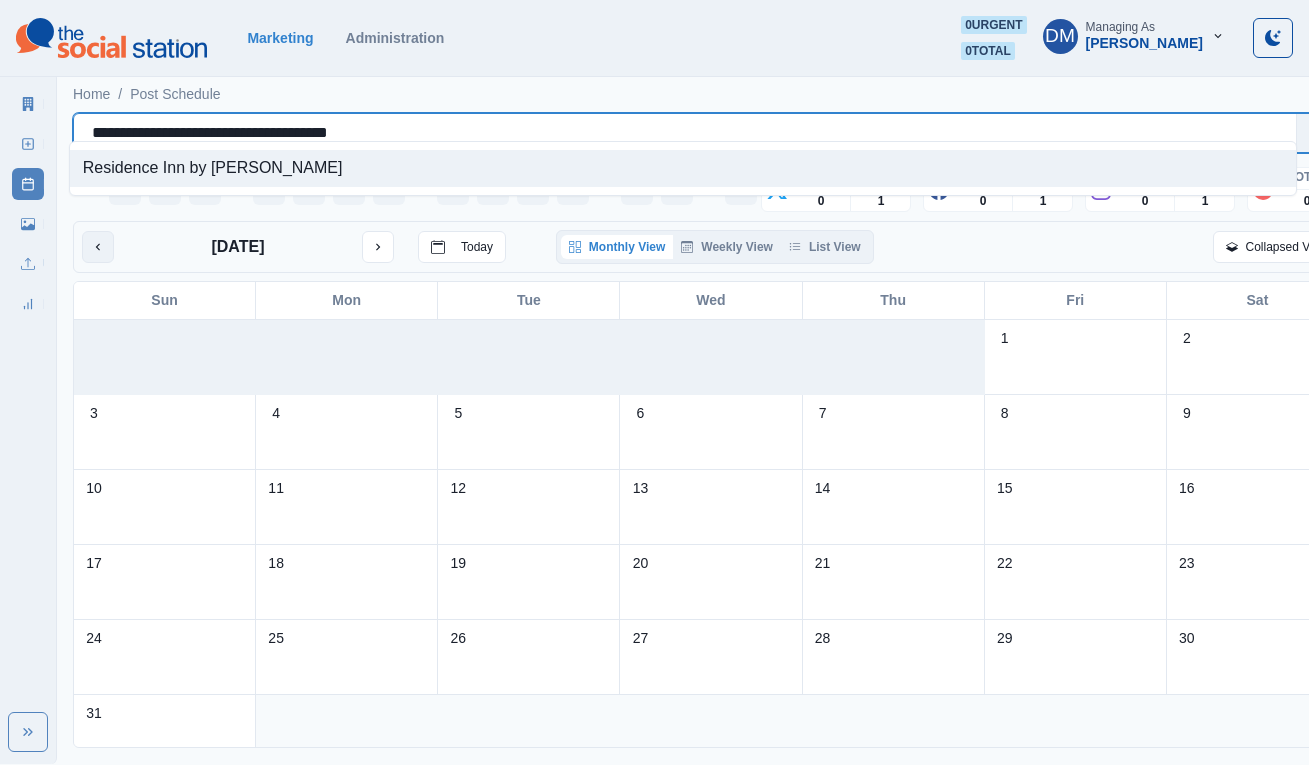 type 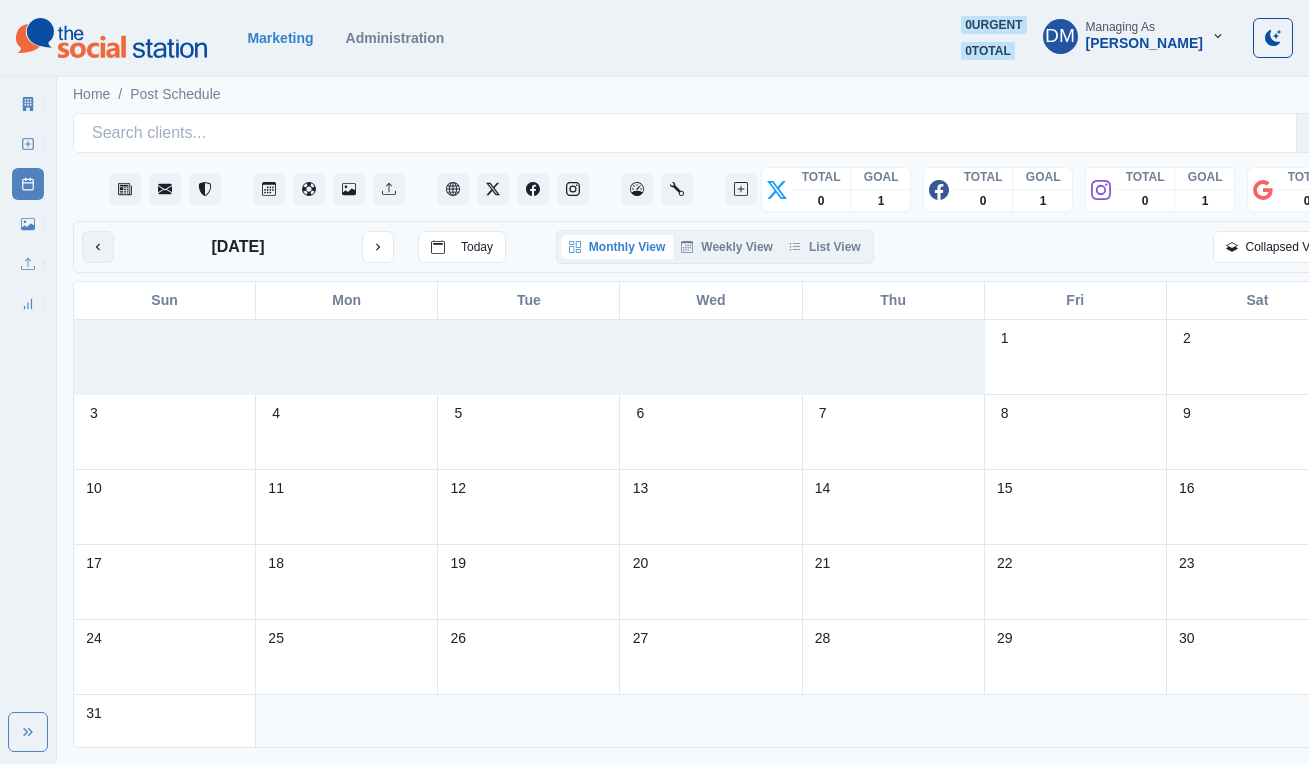 click 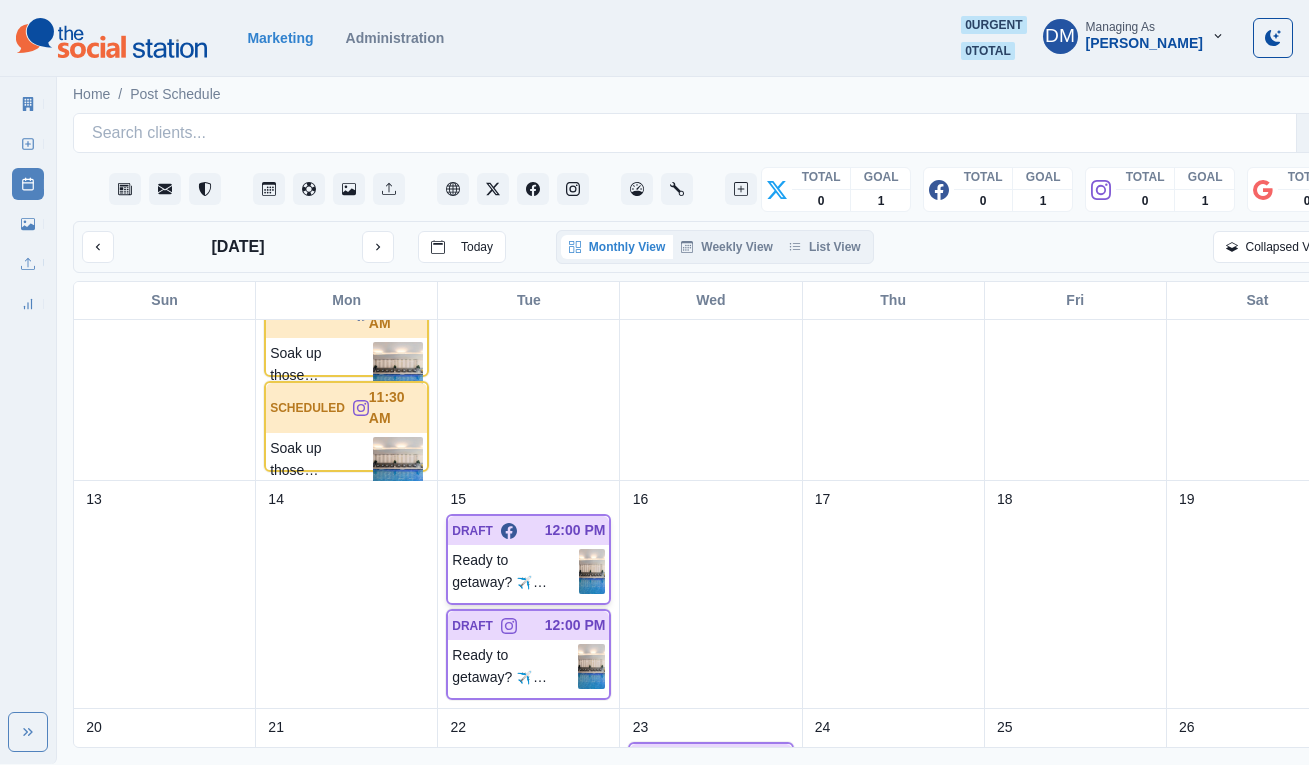 scroll, scrollTop: 361, scrollLeft: 0, axis: vertical 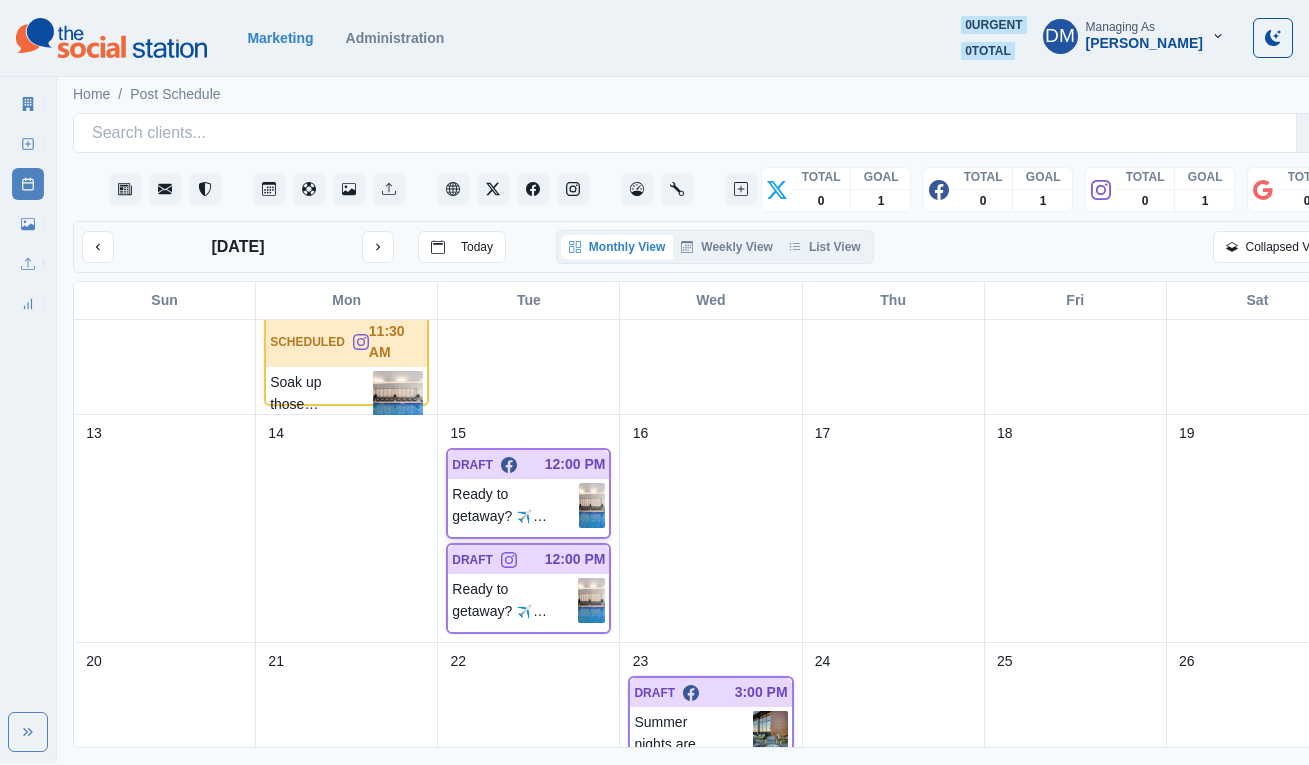 click at bounding box center [592, 505] 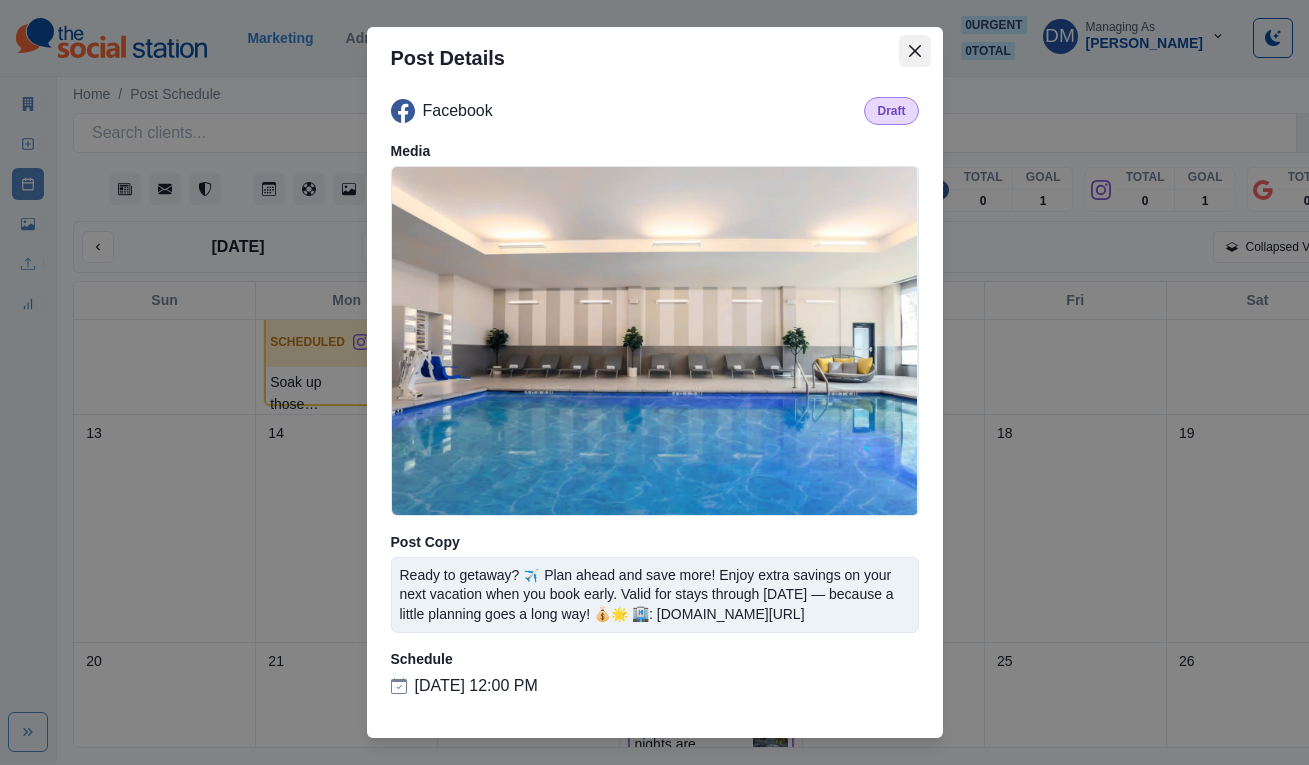click 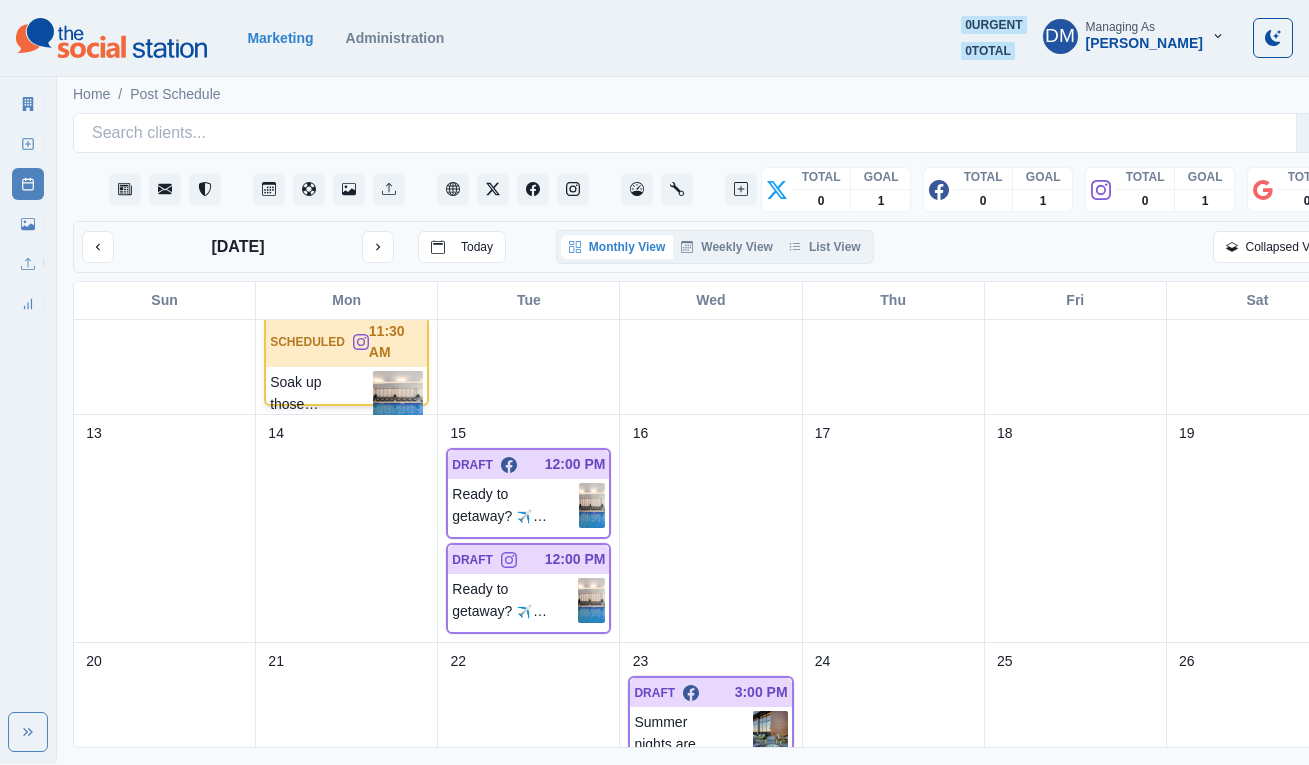 click at bounding box center [398, 396] 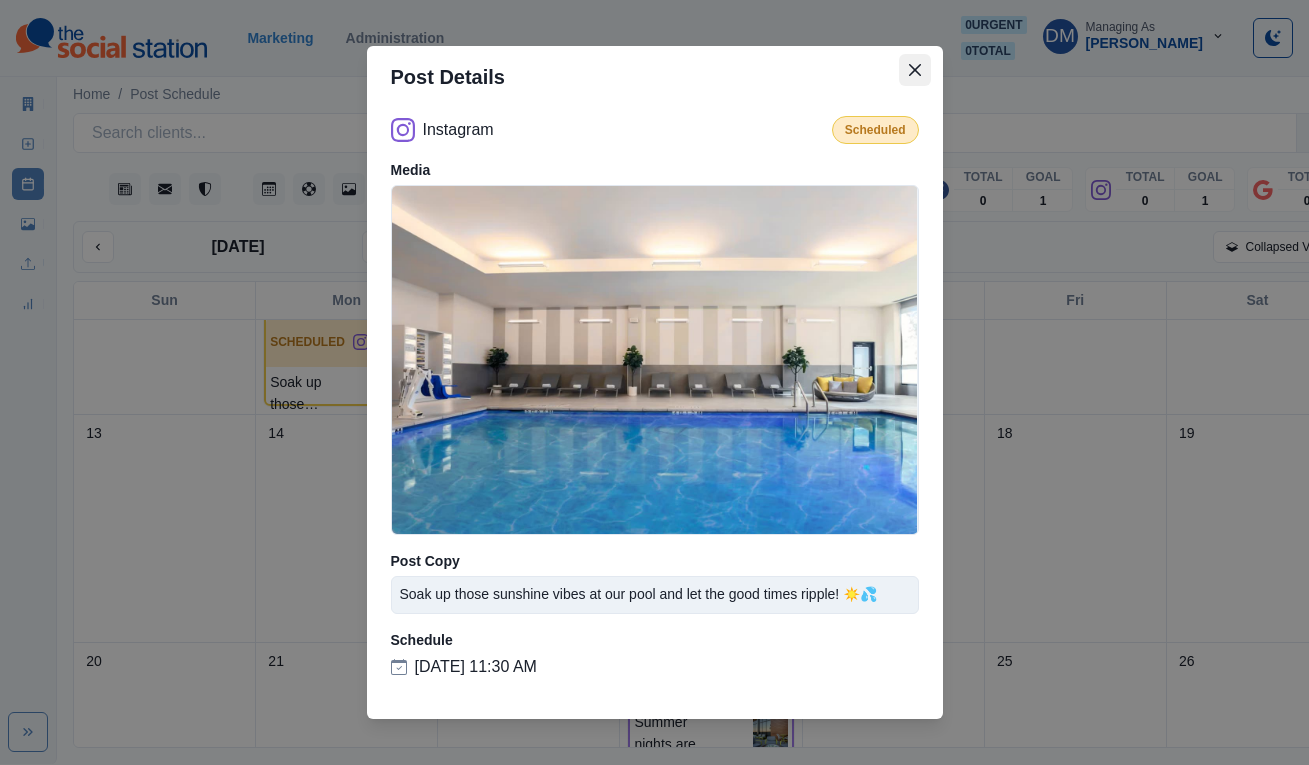 click at bounding box center [915, 70] 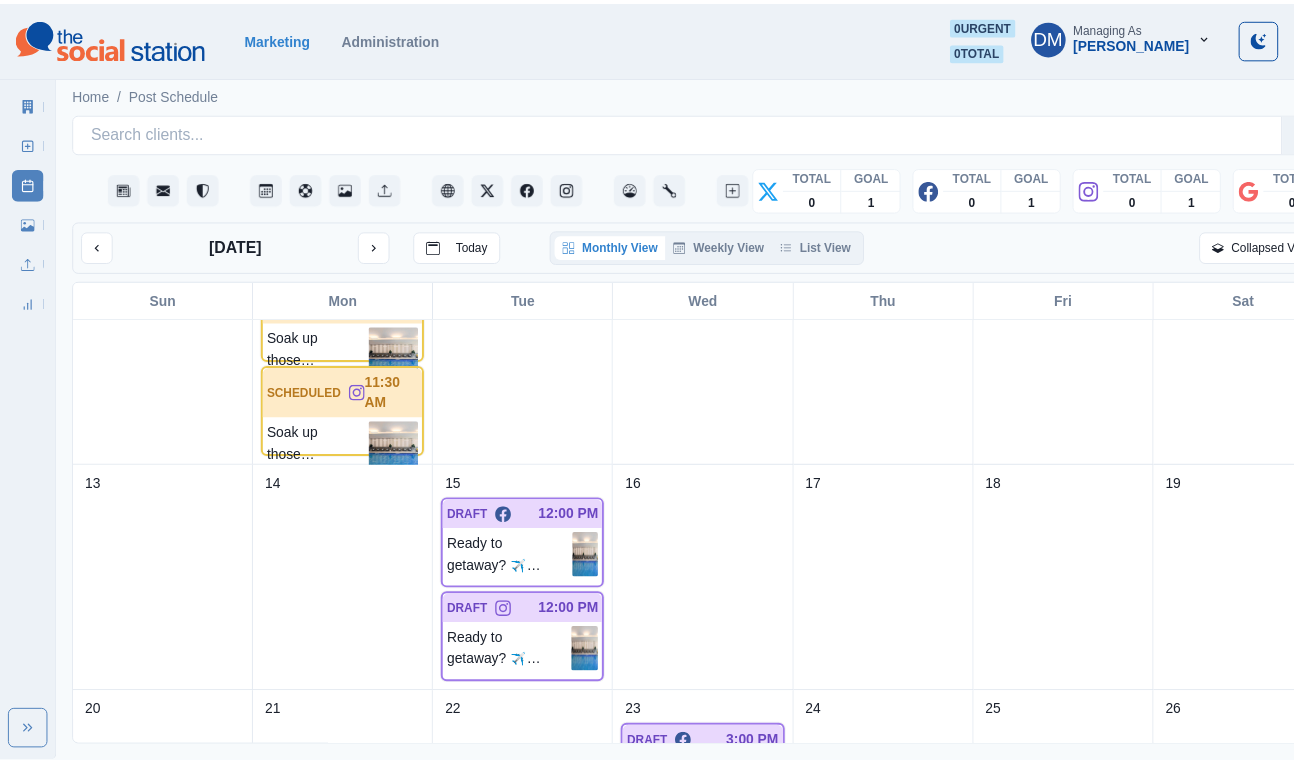 scroll, scrollTop: 309, scrollLeft: 0, axis: vertical 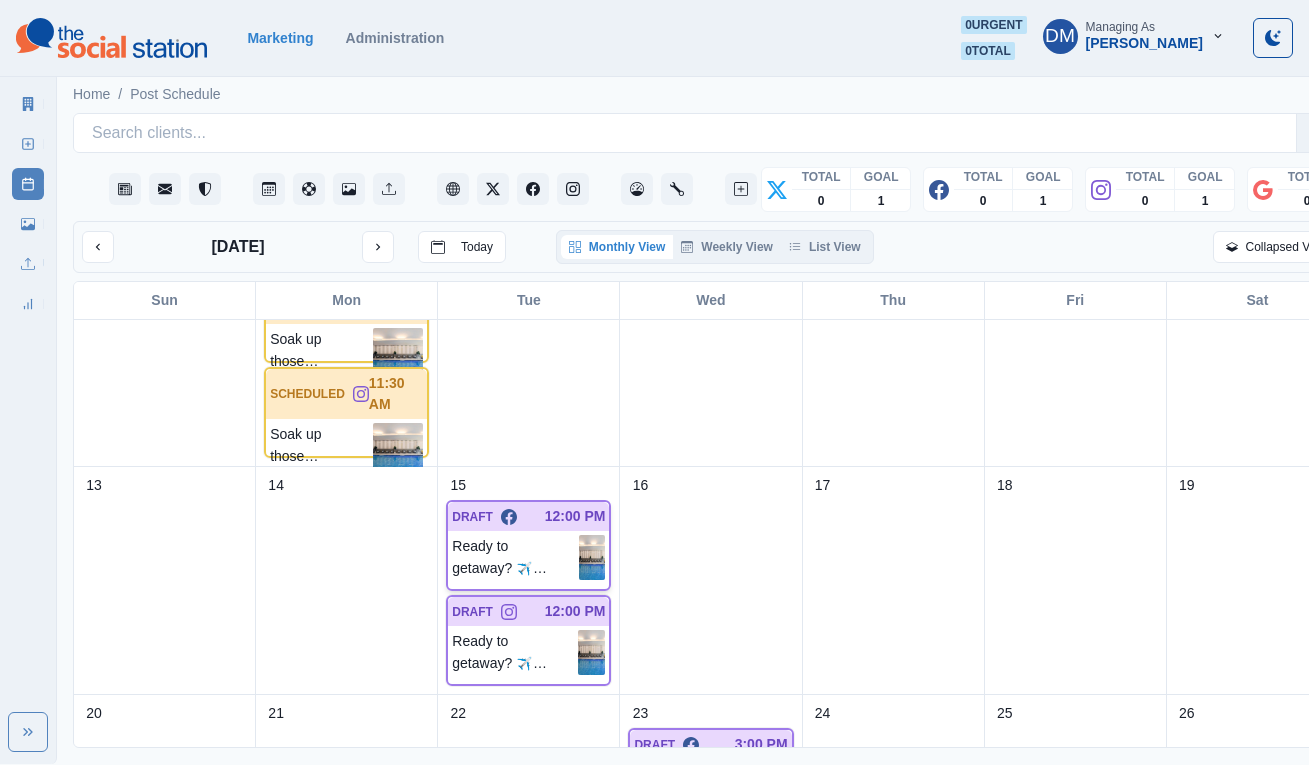 click on "Ready to getaway? ✈️
Plan ahead and save more! Enjoy extra savings on your next vacation when you book early. Valid for stays through February 16, 2026 — because a little planning goes a long way! 💰🌟
🏨: www.marriott.com/dalrf" at bounding box center (515, 557) 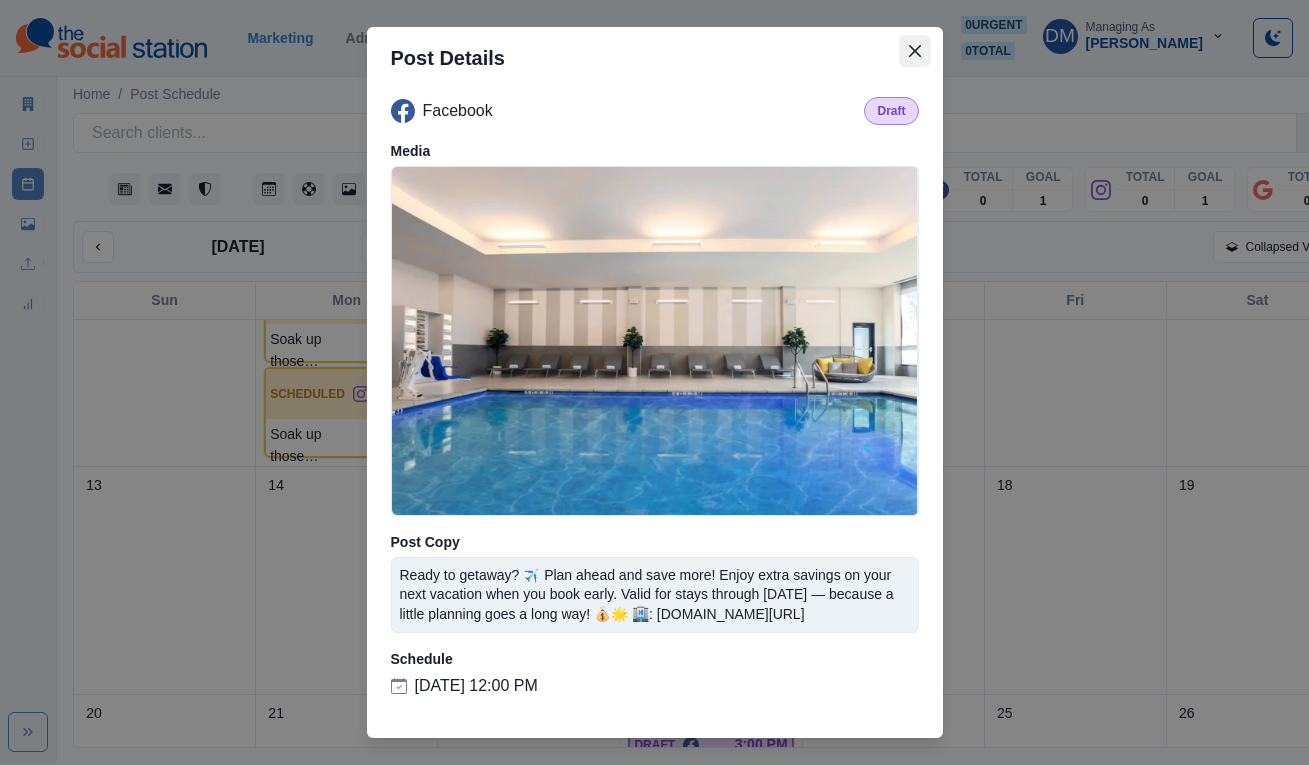 click at bounding box center (915, 51) 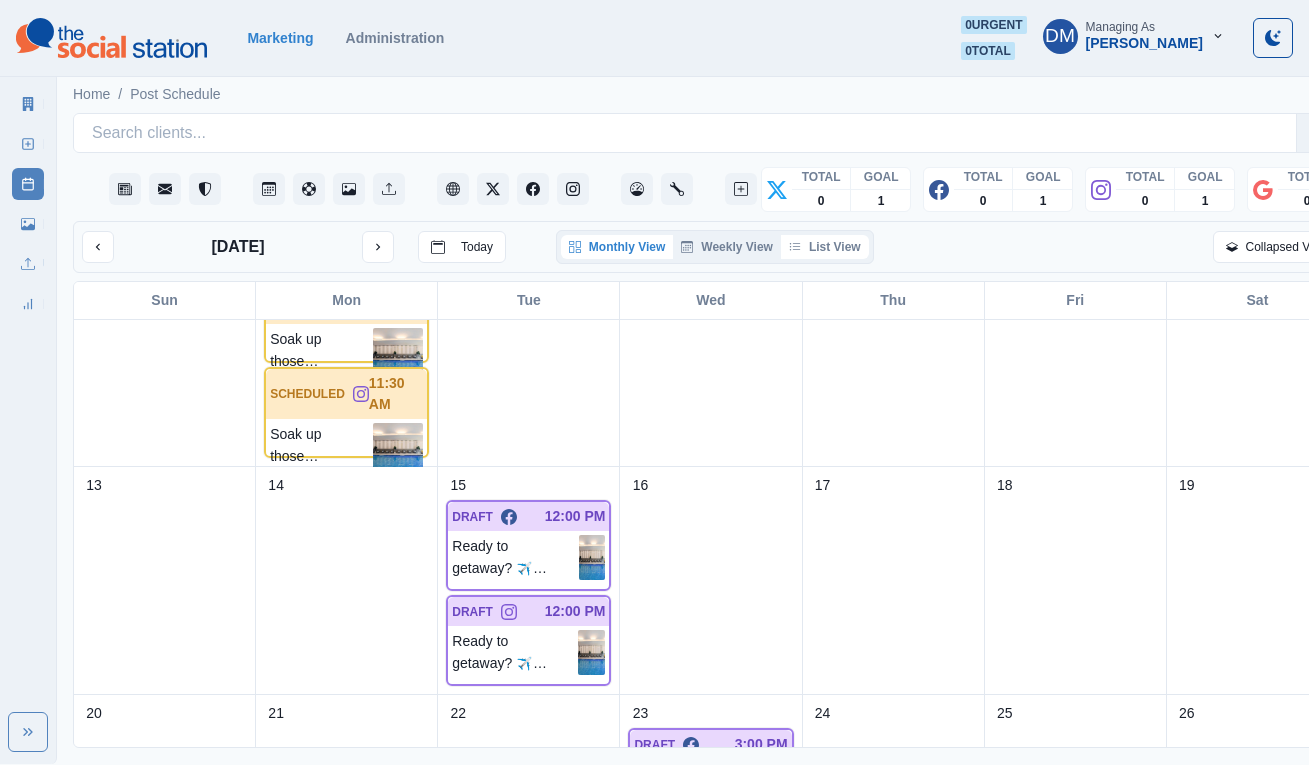 click on "List View" at bounding box center [825, 247] 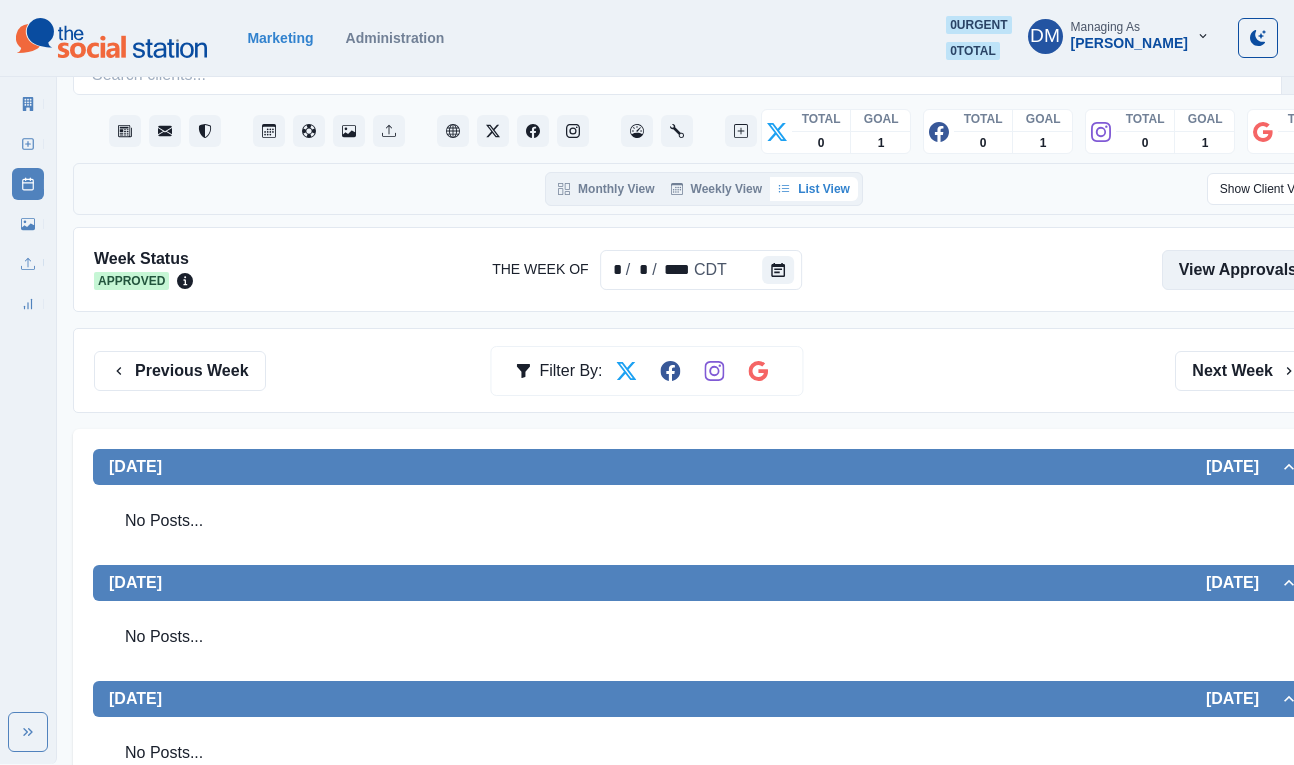 scroll, scrollTop: 13, scrollLeft: 0, axis: vertical 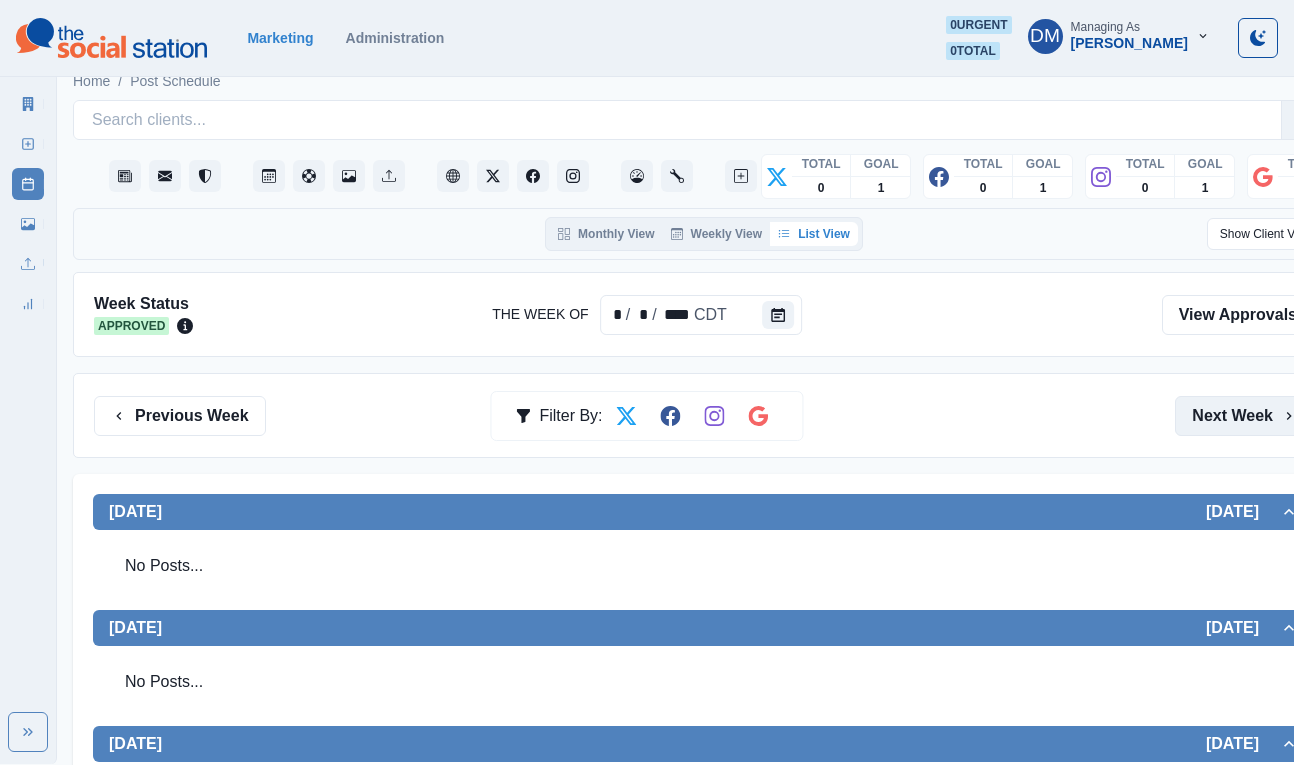 click on "Next Week" at bounding box center [1244, 416] 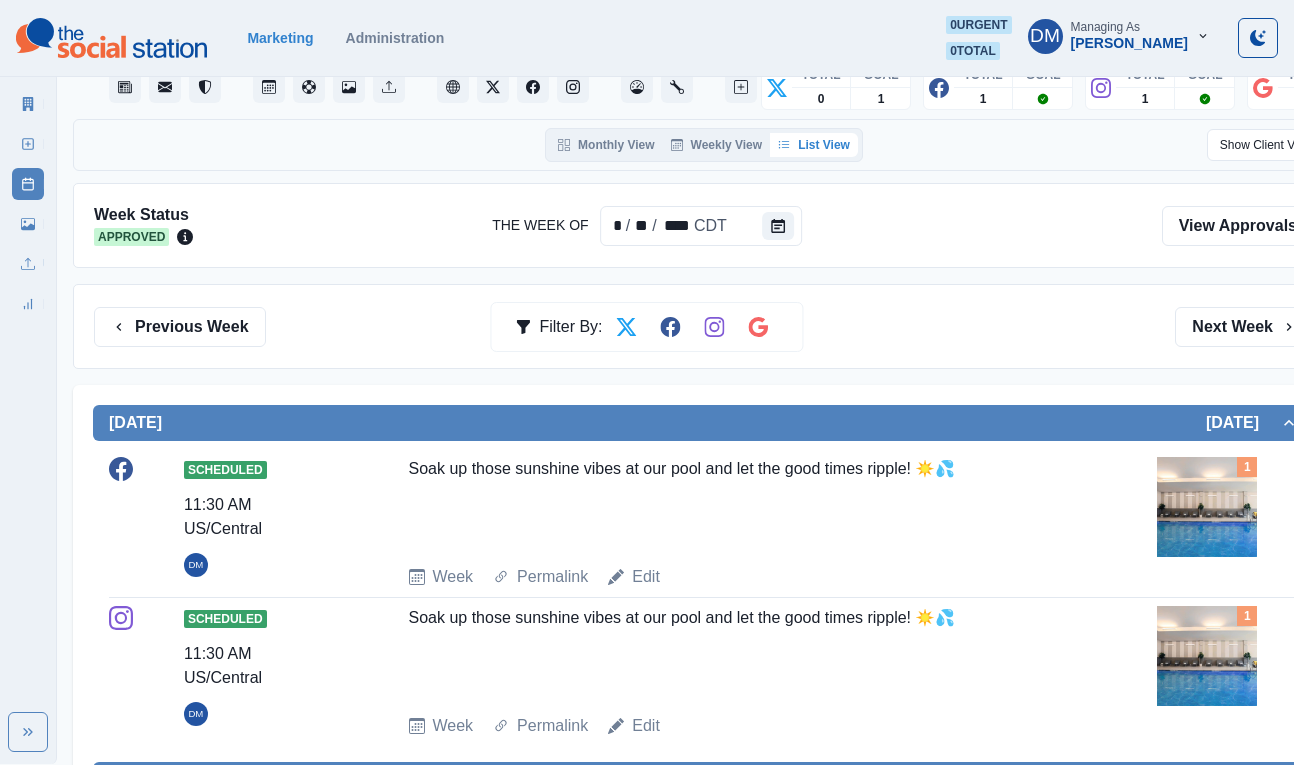 scroll, scrollTop: 68, scrollLeft: 0, axis: vertical 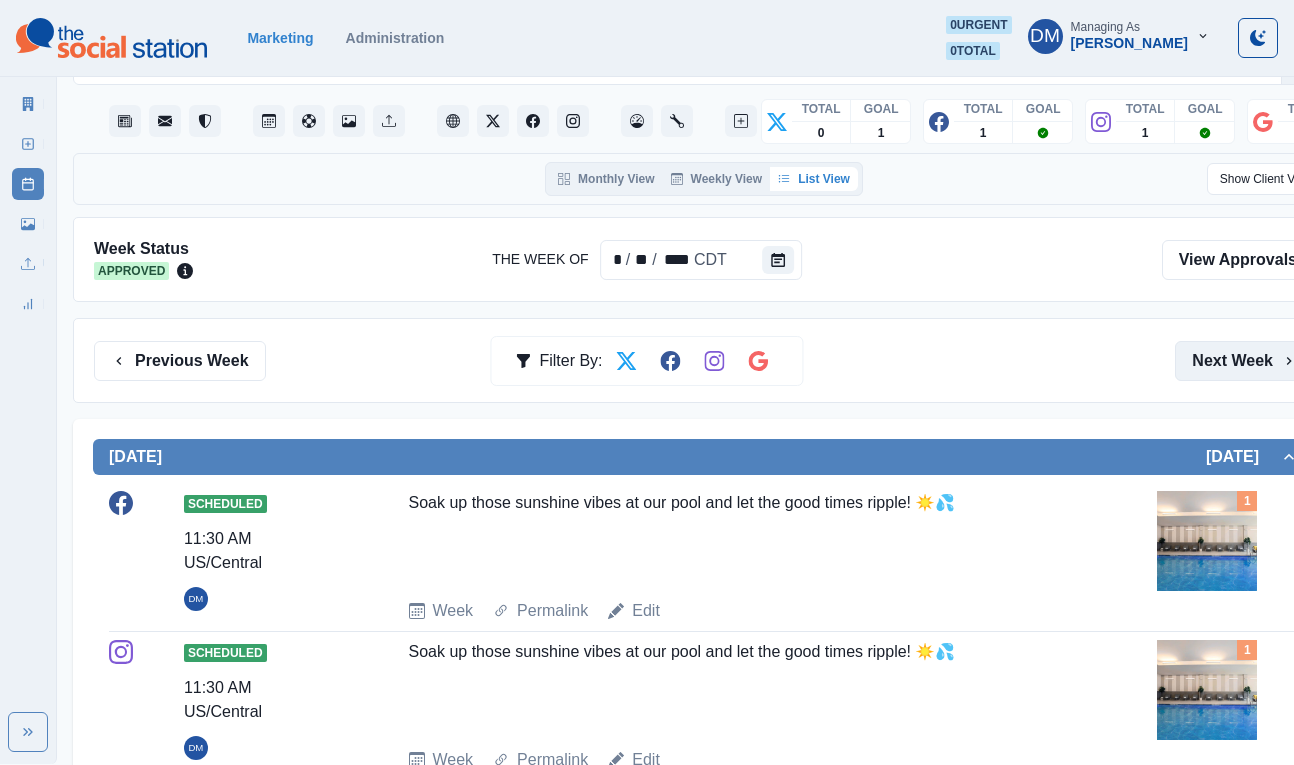 click on "Next Week" at bounding box center [1244, 361] 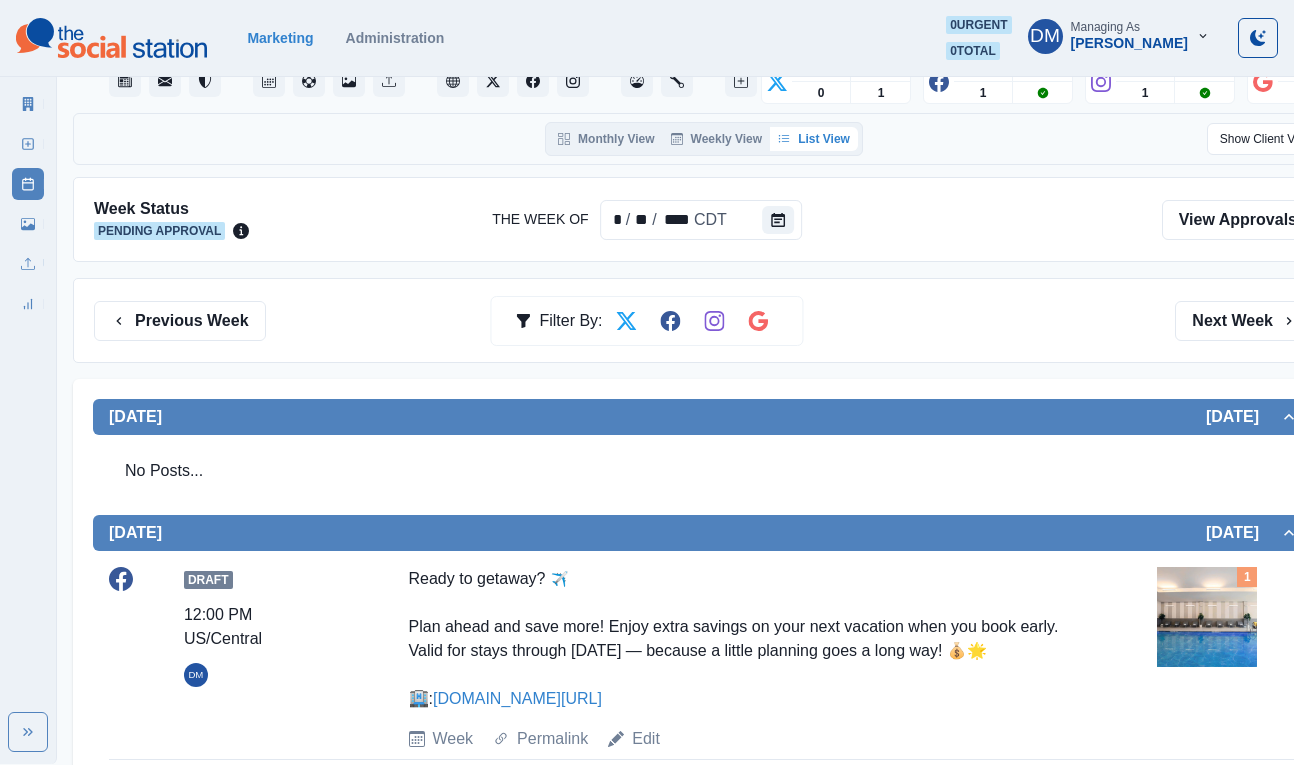 scroll, scrollTop: 265, scrollLeft: 0, axis: vertical 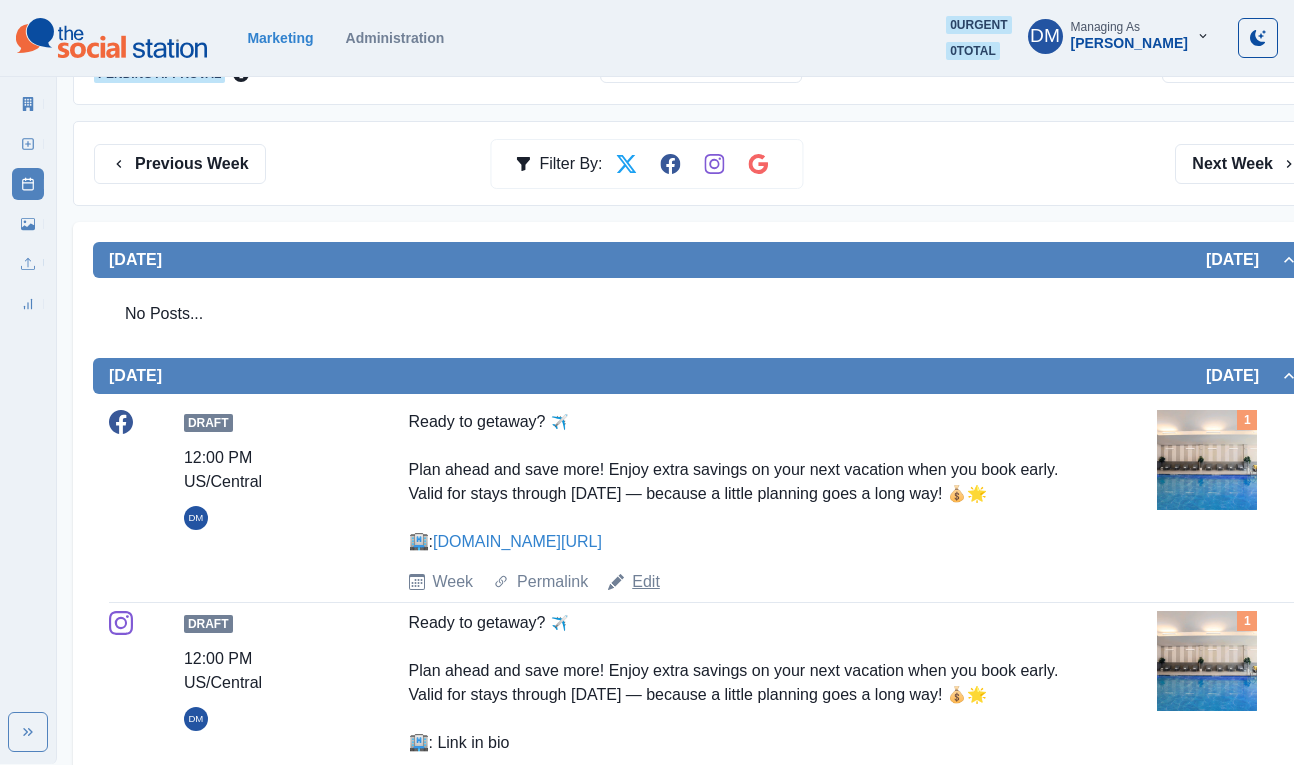 click on "Edit" at bounding box center (646, 582) 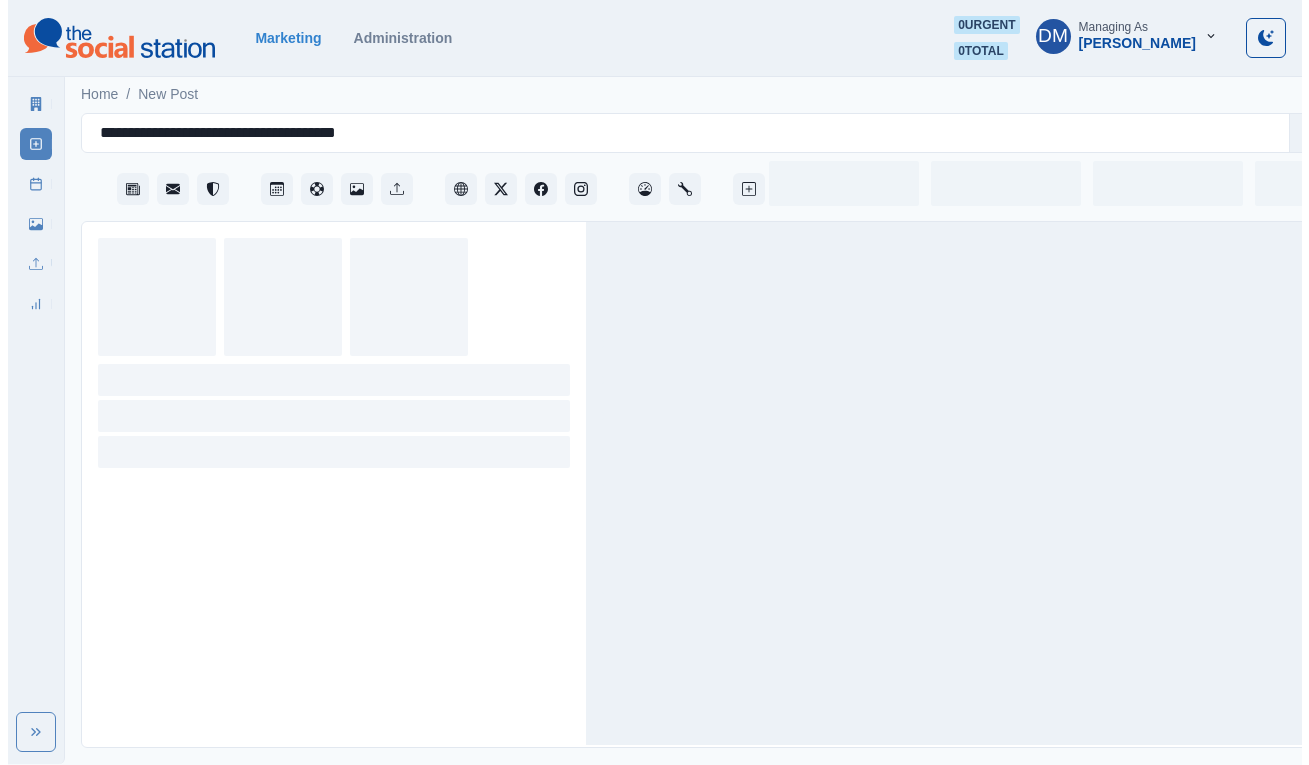 scroll, scrollTop: 0, scrollLeft: 0, axis: both 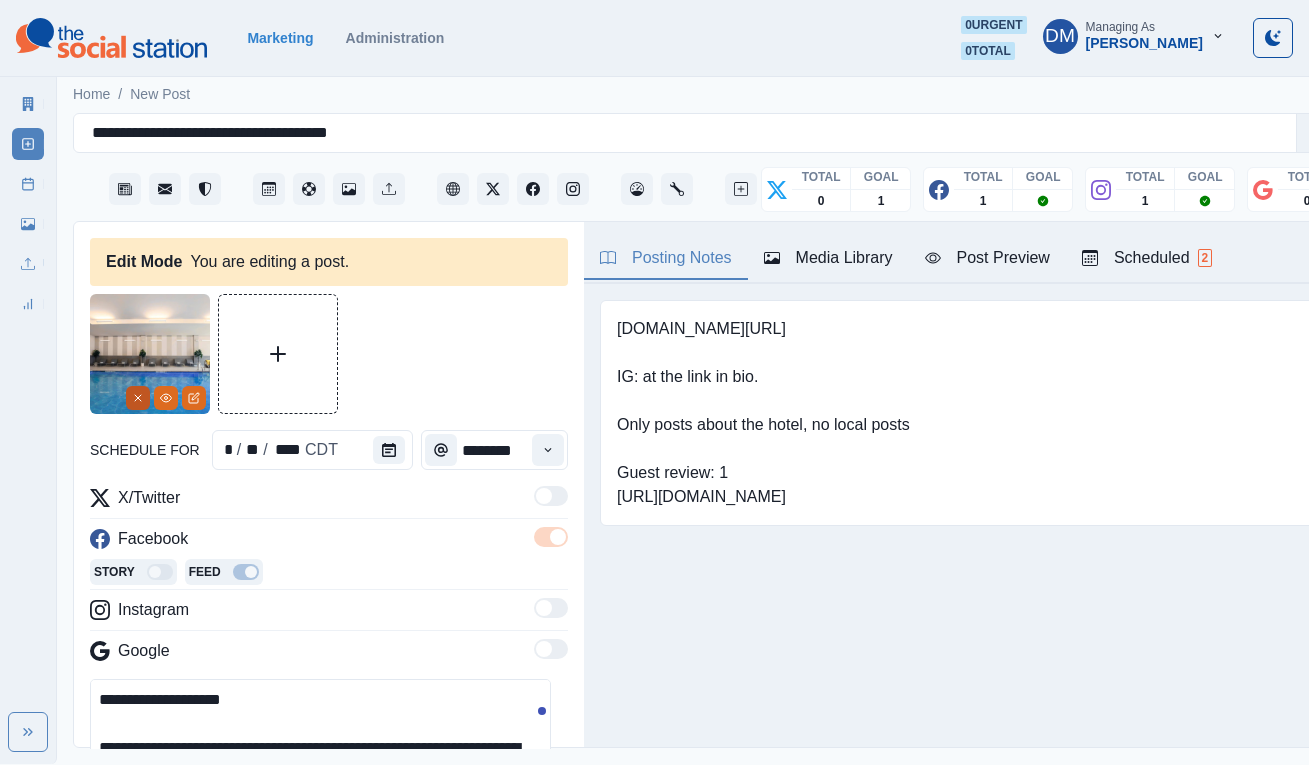 click 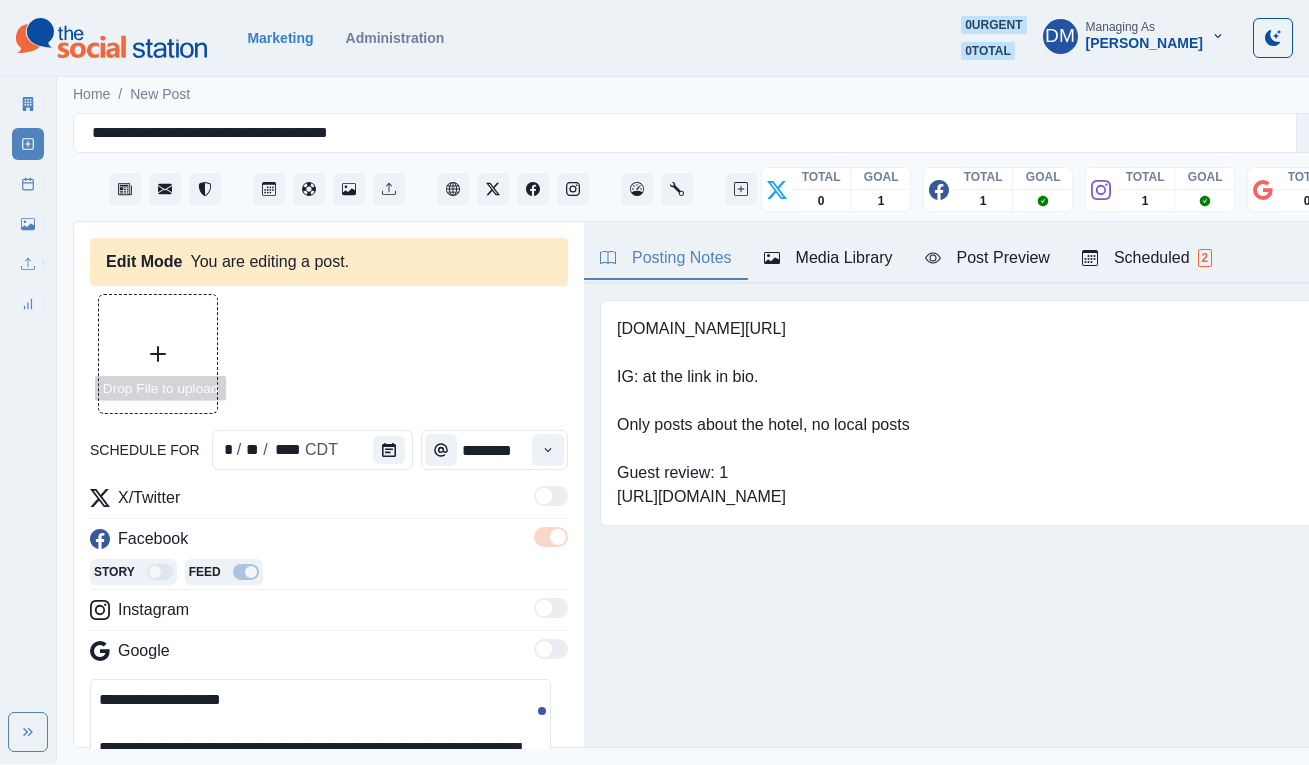 click at bounding box center (158, 354) 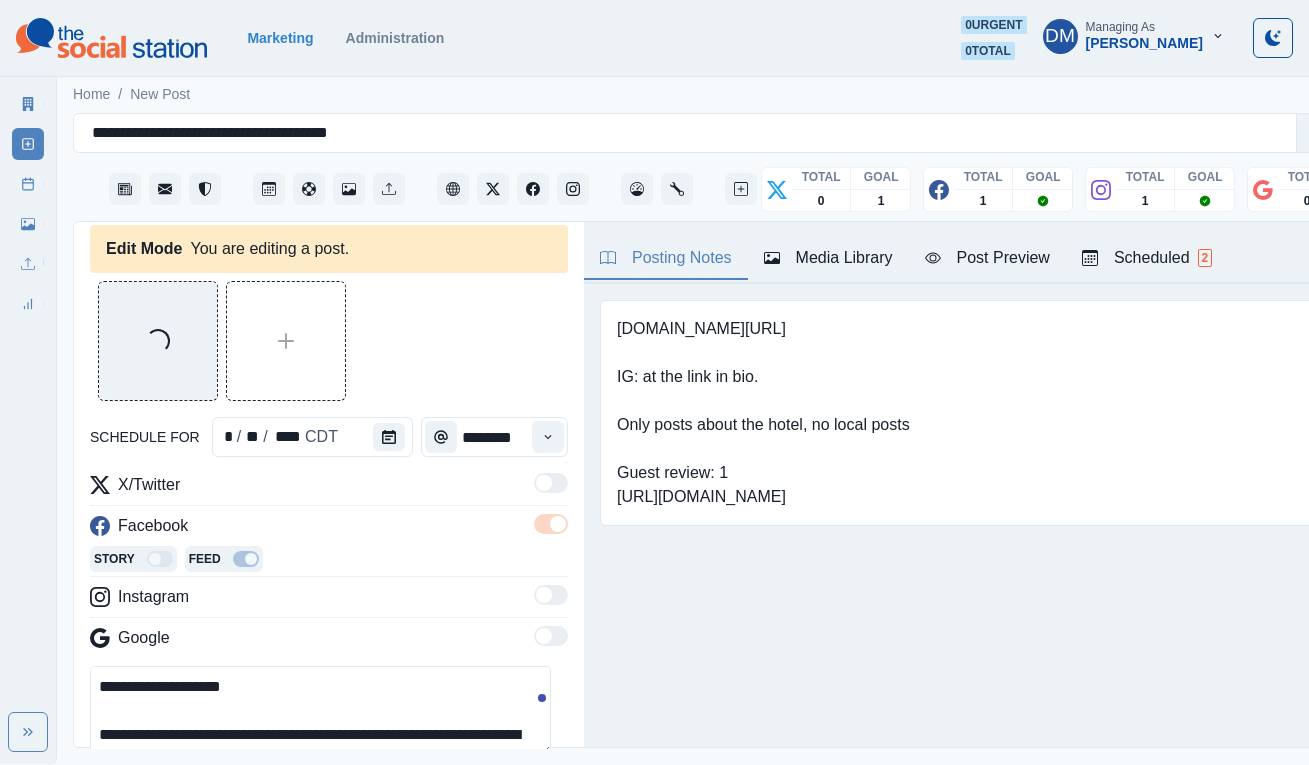 scroll, scrollTop: 15, scrollLeft: 0, axis: vertical 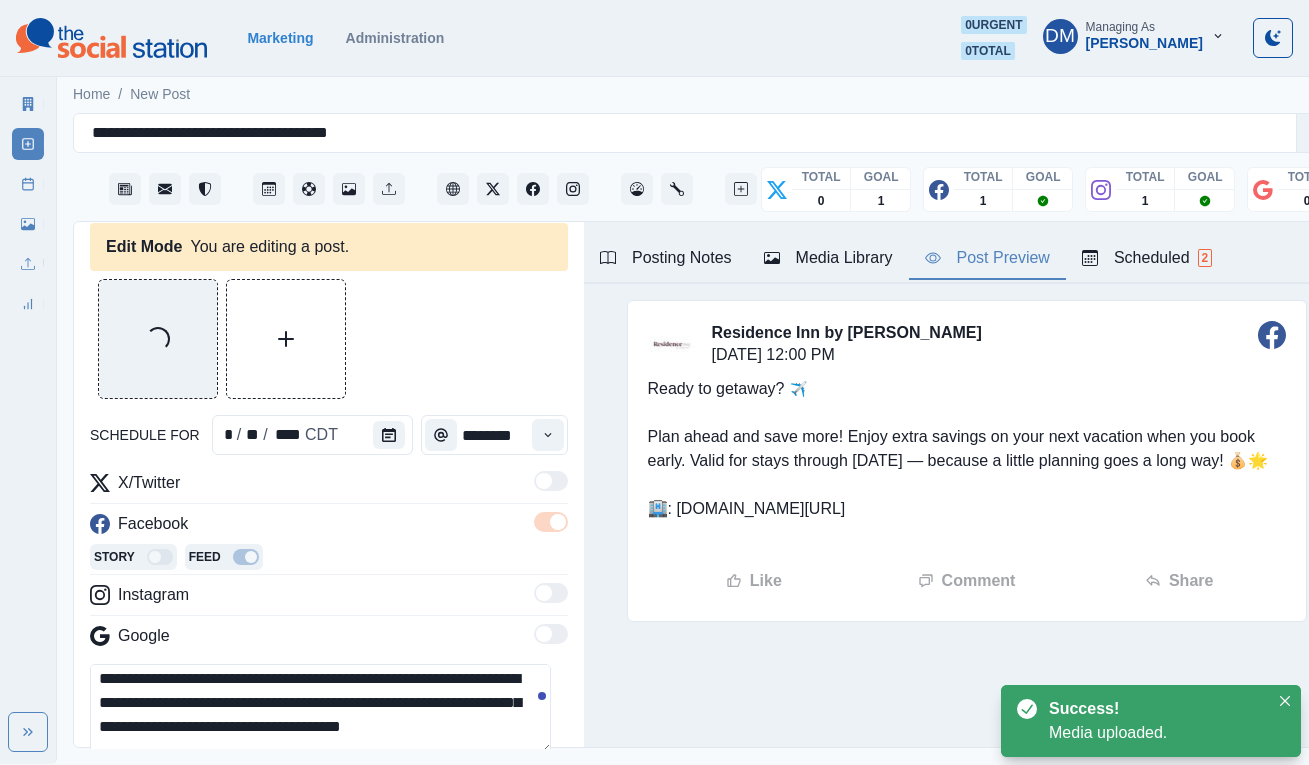 click on "Post Preview" at bounding box center (987, 258) 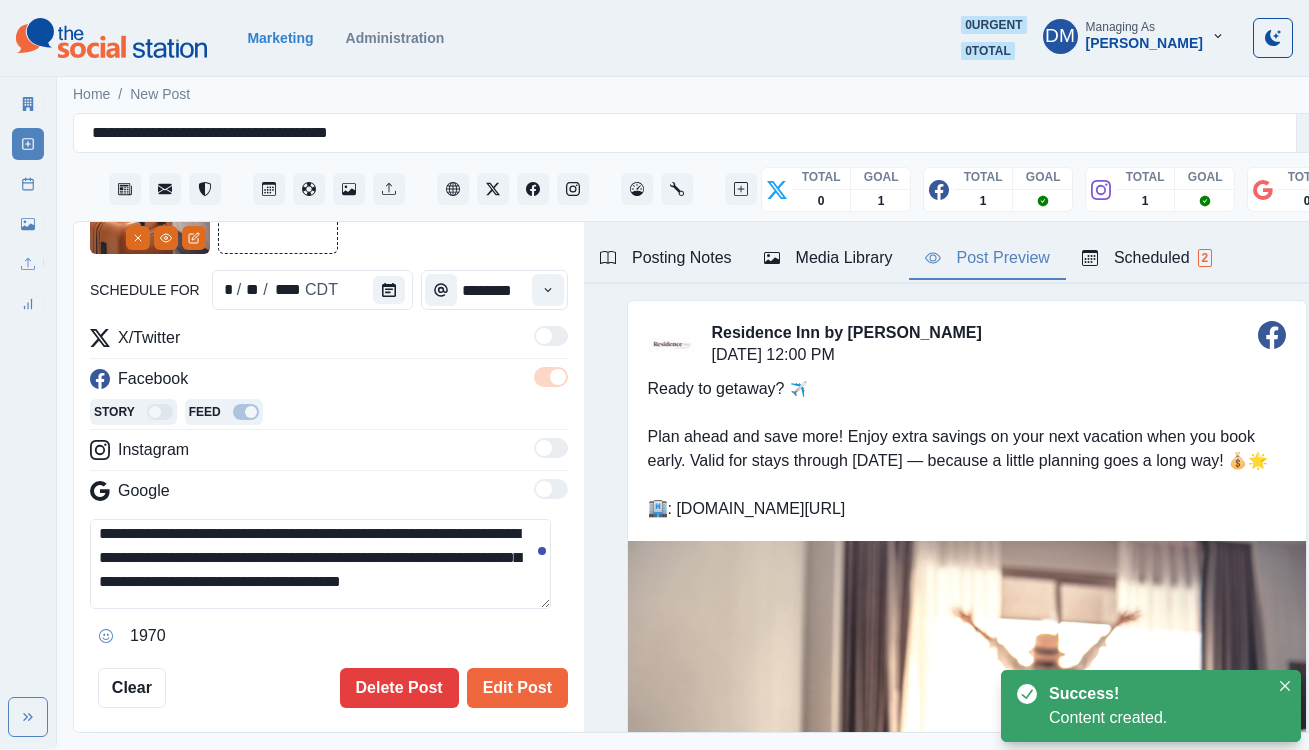 scroll, scrollTop: 172, scrollLeft: 0, axis: vertical 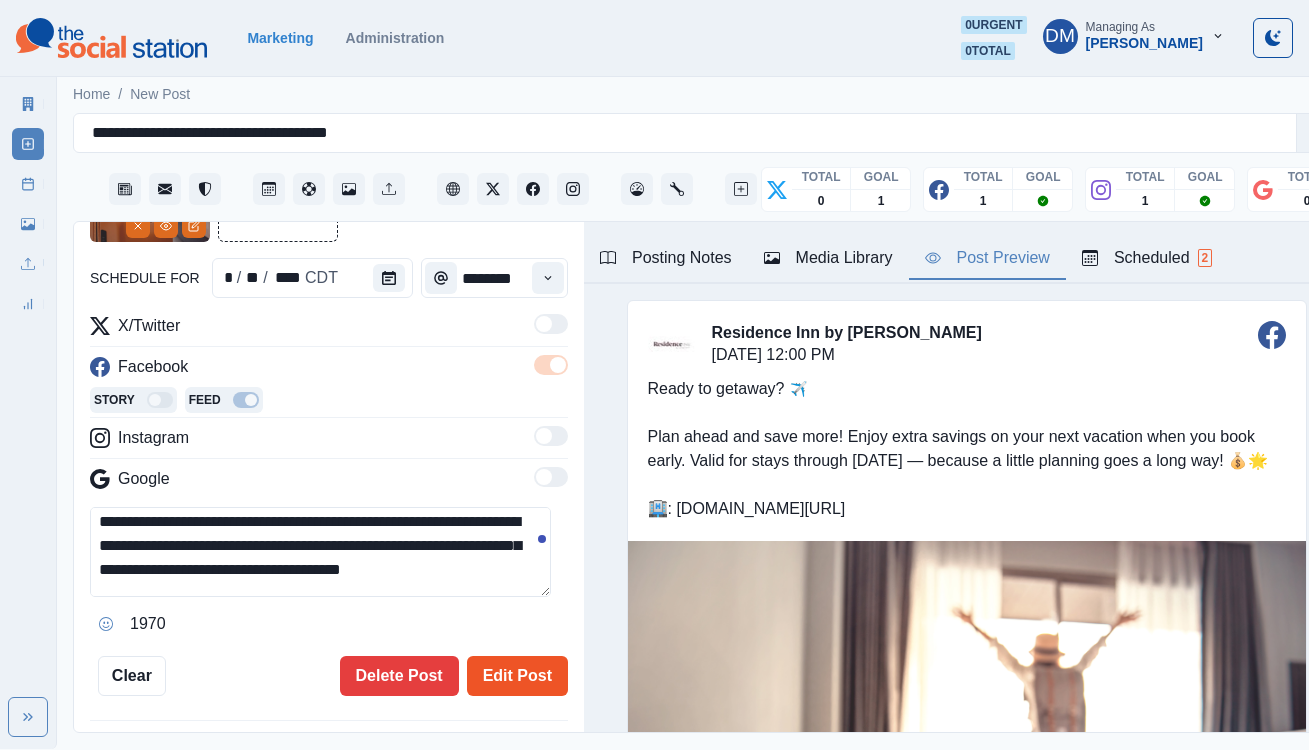 click on "Edit Post" at bounding box center (517, 676) 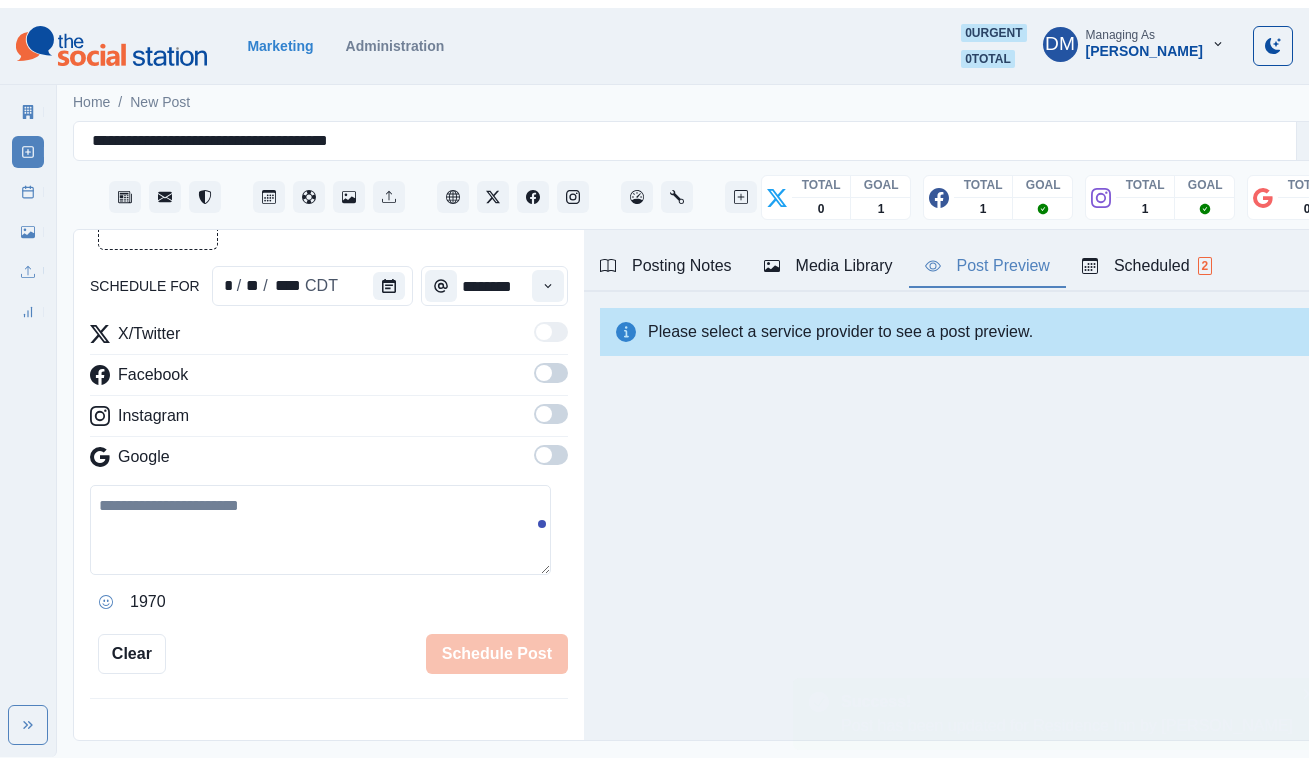 scroll, scrollTop: 506, scrollLeft: 0, axis: vertical 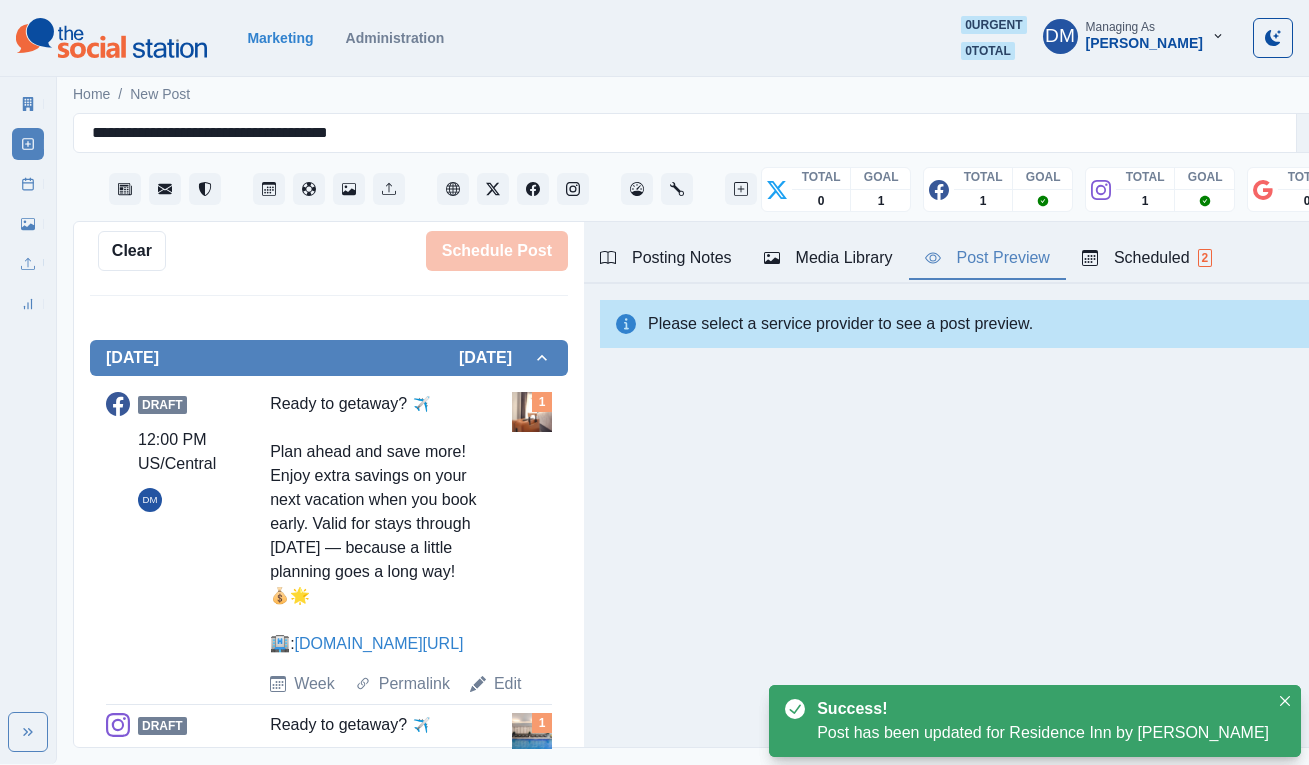 click on "Draft  12:00 PM US/Central DM Ready to getaway? ✈️
Plan ahead and save more! Enjoy extra savings on your next vacation when you book early. Valid for stays through February 16, 2026 — because a little planning goes a long way! 💰🌟
🏨: Link in bio Week Permalink Edit 1" at bounding box center [329, 865] 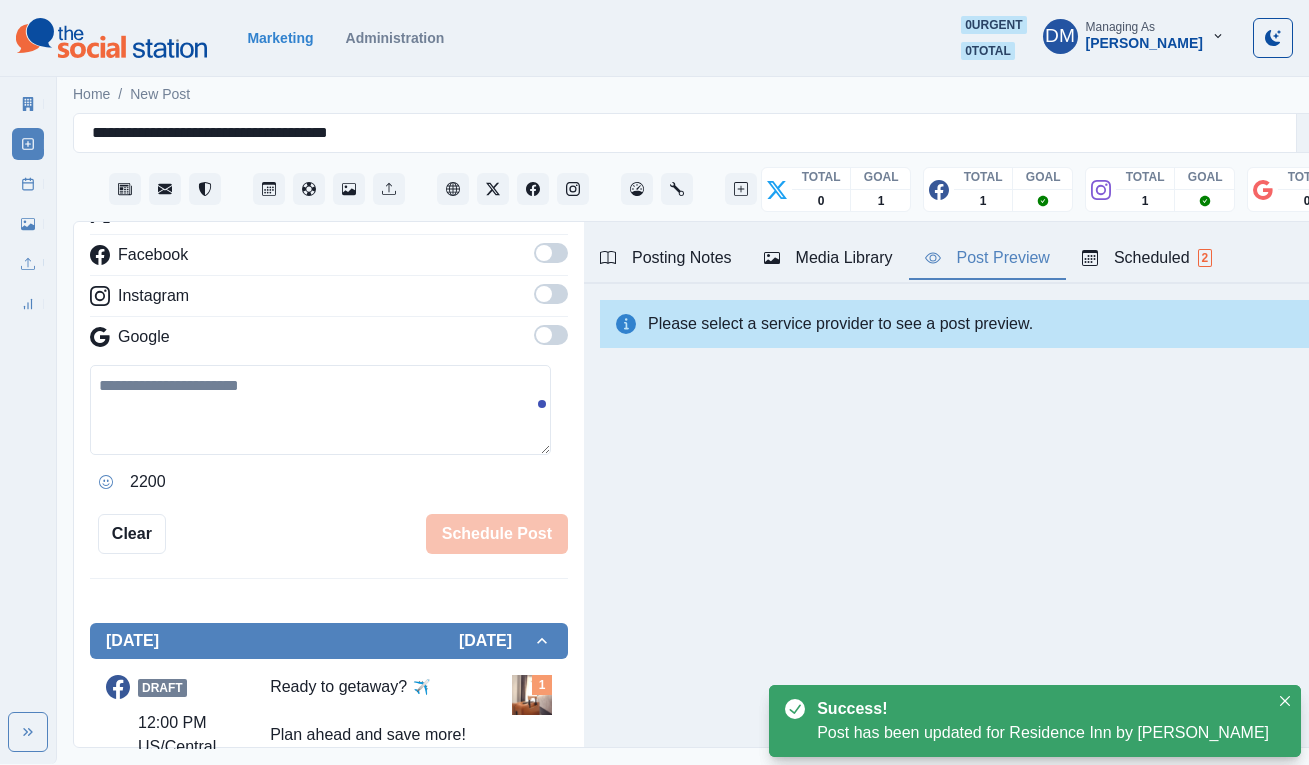 scroll, scrollTop: 0, scrollLeft: 0, axis: both 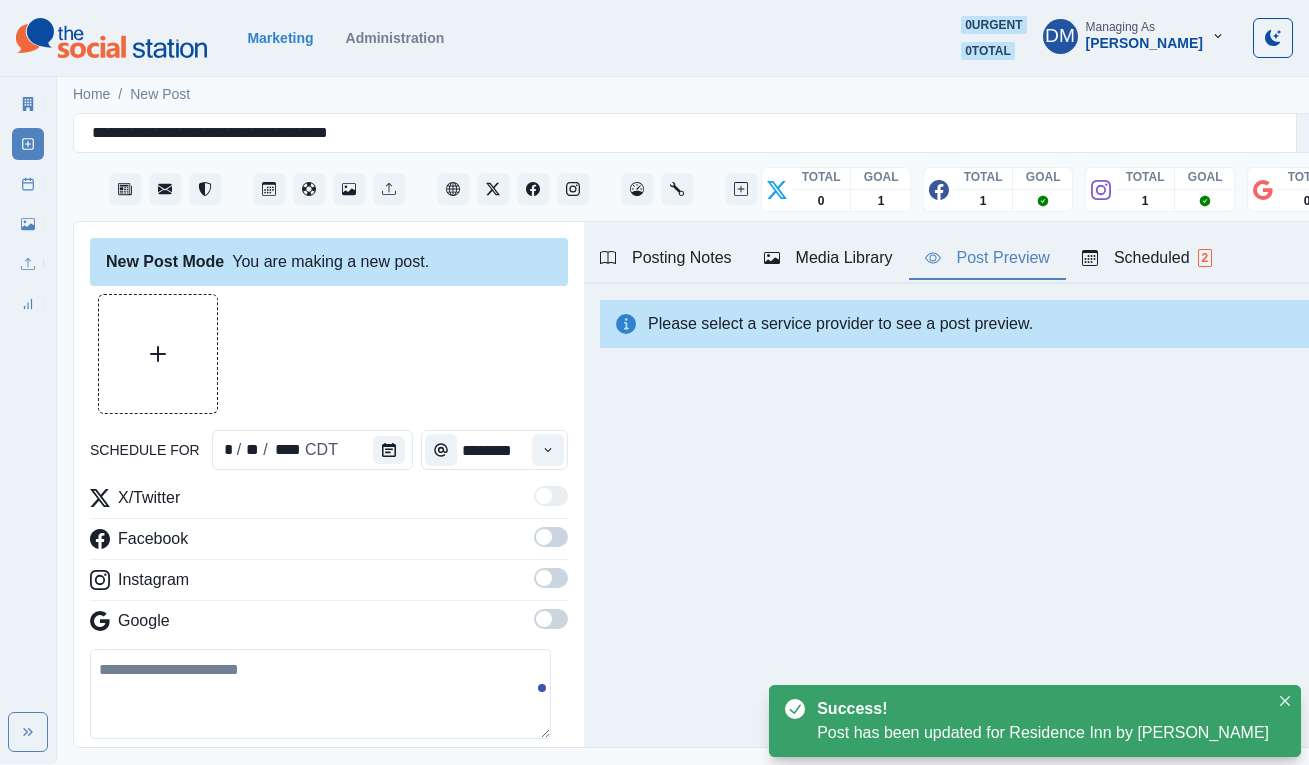 type on "**********" 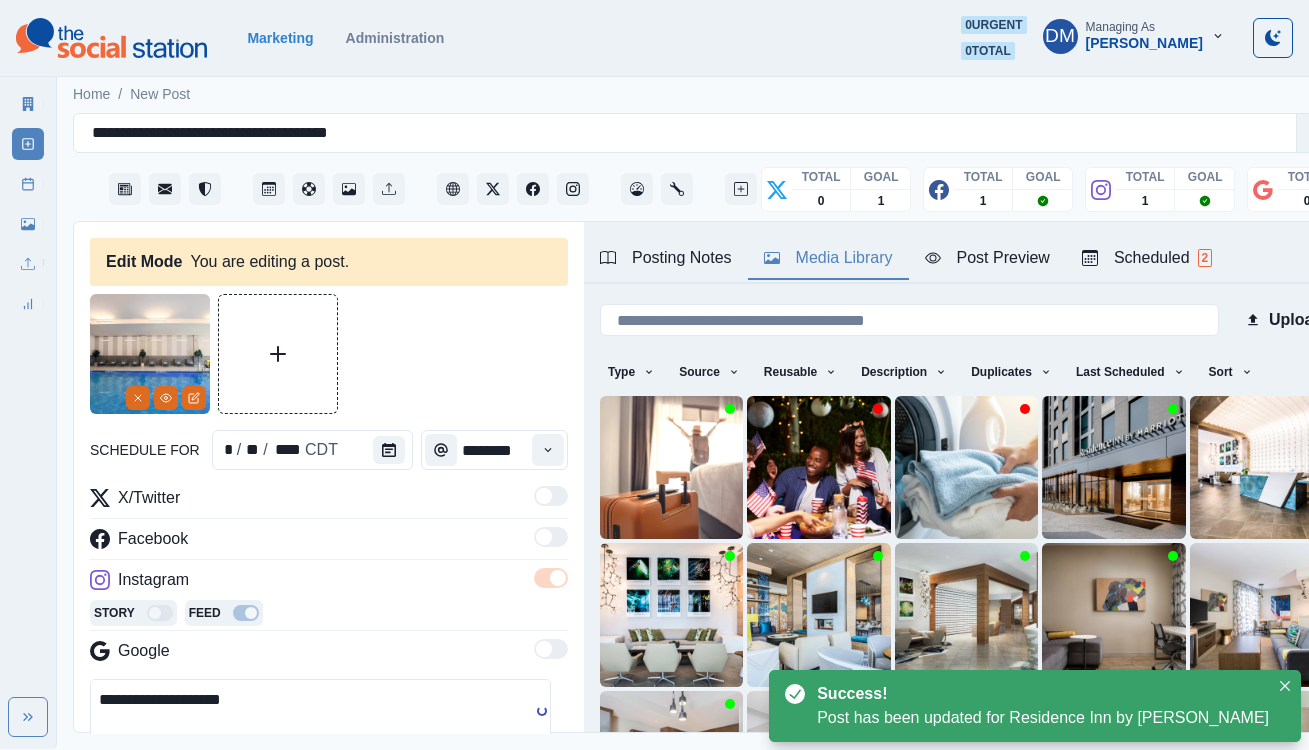 click on "Media Library" at bounding box center [828, 258] 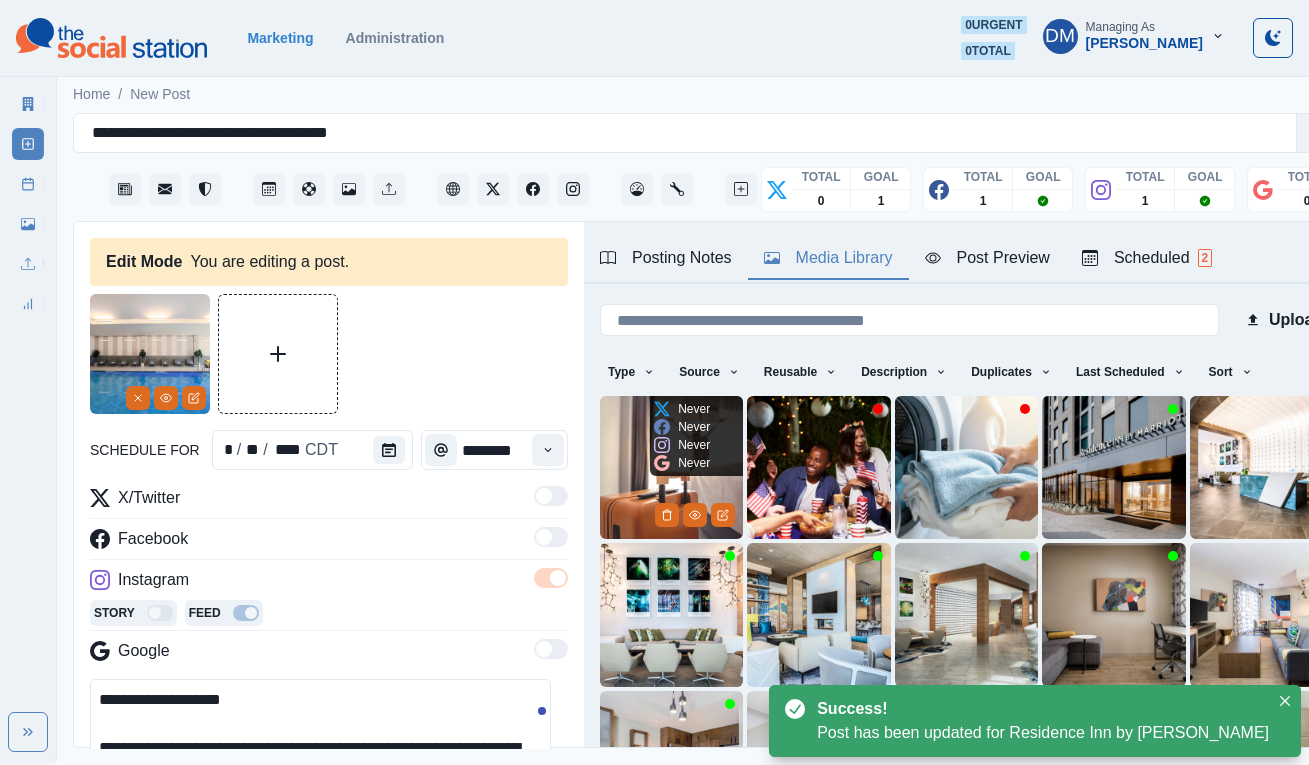 click at bounding box center (671, 467) 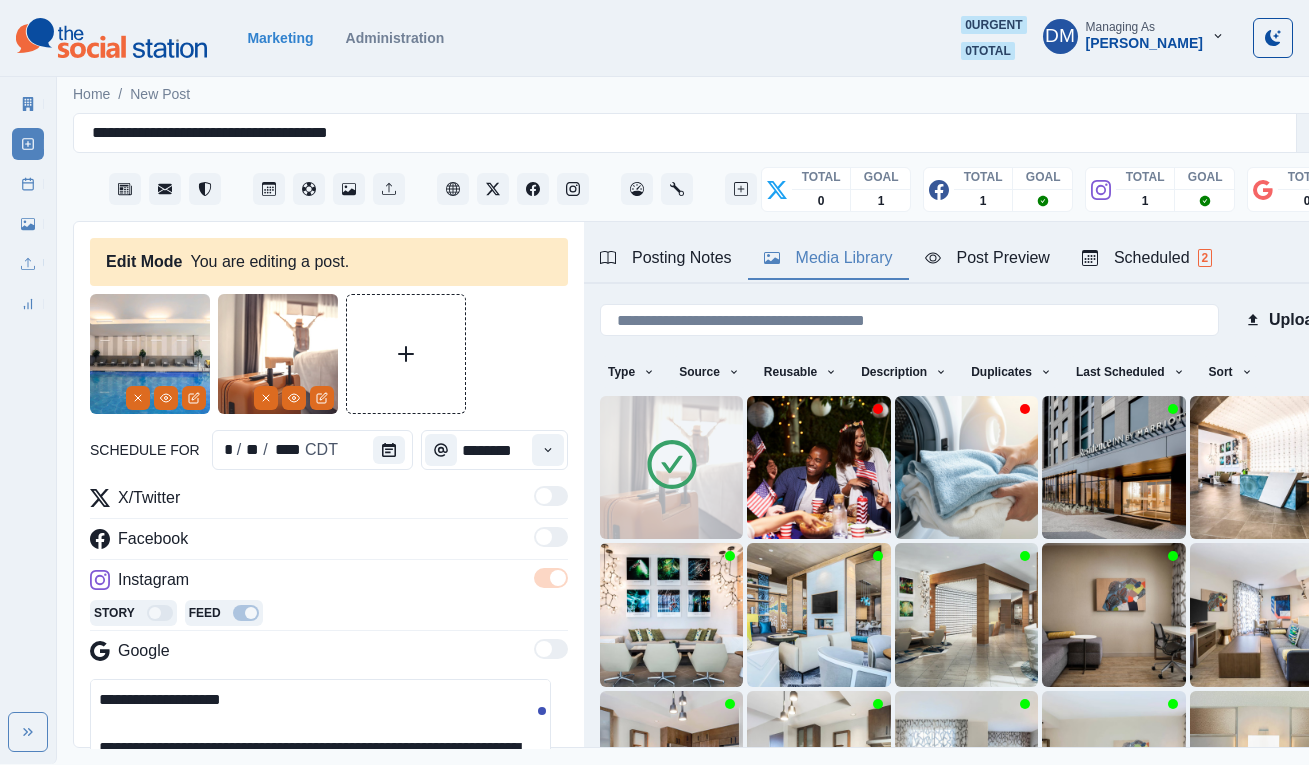 scroll, scrollTop: 54, scrollLeft: 0, axis: vertical 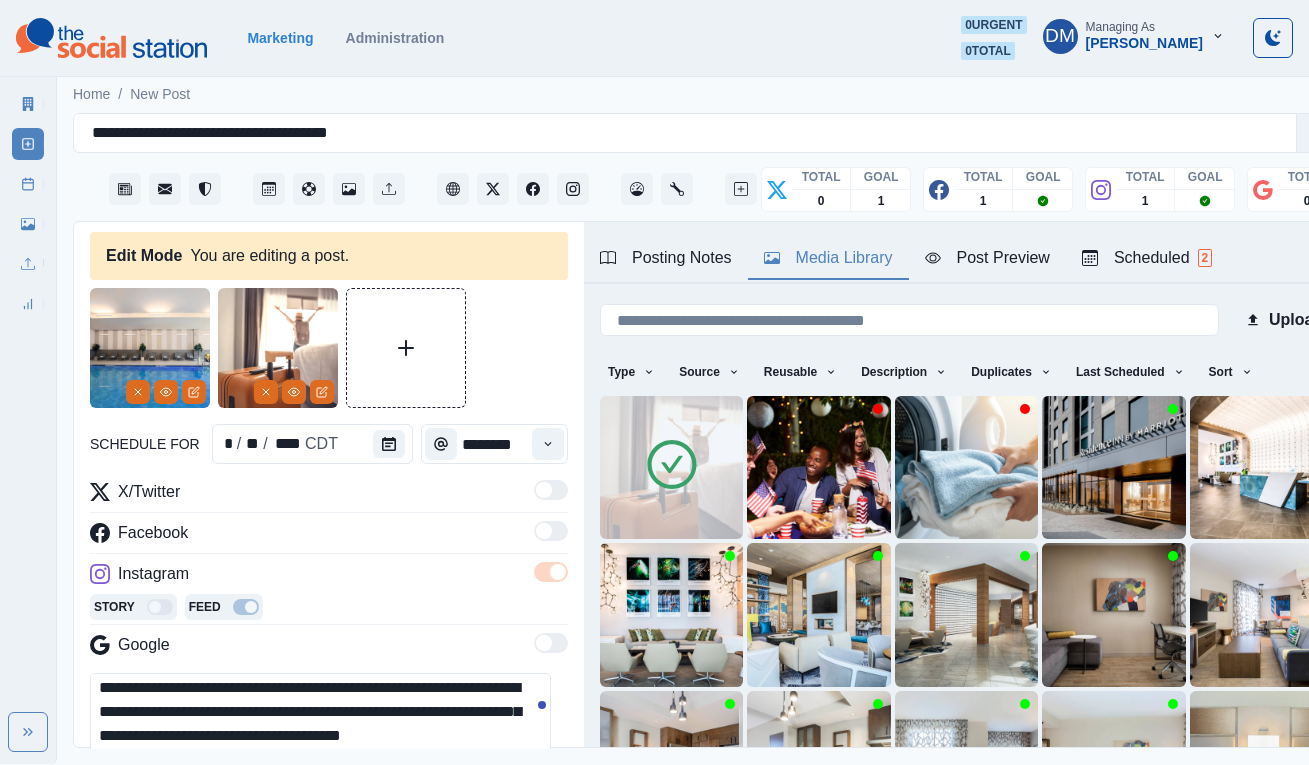 click on "Edit Post" at bounding box center (517, 842) 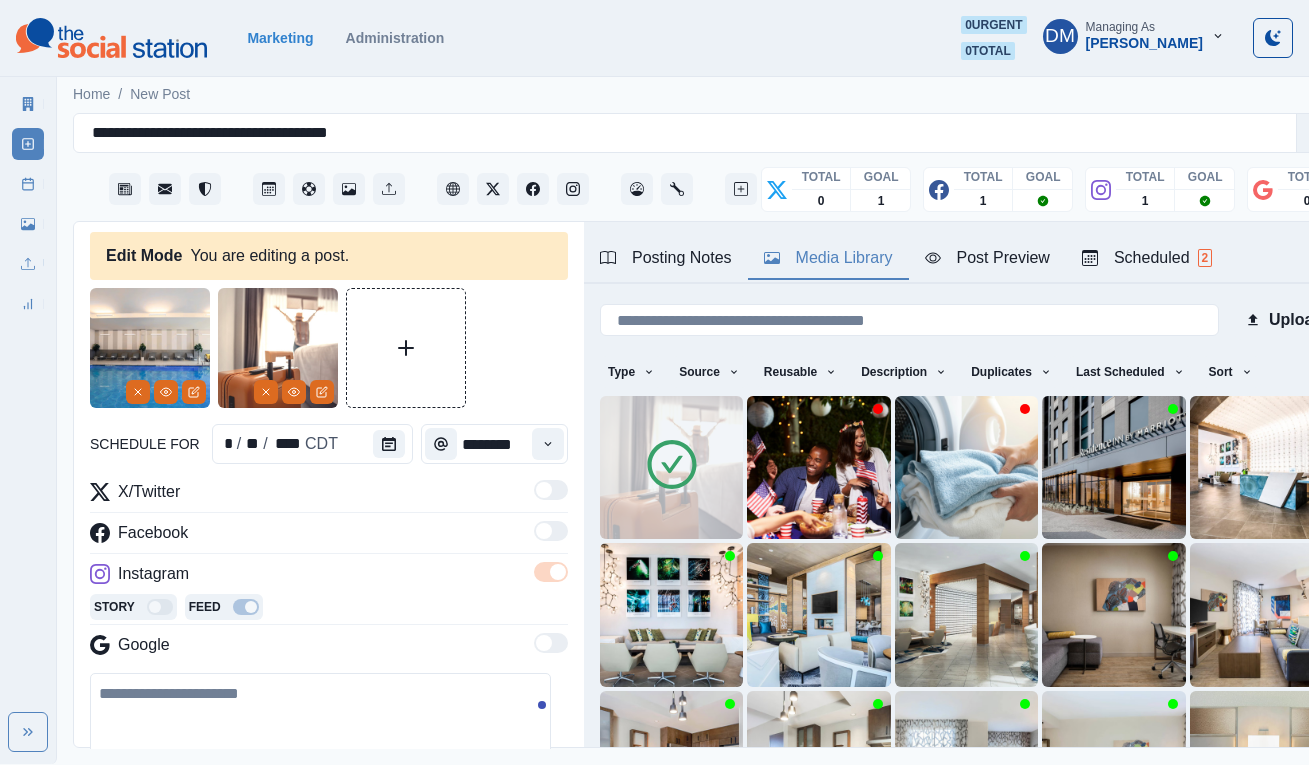 scroll, scrollTop: 164, scrollLeft: 0, axis: vertical 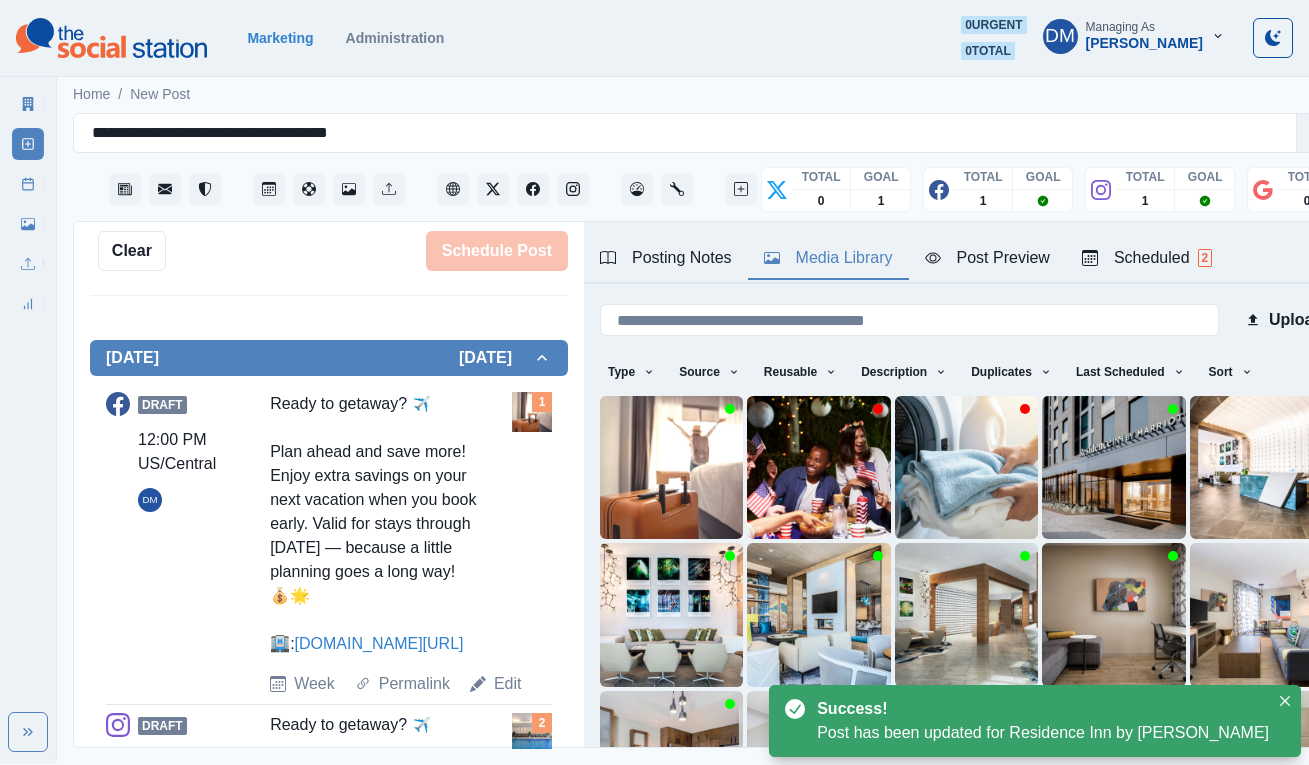 click on "Edit" at bounding box center (508, 1005) 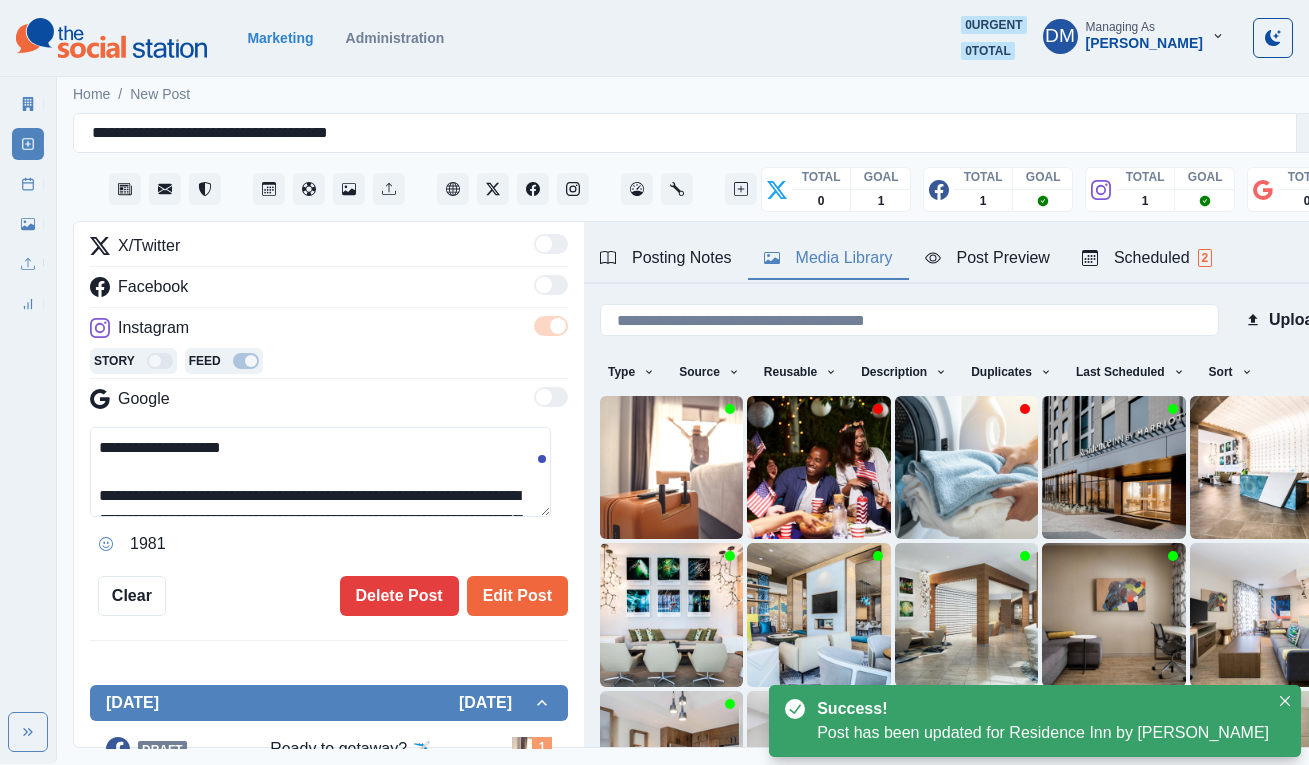 scroll, scrollTop: 0, scrollLeft: 0, axis: both 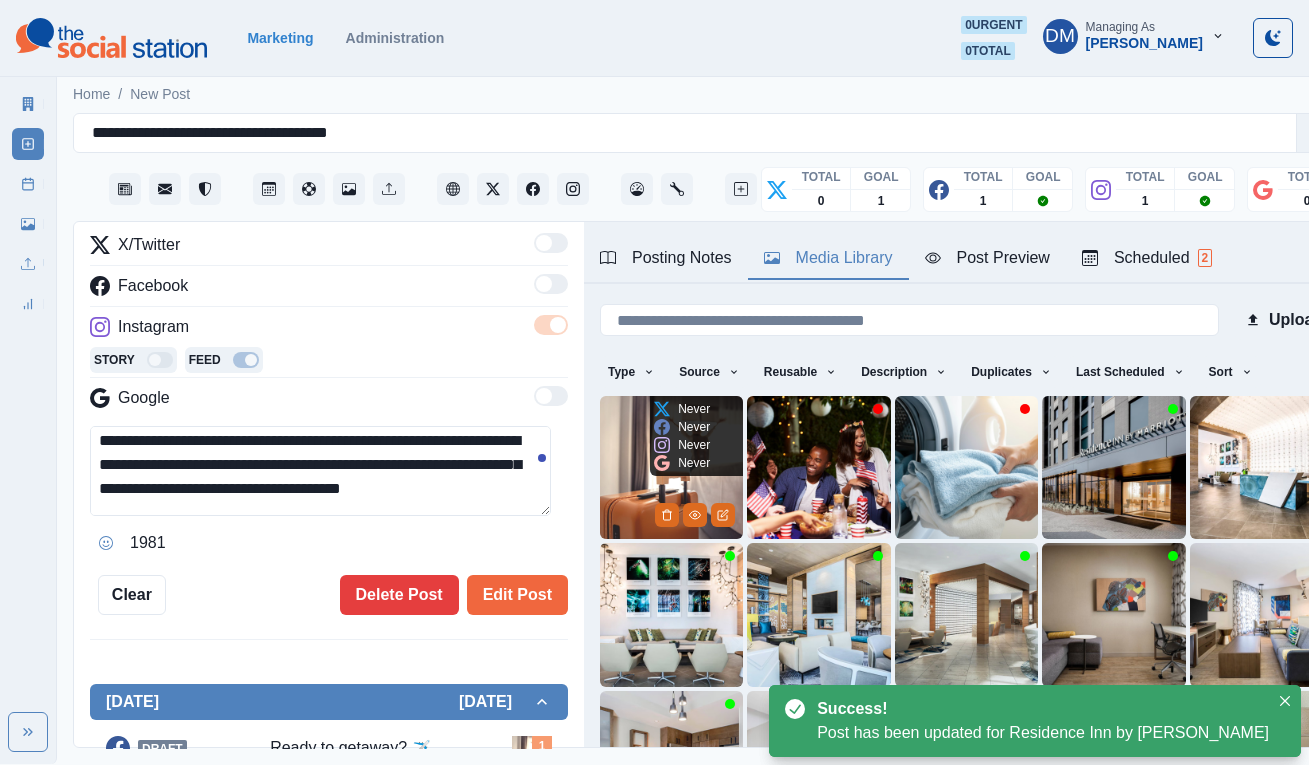 click at bounding box center (671, 467) 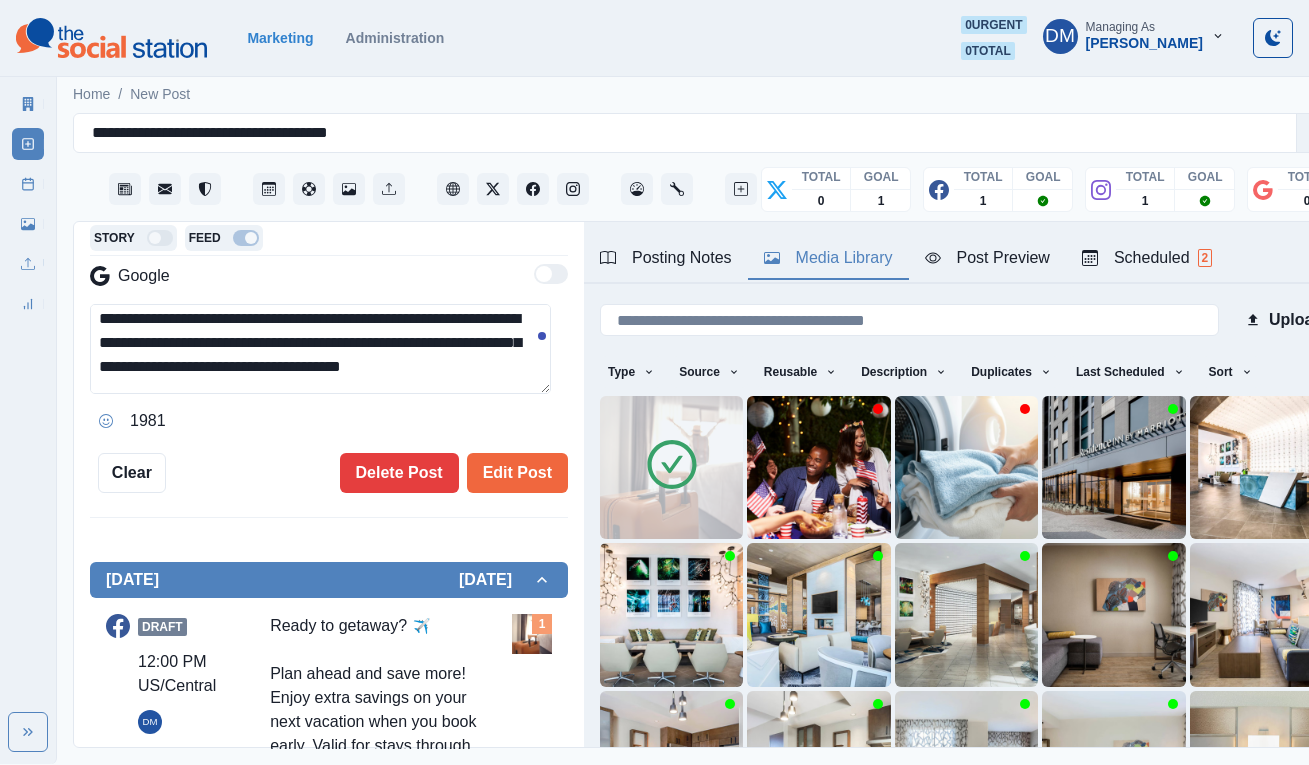 scroll, scrollTop: 352, scrollLeft: 0, axis: vertical 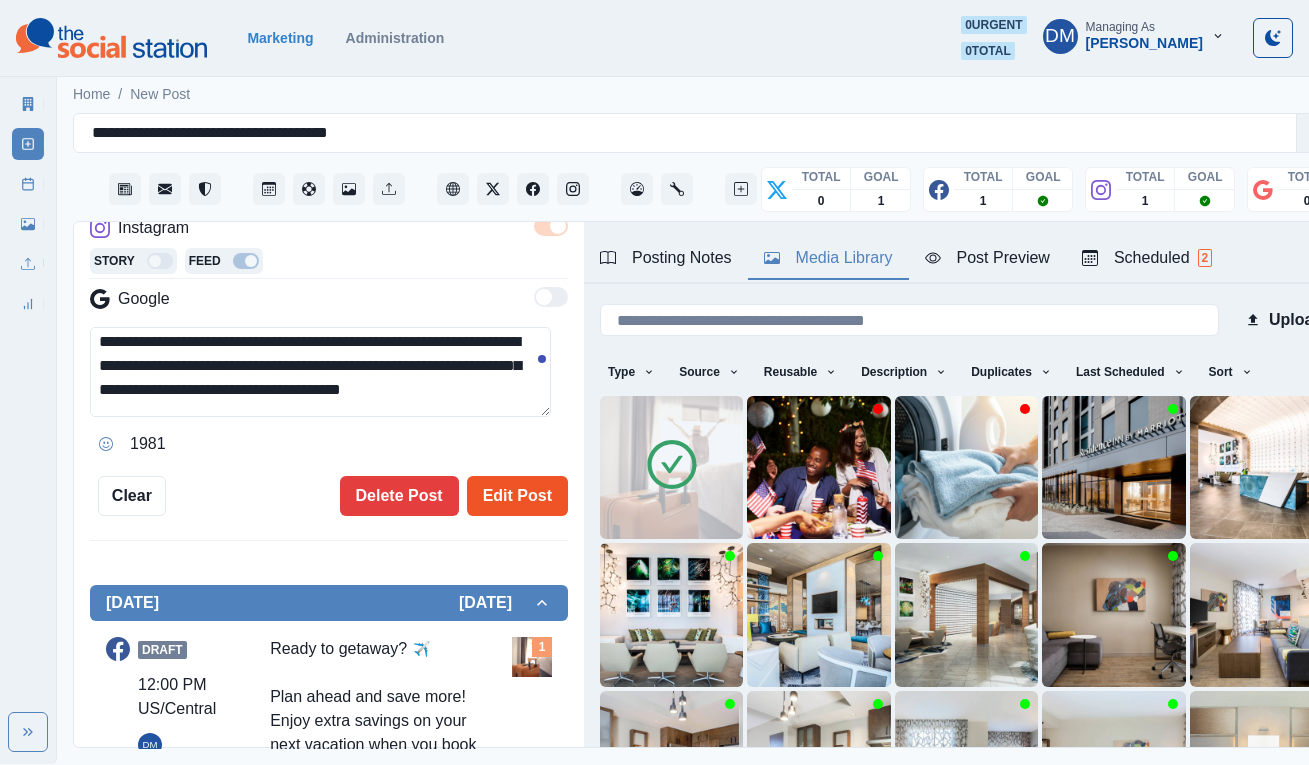click on "Edit Post" at bounding box center (517, 496) 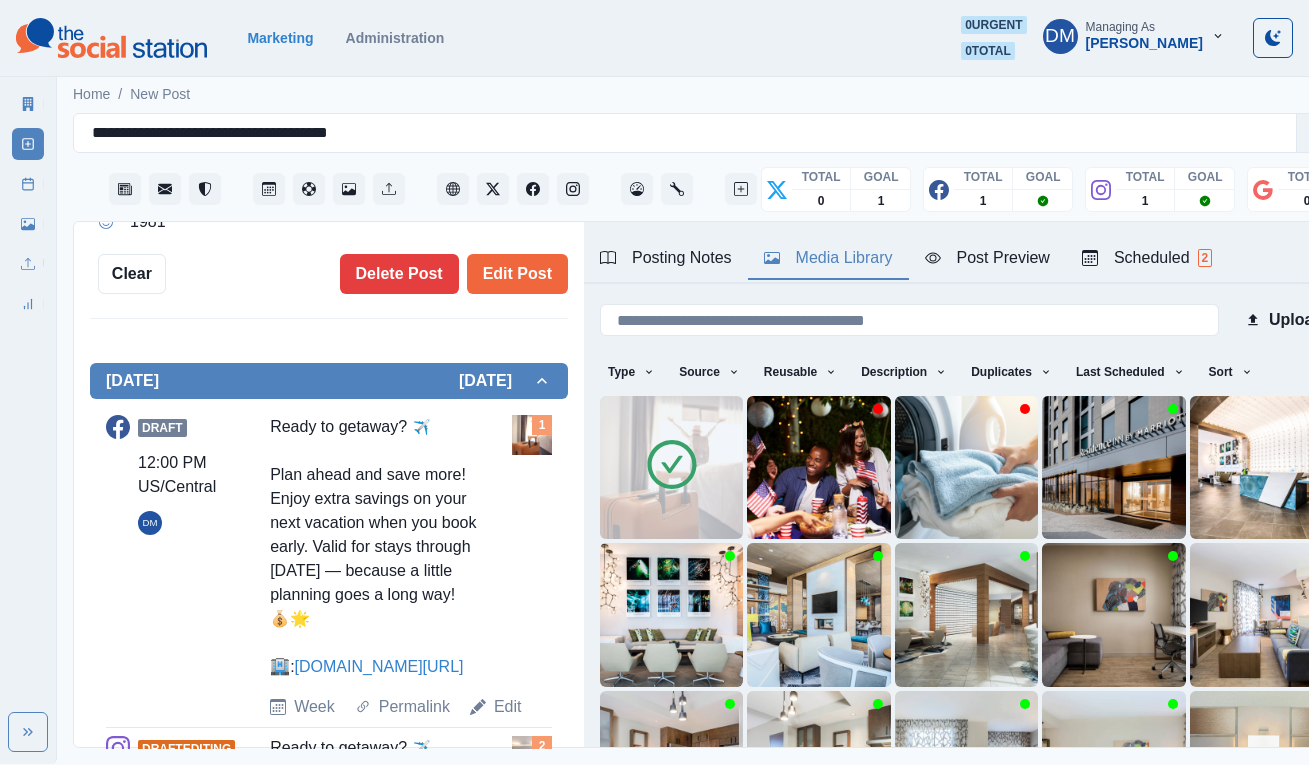type 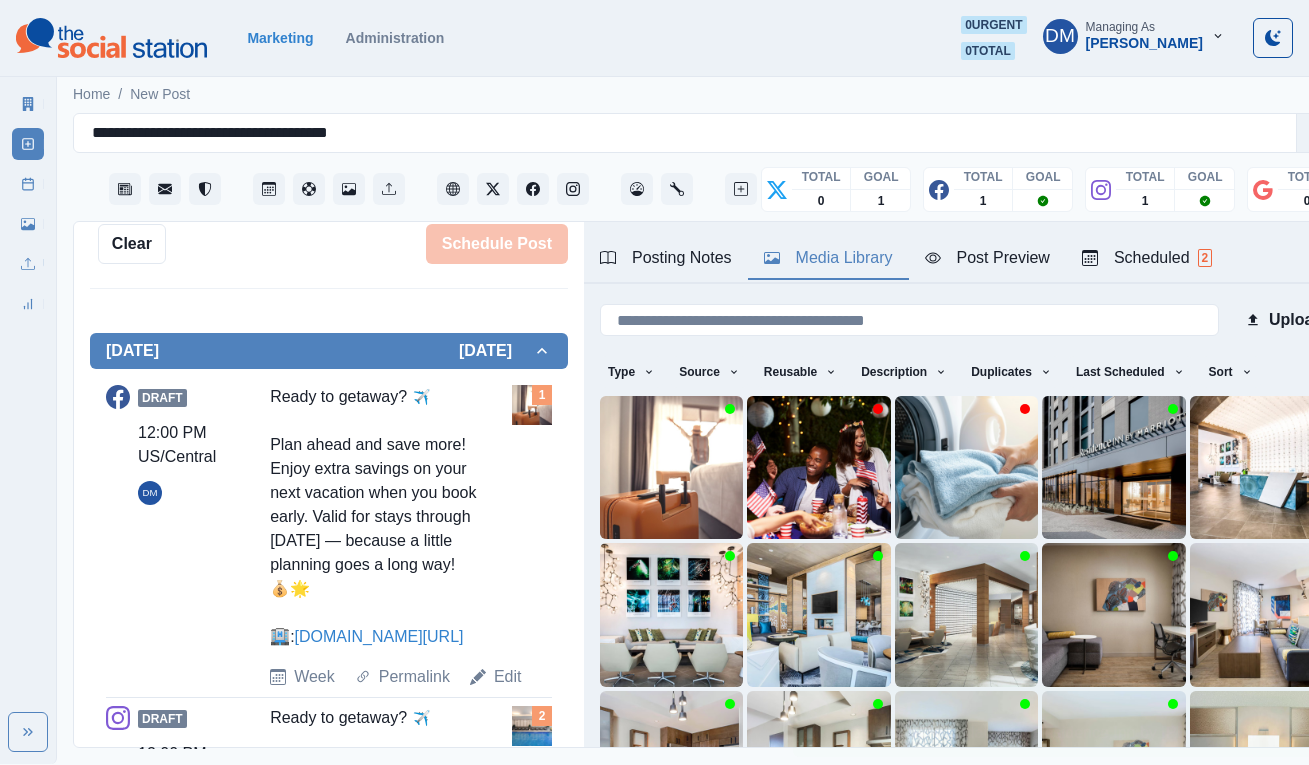 scroll, scrollTop: 551, scrollLeft: 0, axis: vertical 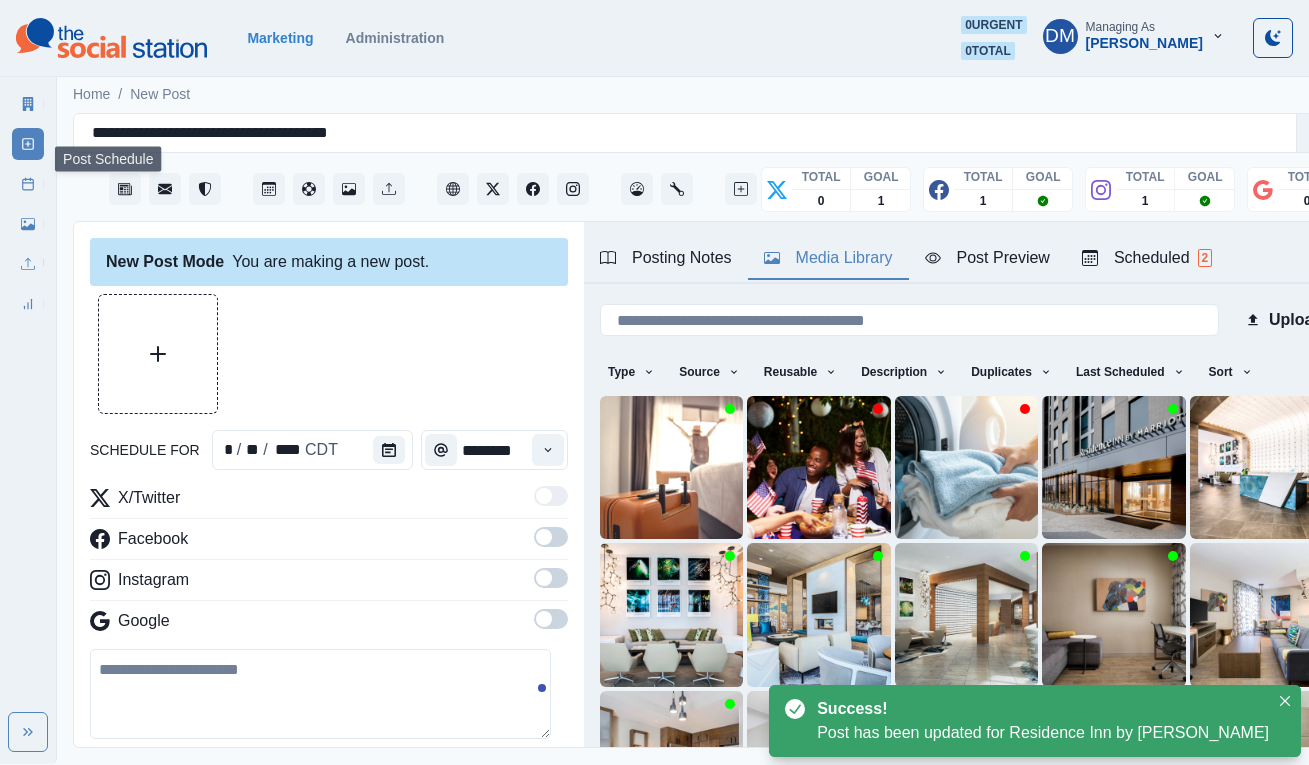 click on "Post Schedule" at bounding box center [28, 184] 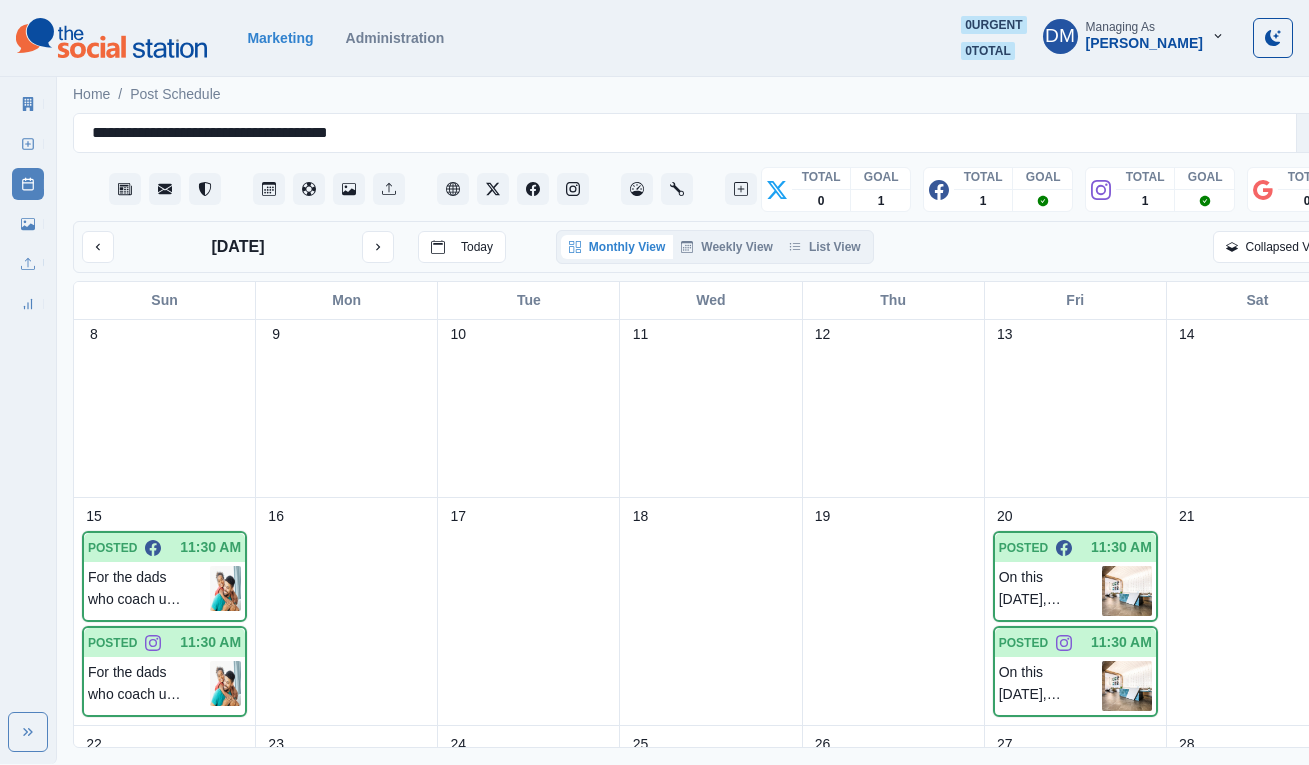 scroll, scrollTop: 0, scrollLeft: 0, axis: both 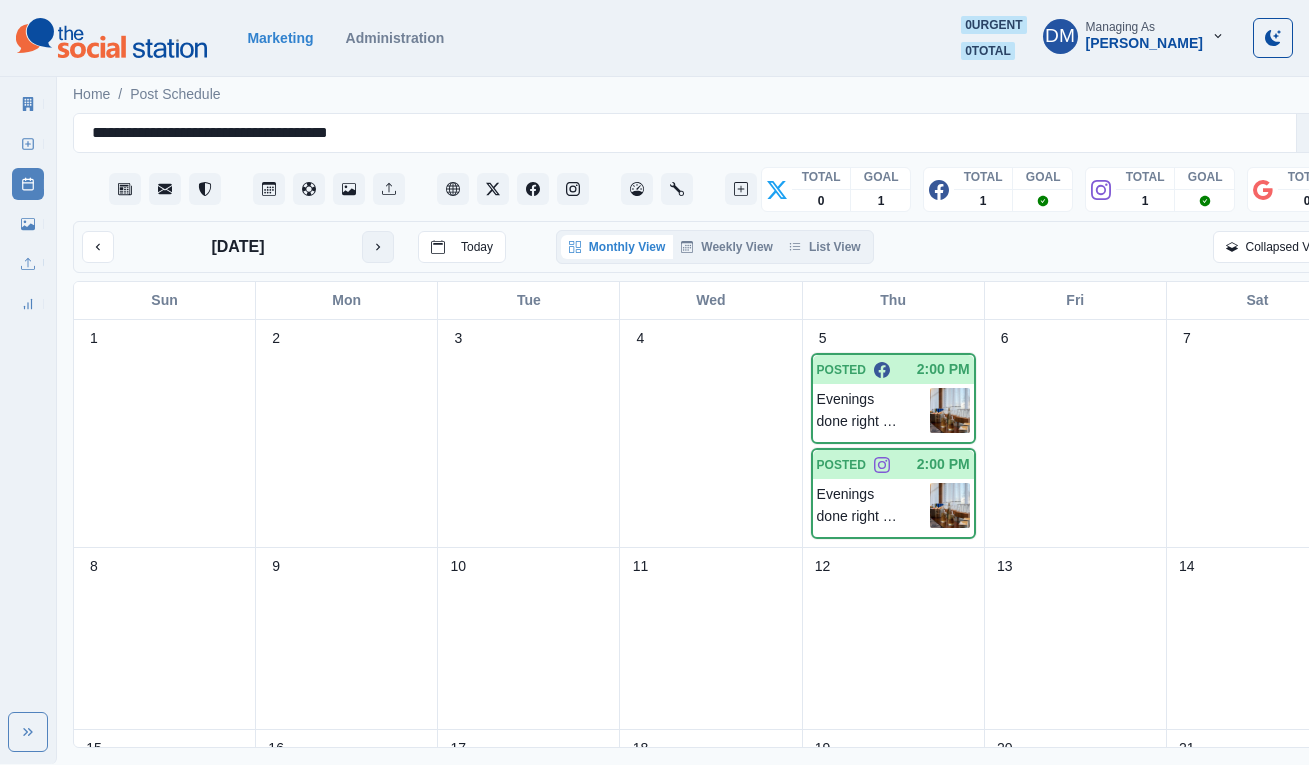 click at bounding box center (378, 247) 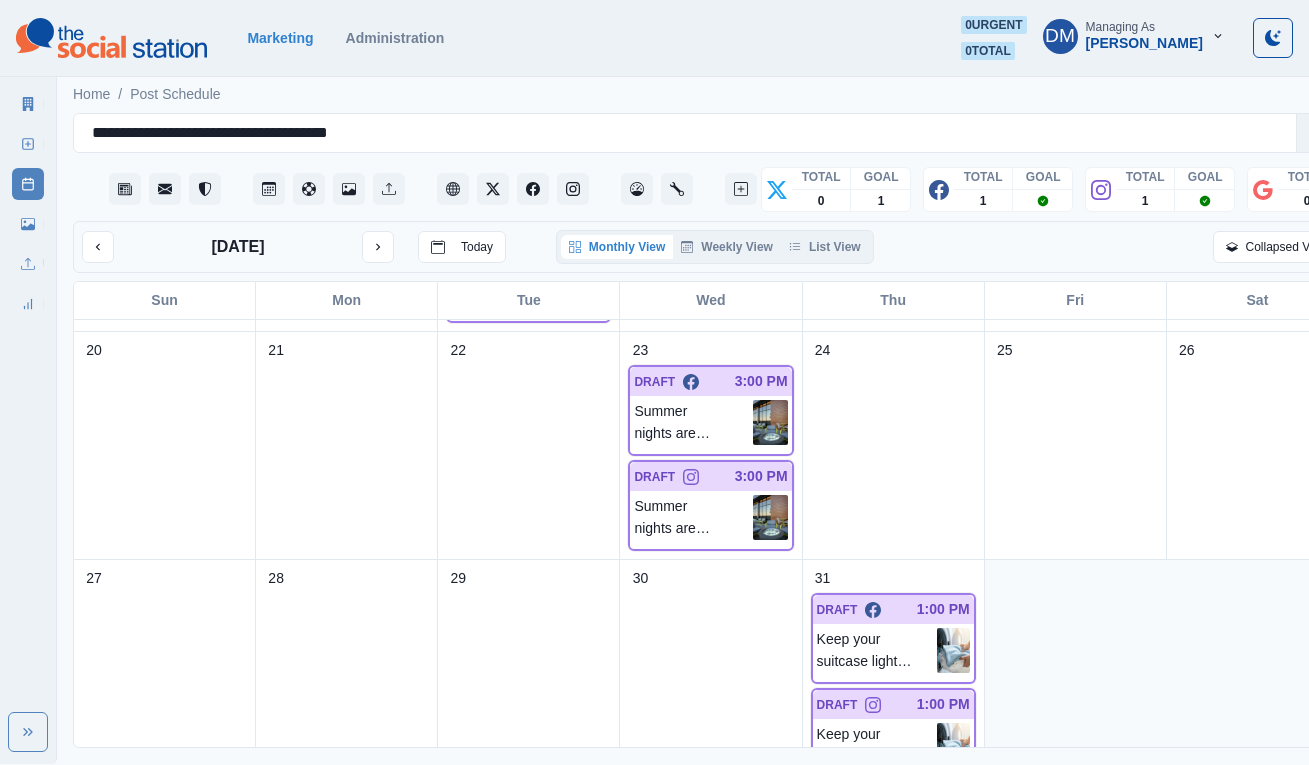 scroll, scrollTop: 414, scrollLeft: 0, axis: vertical 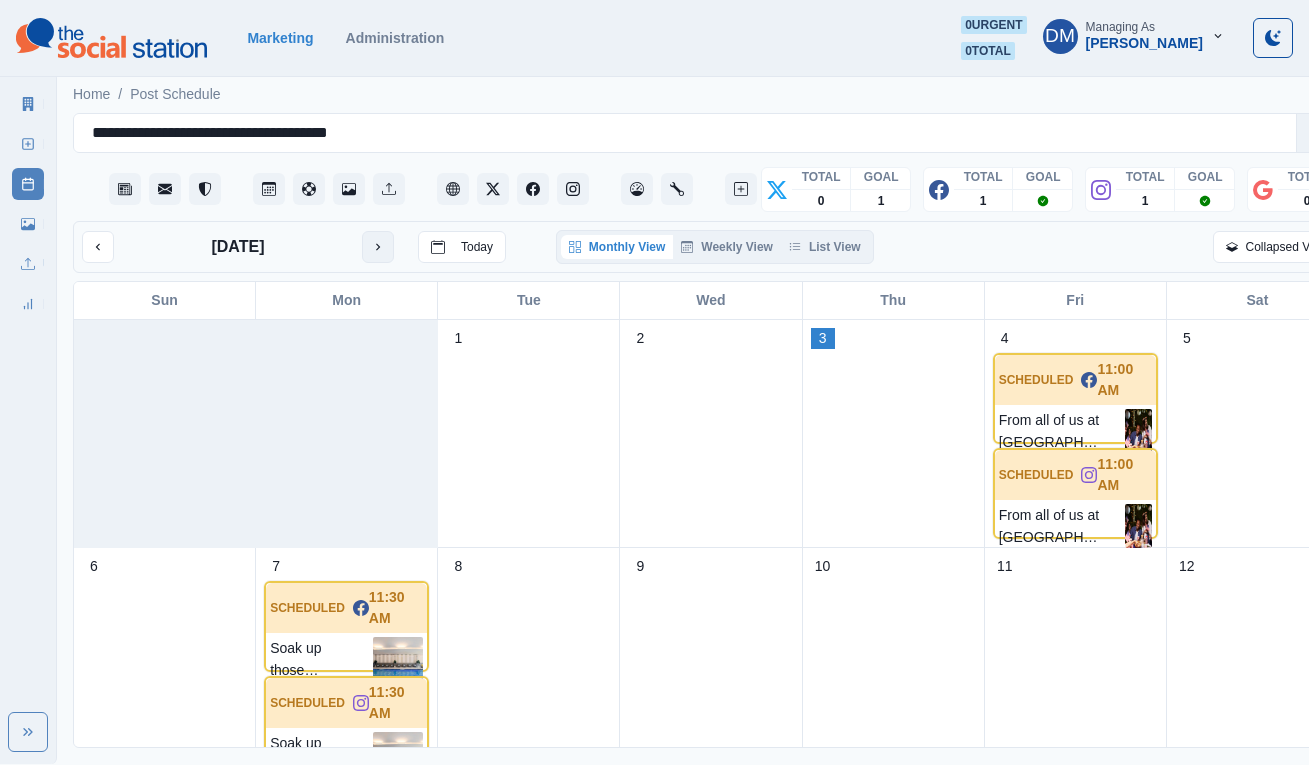 click 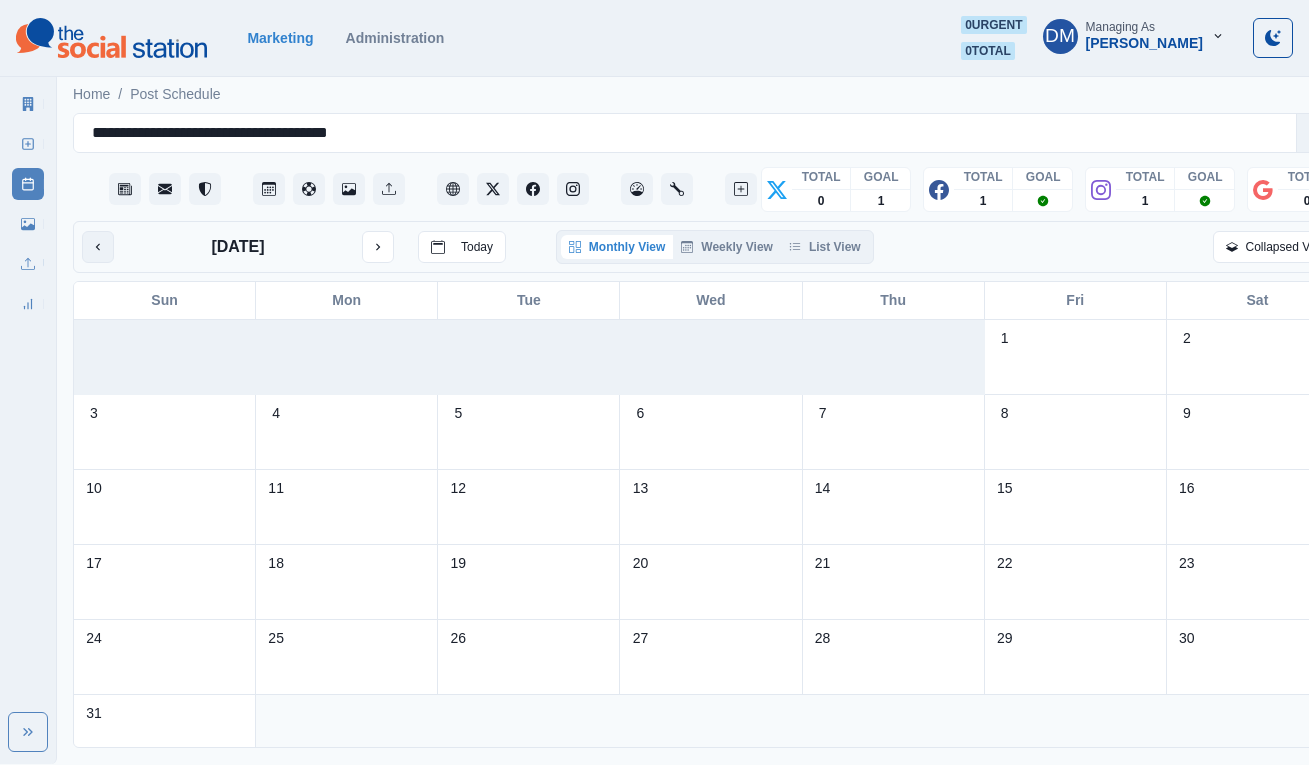 click 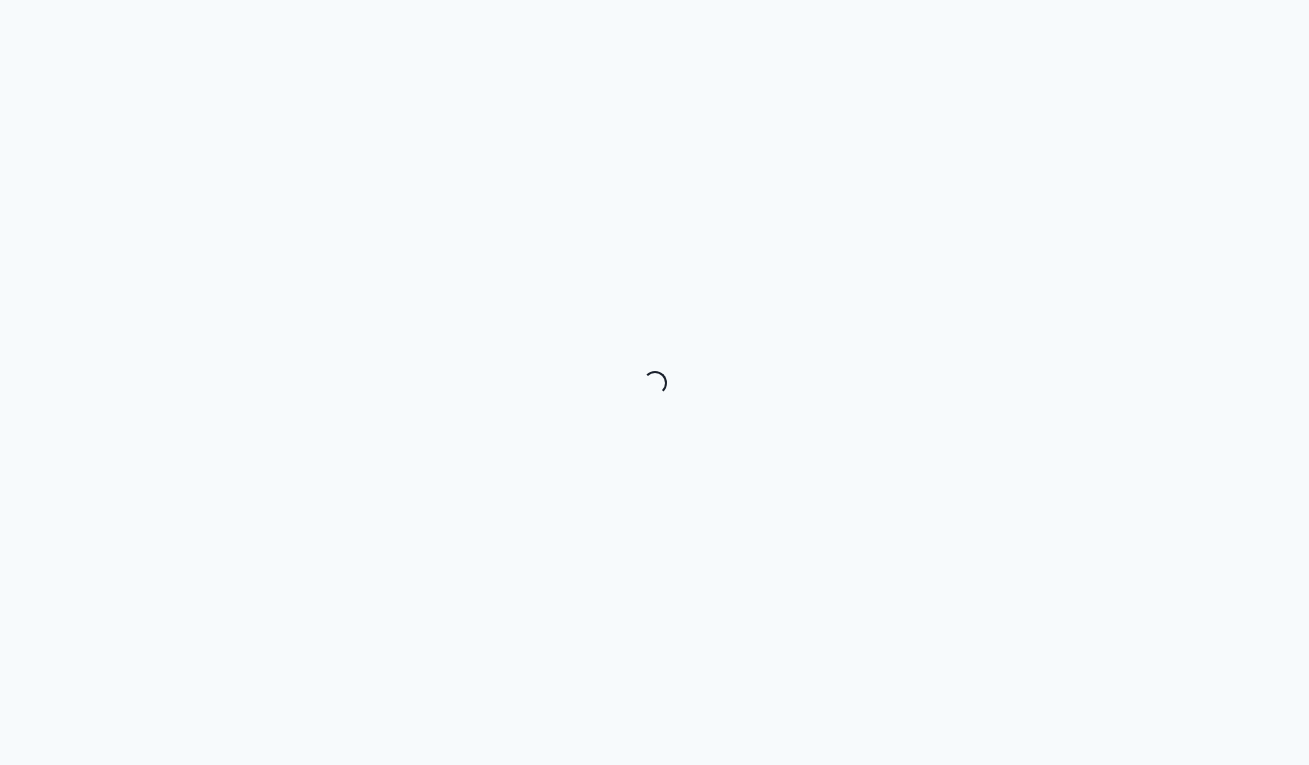 scroll, scrollTop: 0, scrollLeft: 0, axis: both 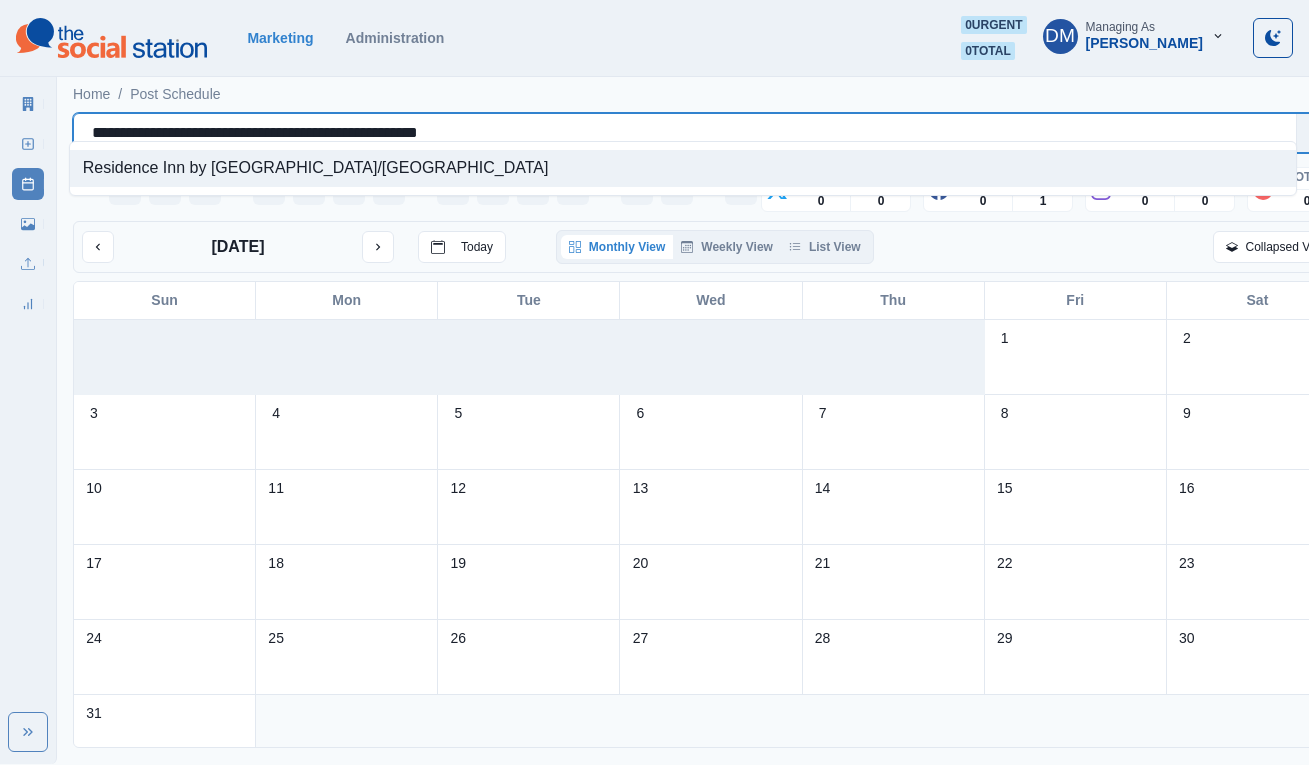 drag, startPoint x: 86, startPoint y: 119, endPoint x: 425, endPoint y: 116, distance: 339.01328 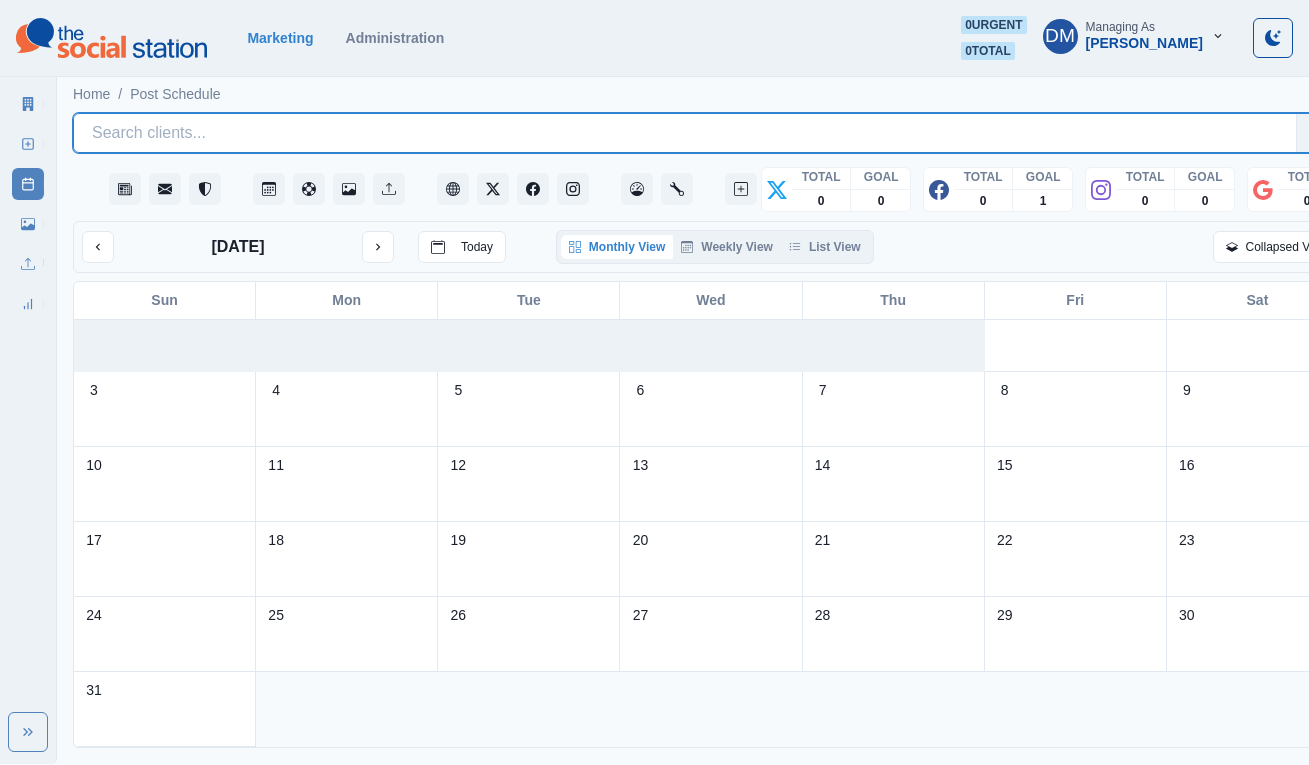 scroll, scrollTop: 0, scrollLeft: 0, axis: both 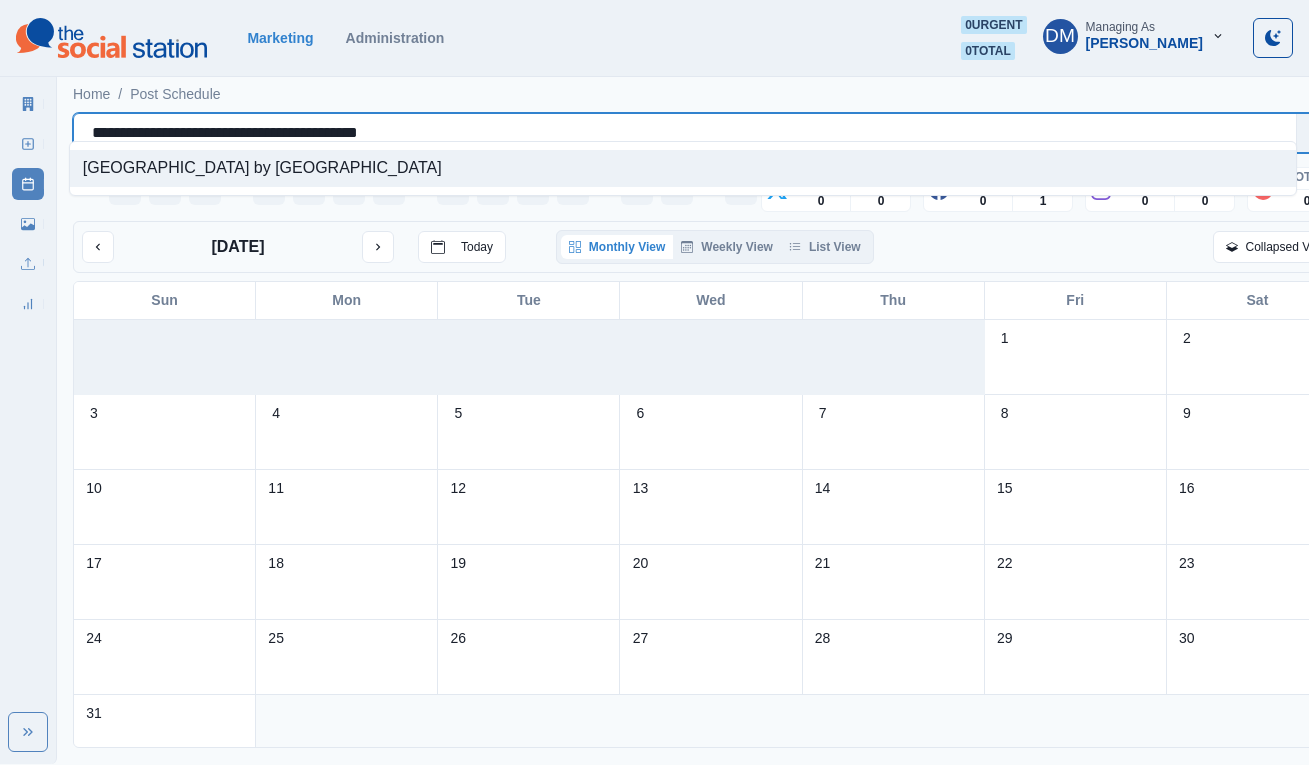 drag, startPoint x: 83, startPoint y: 120, endPoint x: 521, endPoint y: 120, distance: 438 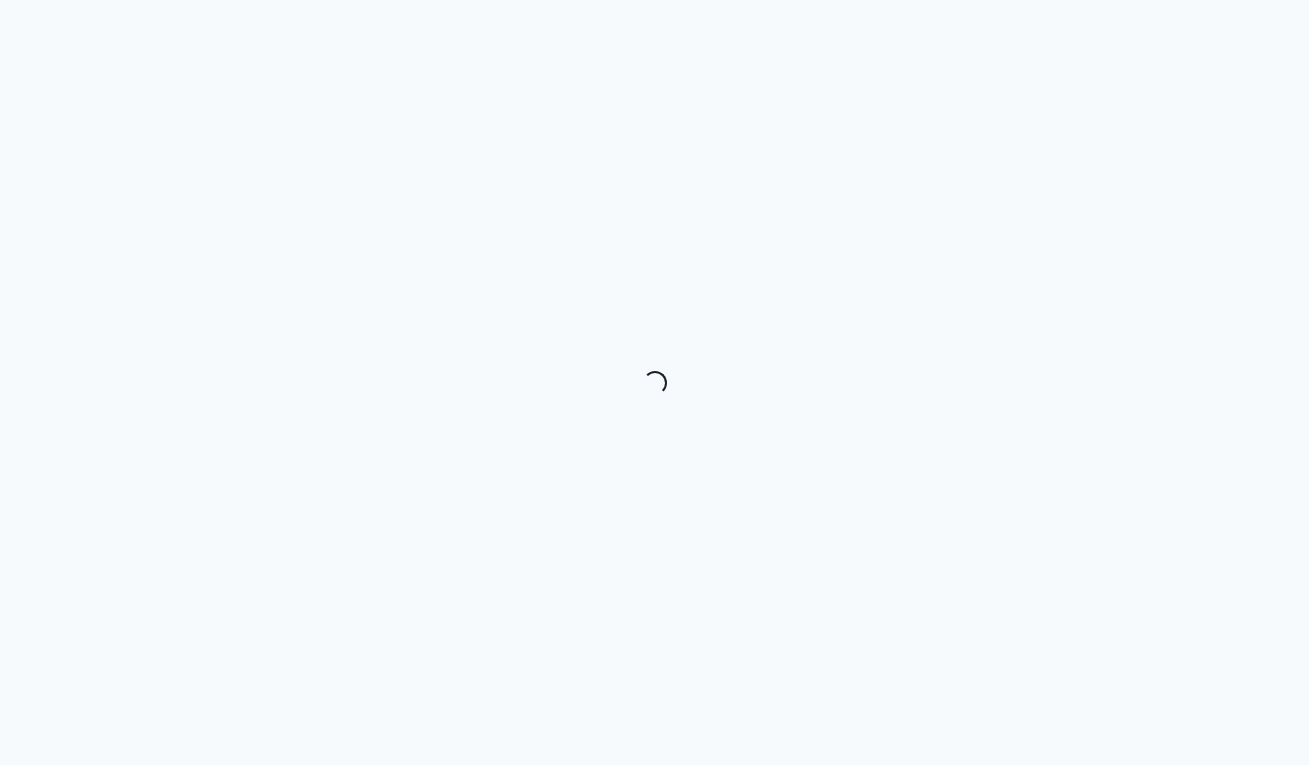 scroll, scrollTop: 0, scrollLeft: 0, axis: both 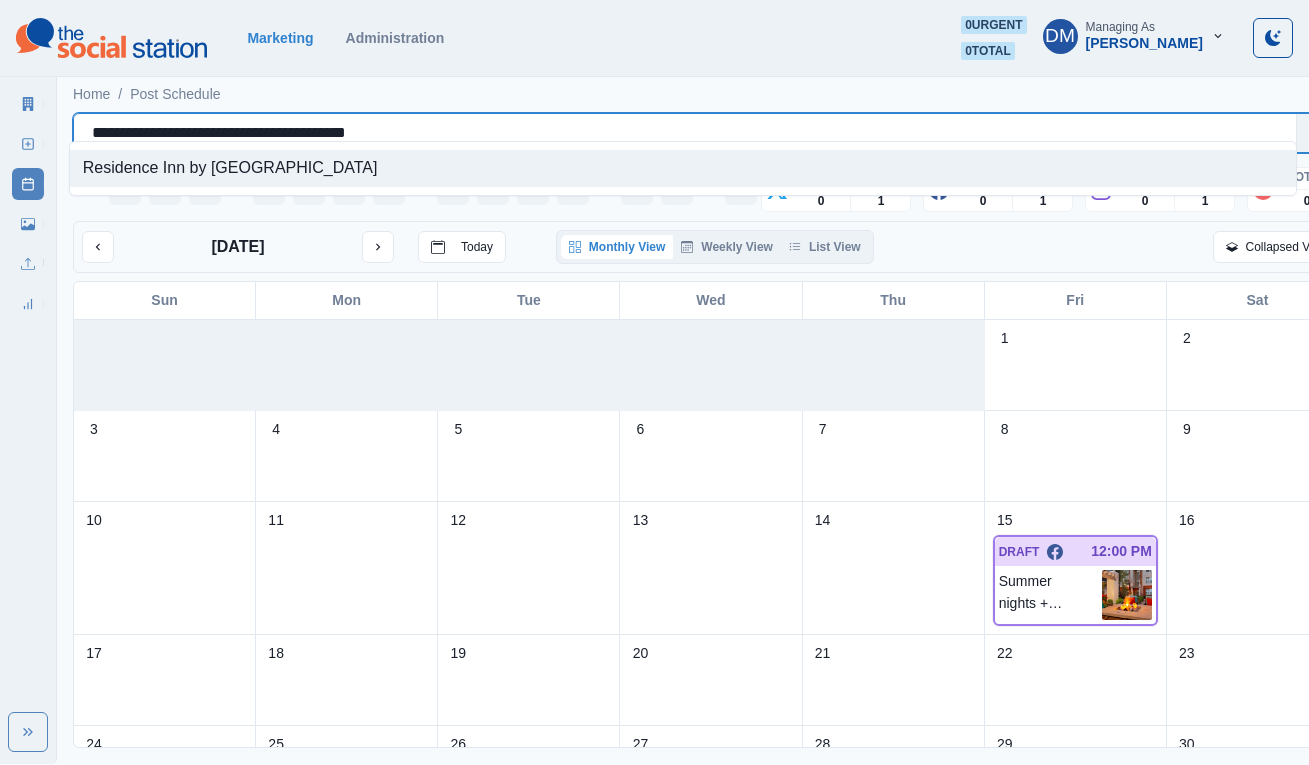drag, startPoint x: 84, startPoint y: 115, endPoint x: 382, endPoint y: 113, distance: 298.0067 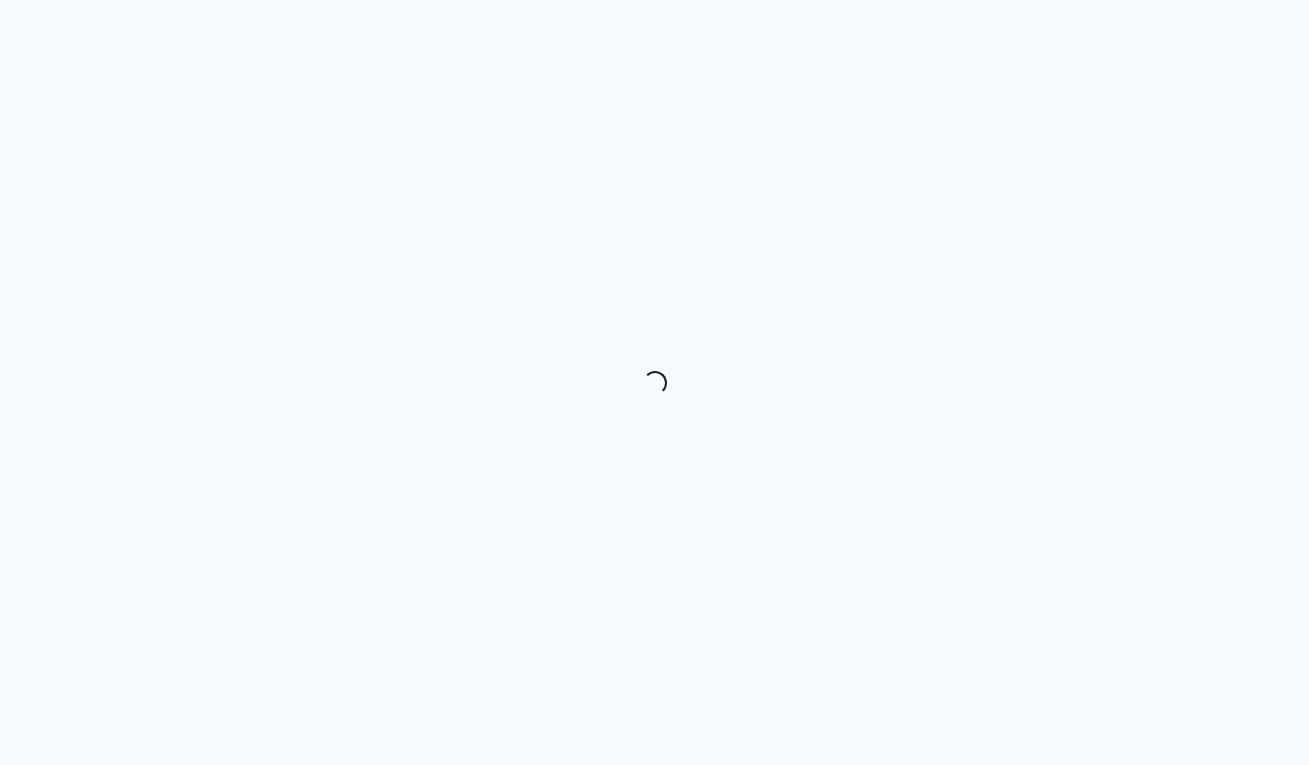 scroll, scrollTop: 0, scrollLeft: 0, axis: both 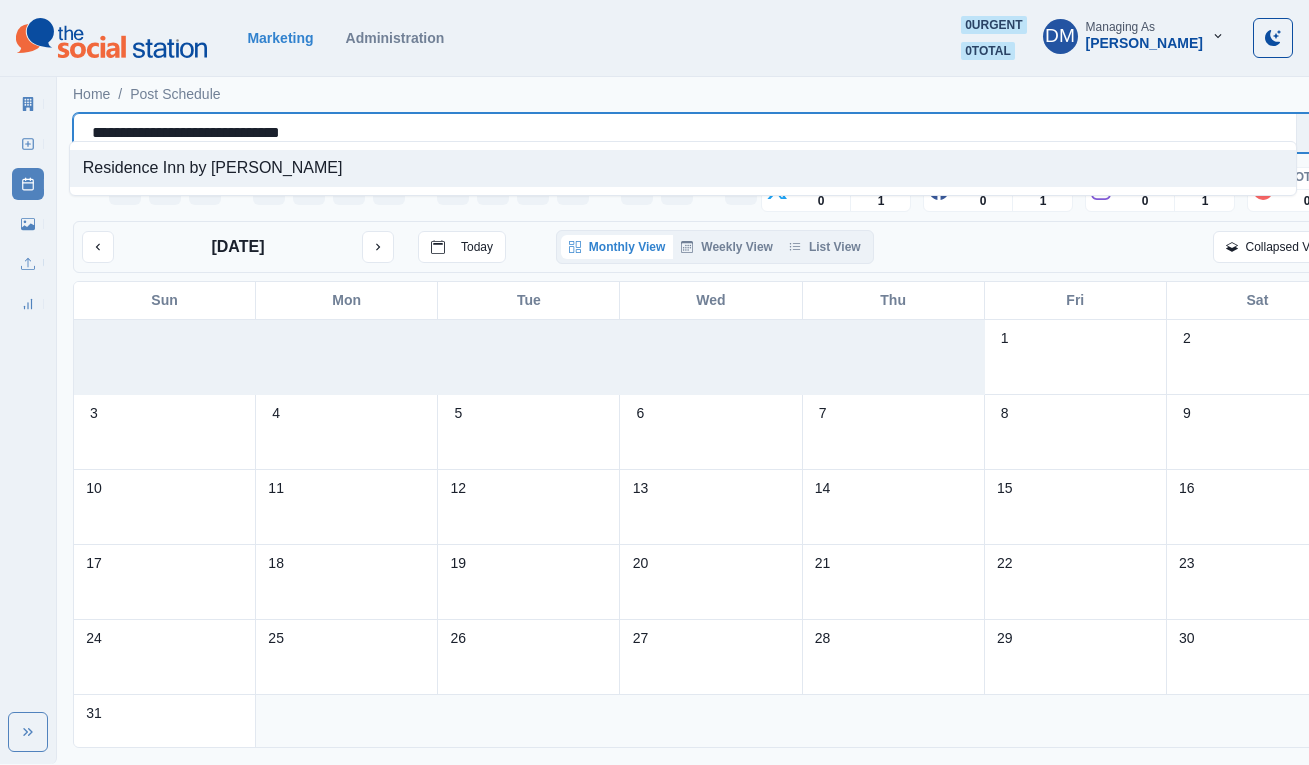 drag, startPoint x: 84, startPoint y: 120, endPoint x: 328, endPoint y: 115, distance: 244.05122 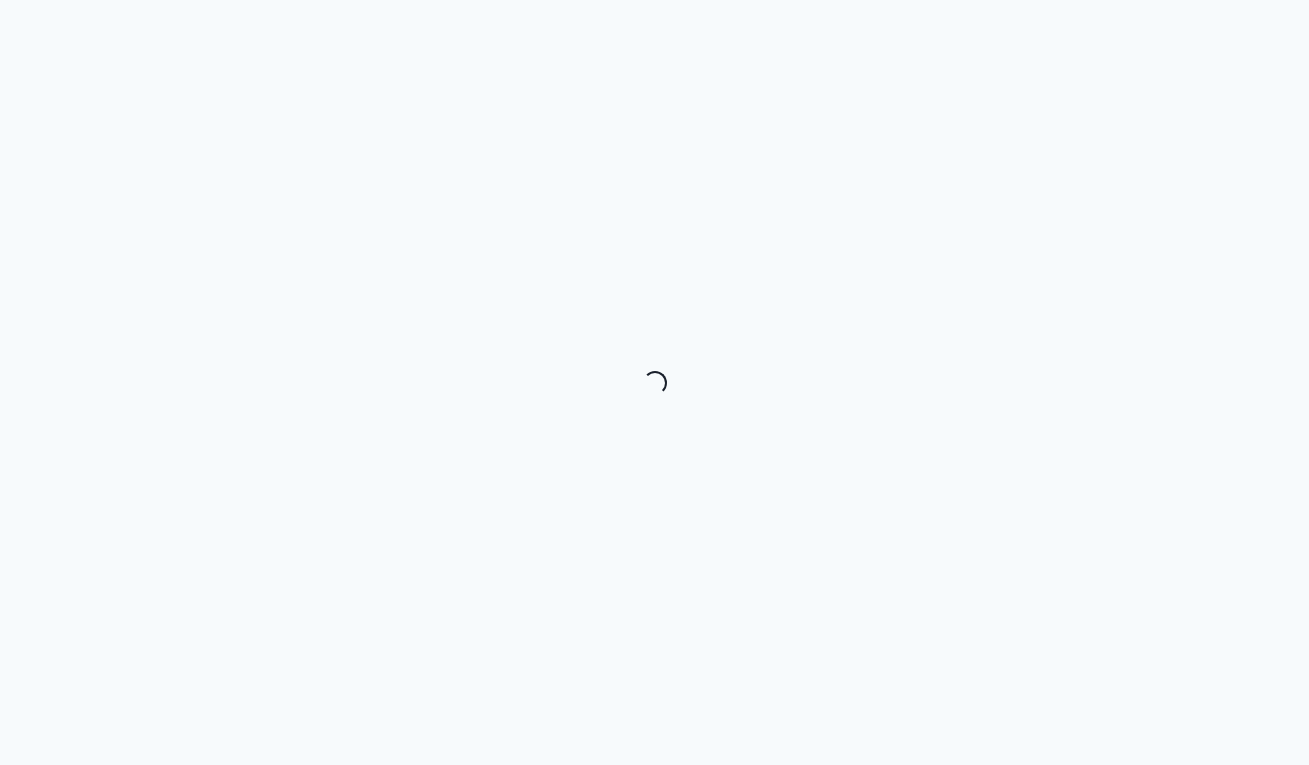 scroll, scrollTop: 0, scrollLeft: 0, axis: both 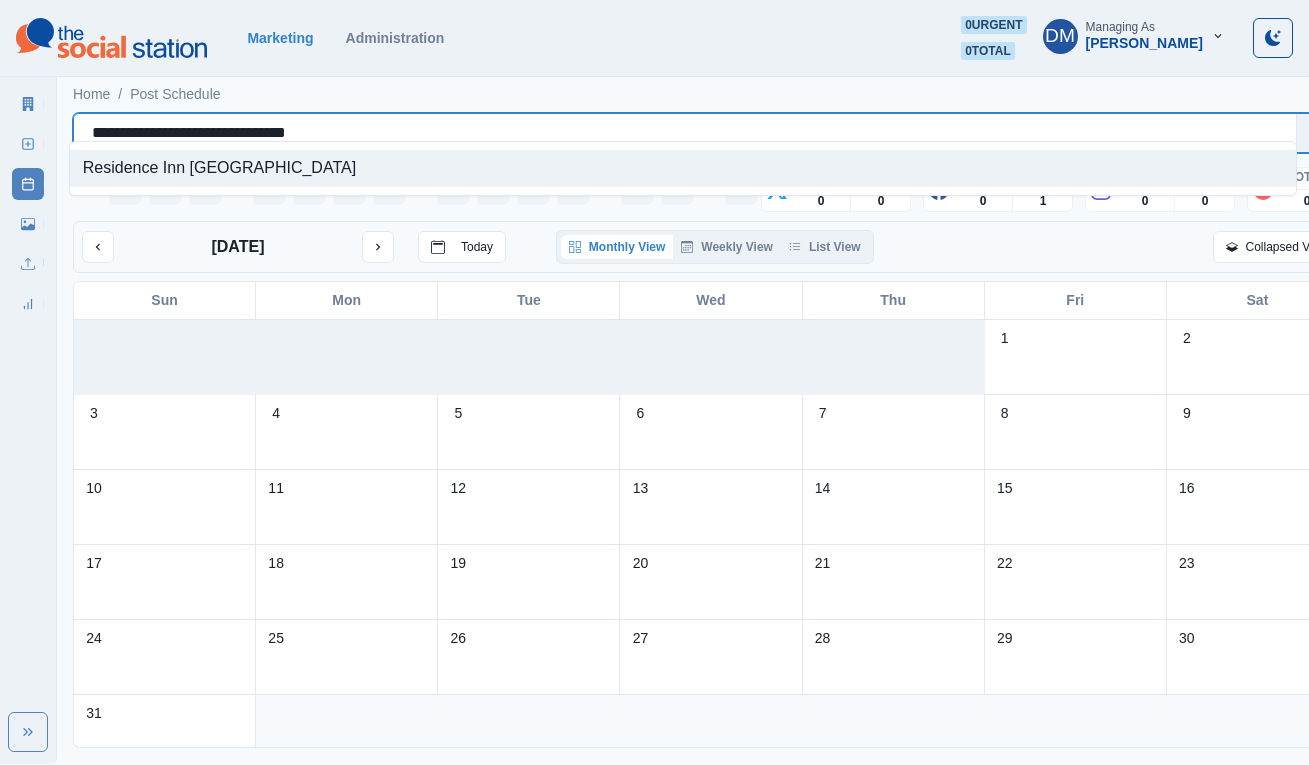 drag, startPoint x: 87, startPoint y: 116, endPoint x: 344, endPoint y: 97, distance: 257.7014 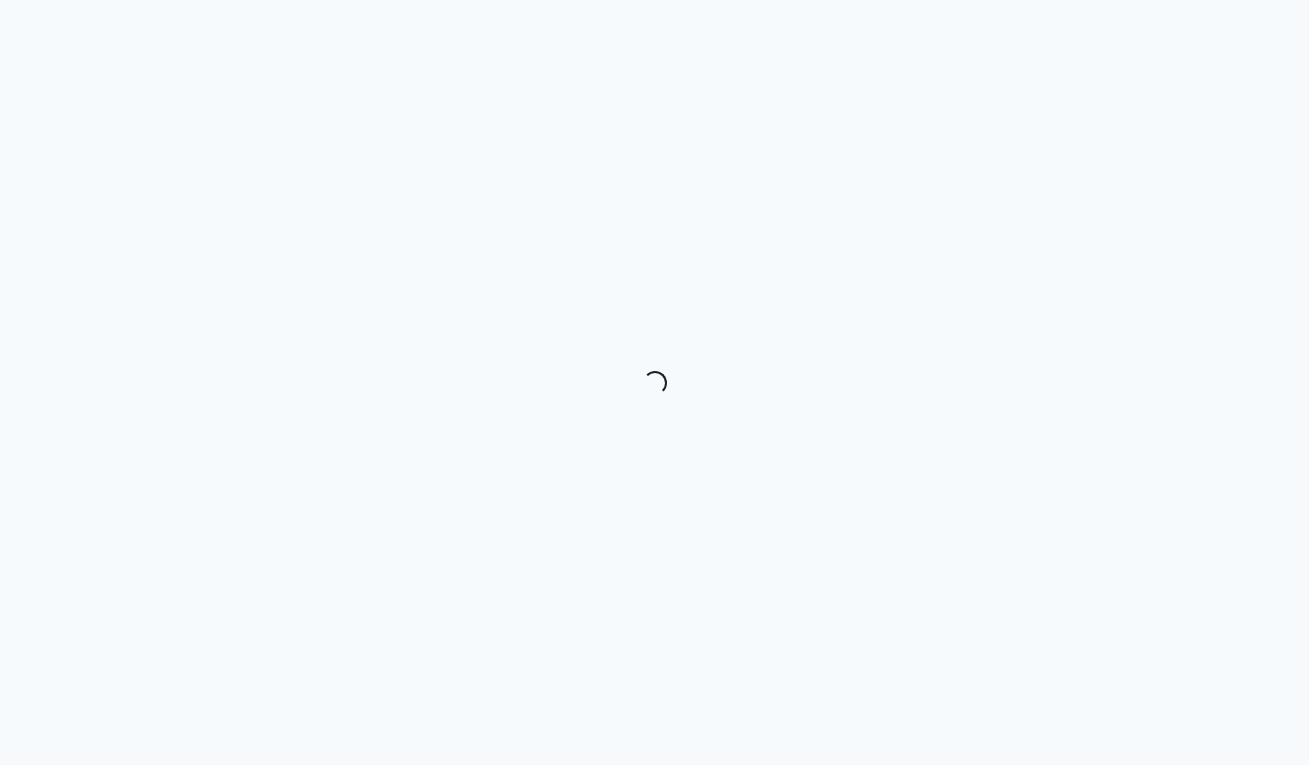 scroll, scrollTop: 0, scrollLeft: 0, axis: both 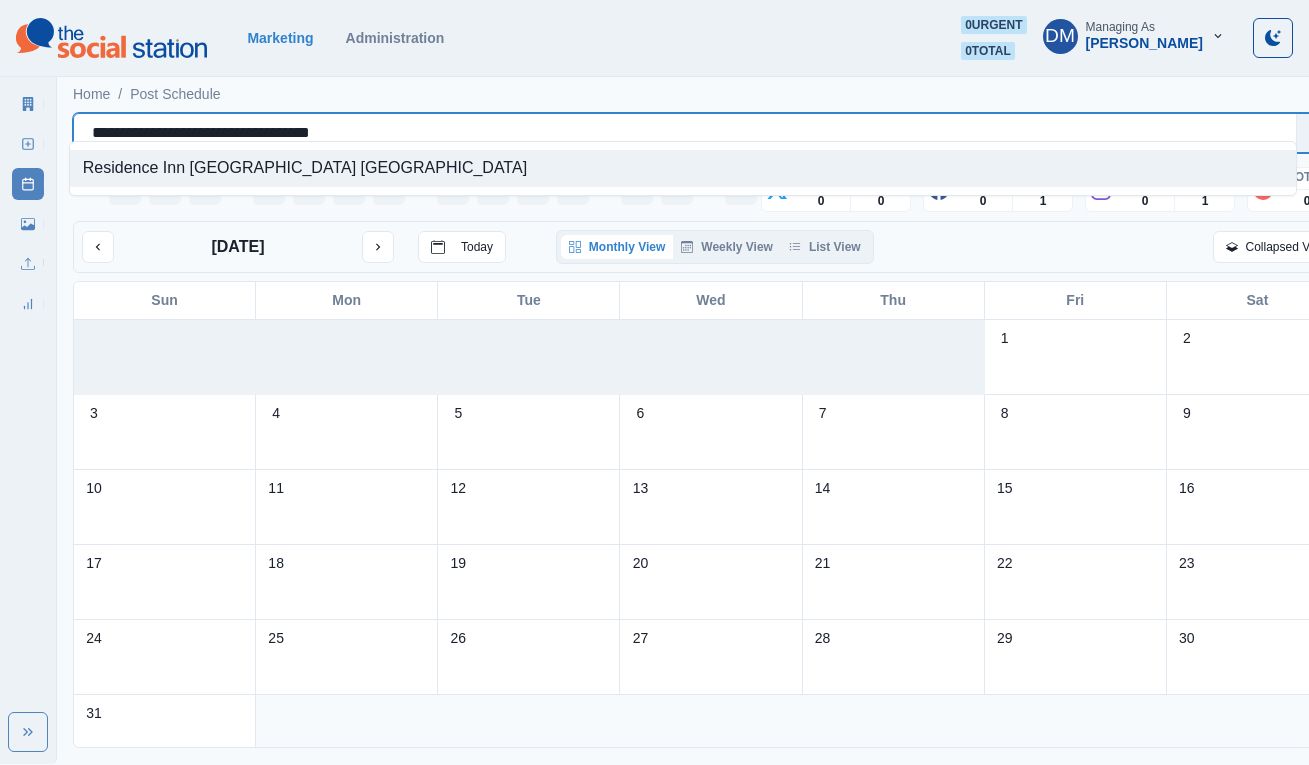 drag, startPoint x: 85, startPoint y: 116, endPoint x: 388, endPoint y: 116, distance: 303 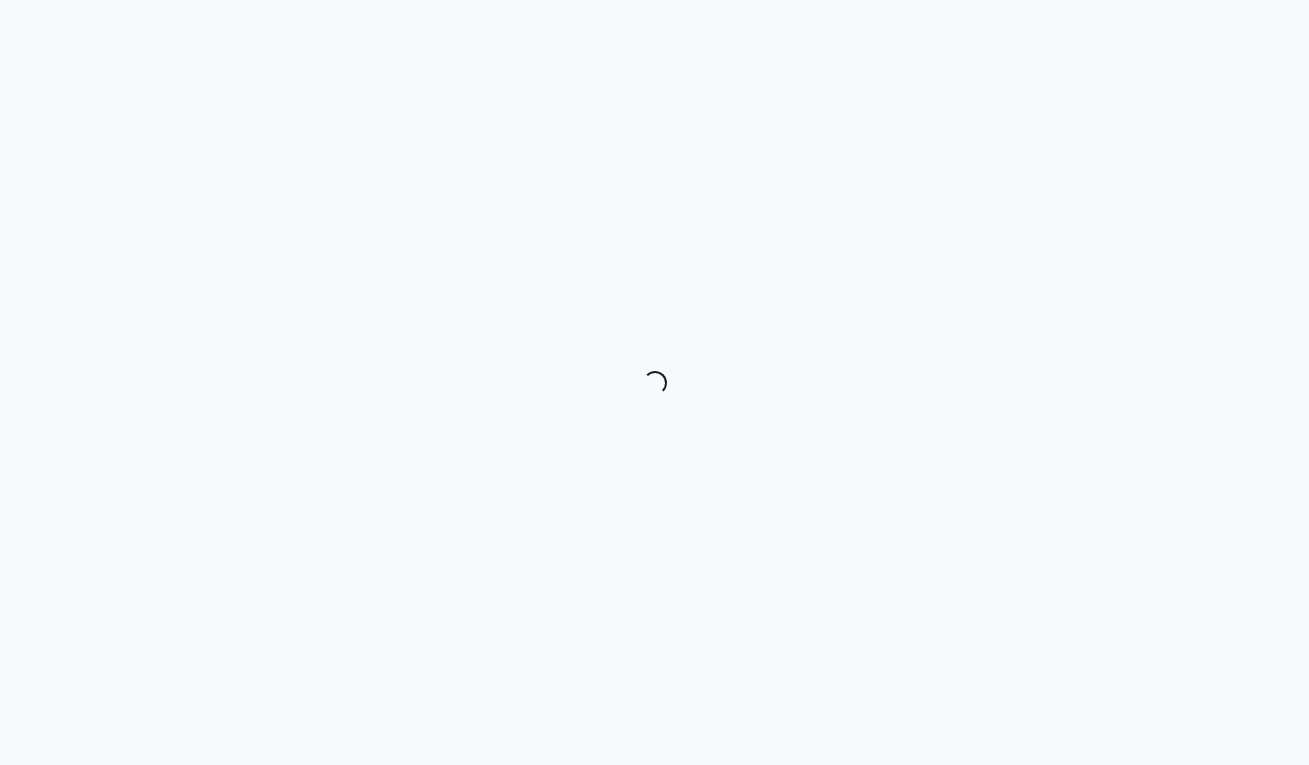 scroll, scrollTop: 0, scrollLeft: 0, axis: both 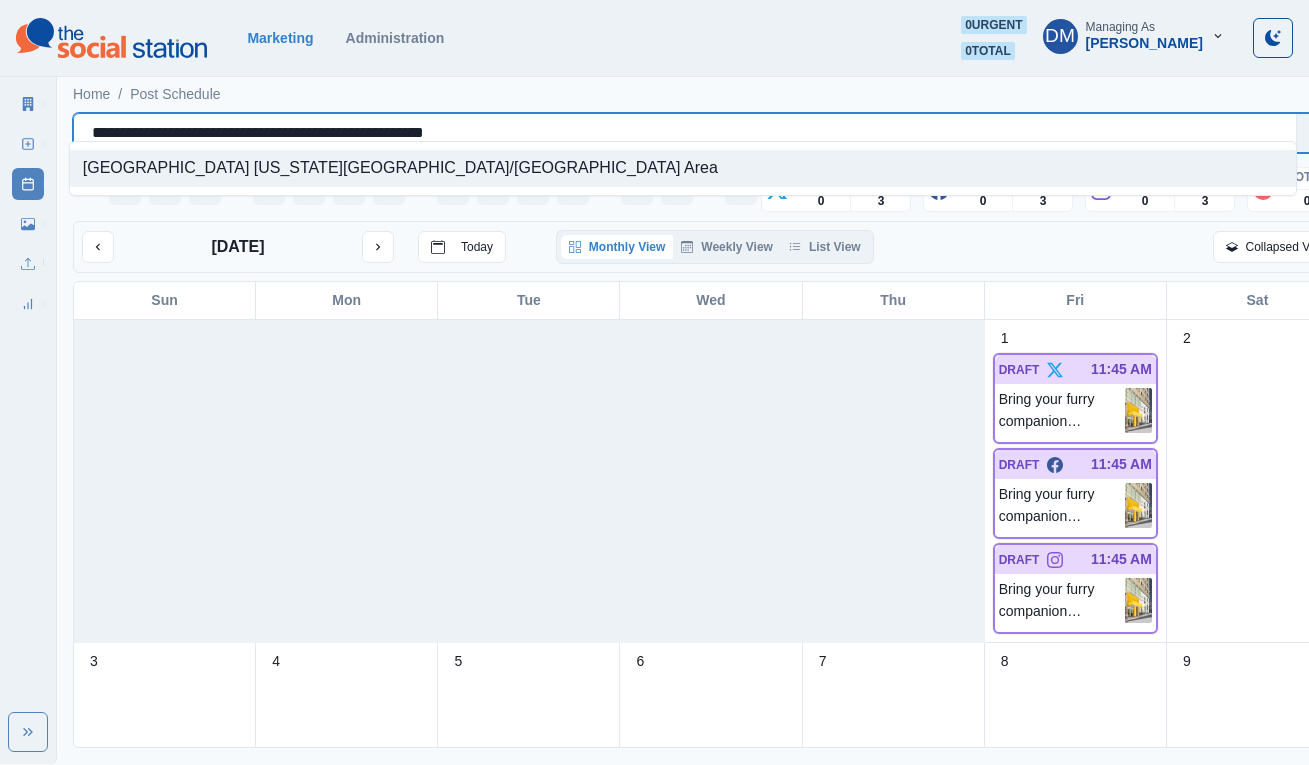 drag, startPoint x: 84, startPoint y: 119, endPoint x: 464, endPoint y: 112, distance: 380.06445 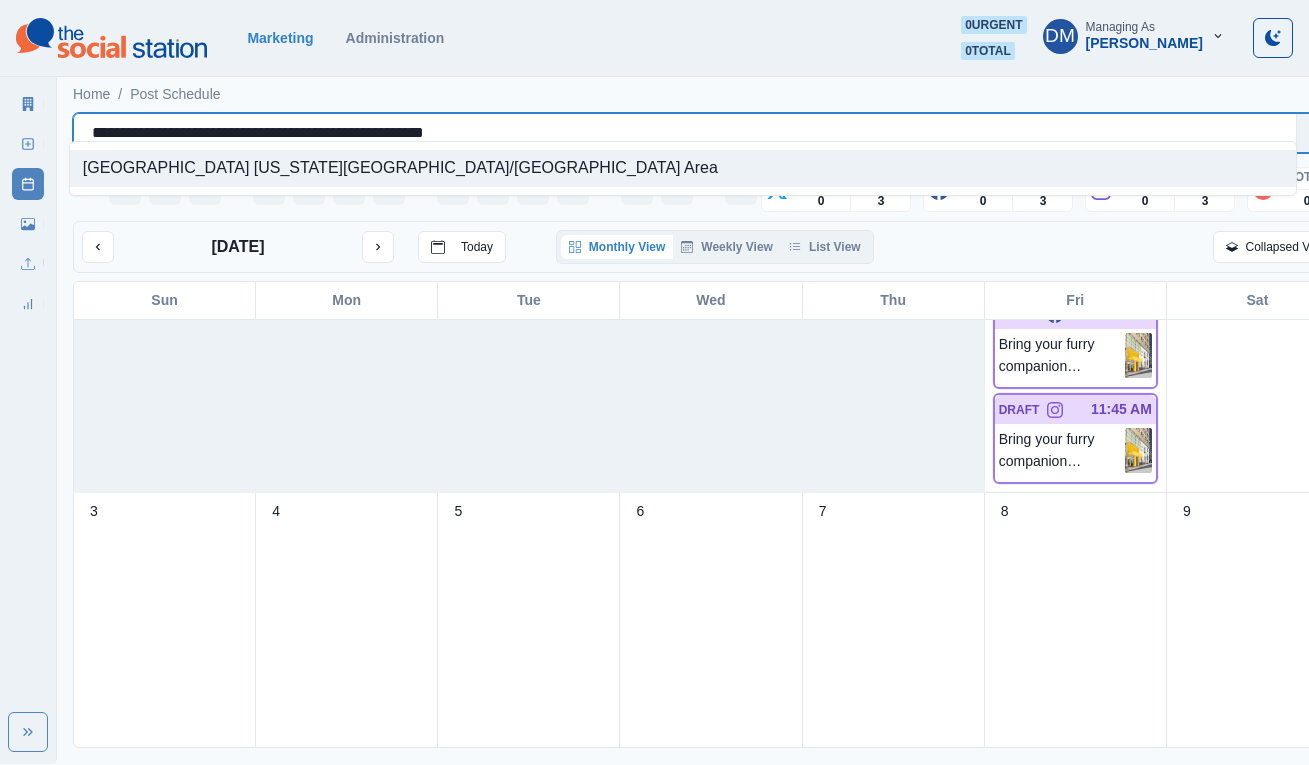 scroll, scrollTop: 0, scrollLeft: 0, axis: both 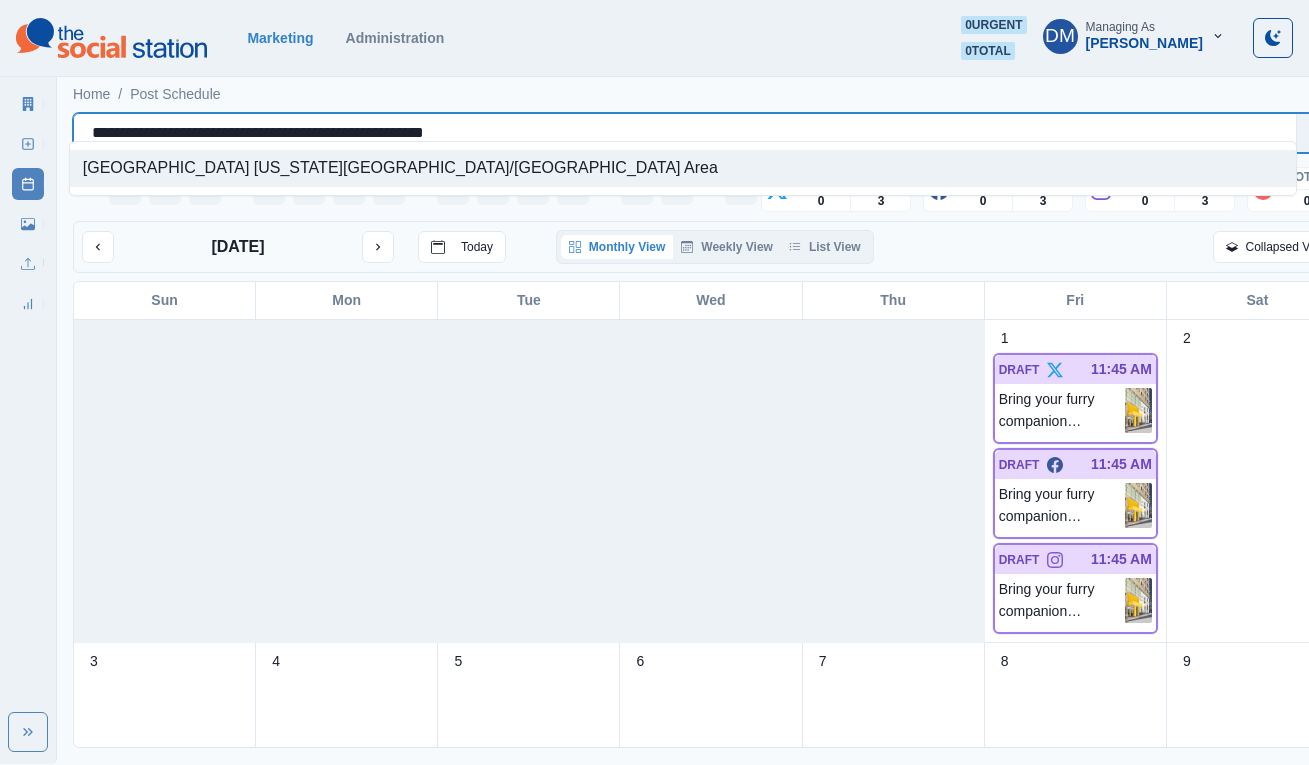 type 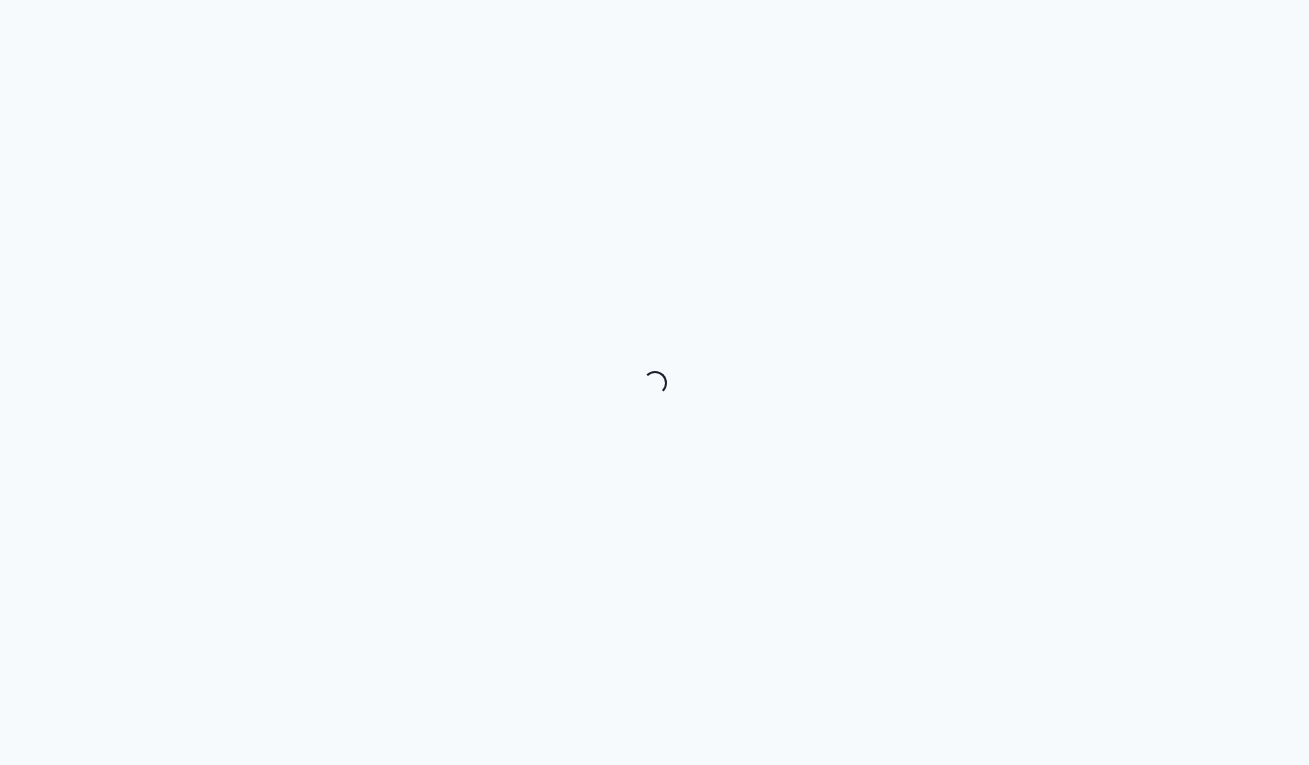 scroll, scrollTop: 0, scrollLeft: 0, axis: both 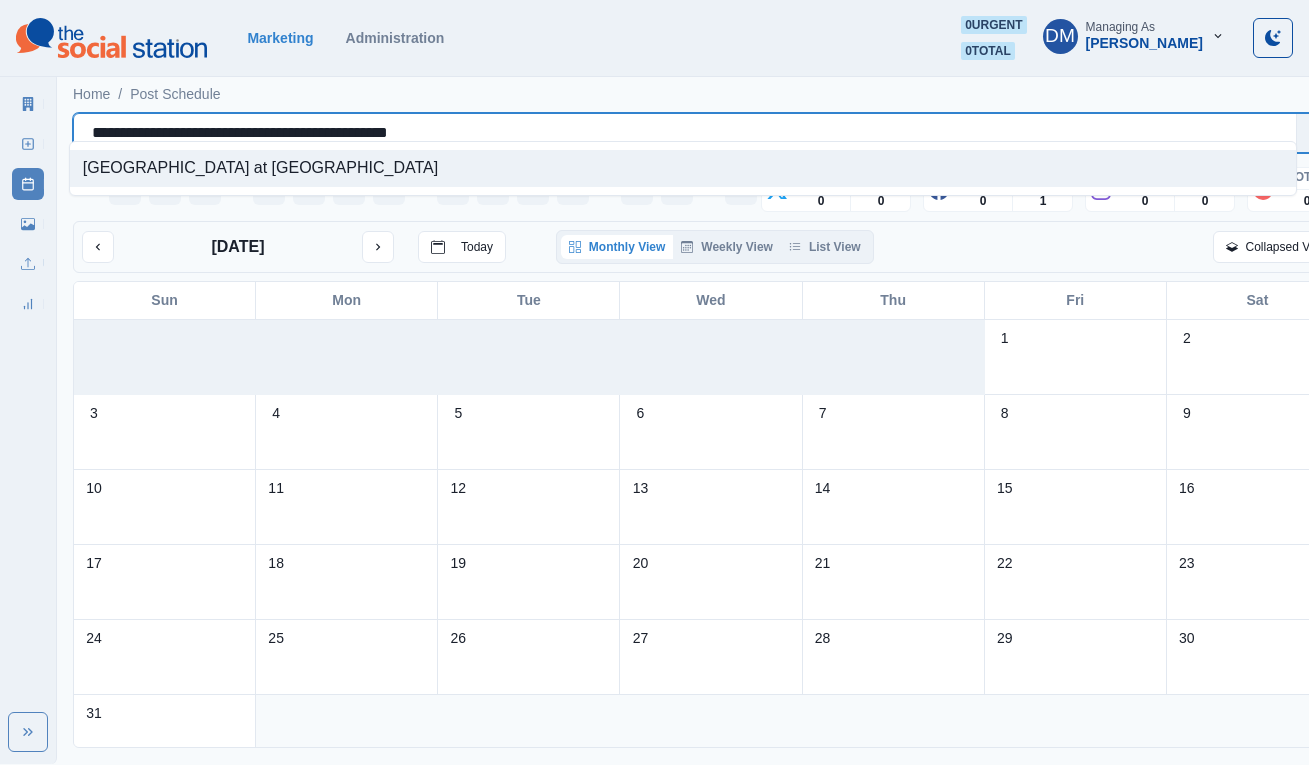drag, startPoint x: 86, startPoint y: 119, endPoint x: 419, endPoint y: 115, distance: 333.02402 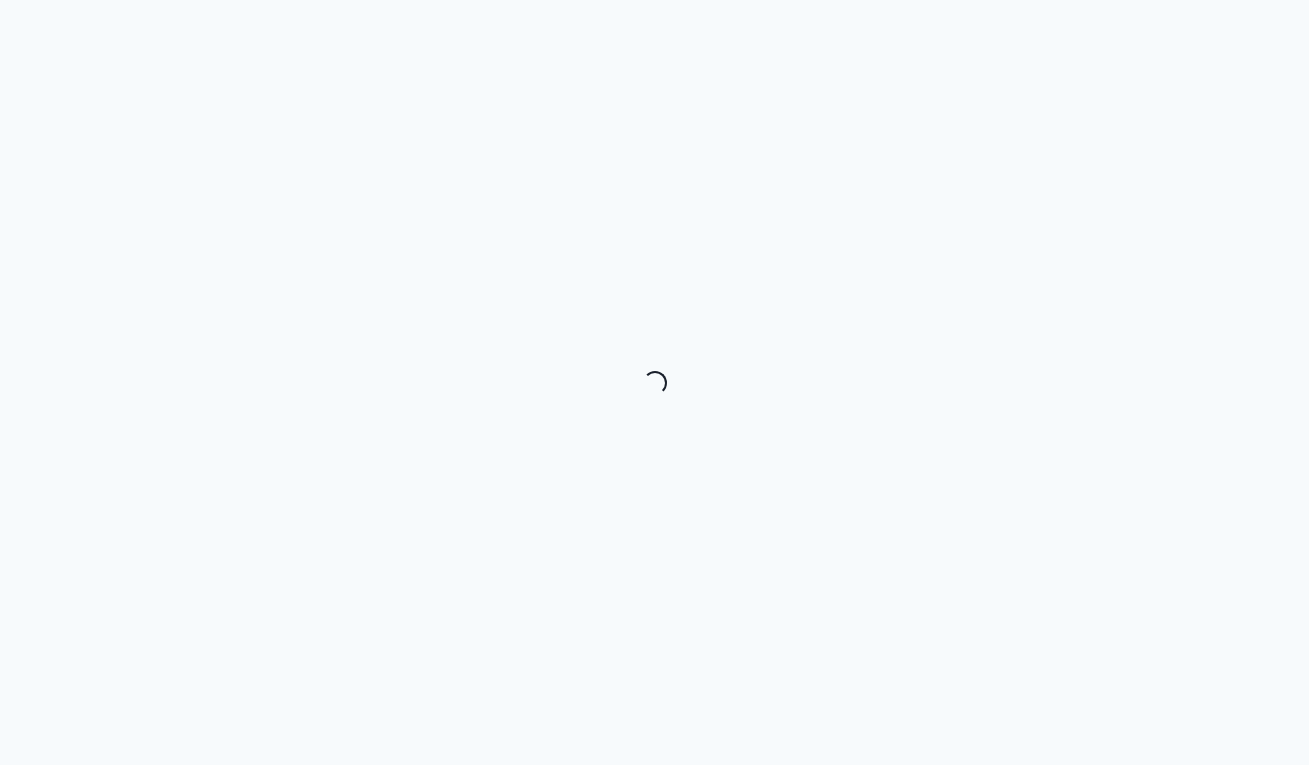 scroll, scrollTop: 0, scrollLeft: 0, axis: both 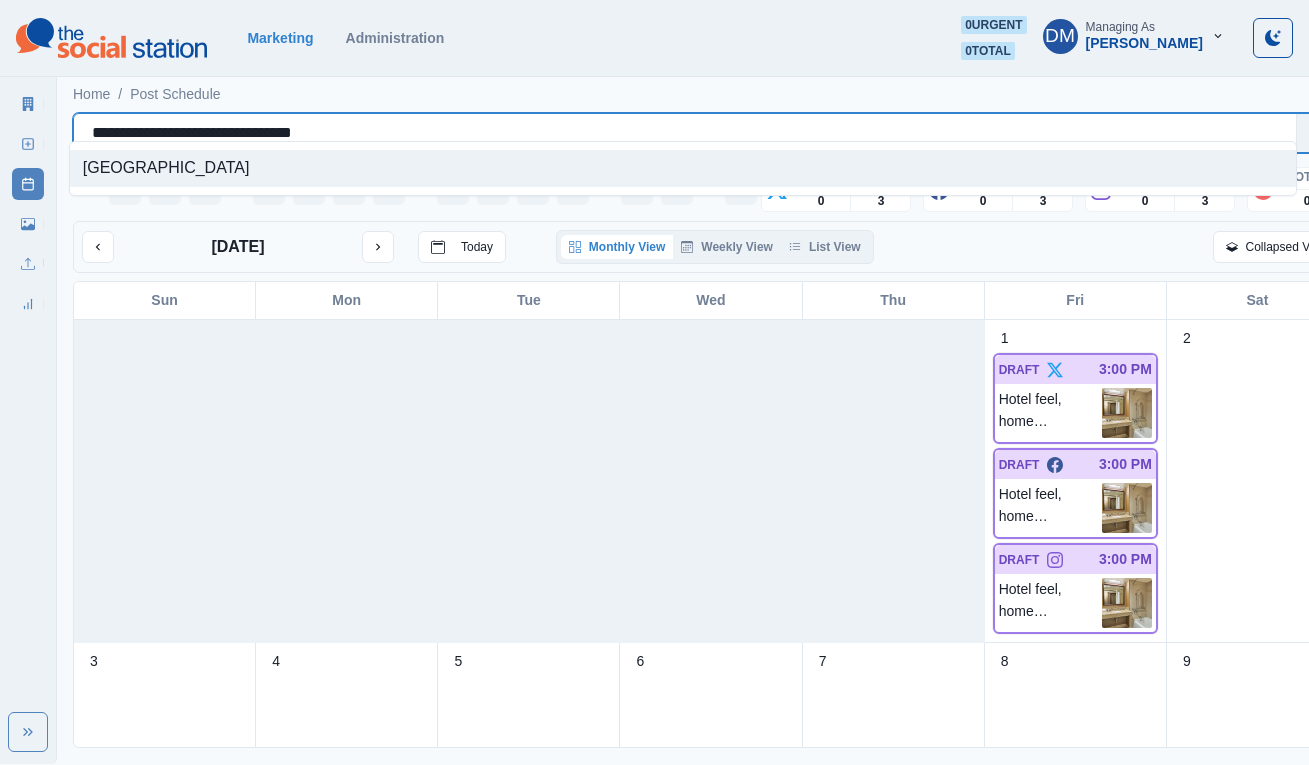 drag, startPoint x: 84, startPoint y: 123, endPoint x: 325, endPoint y: 117, distance: 241.07468 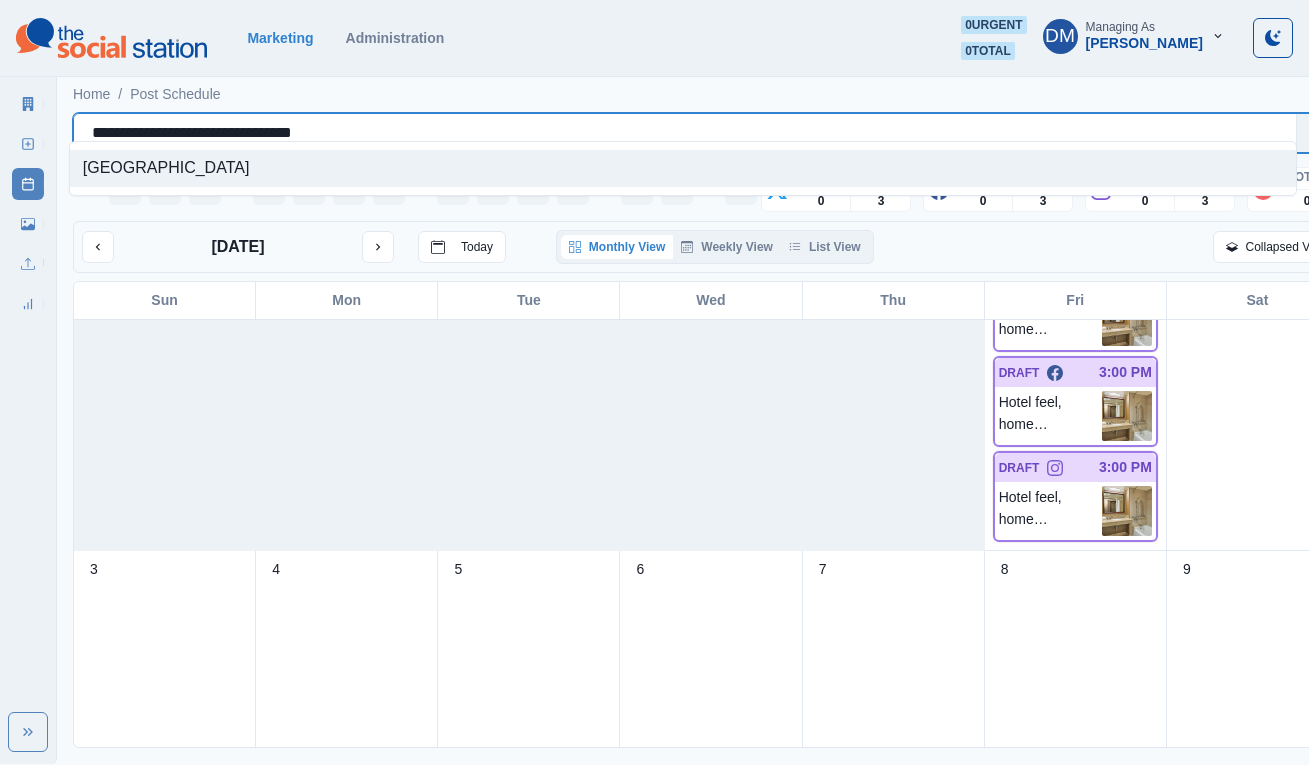scroll, scrollTop: 0, scrollLeft: 0, axis: both 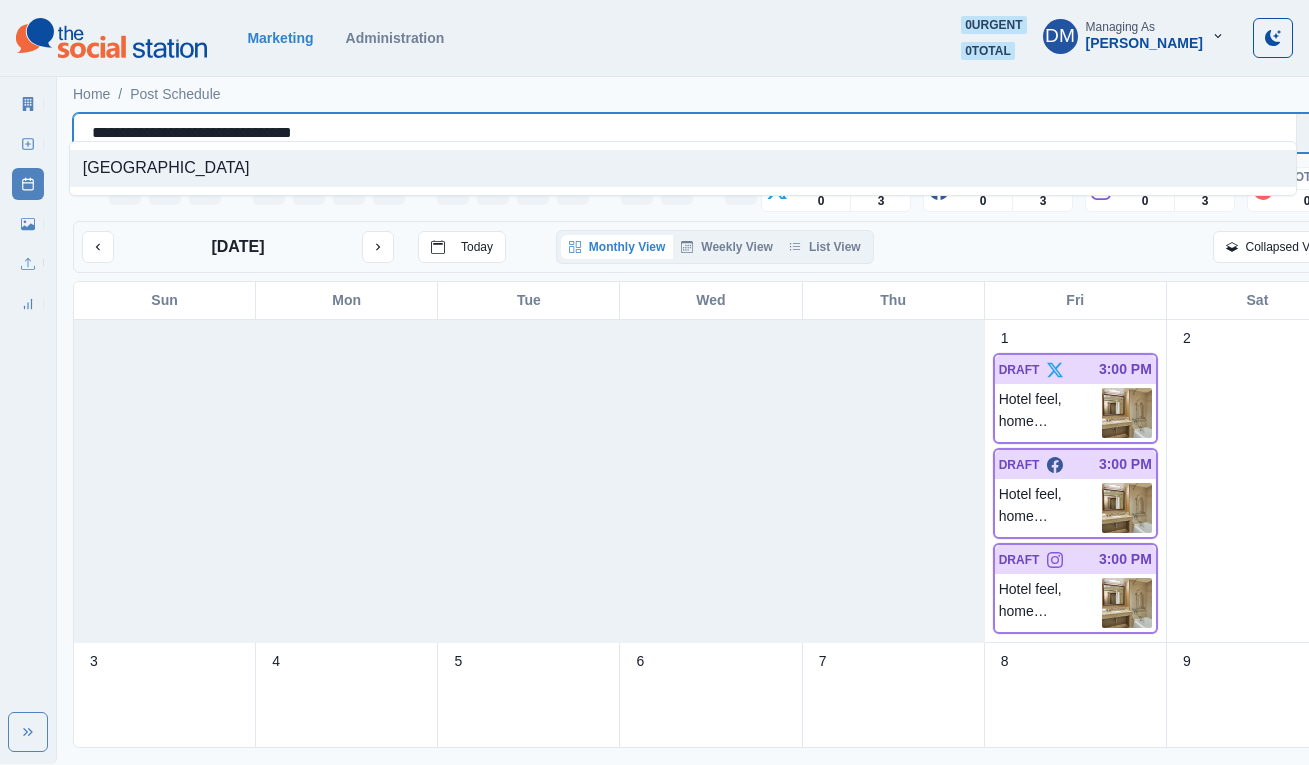type 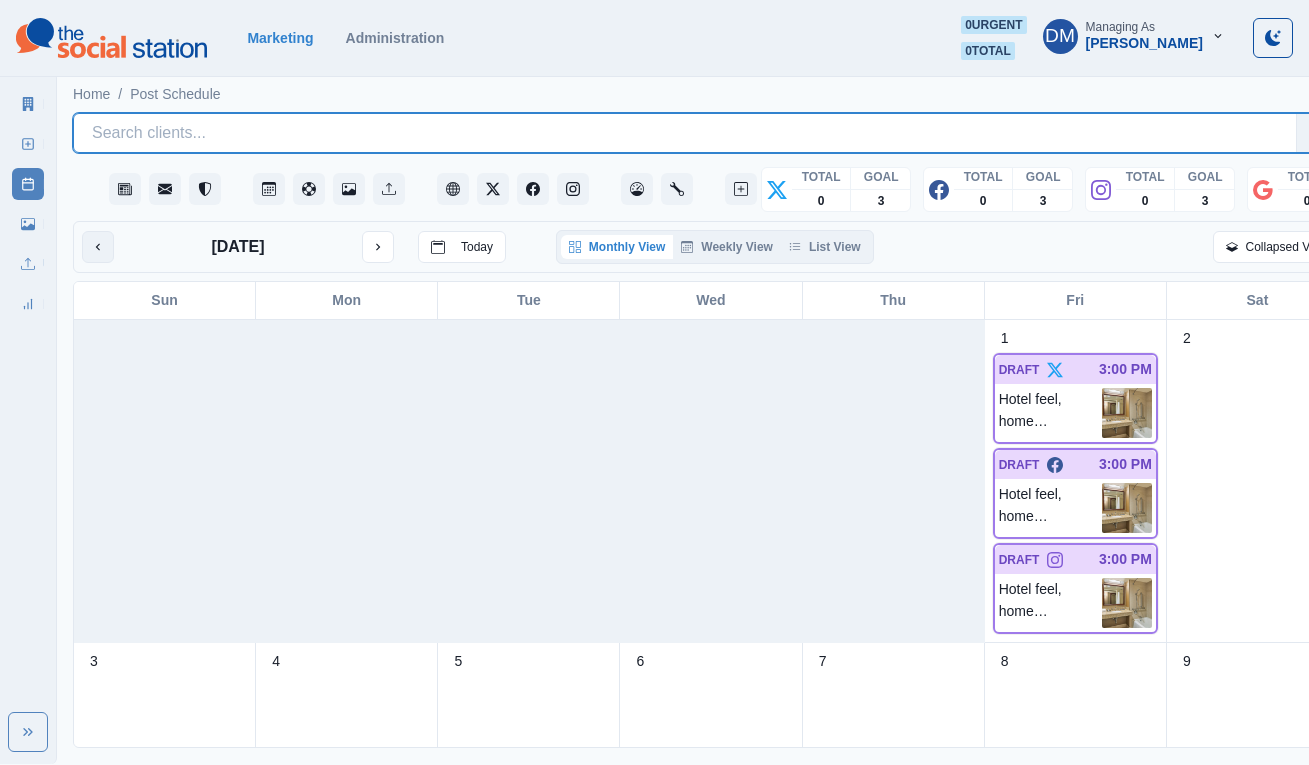 click 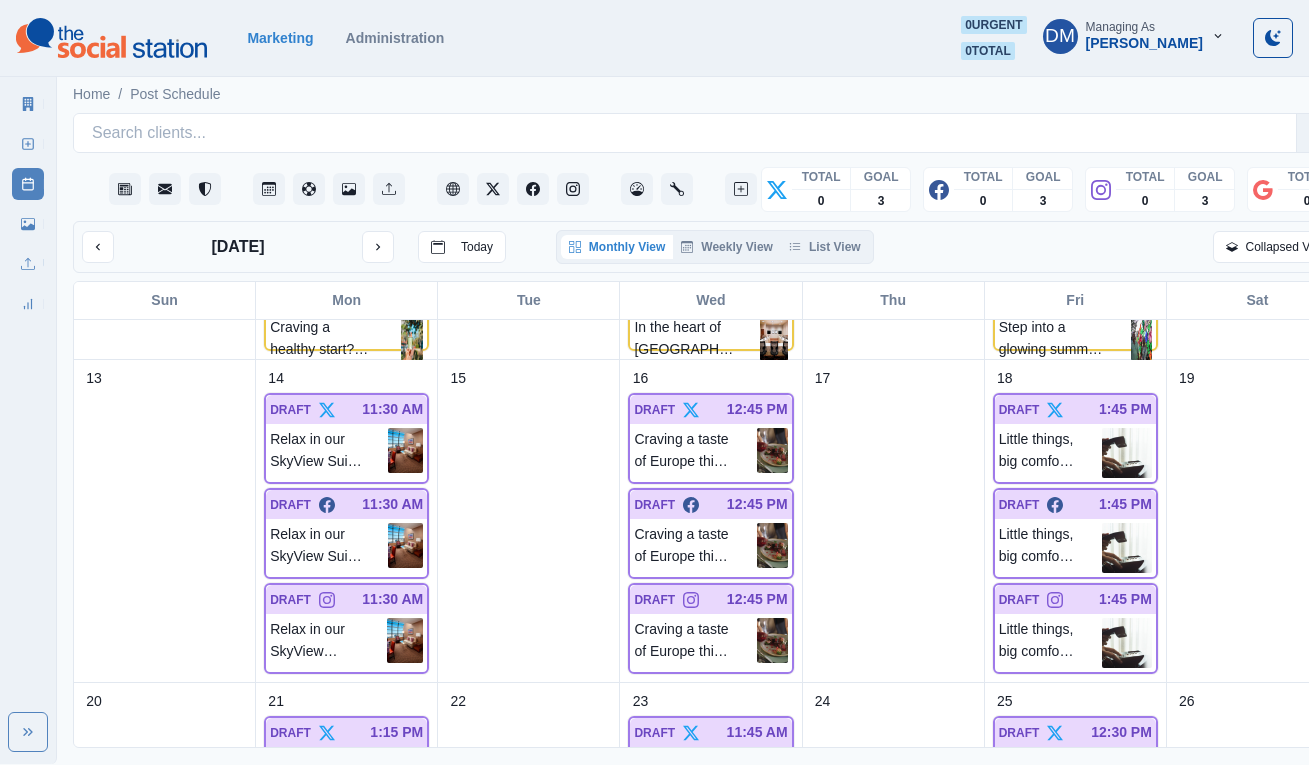 scroll, scrollTop: 773, scrollLeft: 0, axis: vertical 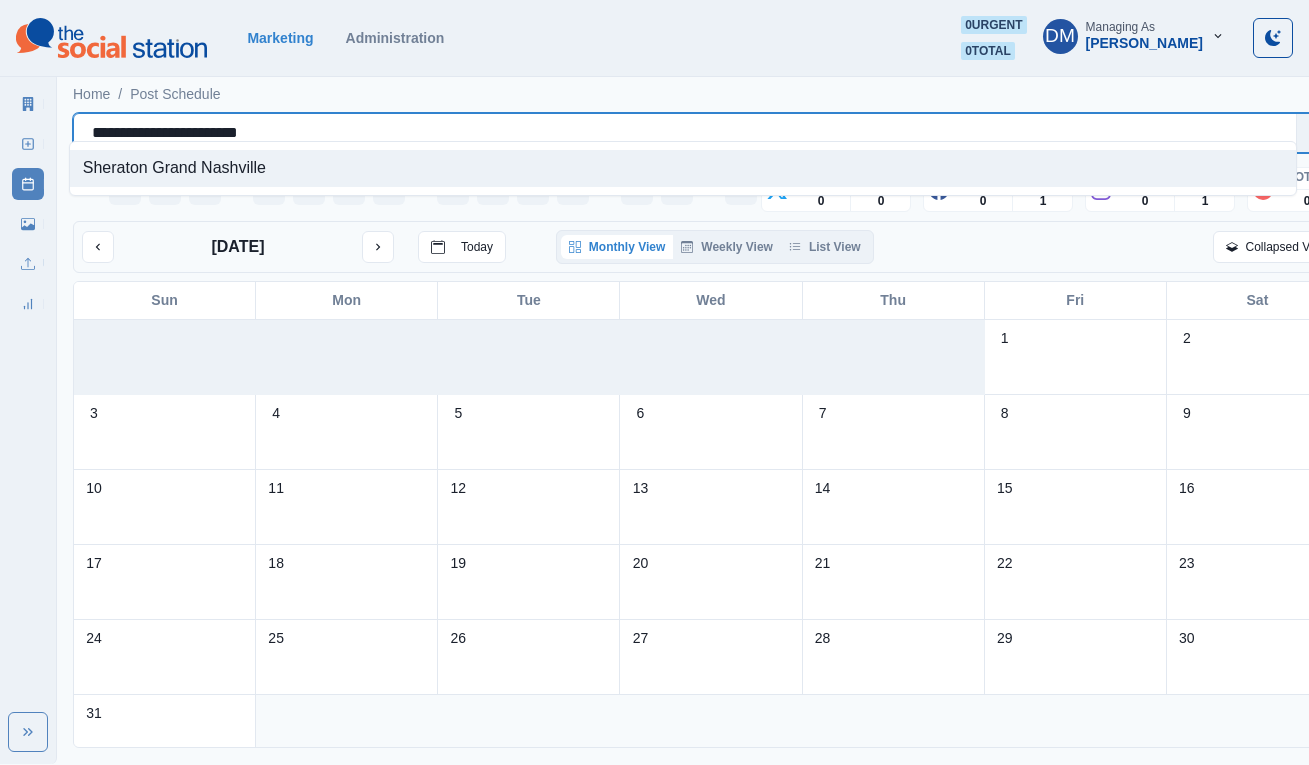 drag, startPoint x: 83, startPoint y: 119, endPoint x: 313, endPoint y: 119, distance: 230 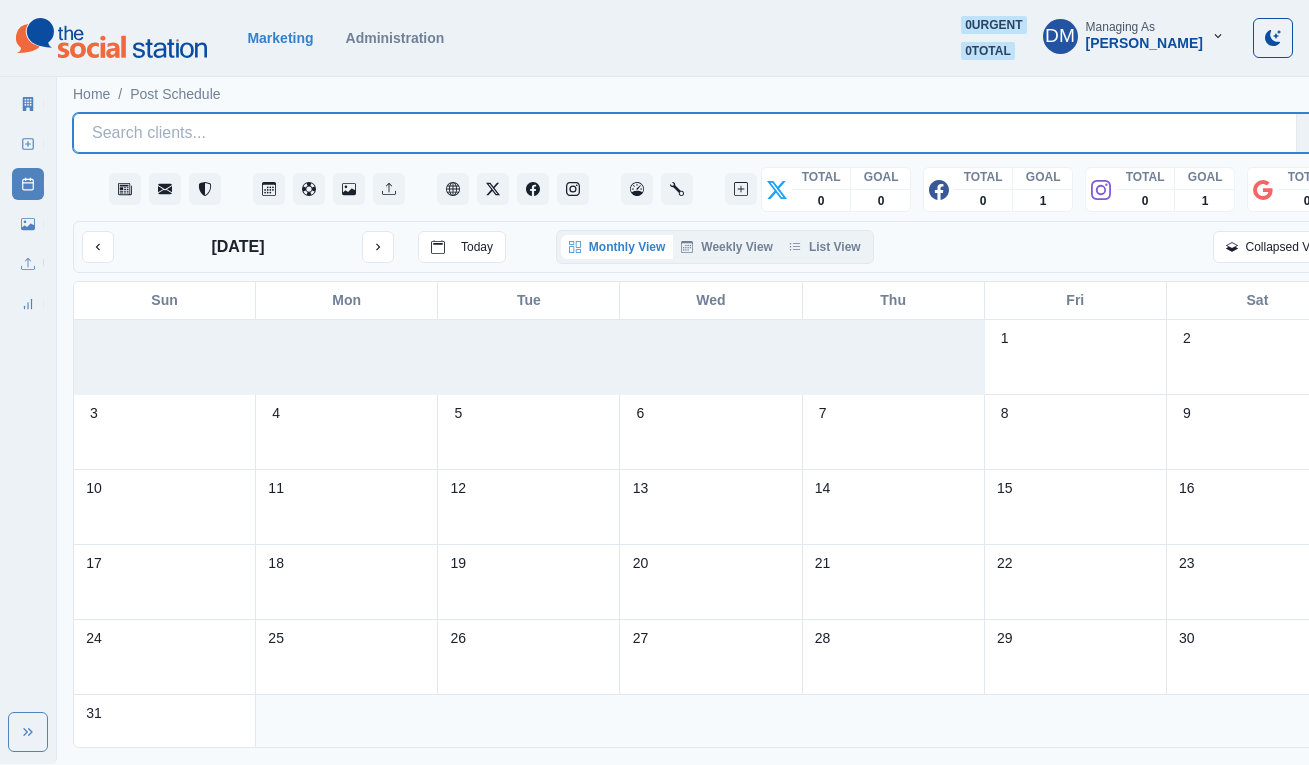scroll, scrollTop: 38, scrollLeft: 0, axis: vertical 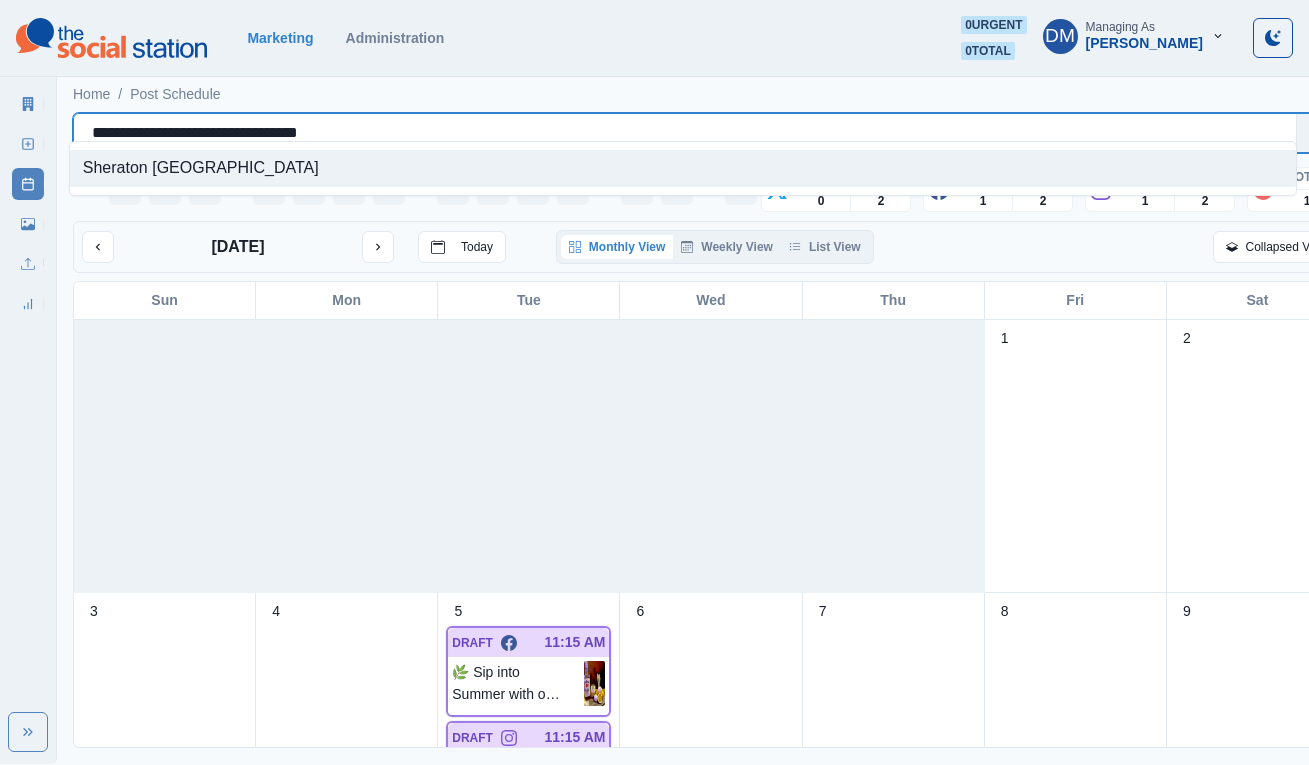 drag, startPoint x: 86, startPoint y: 118, endPoint x: 370, endPoint y: 115, distance: 284.01584 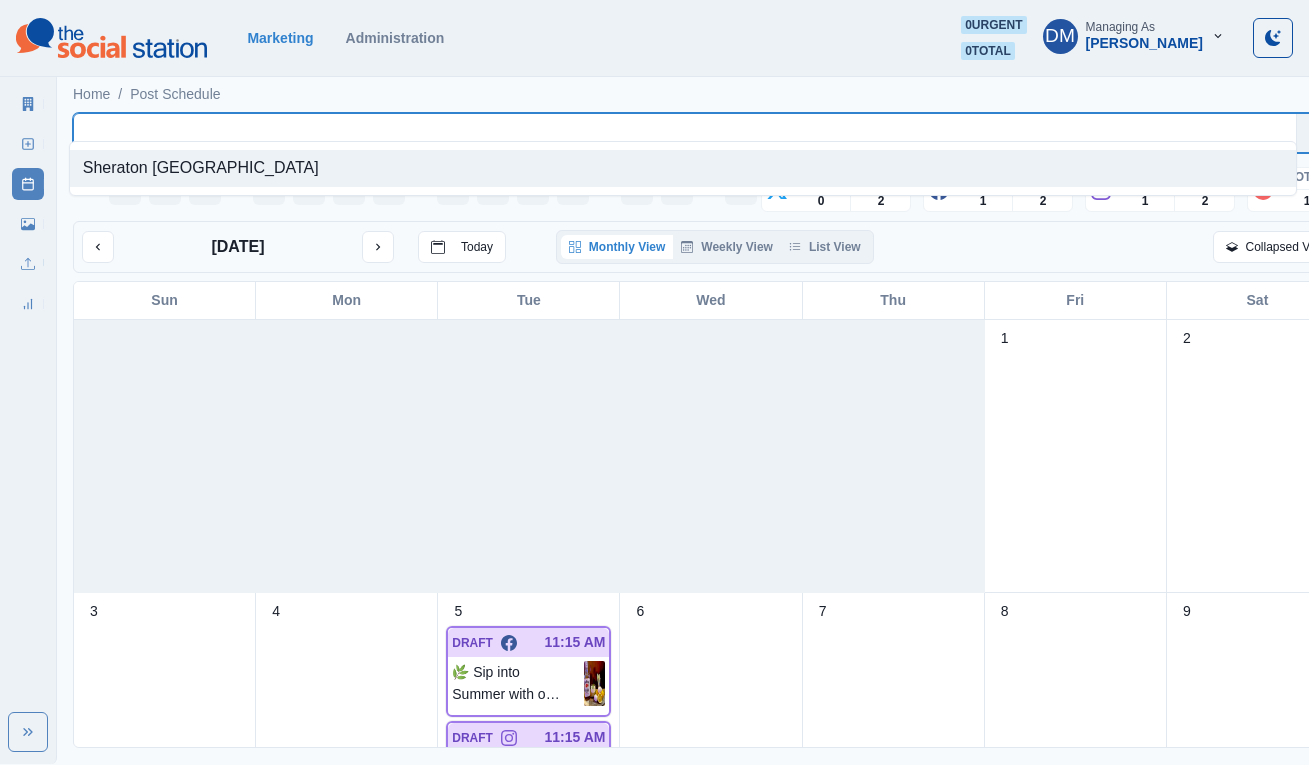 click on "1" at bounding box center [1076, 456] 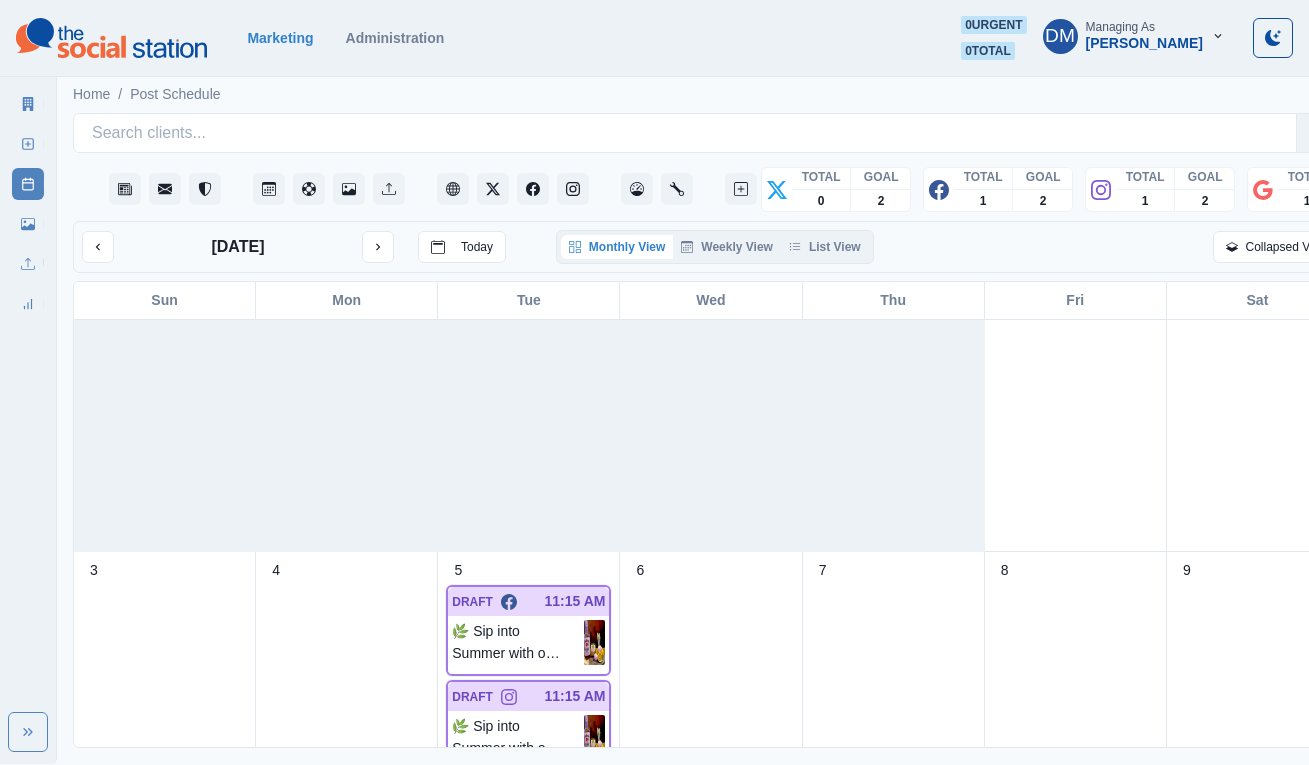 scroll, scrollTop: 0, scrollLeft: 0, axis: both 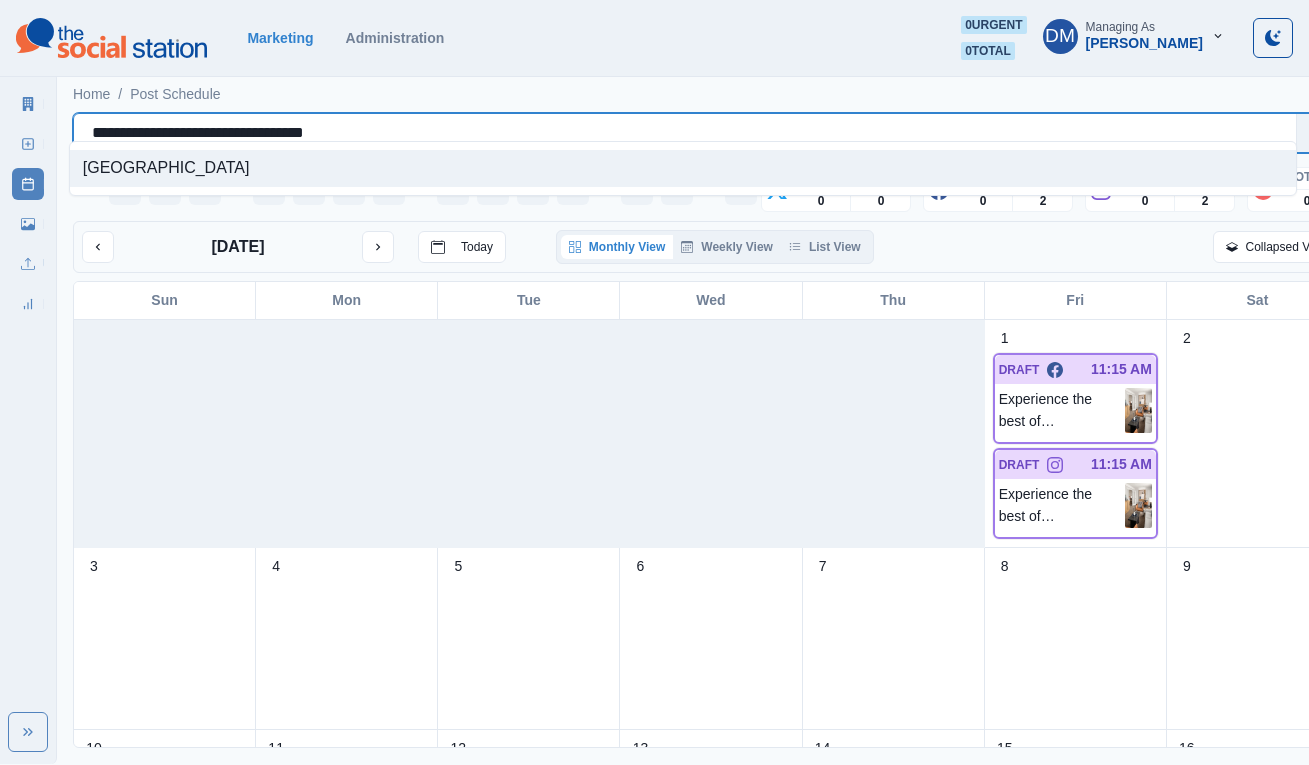 drag, startPoint x: 86, startPoint y: 116, endPoint x: 324, endPoint y: 115, distance: 238.0021 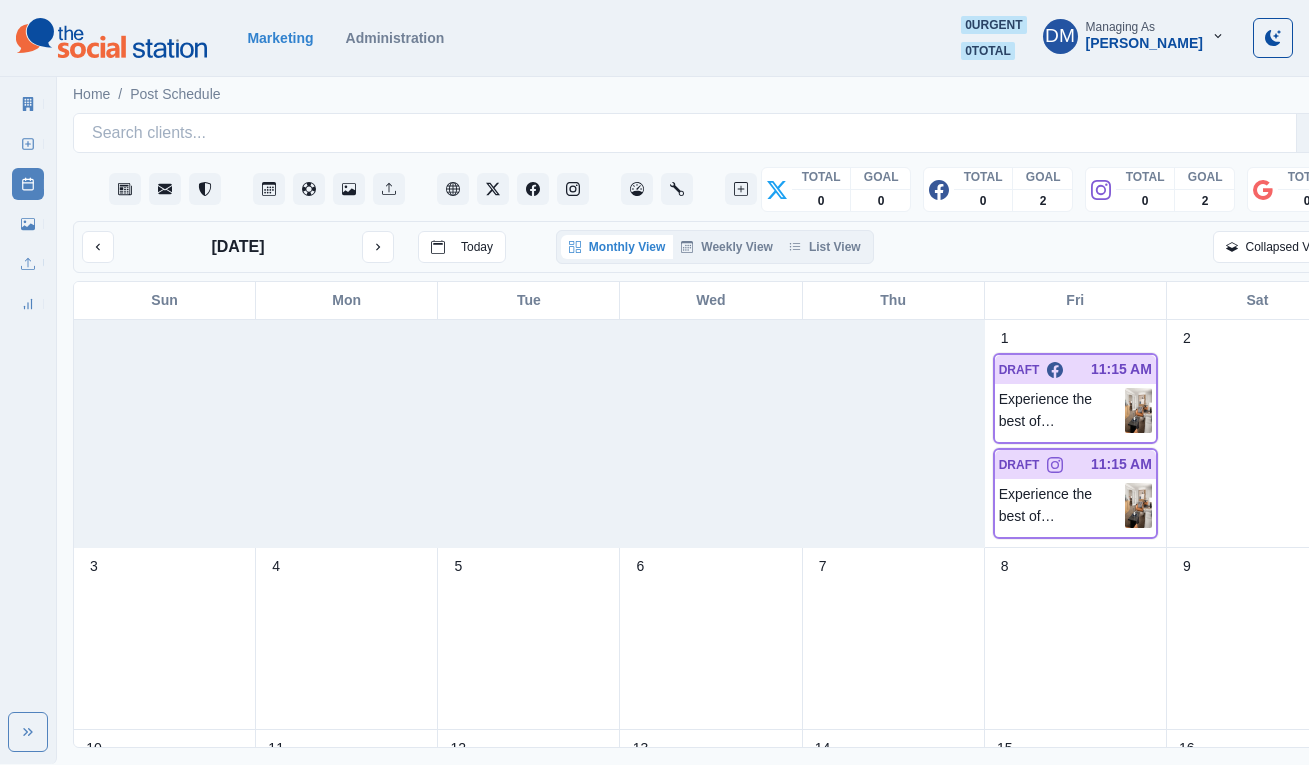 click at bounding box center [894, 434] 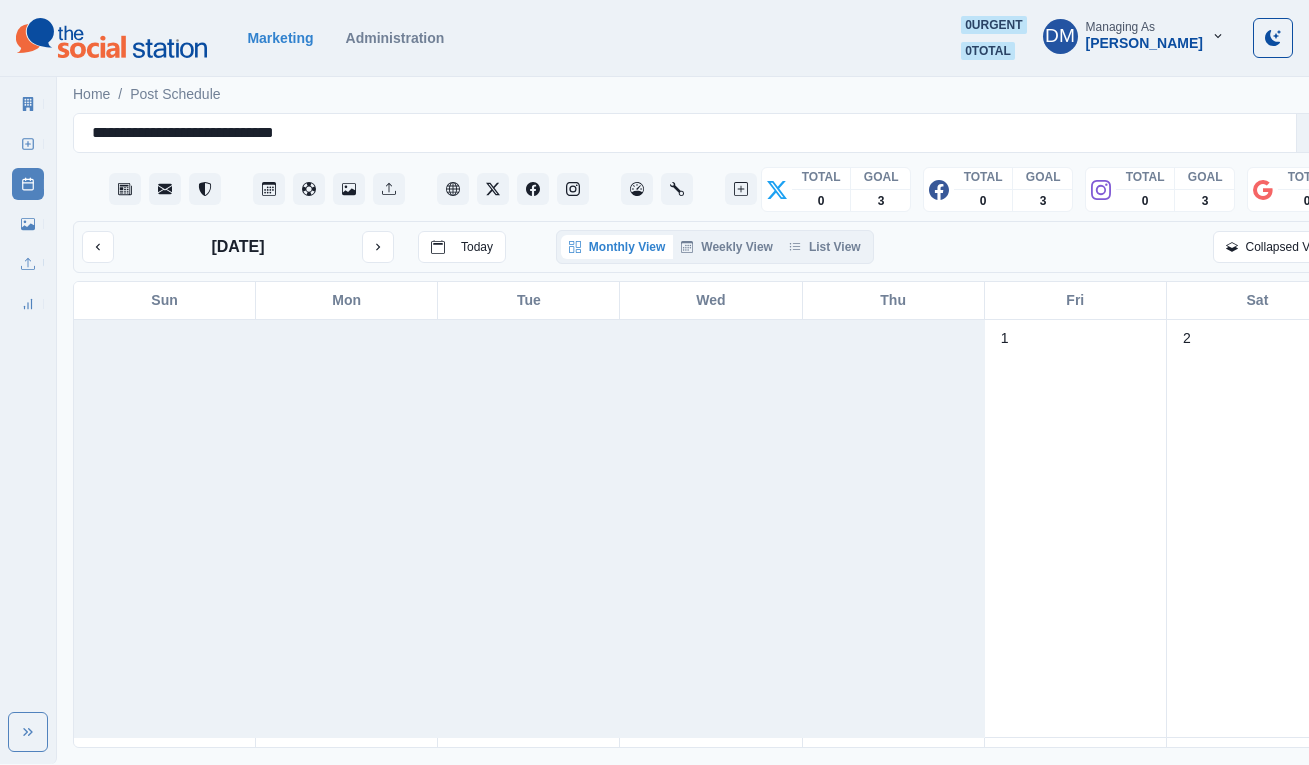scroll, scrollTop: 0, scrollLeft: 0, axis: both 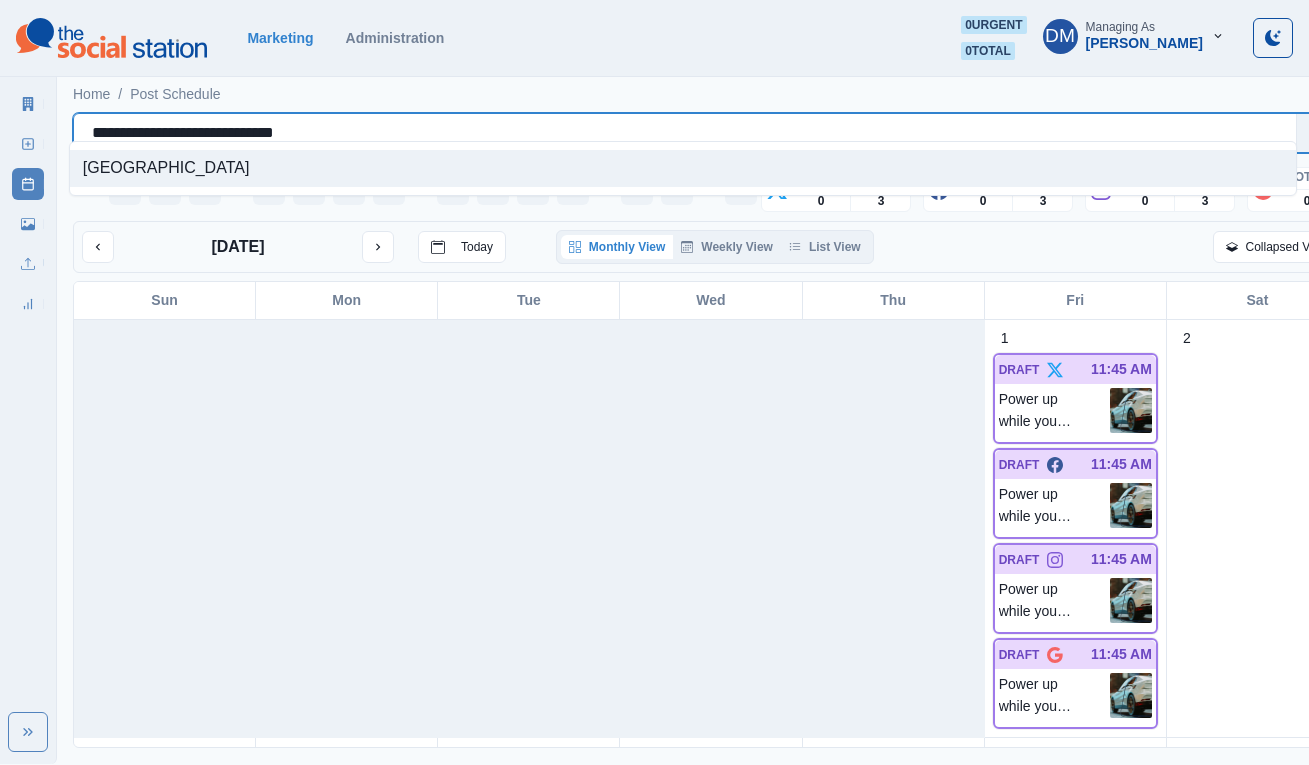 drag, startPoint x: 84, startPoint y: 118, endPoint x: 315, endPoint y: 118, distance: 231 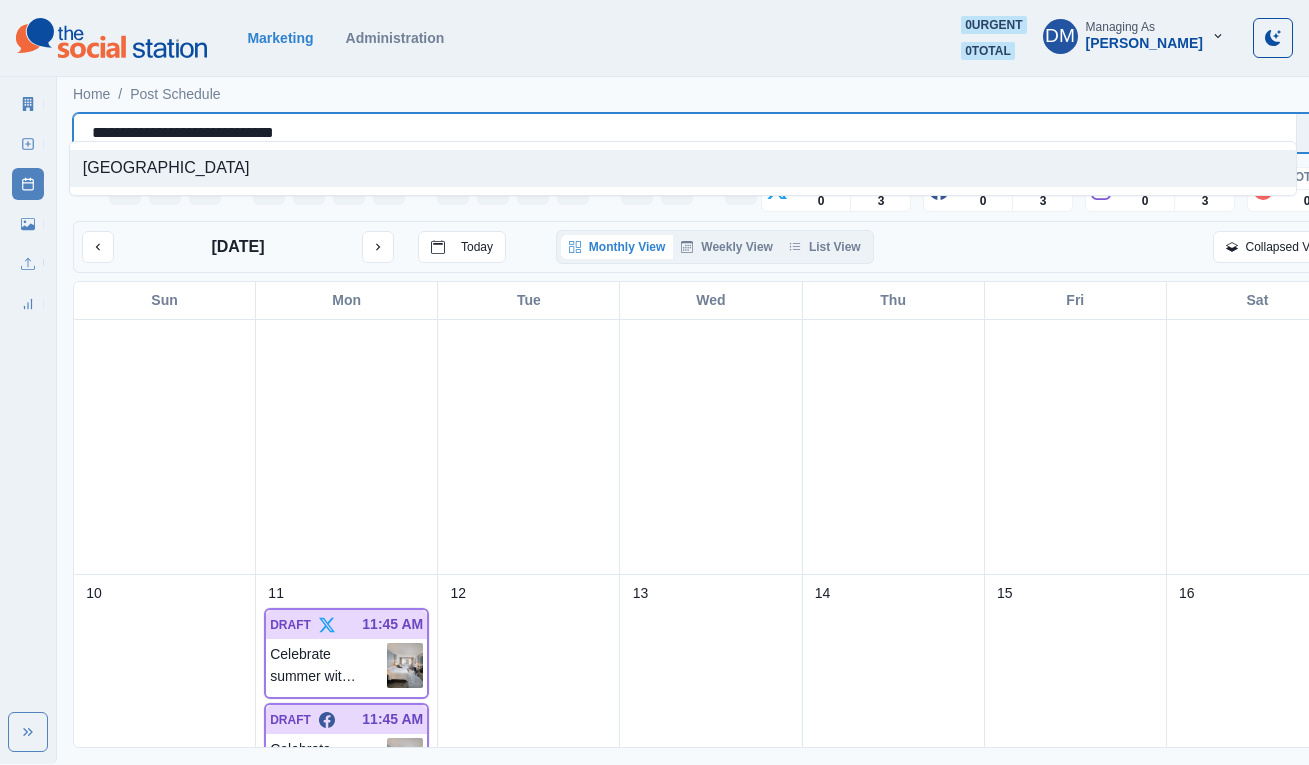 scroll, scrollTop: 632, scrollLeft: 0, axis: vertical 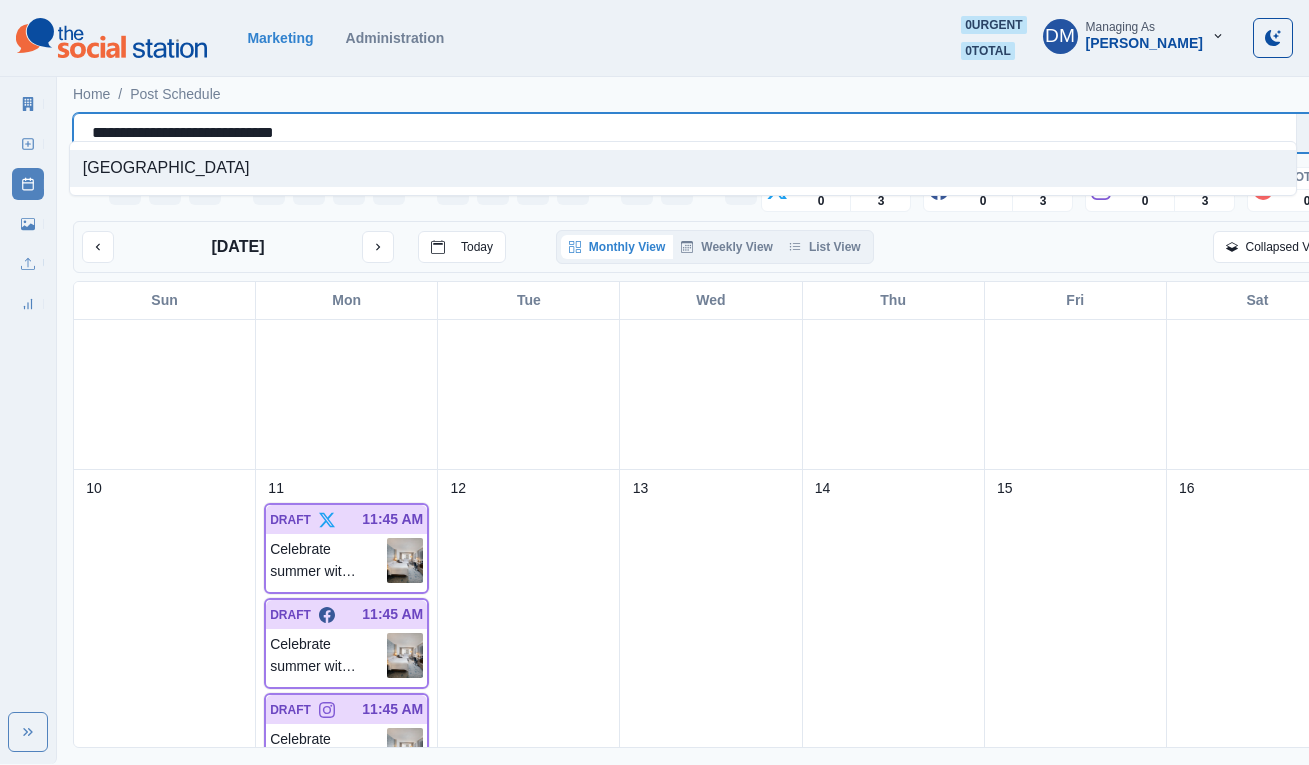 type 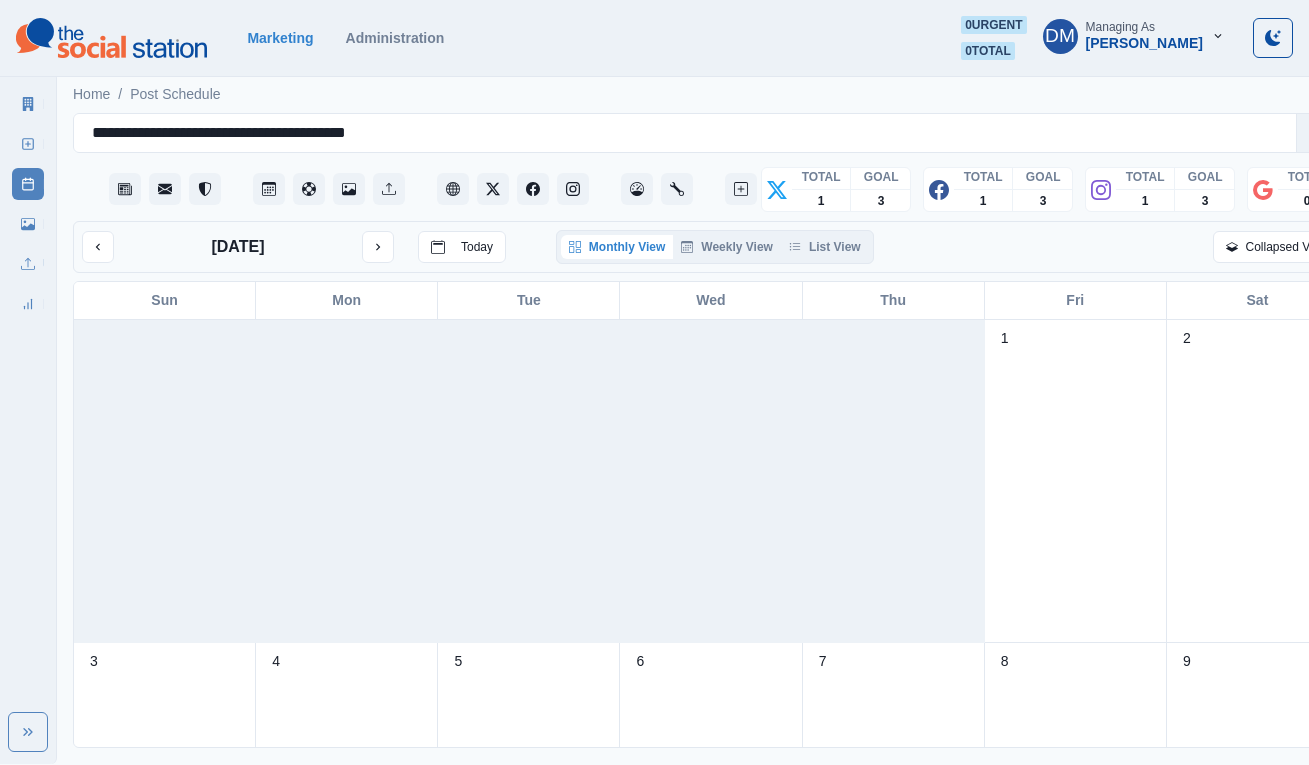 scroll, scrollTop: 0, scrollLeft: 0, axis: both 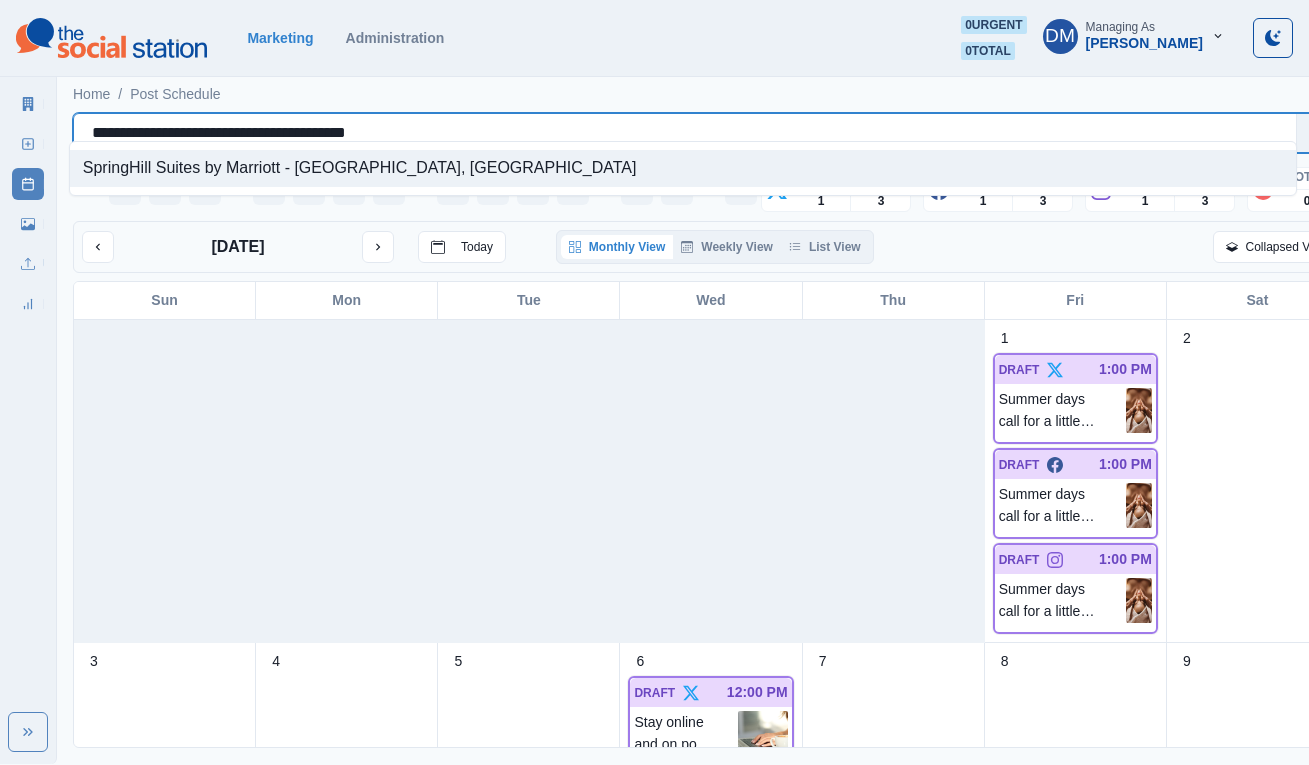 drag, startPoint x: 83, startPoint y: 119, endPoint x: 421, endPoint y: 106, distance: 338.2499 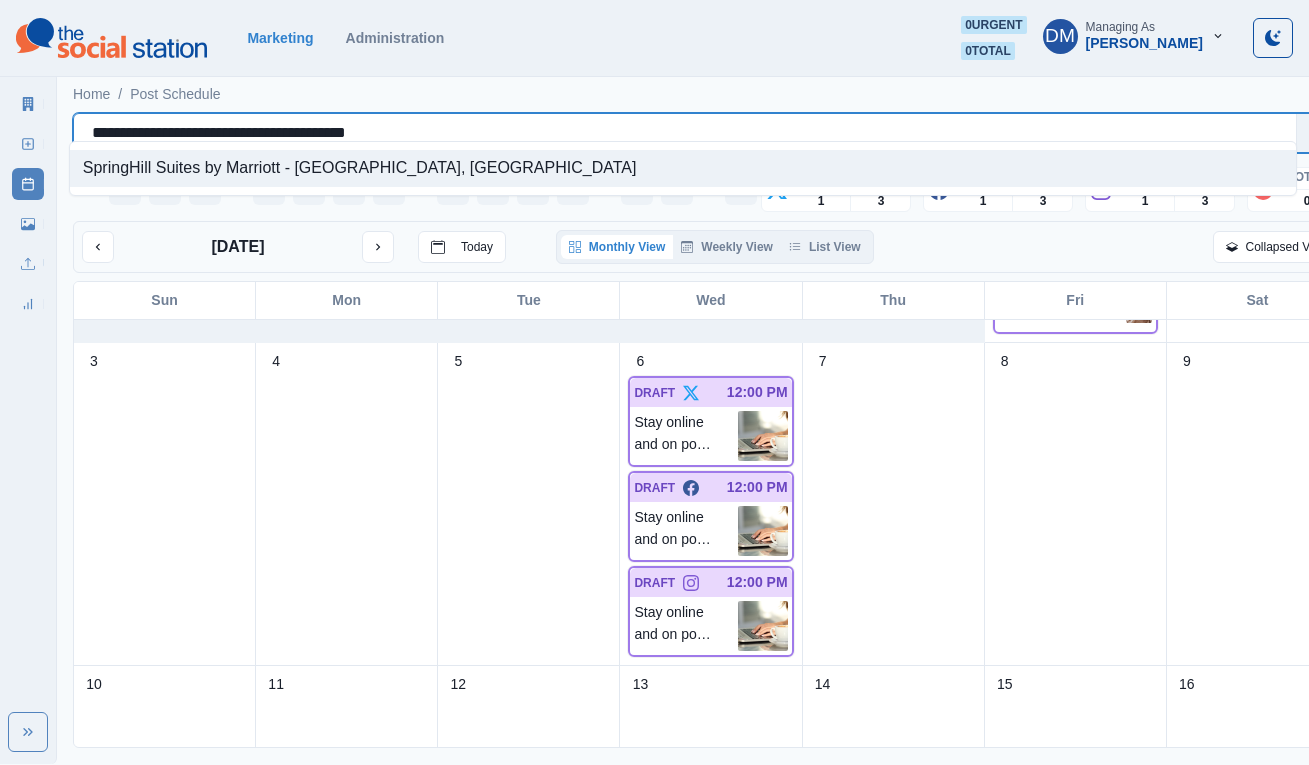 scroll, scrollTop: 0, scrollLeft: 0, axis: both 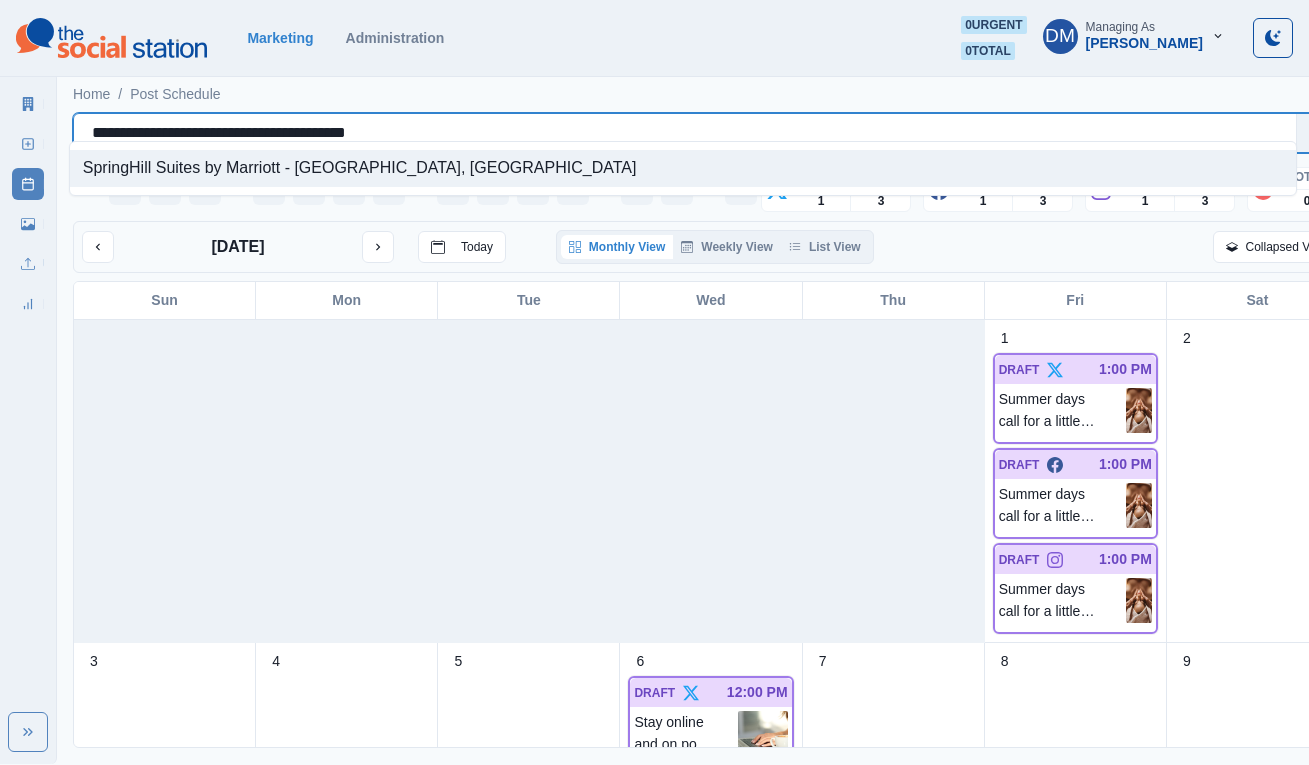 type 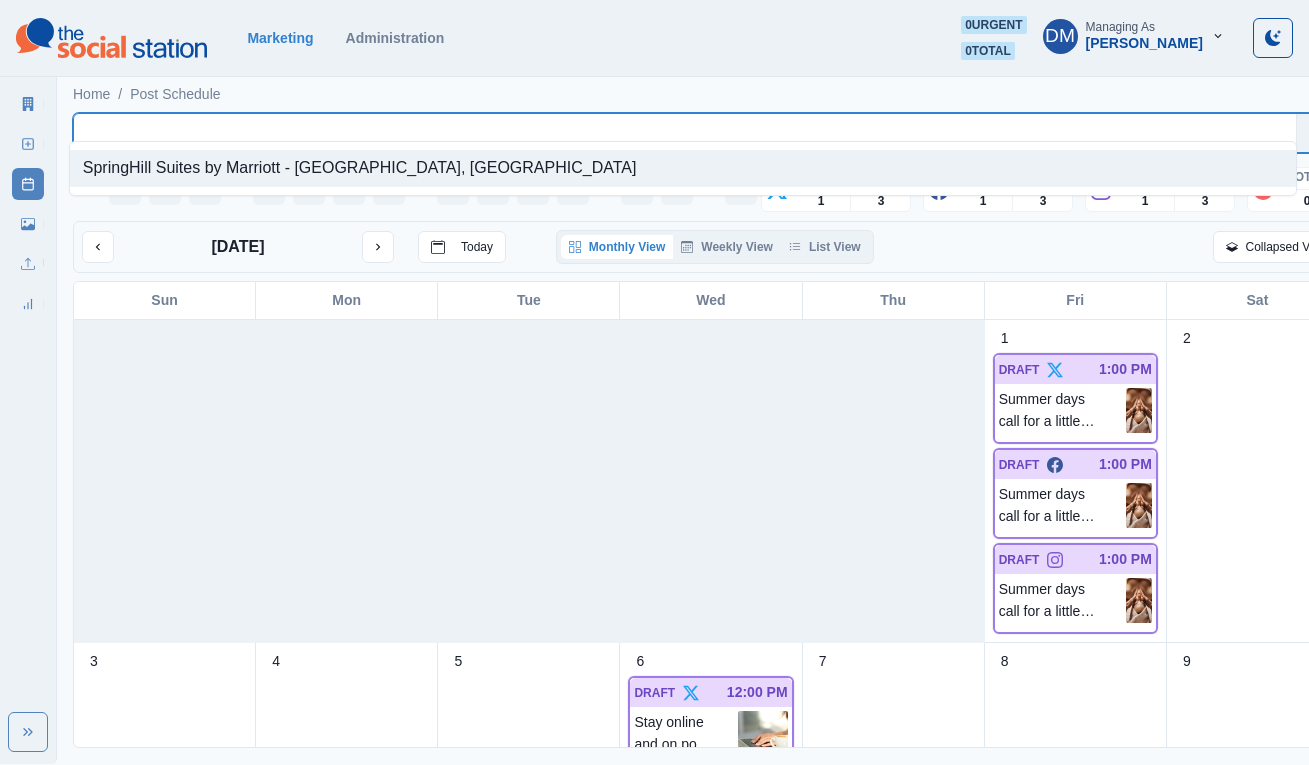 click at bounding box center [894, 481] 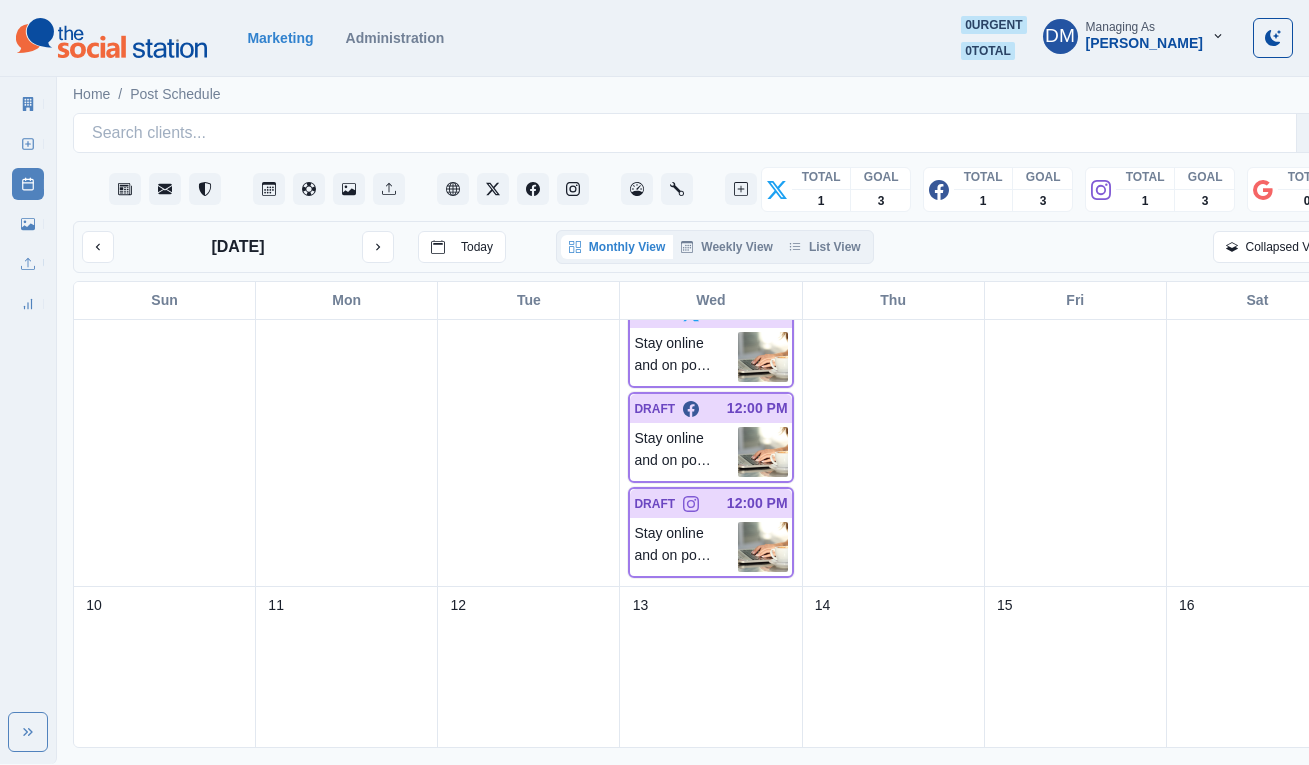 scroll, scrollTop: 345, scrollLeft: 0, axis: vertical 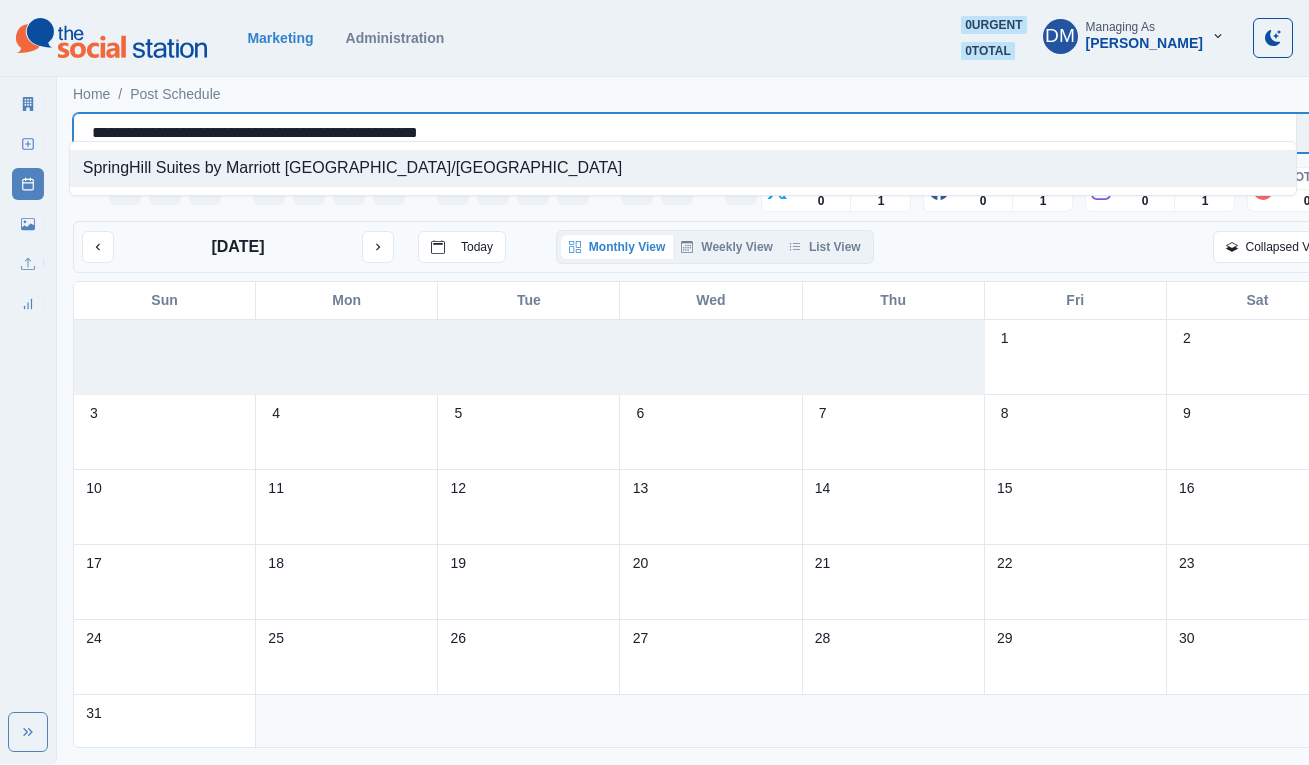 click on "**********" at bounding box center (685, 133) 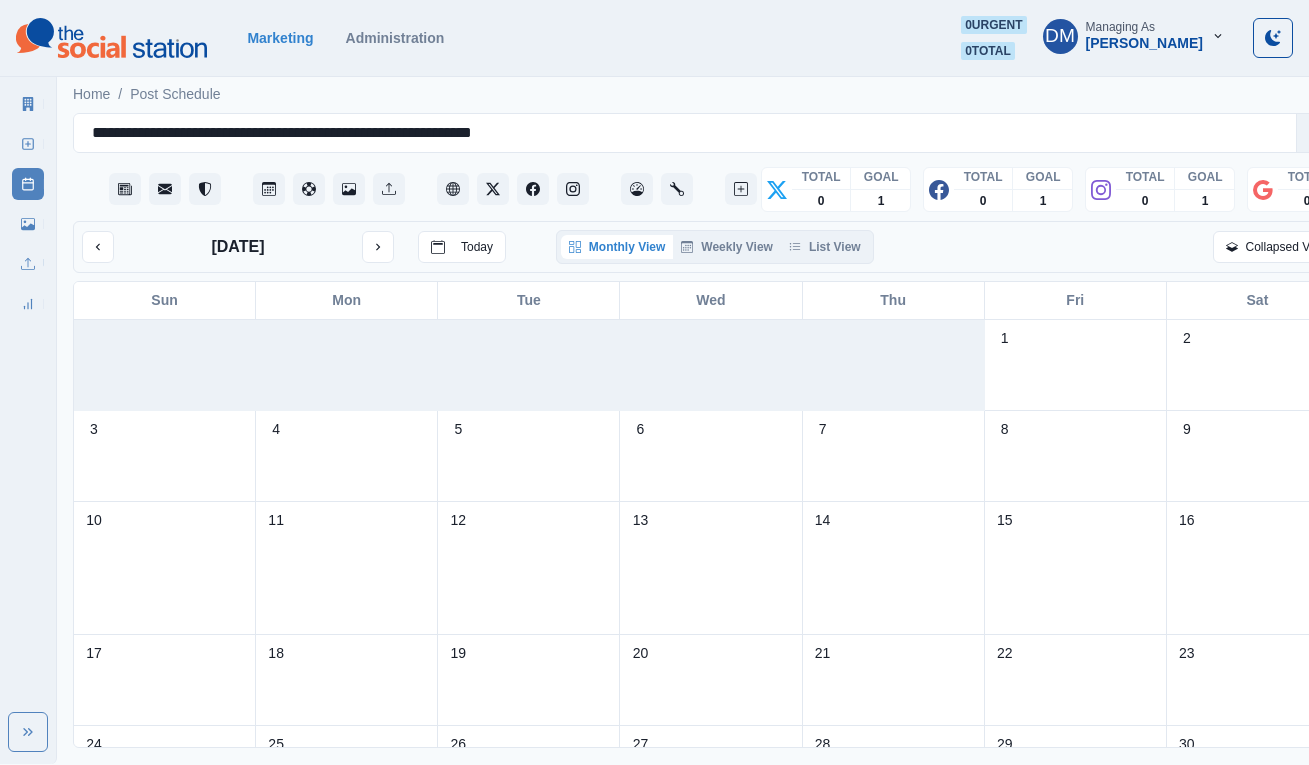 scroll, scrollTop: 0, scrollLeft: 0, axis: both 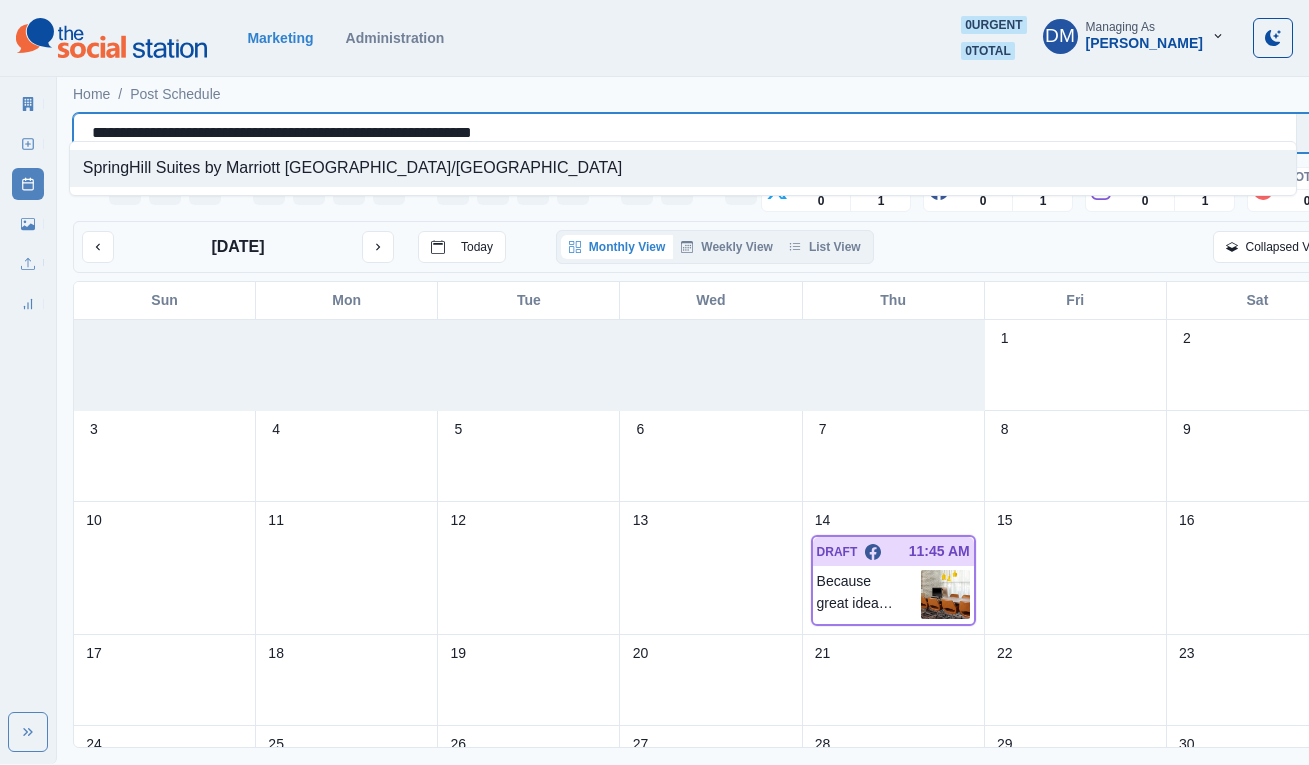 drag, startPoint x: 84, startPoint y: 118, endPoint x: 497, endPoint y: 120, distance: 413.00485 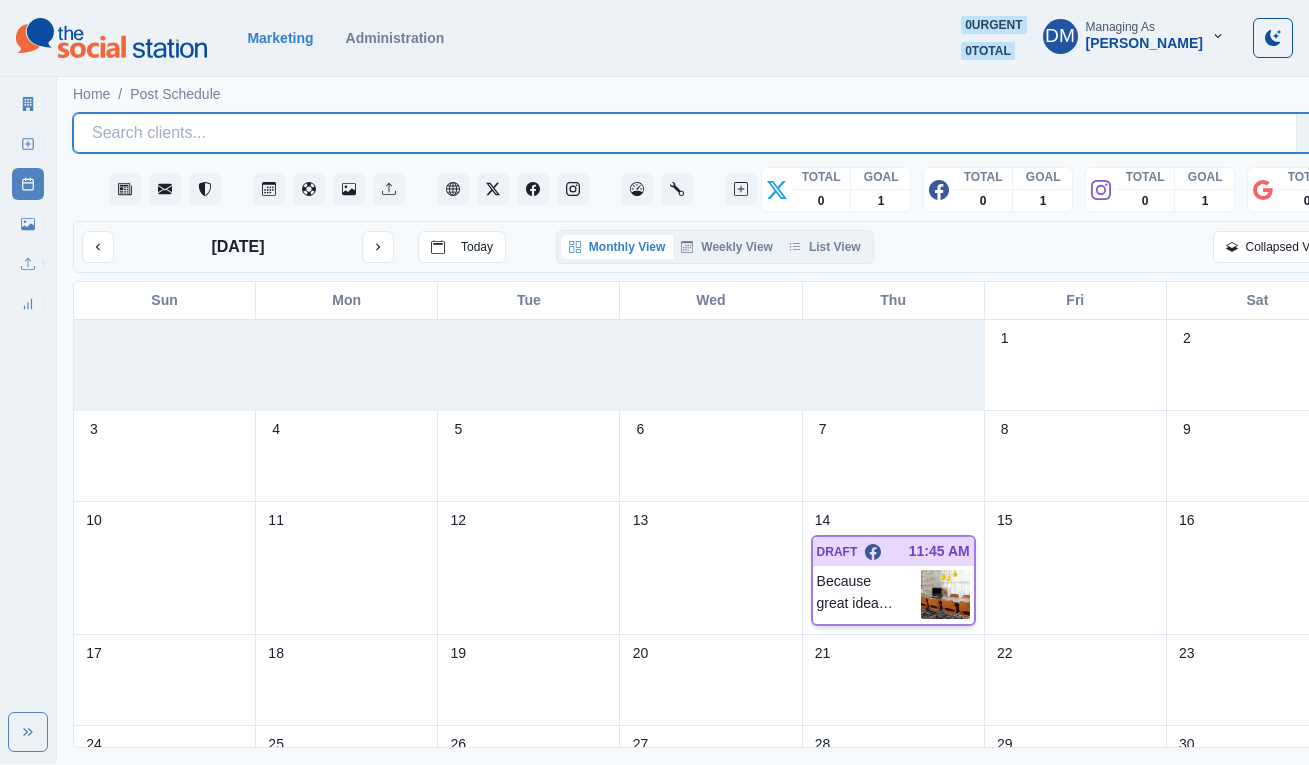 scroll, scrollTop: 166, scrollLeft: 0, axis: vertical 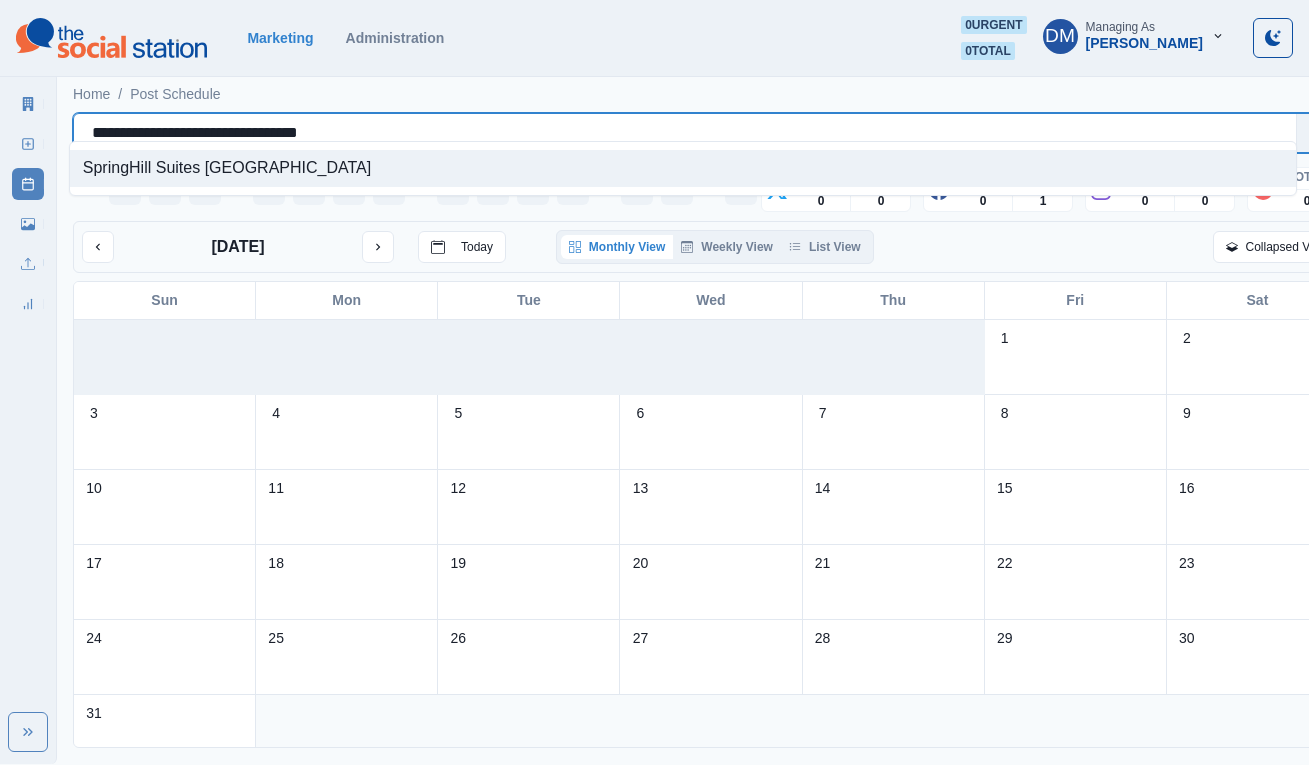 drag, startPoint x: 84, startPoint y: 118, endPoint x: 410, endPoint y: 117, distance: 326.00153 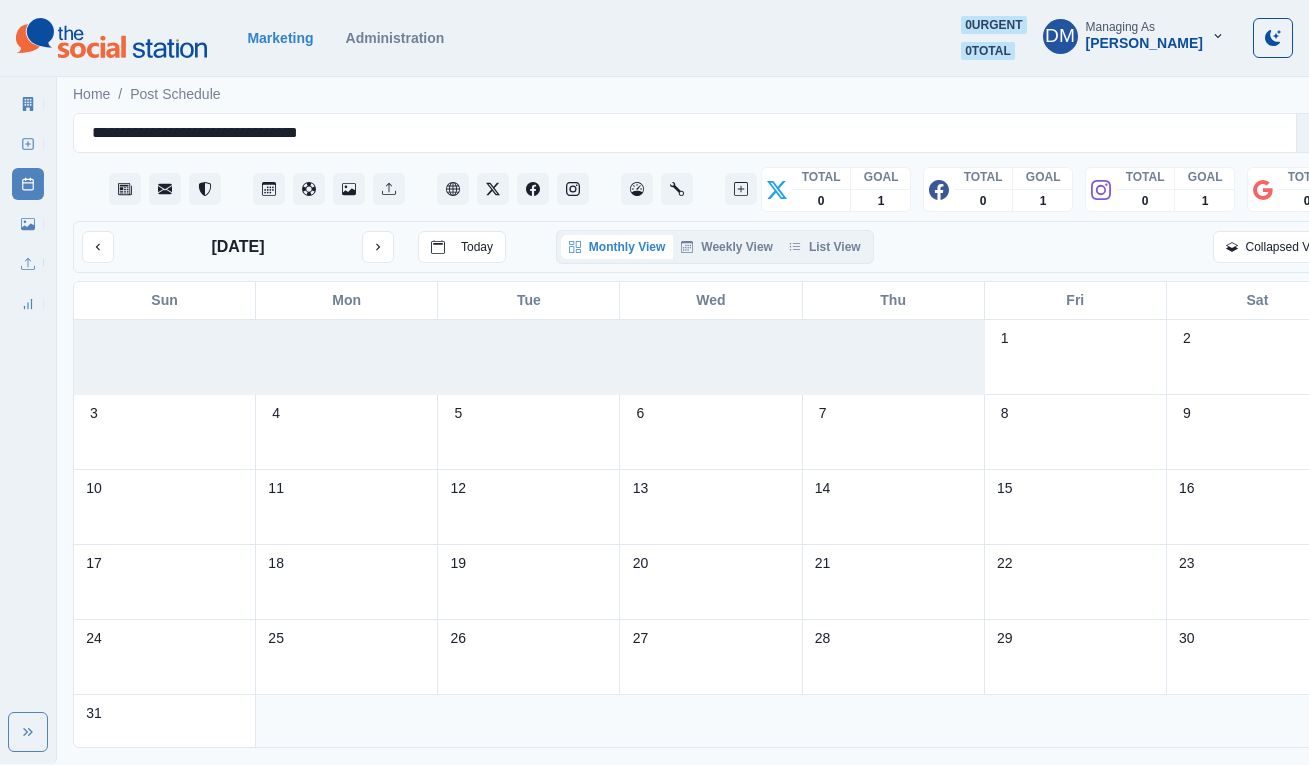 scroll, scrollTop: 0, scrollLeft: 0, axis: both 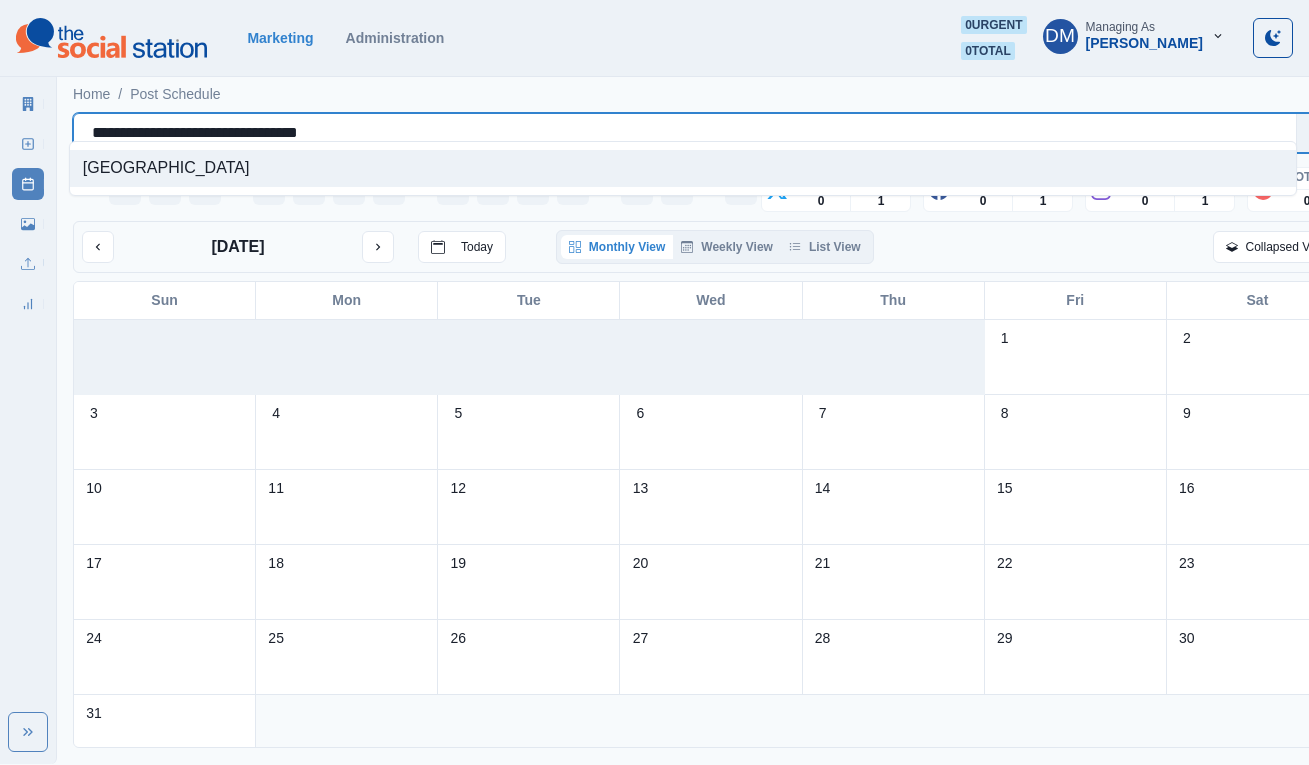 drag, startPoint x: 81, startPoint y: 117, endPoint x: 327, endPoint y: 117, distance: 246 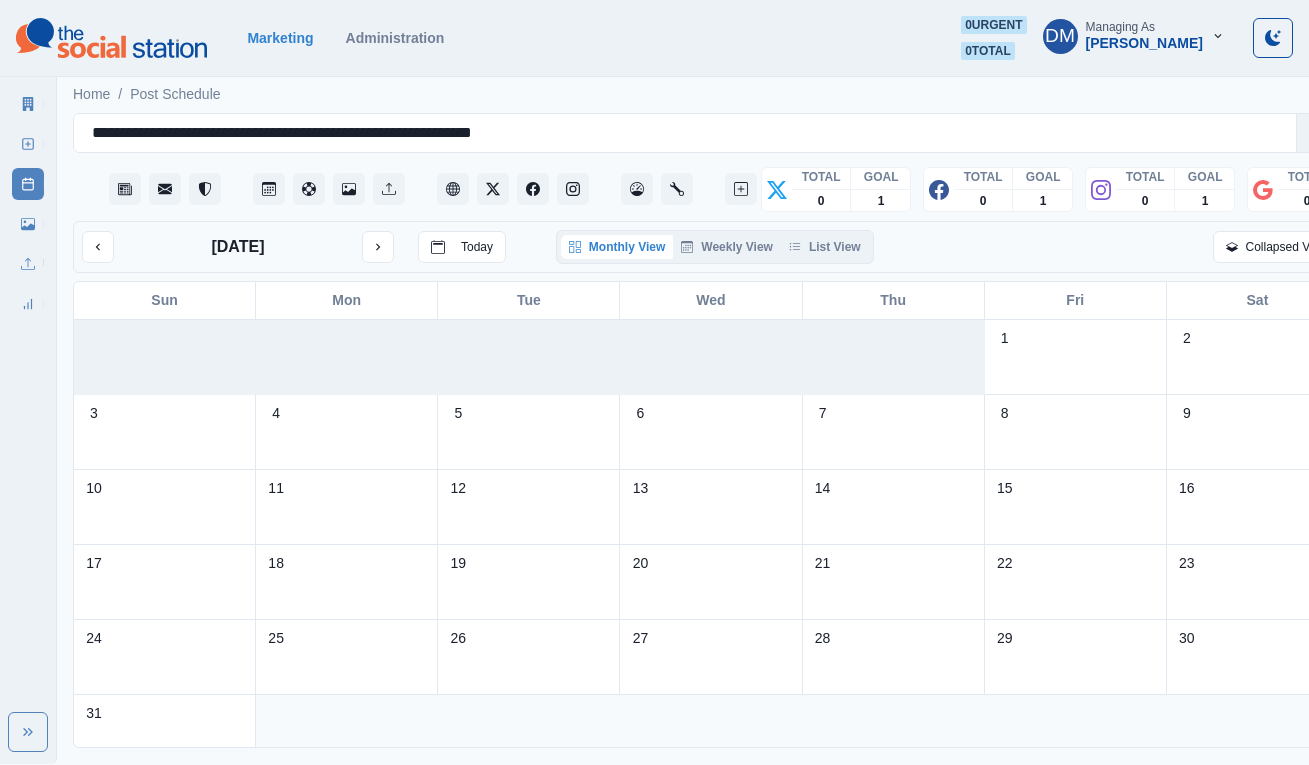 scroll, scrollTop: 0, scrollLeft: 0, axis: both 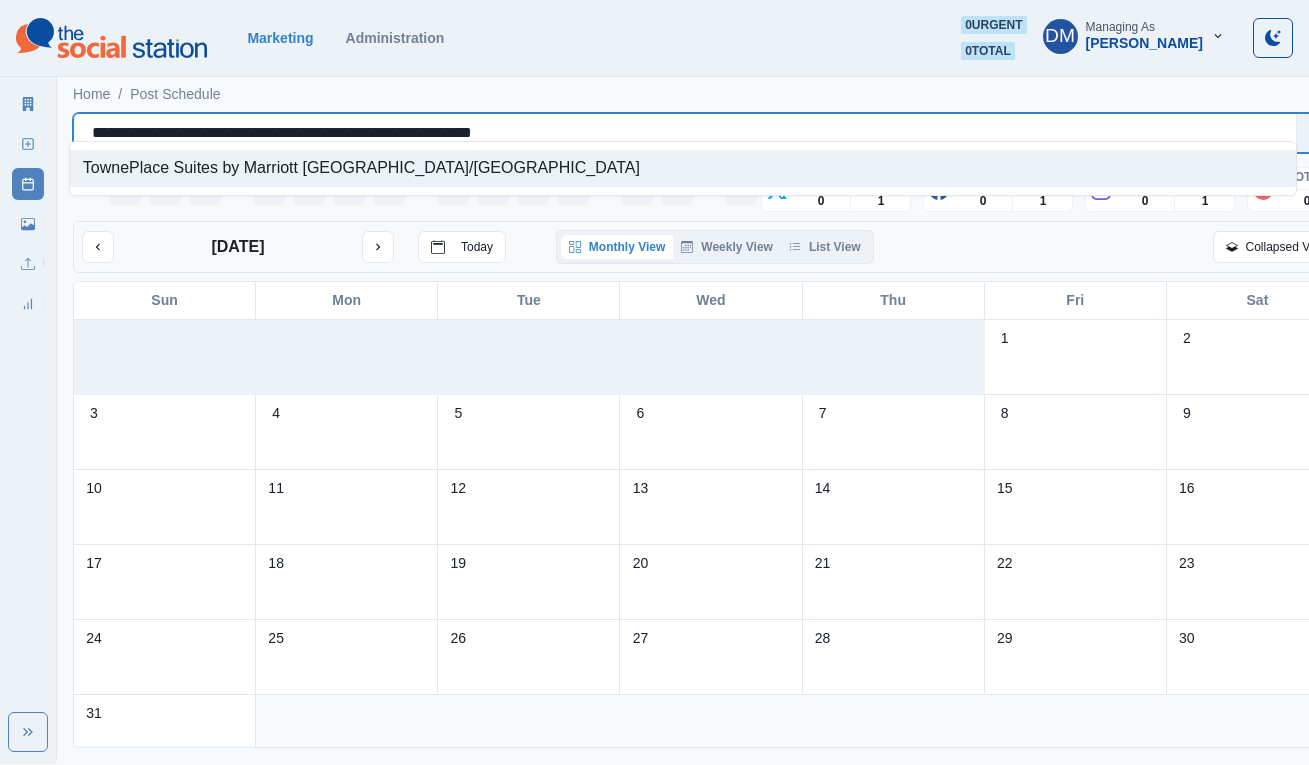 drag, startPoint x: 84, startPoint y: 119, endPoint x: 622, endPoint y: 124, distance: 538.02325 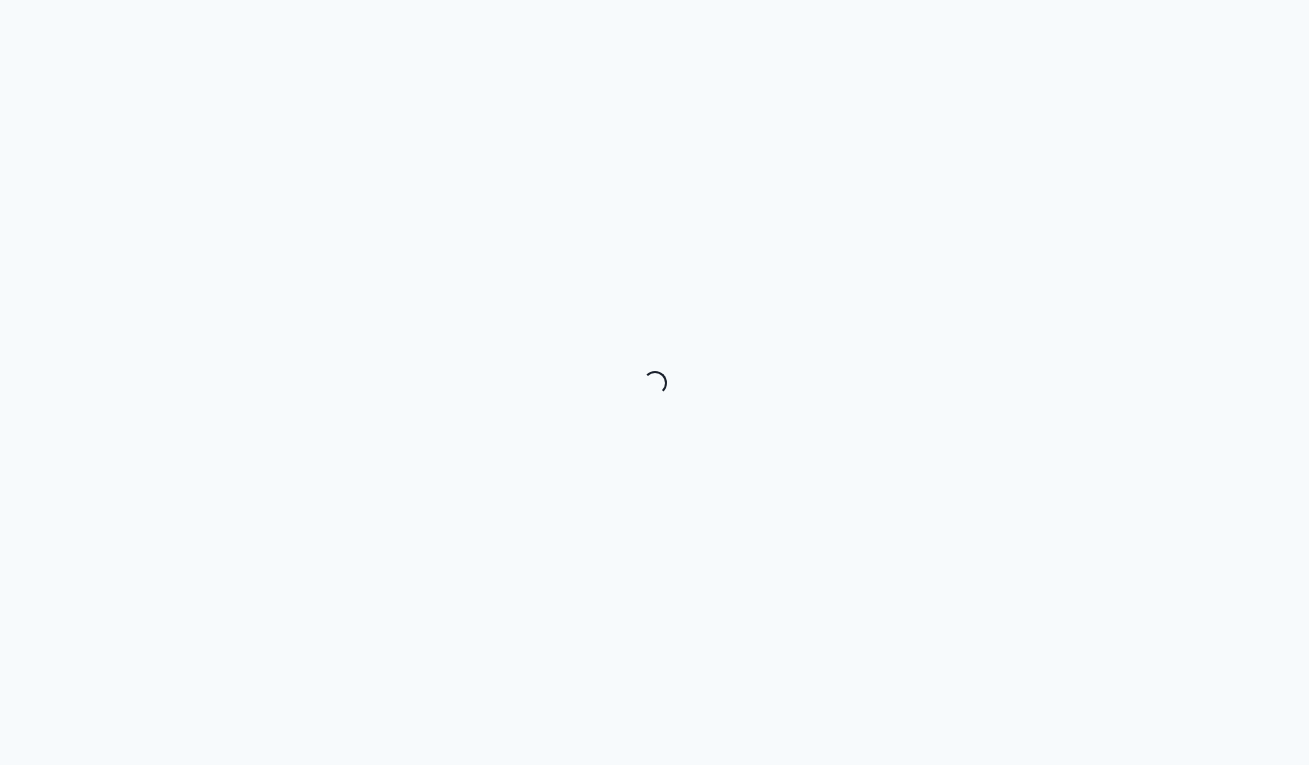 scroll, scrollTop: 0, scrollLeft: 0, axis: both 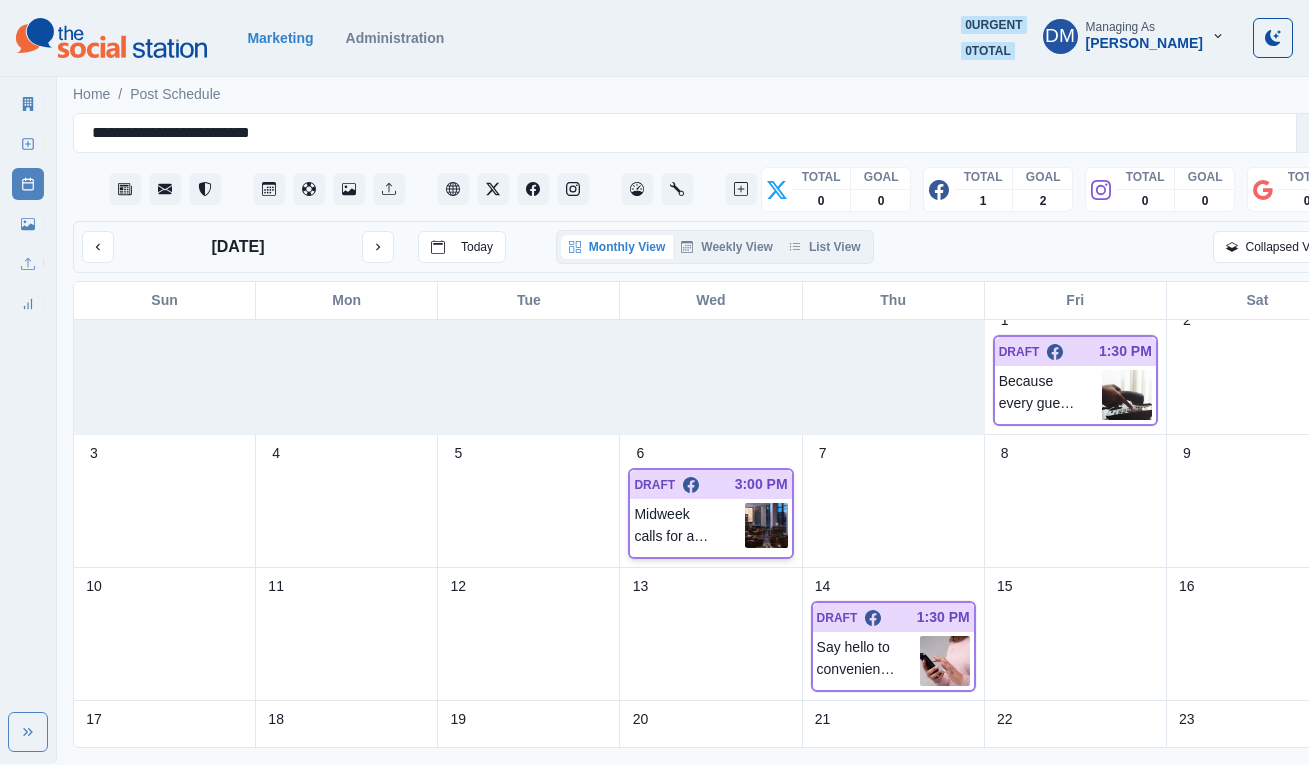 click on "Midweek calls for a moment. Settle in at [GEOGRAPHIC_DATA], order your favorite pour, and let the evening unfold. 🍹" at bounding box center [689, 525] 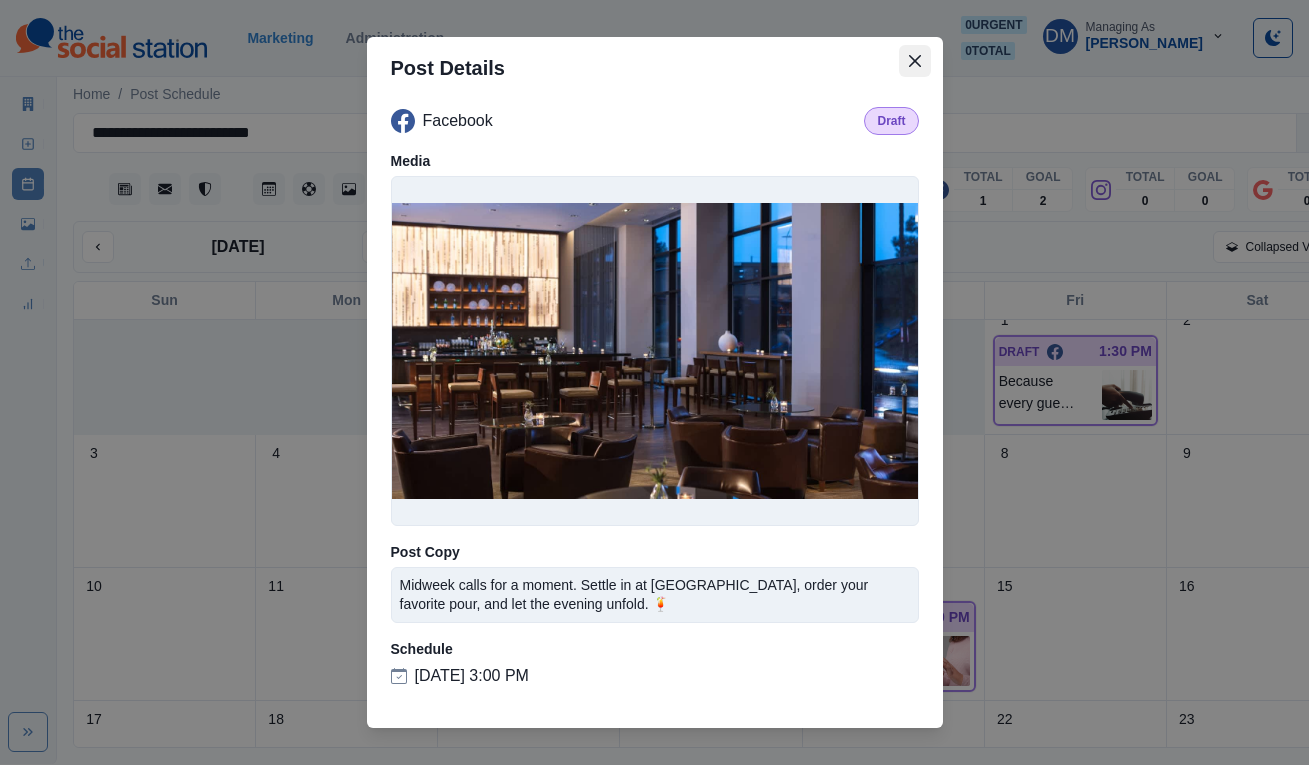 click 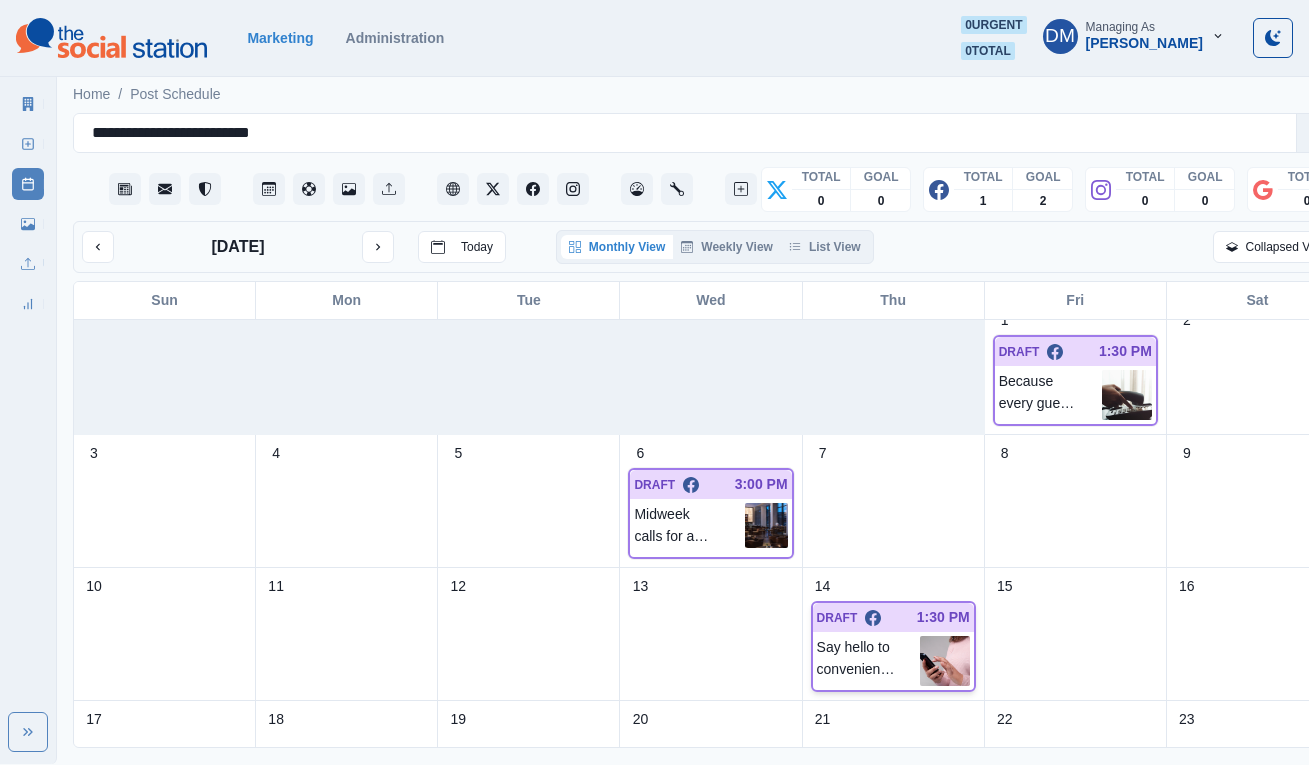 click on "DRAFT" at bounding box center [837, 618] 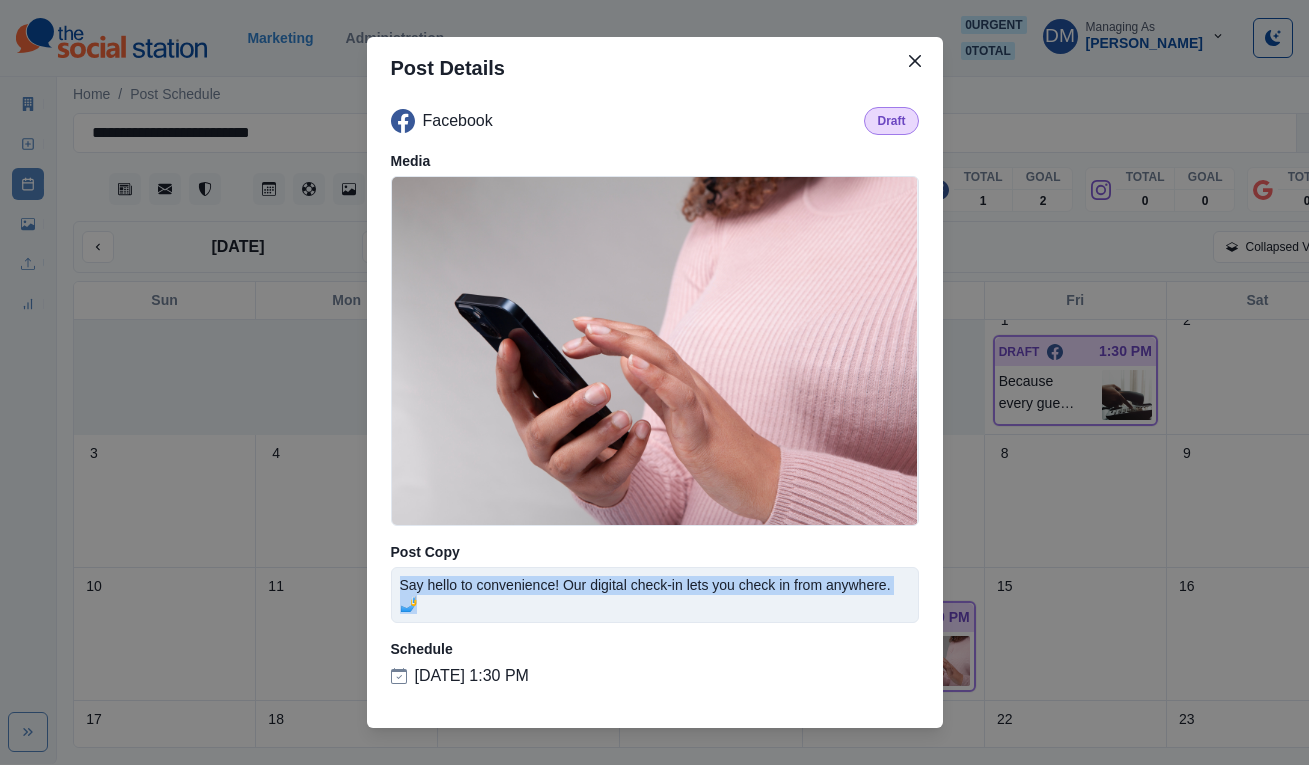 drag, startPoint x: 534, startPoint y: 597, endPoint x: 457, endPoint y: 581, distance: 78.64477 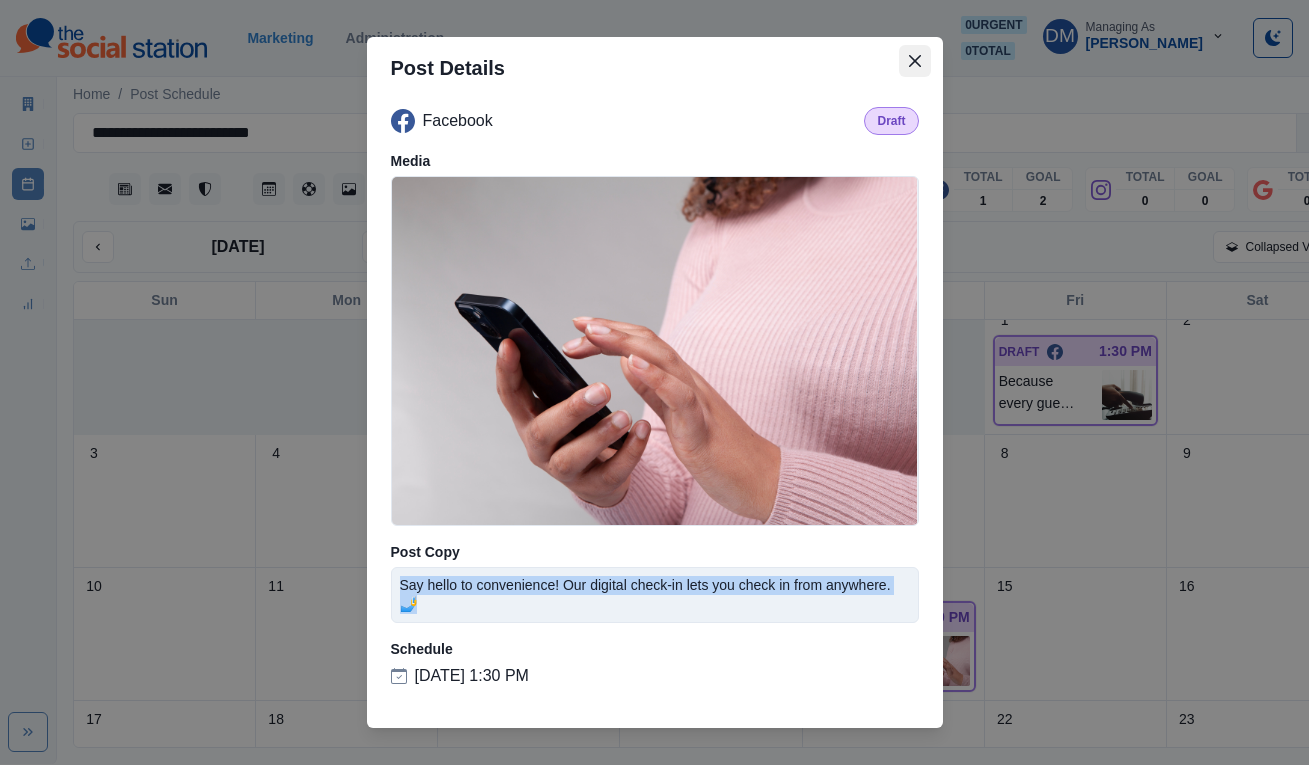 click 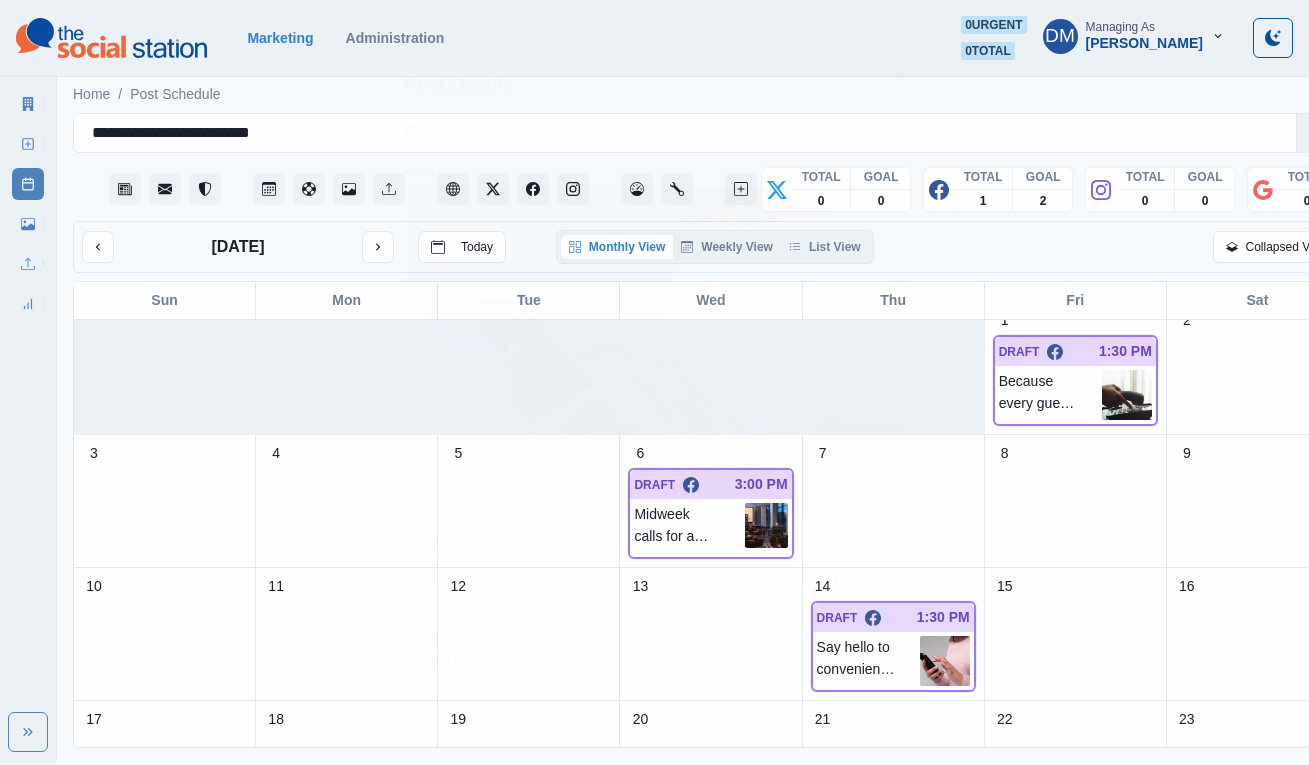 click on "Post Details Facebook Draft Media Post Copy Say hello to convenience! Our digital check-in lets you check in from anywhere. 🤳 Schedule August 14, 2025 at 1:30 PM" at bounding box center [655, 382] 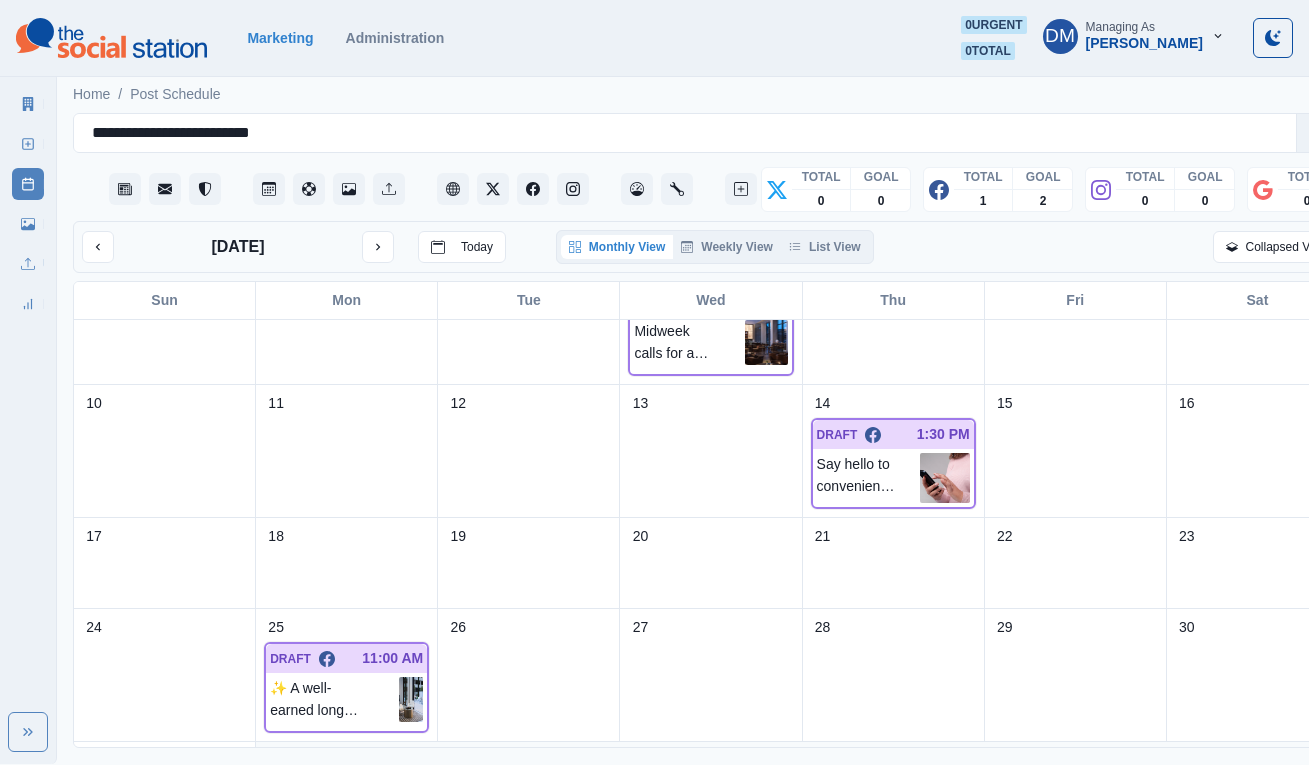 scroll, scrollTop: 195, scrollLeft: 0, axis: vertical 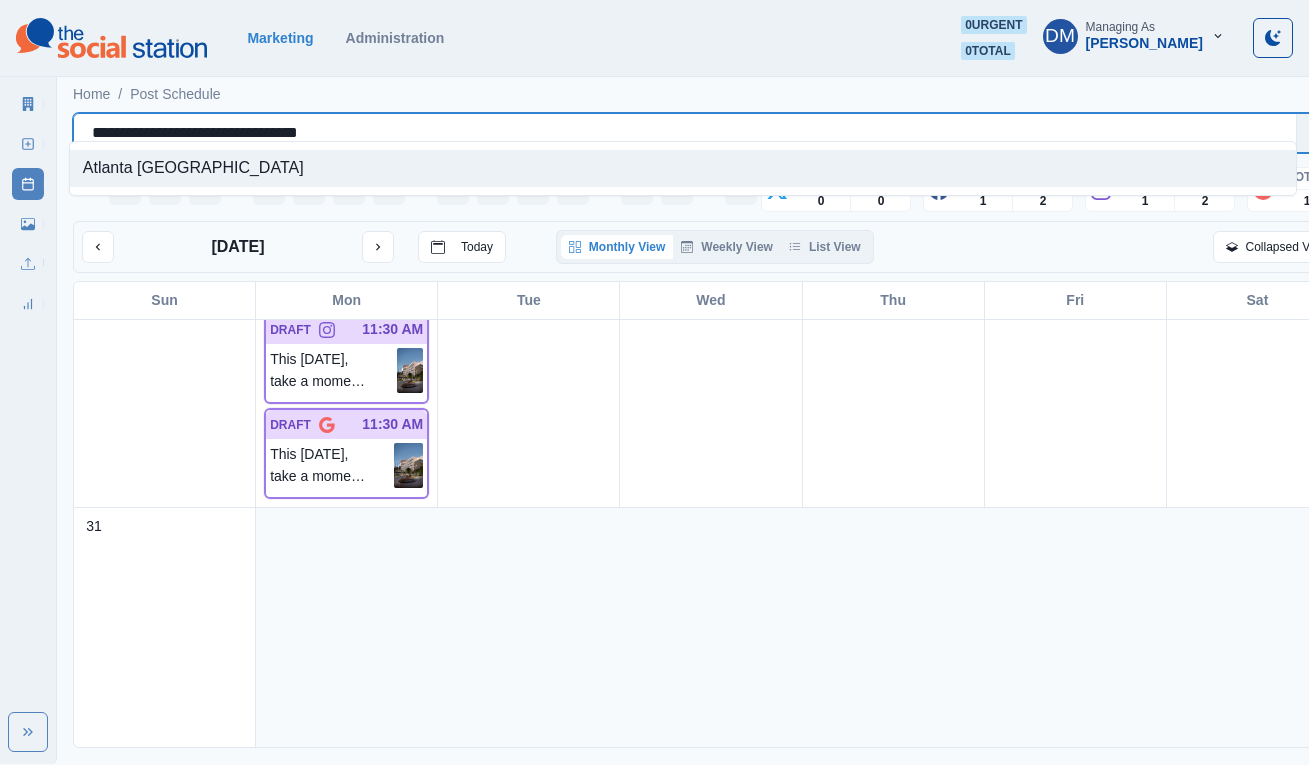drag, startPoint x: 85, startPoint y: 121, endPoint x: 338, endPoint y: 117, distance: 253.03162 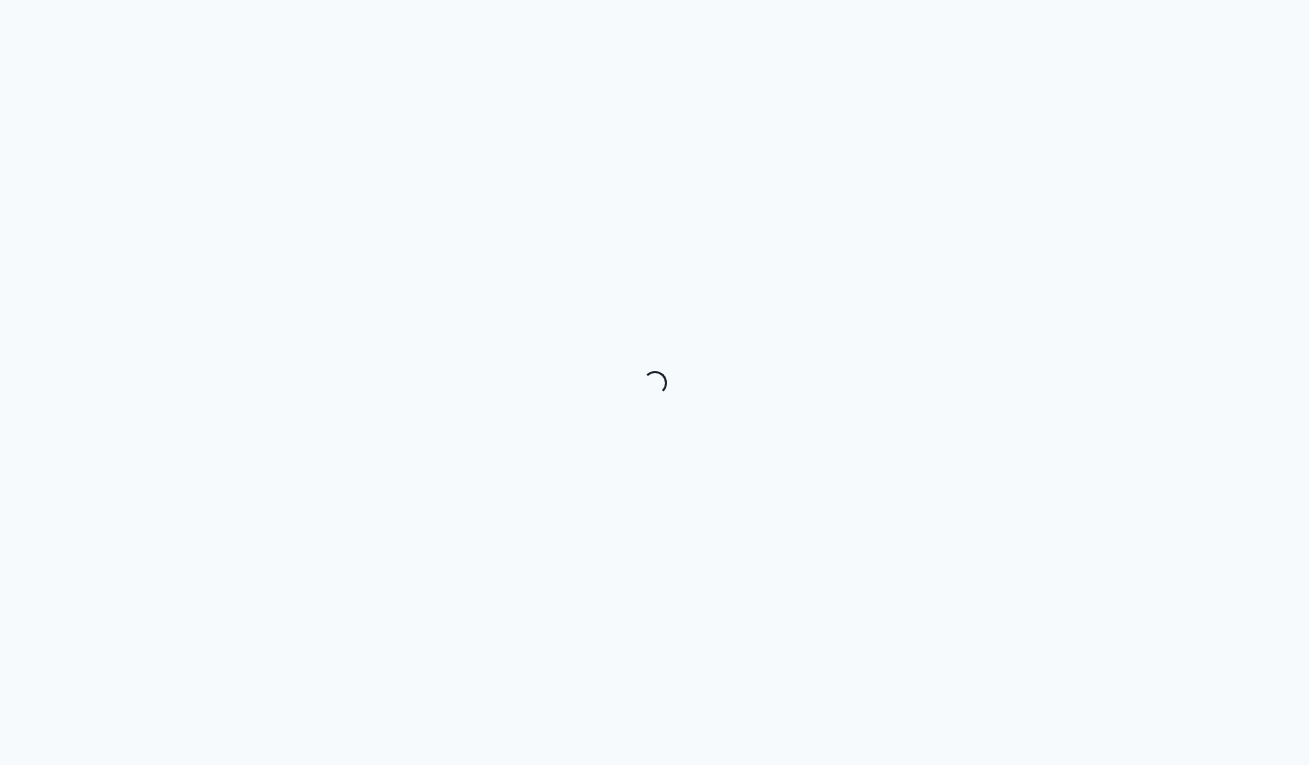 scroll, scrollTop: 0, scrollLeft: 0, axis: both 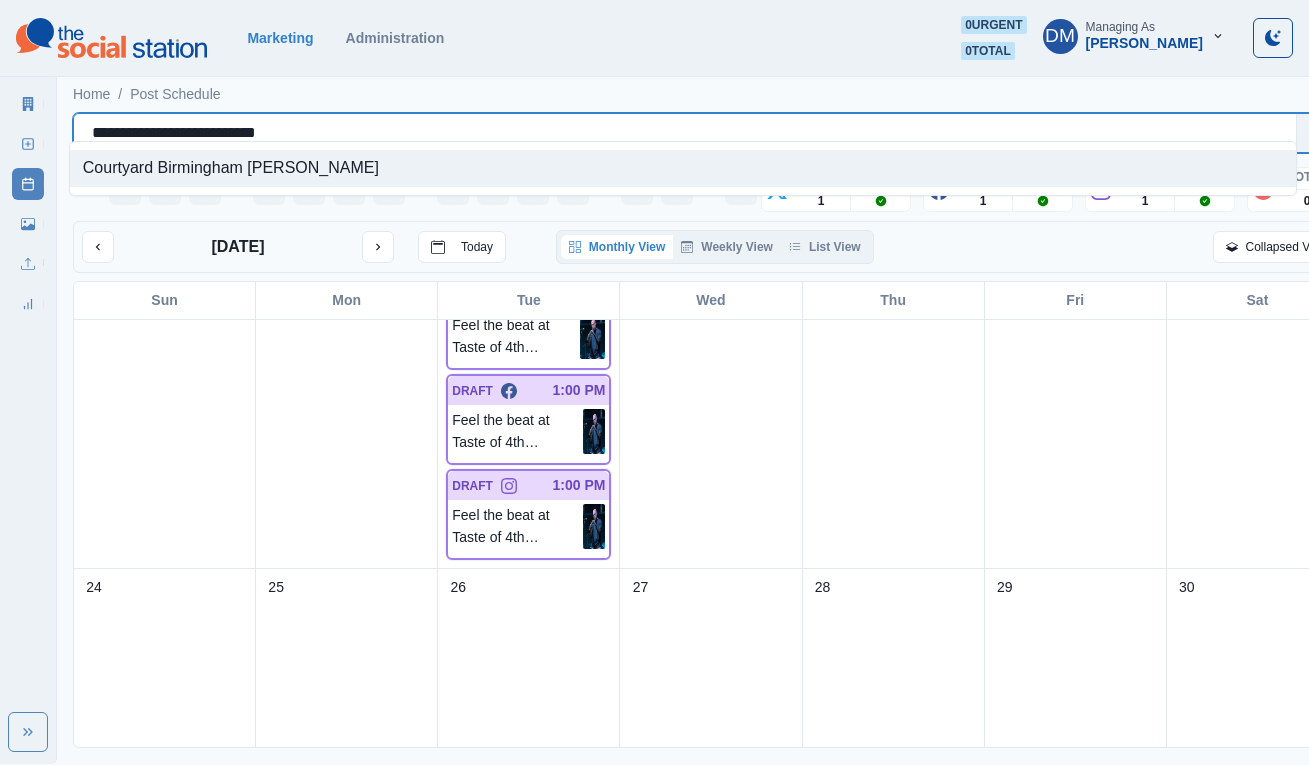 drag, startPoint x: 84, startPoint y: 120, endPoint x: 377, endPoint y: 123, distance: 293.01535 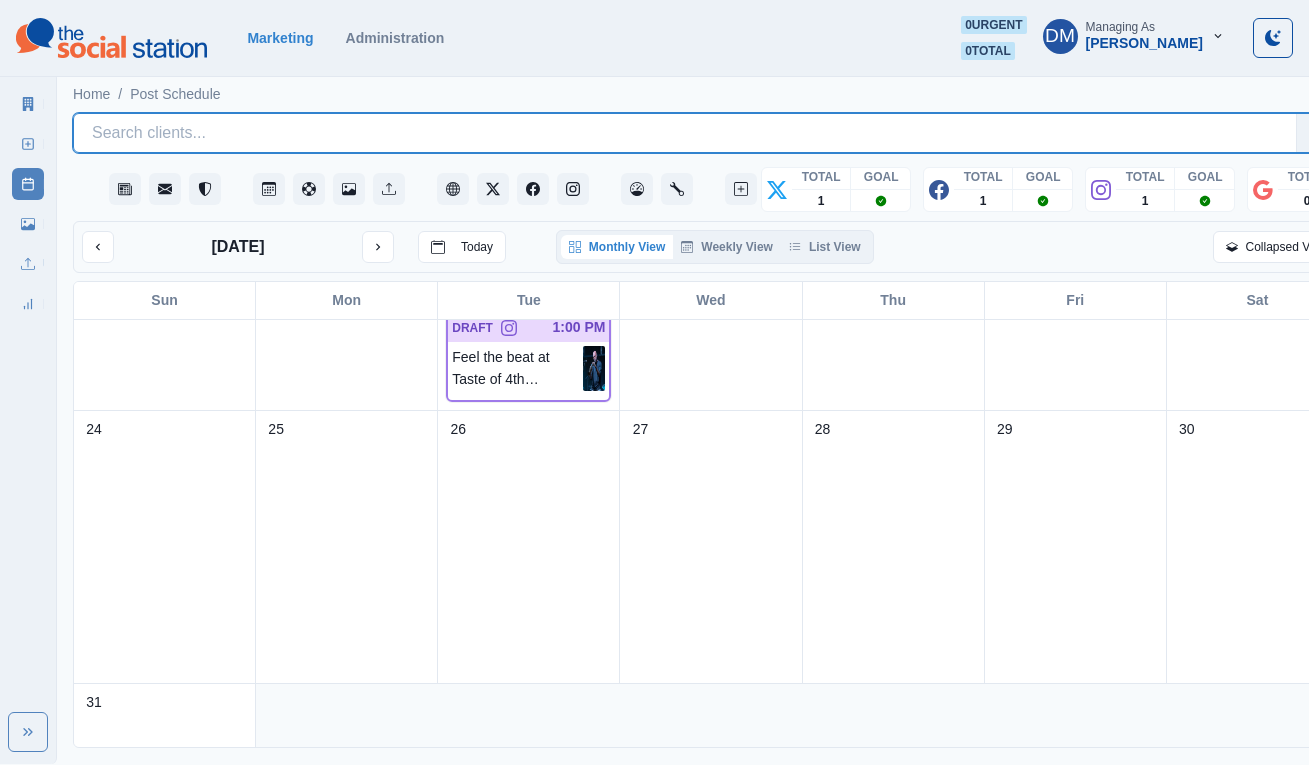 scroll, scrollTop: 1339, scrollLeft: 0, axis: vertical 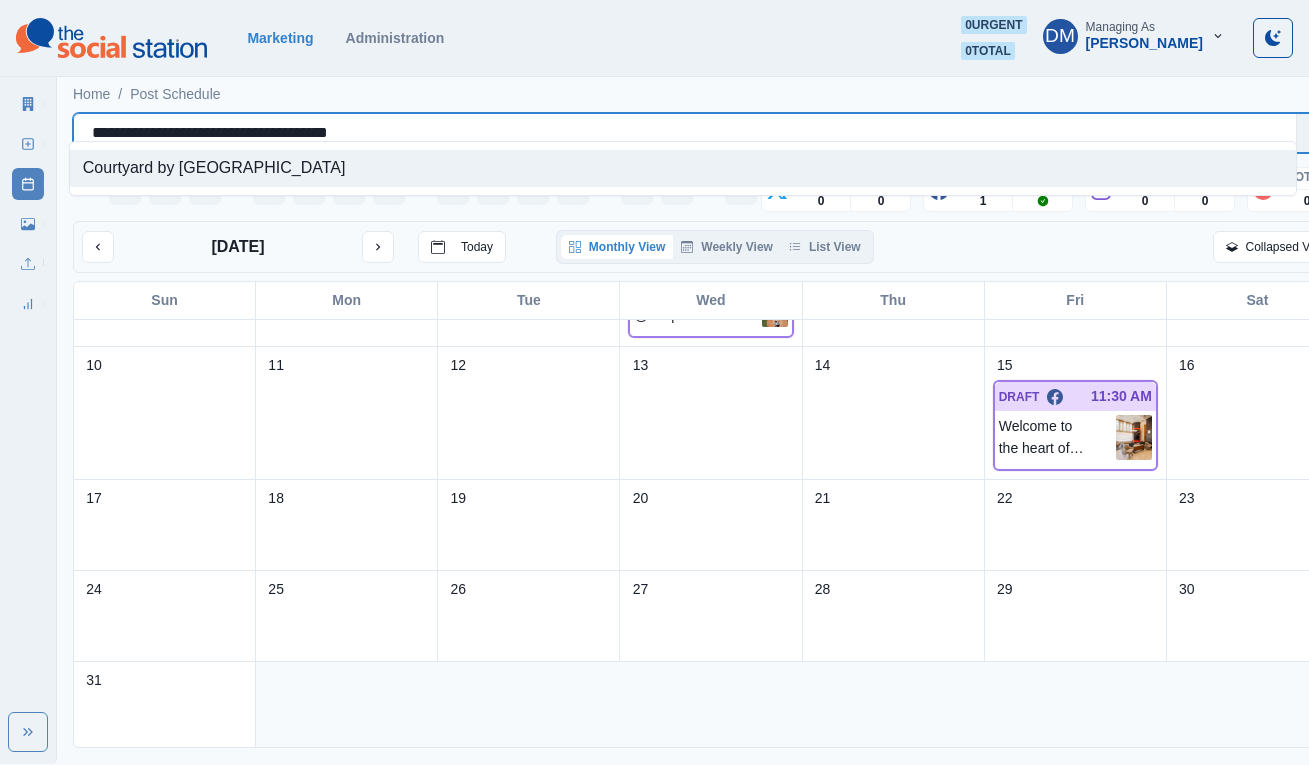 drag, startPoint x: 85, startPoint y: 116, endPoint x: 445, endPoint y: 123, distance: 360.06805 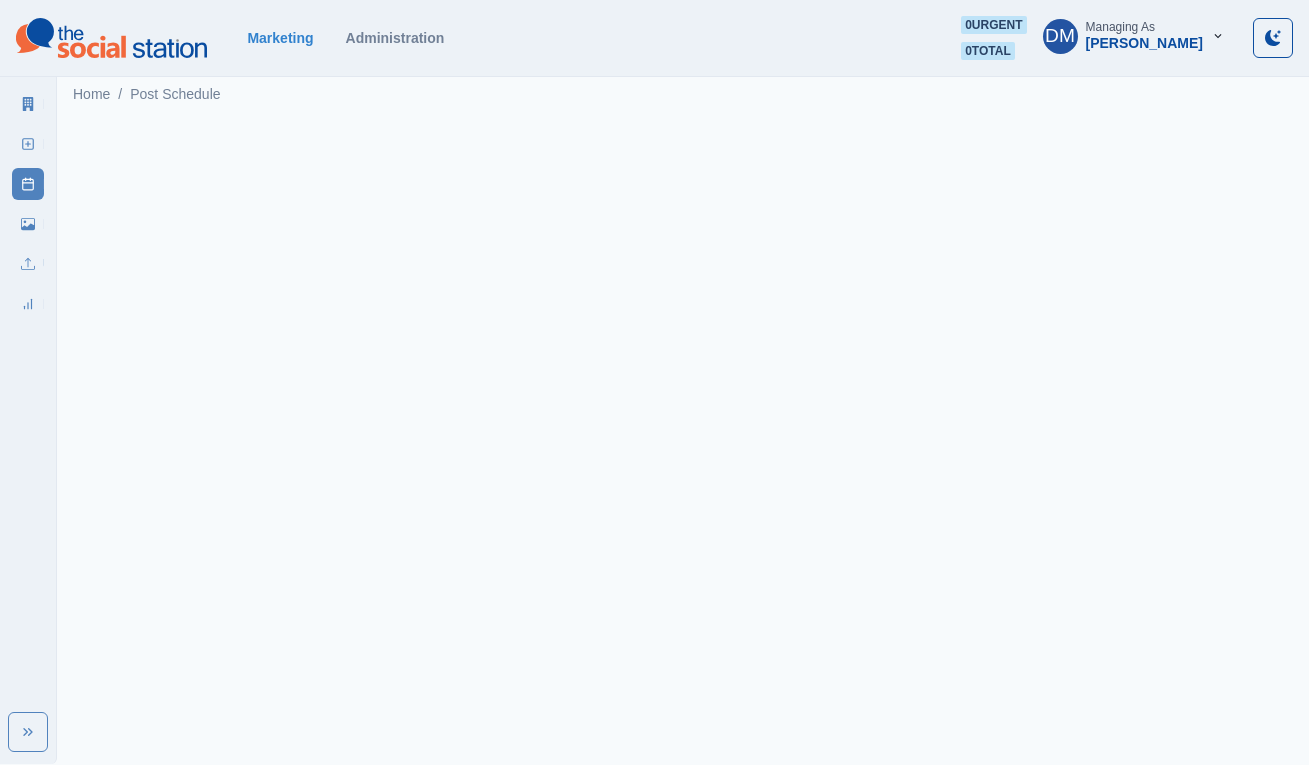 scroll, scrollTop: 0, scrollLeft: 0, axis: both 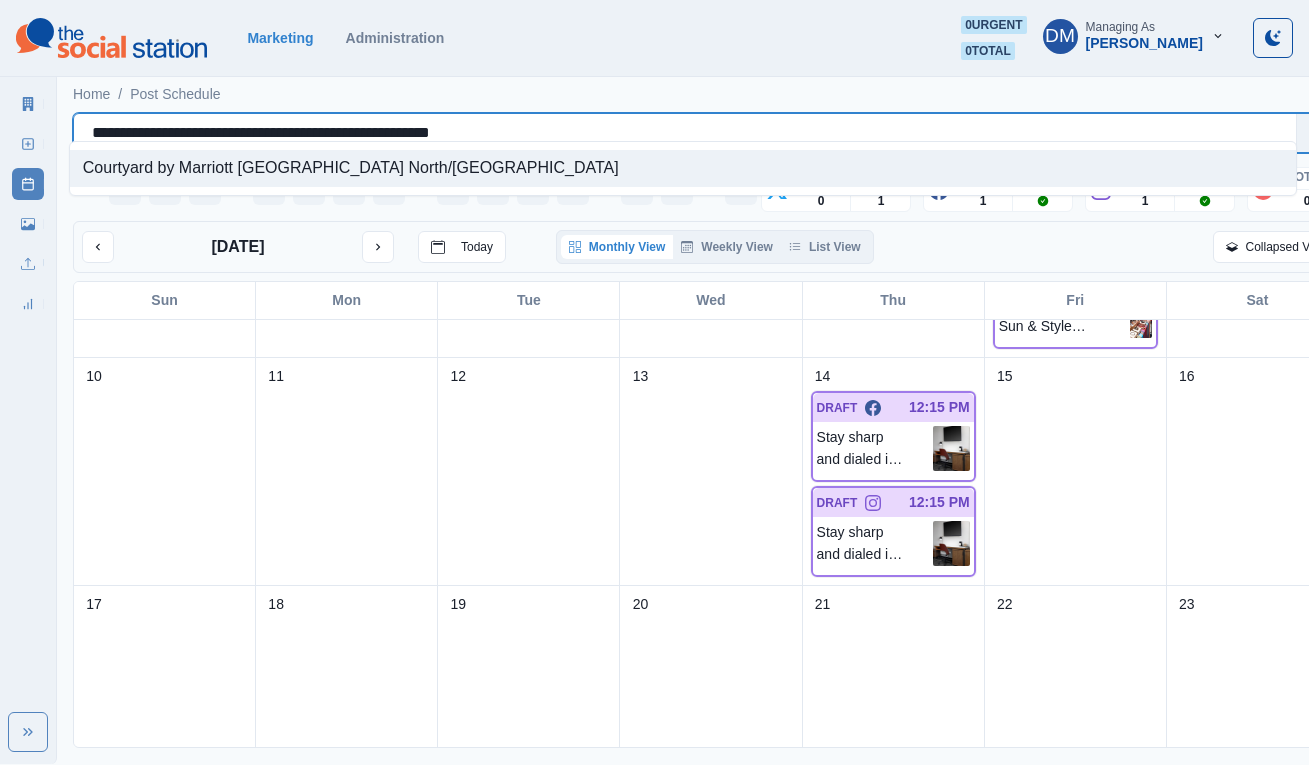 drag, startPoint x: 85, startPoint y: 120, endPoint x: 558, endPoint y: 119, distance: 473.00107 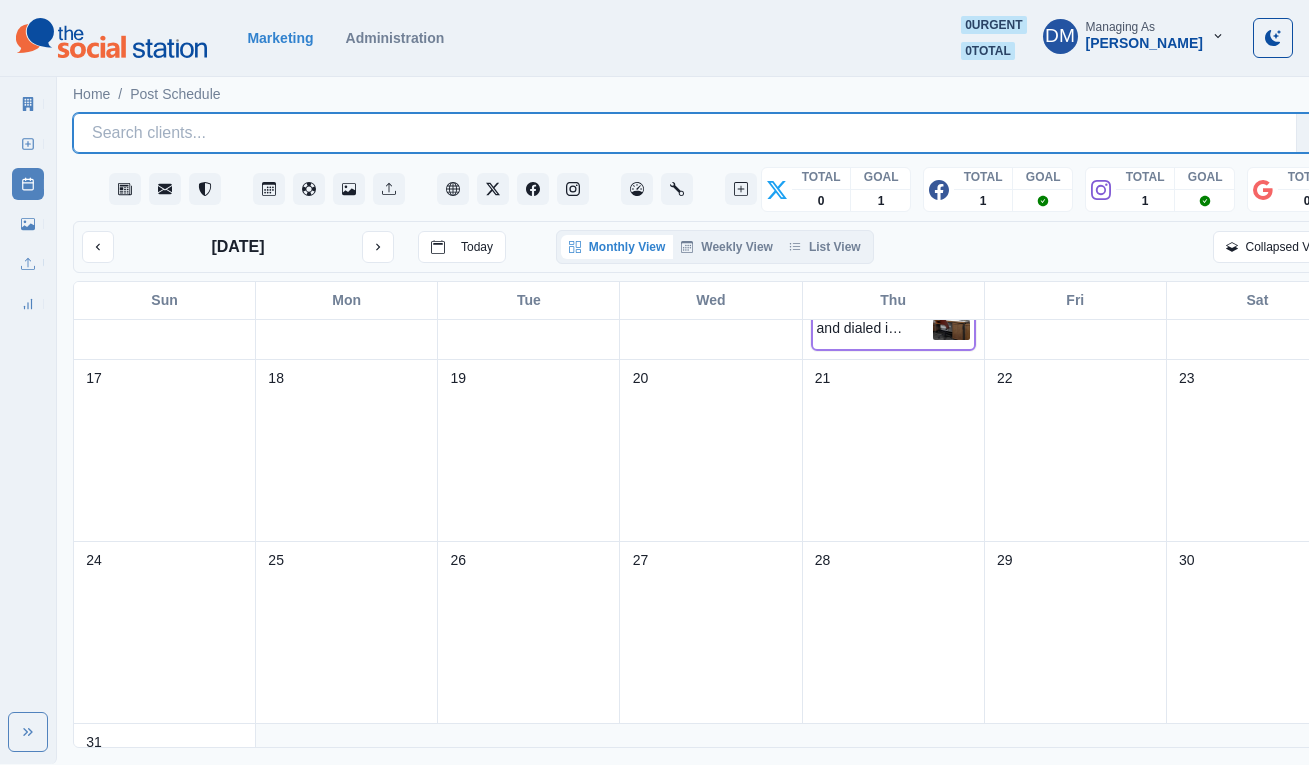 scroll, scrollTop: 557, scrollLeft: 0, axis: vertical 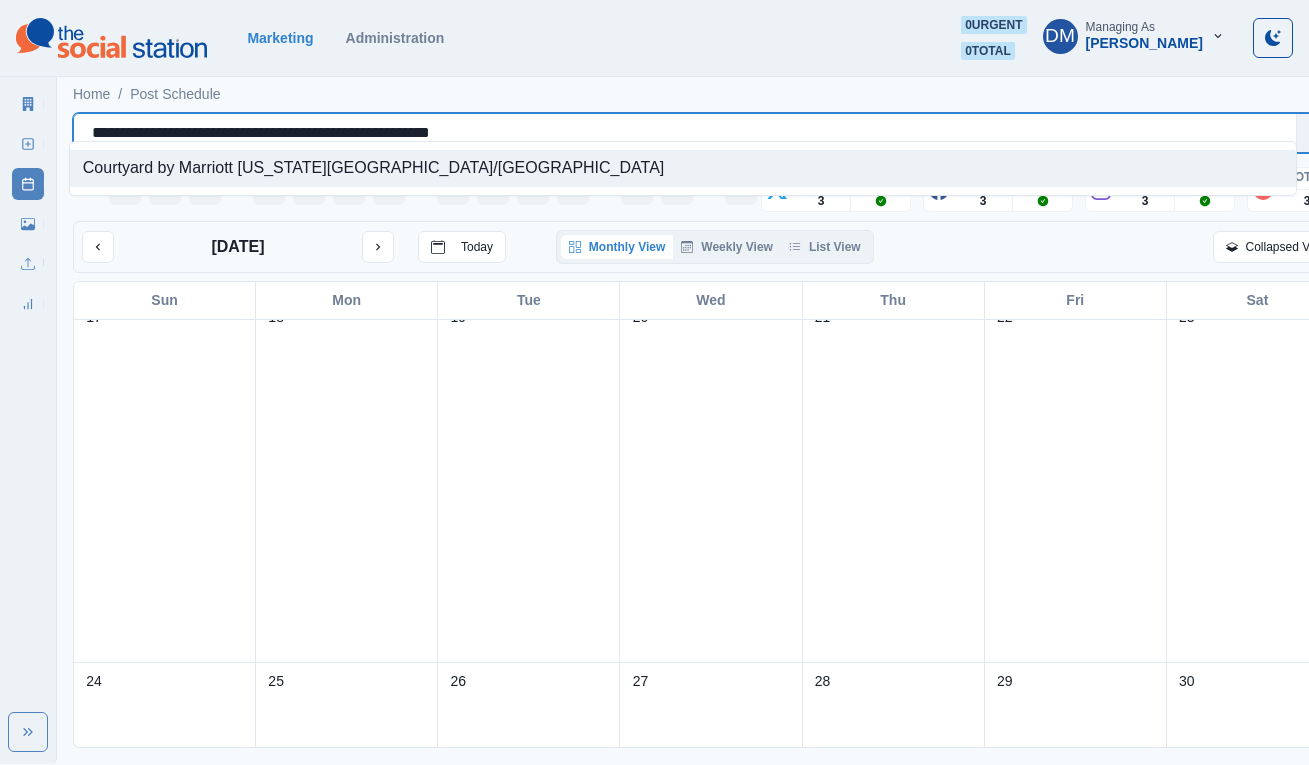 drag, startPoint x: 88, startPoint y: 121, endPoint x: 388, endPoint y: 96, distance: 301.03986 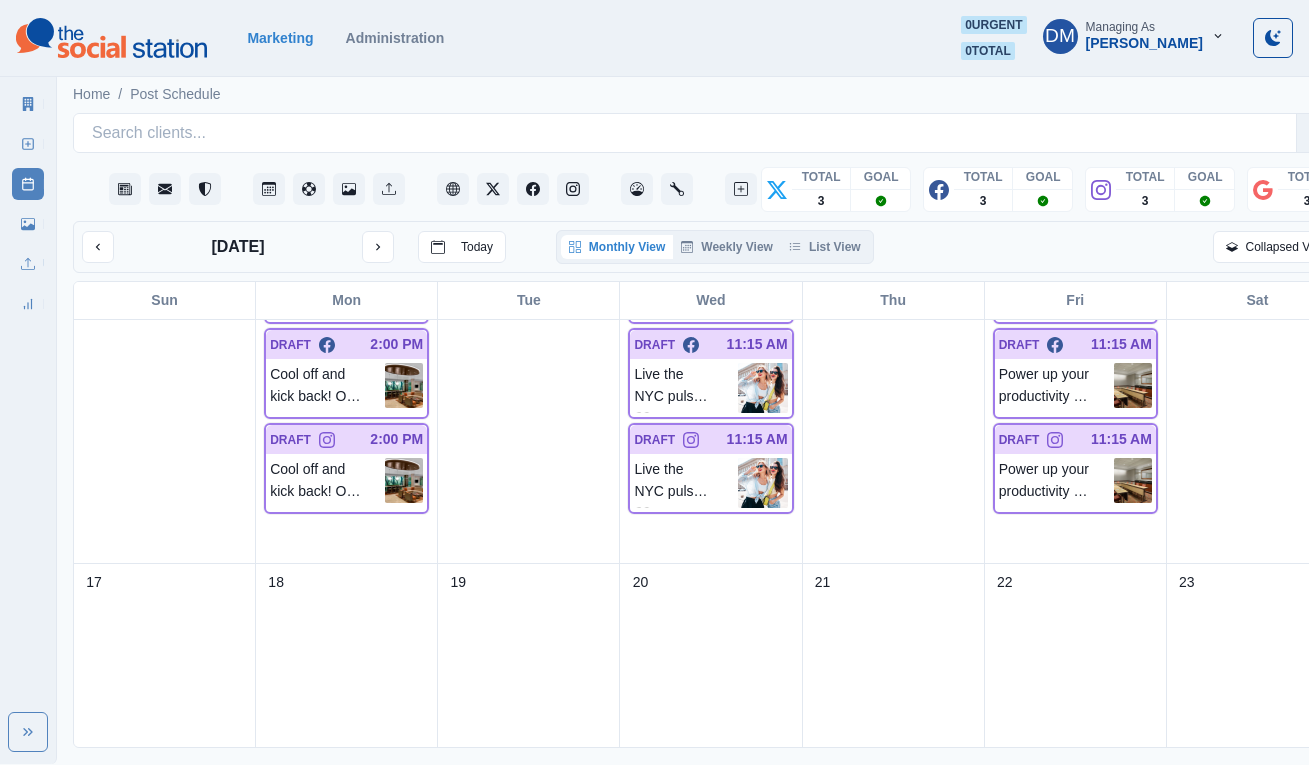 scroll, scrollTop: 1023, scrollLeft: 0, axis: vertical 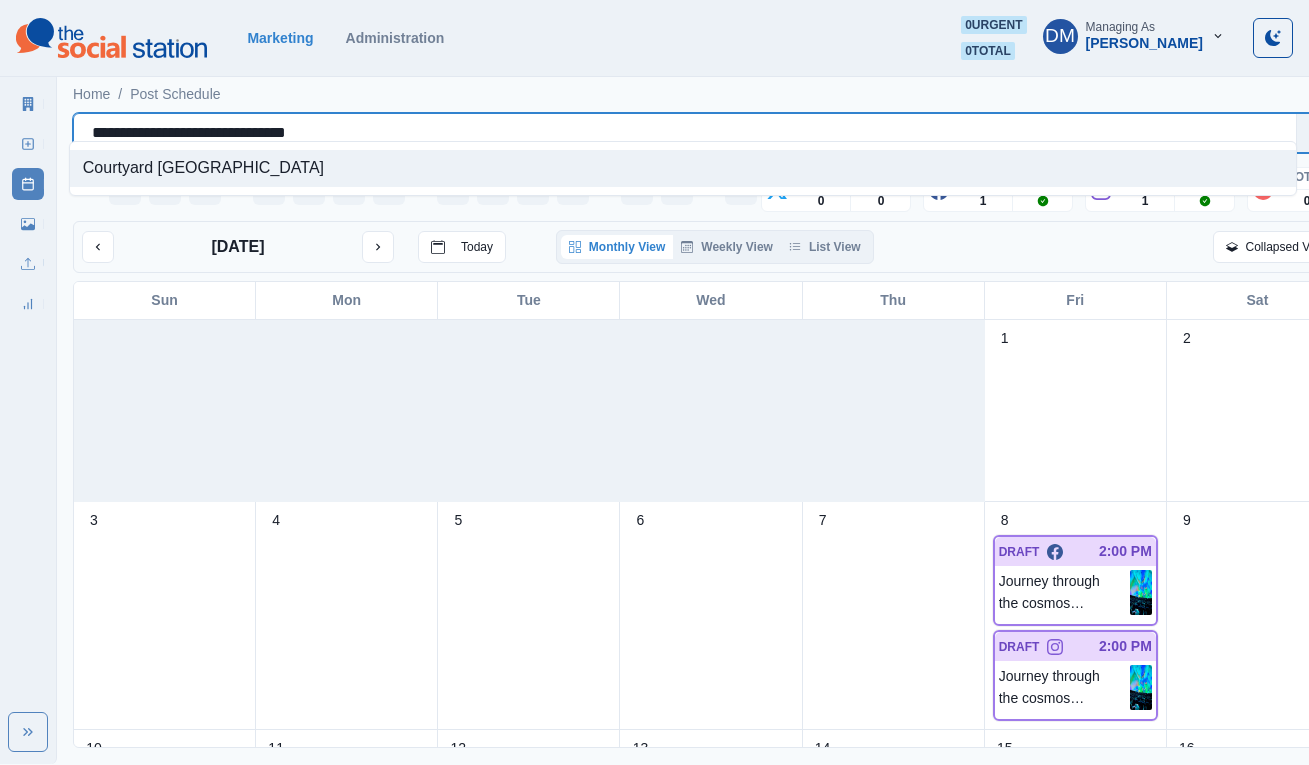 drag, startPoint x: 84, startPoint y: 121, endPoint x: 340, endPoint y: 124, distance: 256.01758 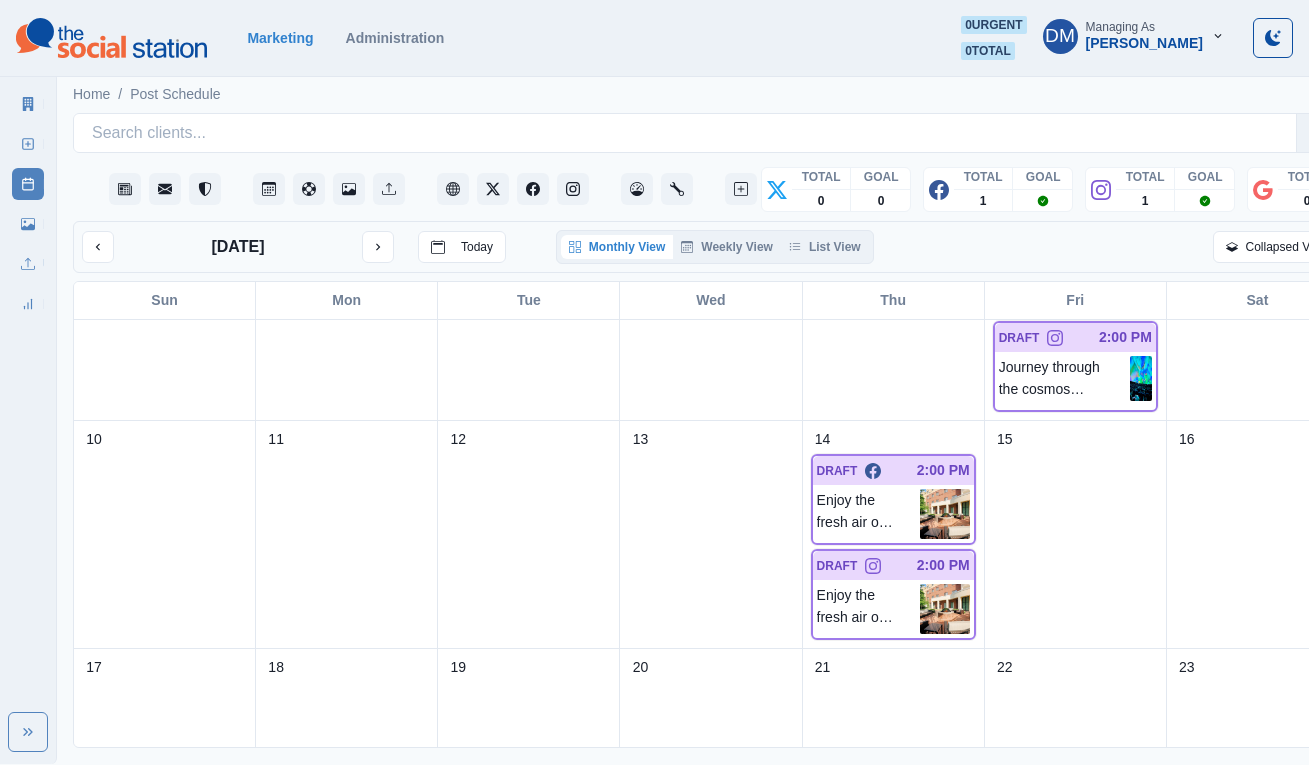 scroll, scrollTop: 344, scrollLeft: 0, axis: vertical 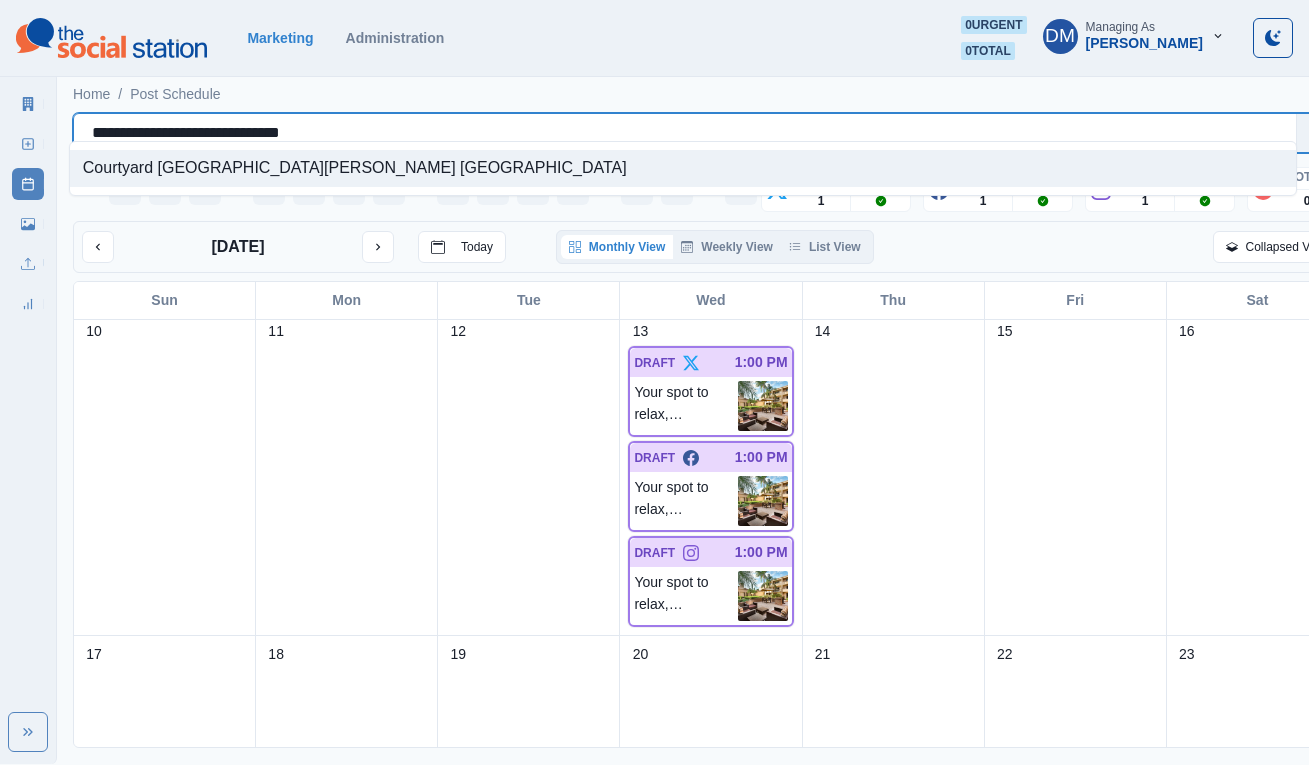 drag, startPoint x: 83, startPoint y: 121, endPoint x: 370, endPoint y: 121, distance: 287 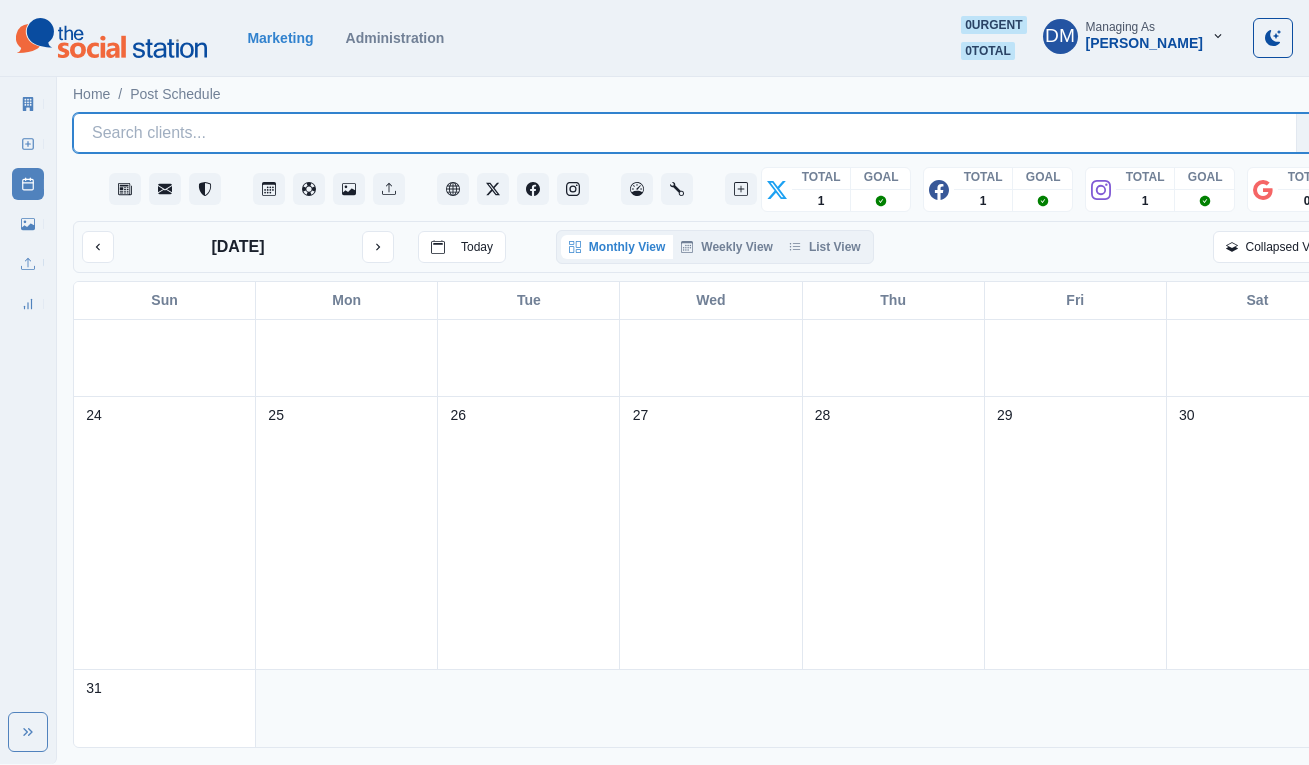 scroll, scrollTop: 647, scrollLeft: 0, axis: vertical 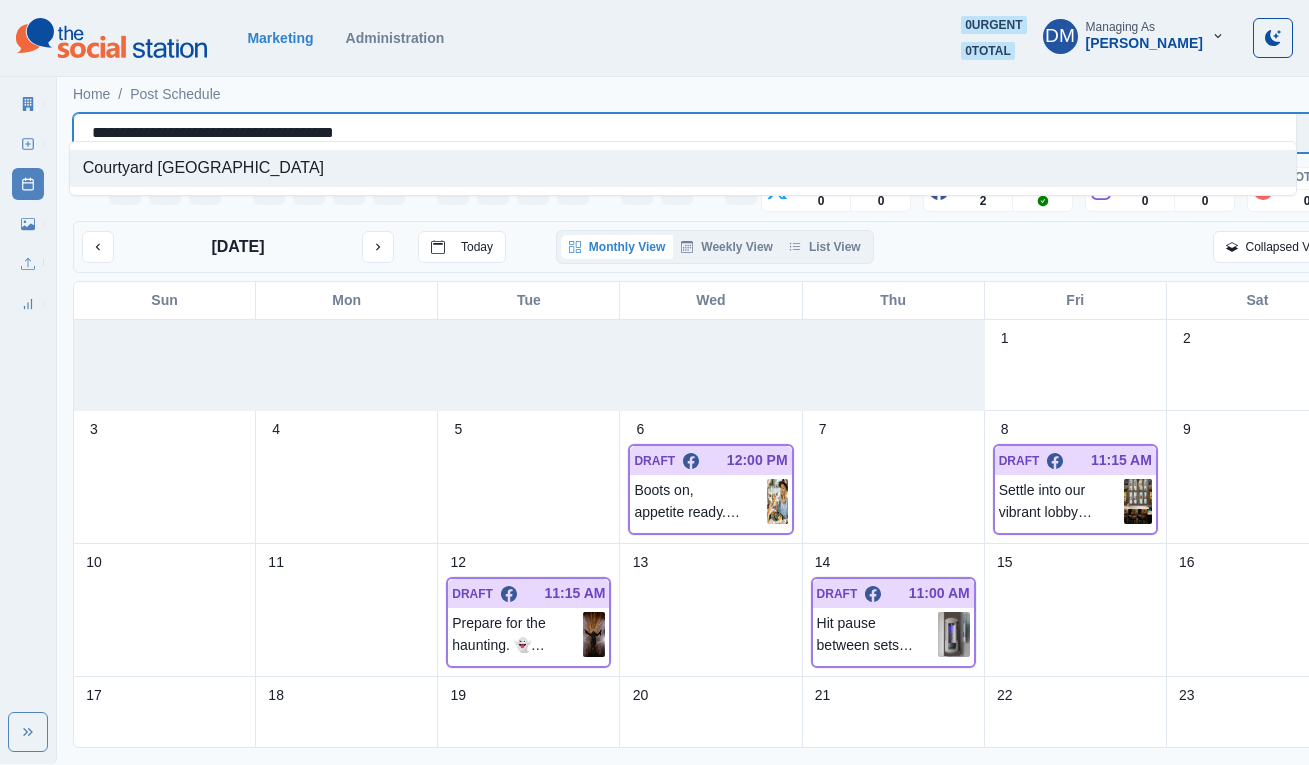 click on "**********" at bounding box center [250, 133] 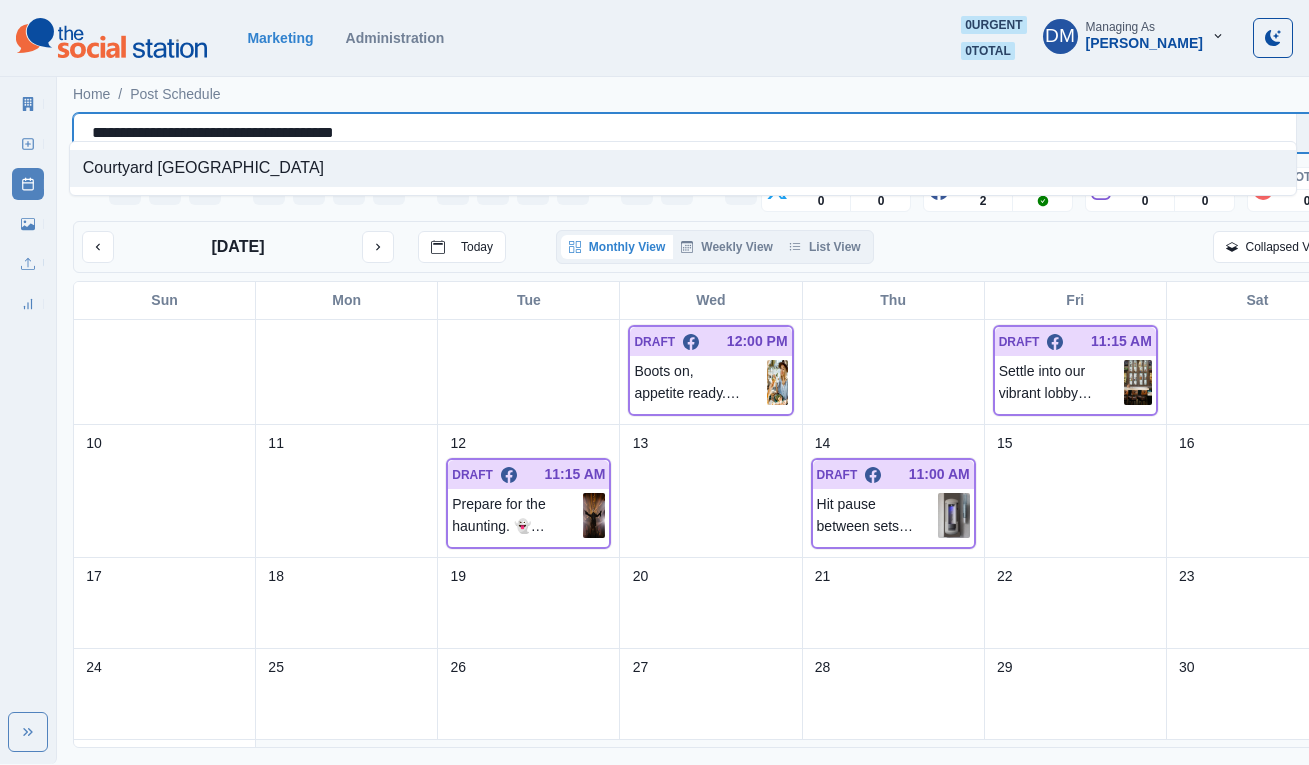 scroll, scrollTop: 197, scrollLeft: 0, axis: vertical 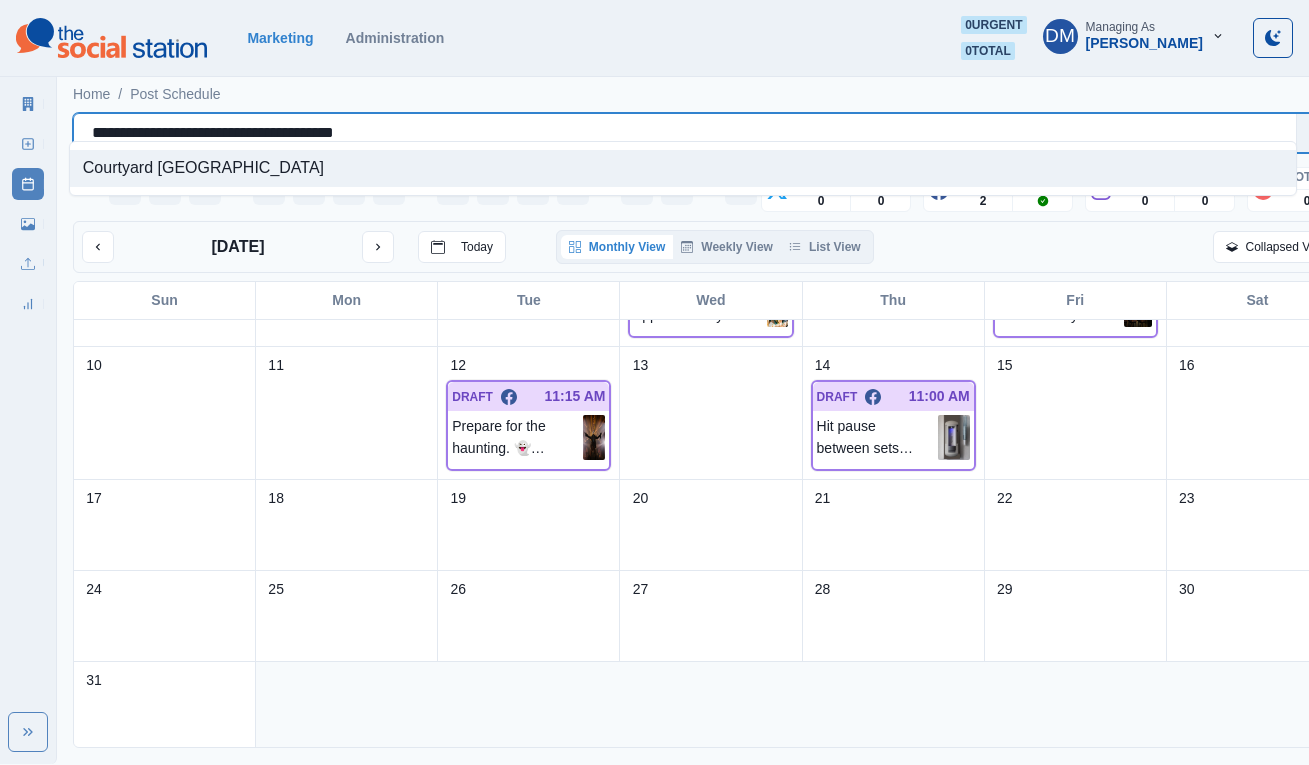 type 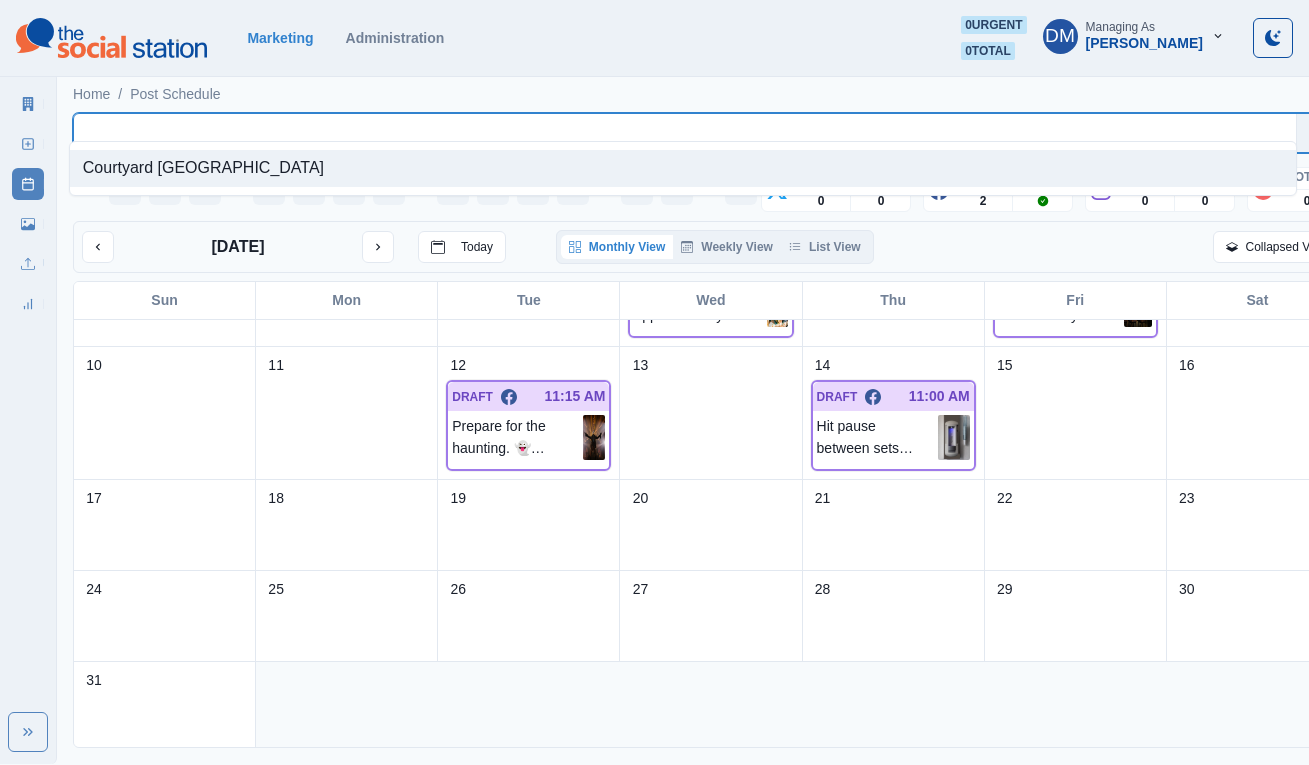 click on "11" at bounding box center (347, 413) 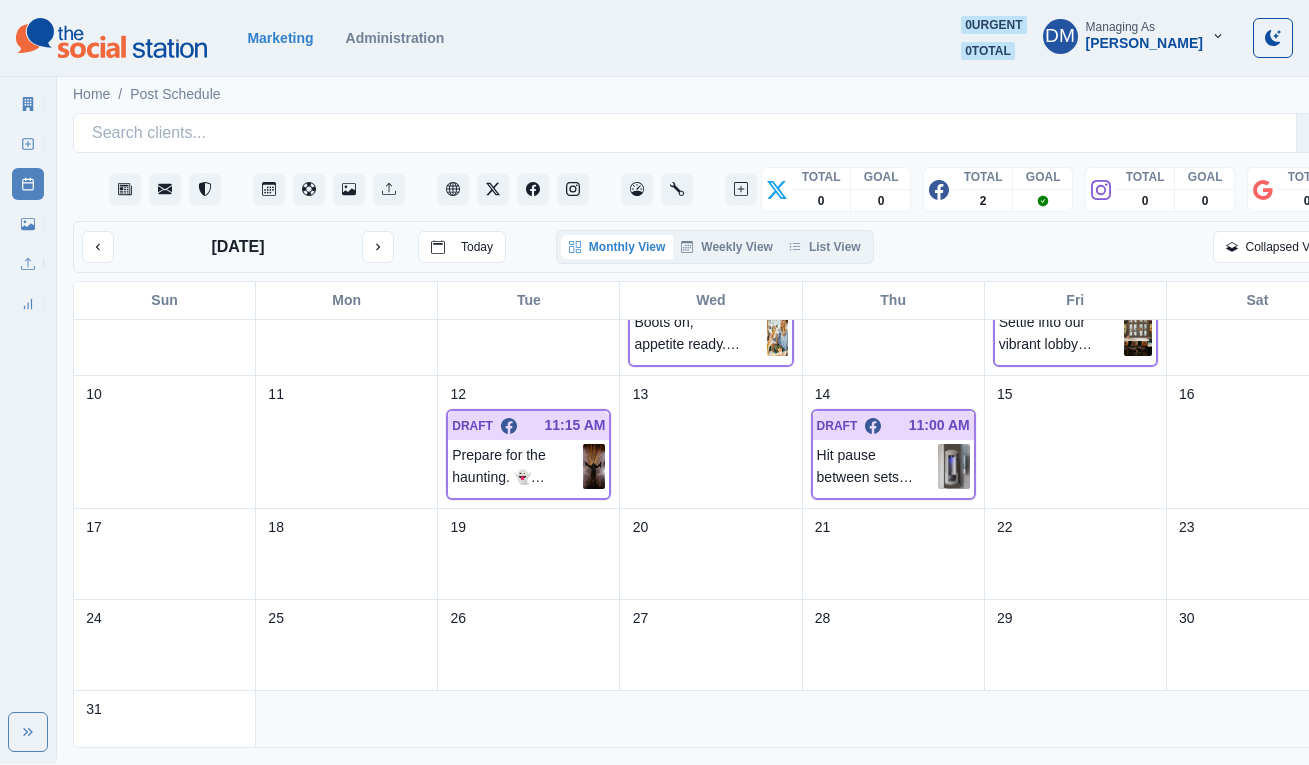 scroll, scrollTop: 197, scrollLeft: 0, axis: vertical 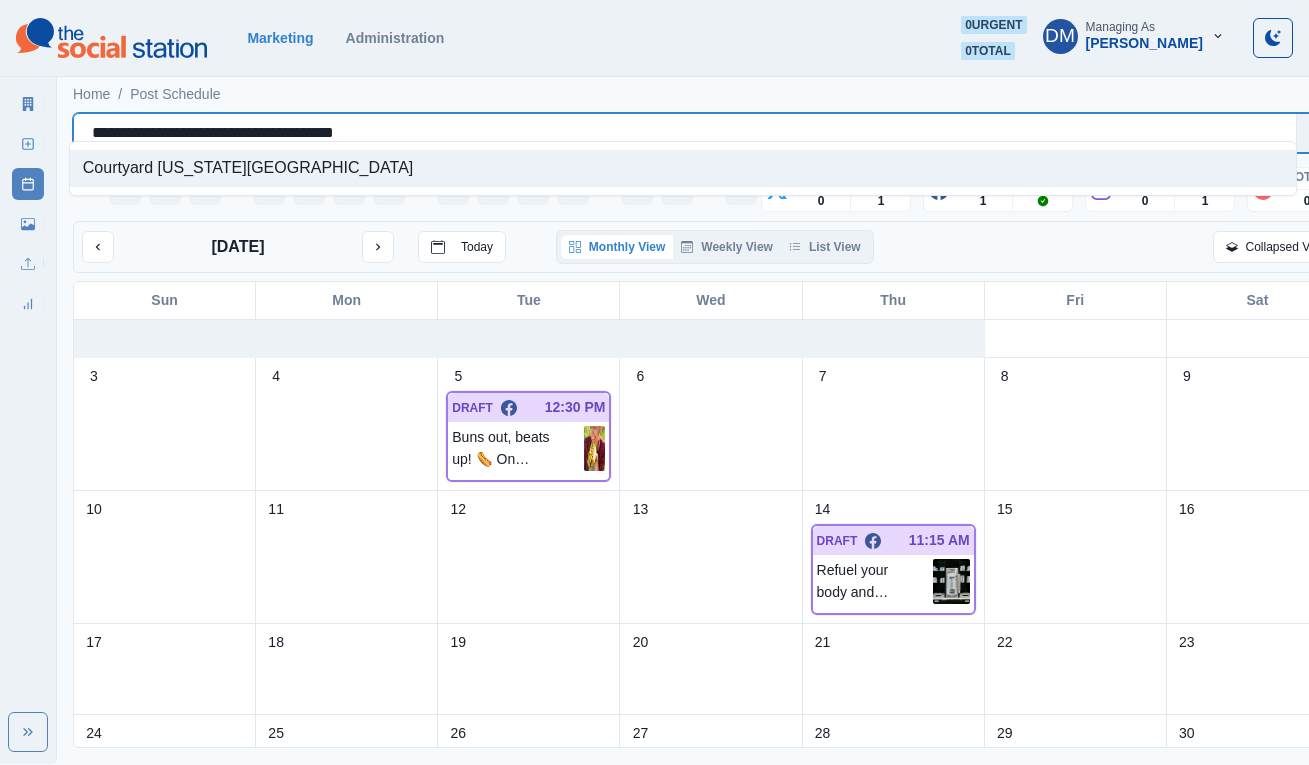 drag, startPoint x: 83, startPoint y: 118, endPoint x: 443, endPoint y: 118, distance: 360 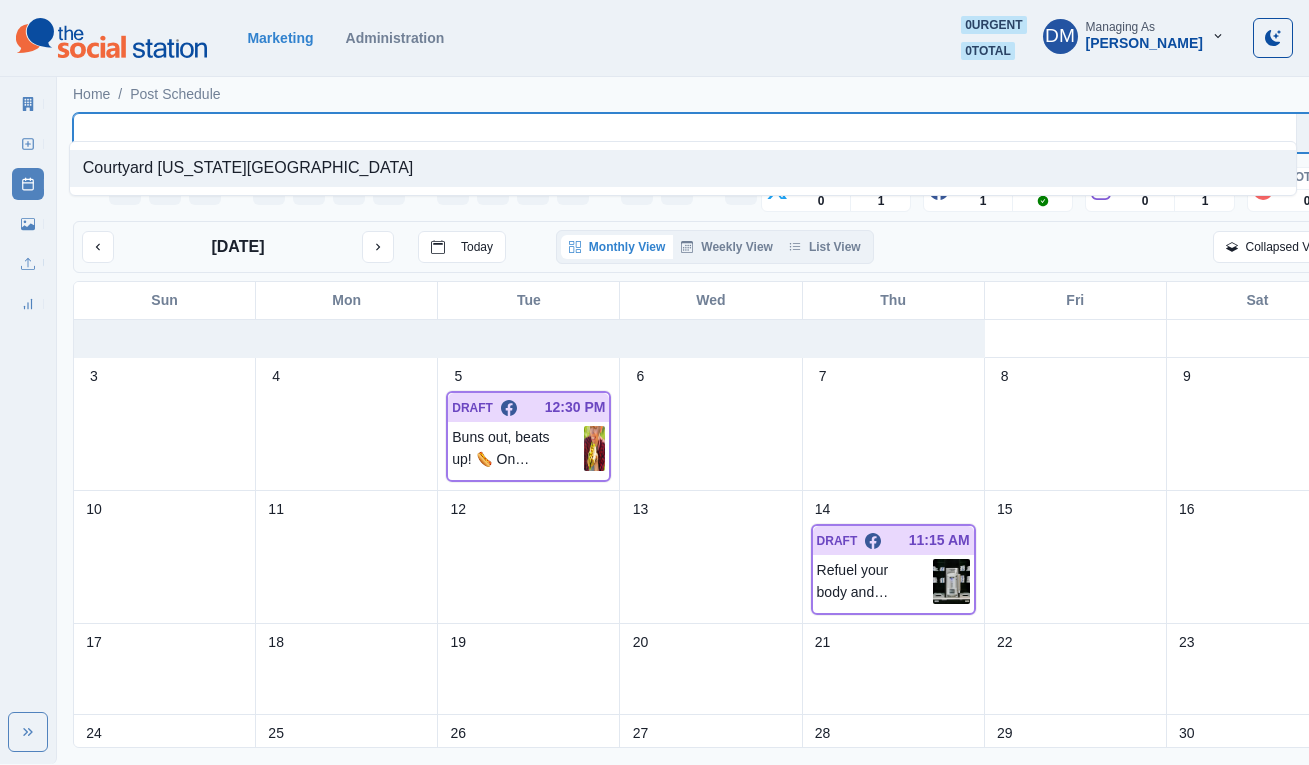 click on "12" at bounding box center (529, 557) 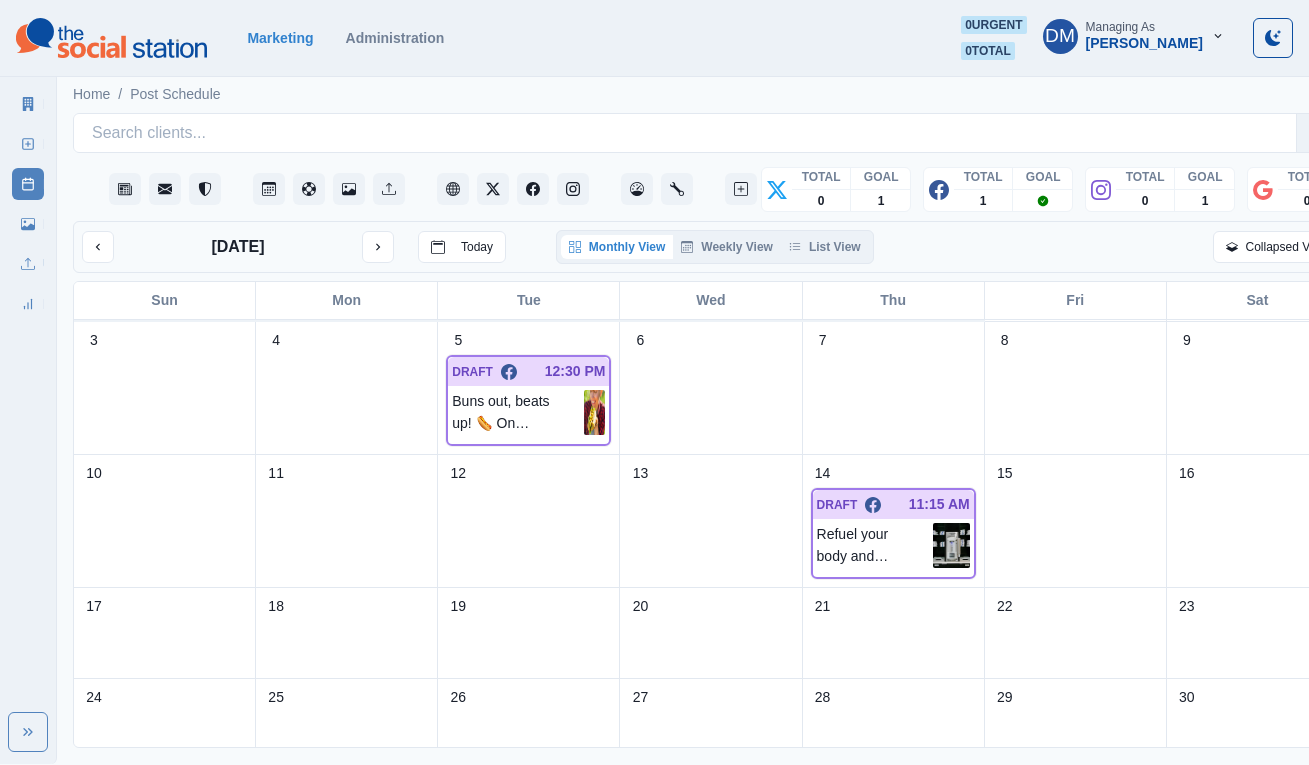 scroll, scrollTop: 86, scrollLeft: 0, axis: vertical 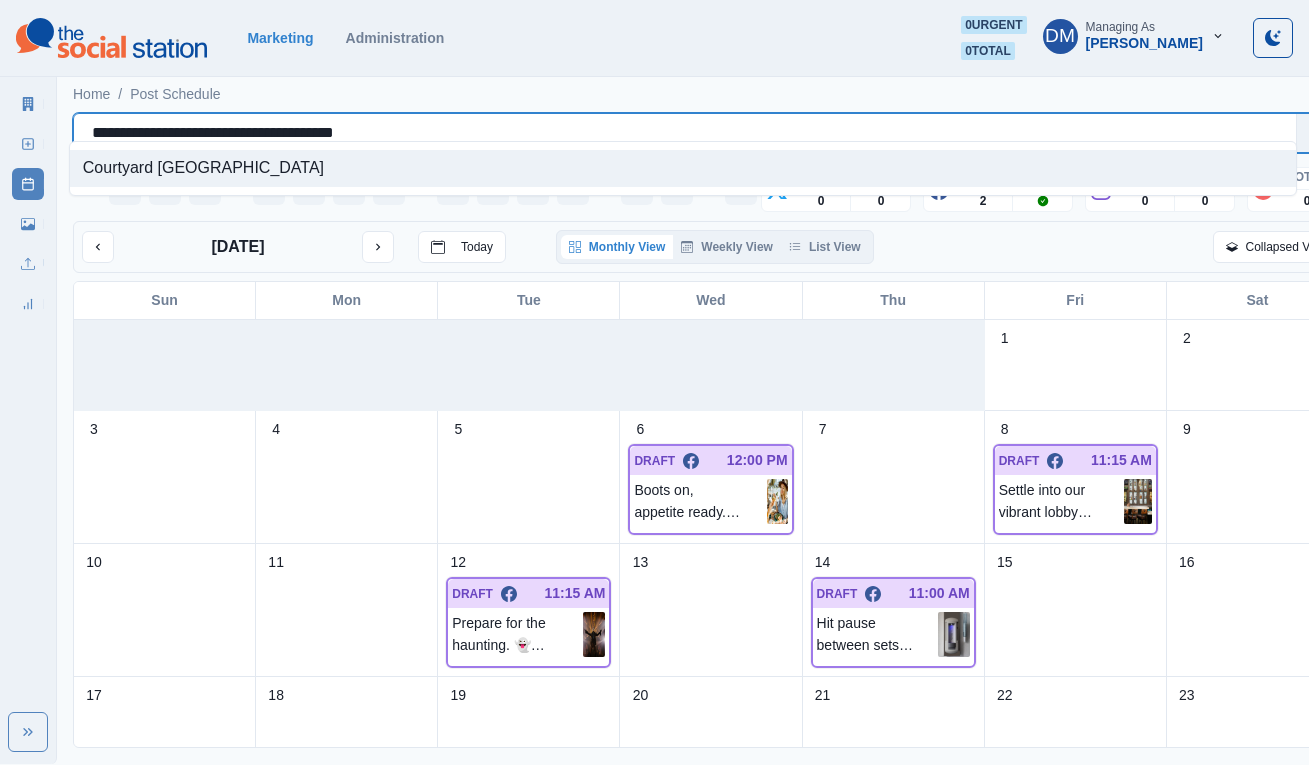 drag, startPoint x: 85, startPoint y: 120, endPoint x: 397, endPoint y: 113, distance: 312.07852 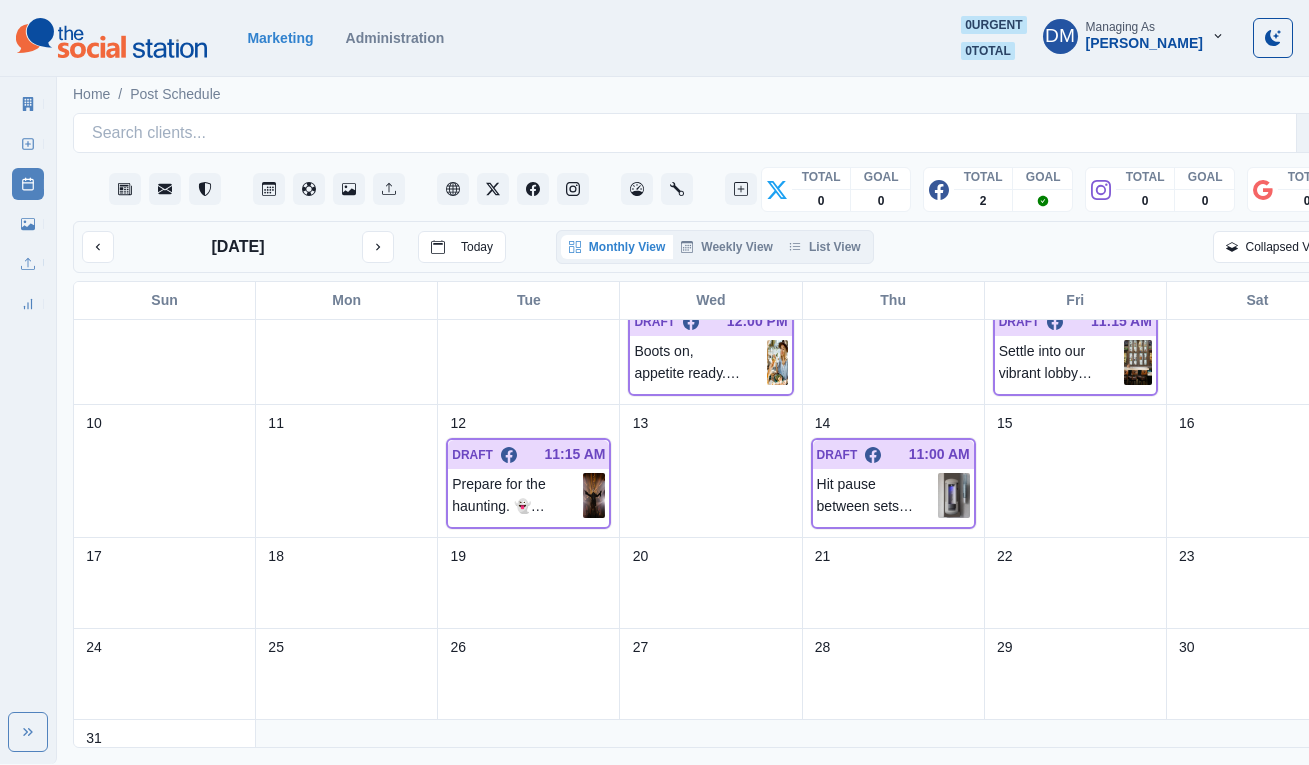 scroll, scrollTop: 166, scrollLeft: 0, axis: vertical 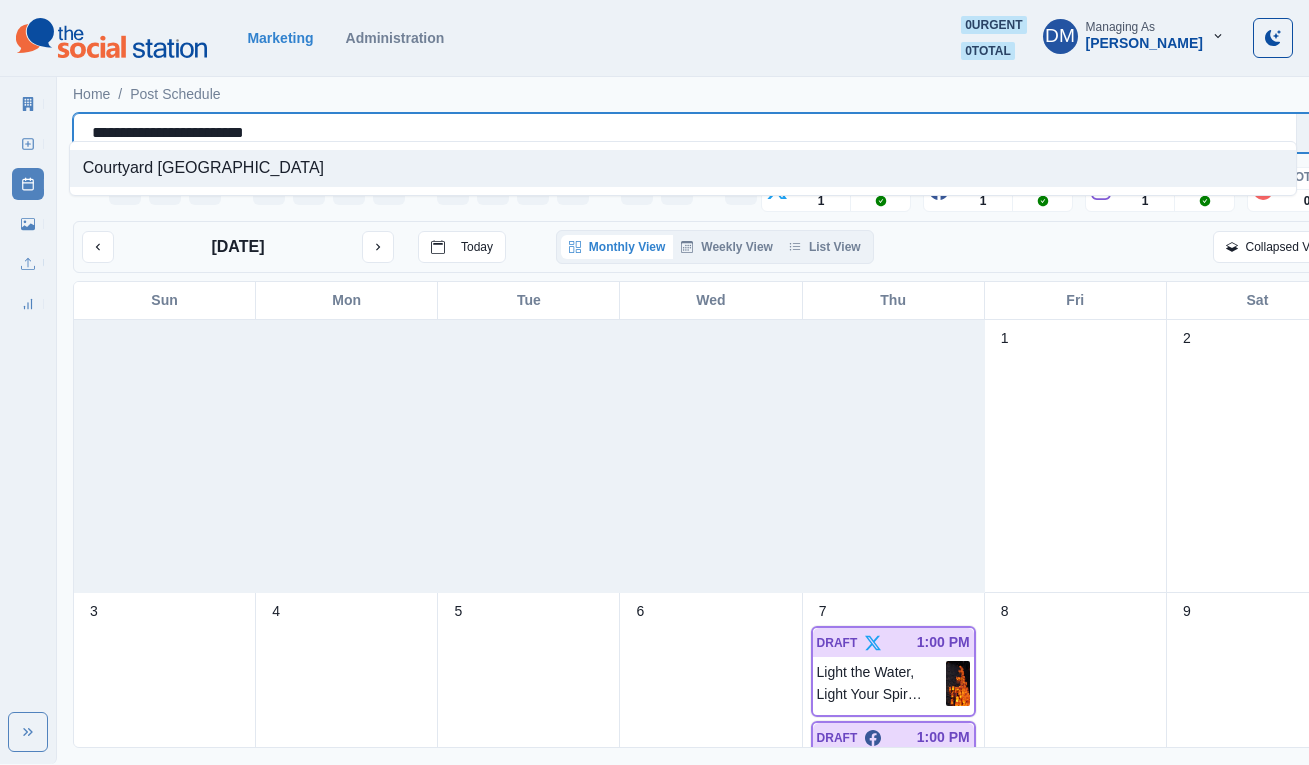 drag, startPoint x: 84, startPoint y: 120, endPoint x: 338, endPoint y: 120, distance: 254 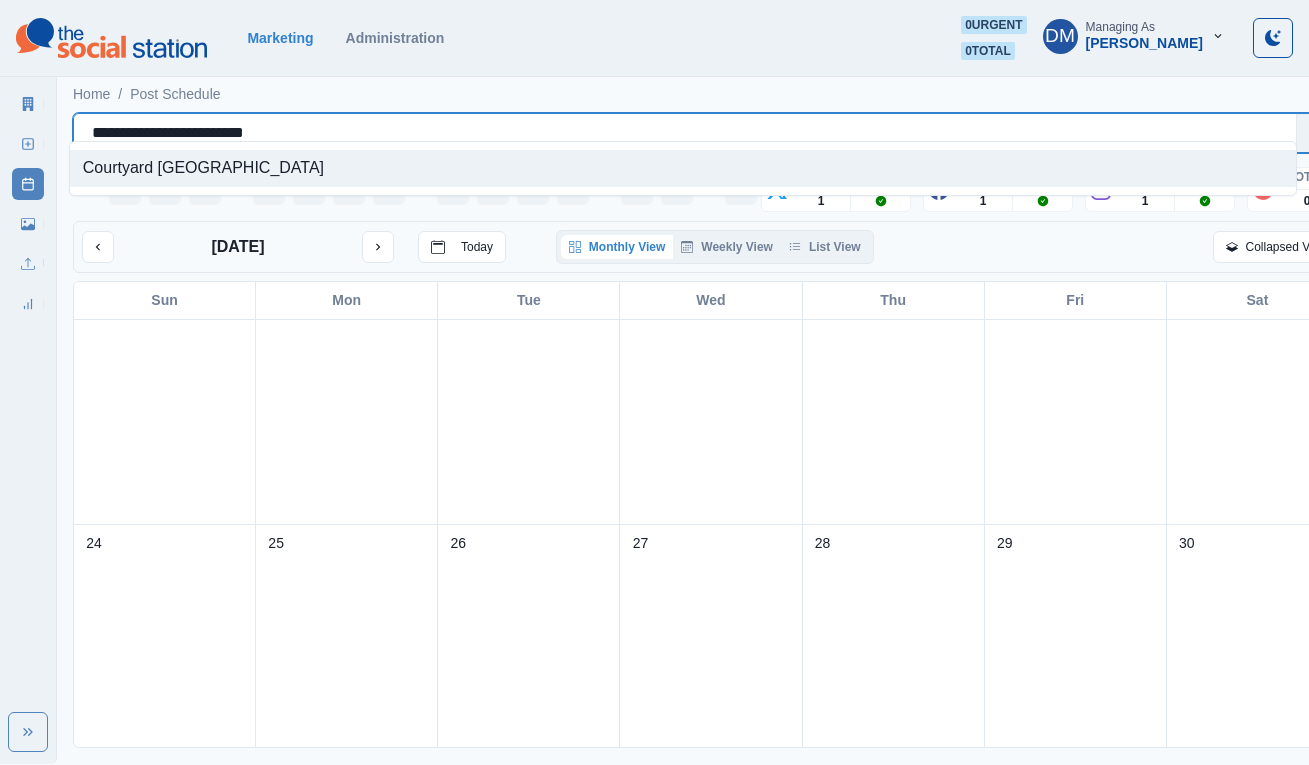 scroll, scrollTop: 1053, scrollLeft: 0, axis: vertical 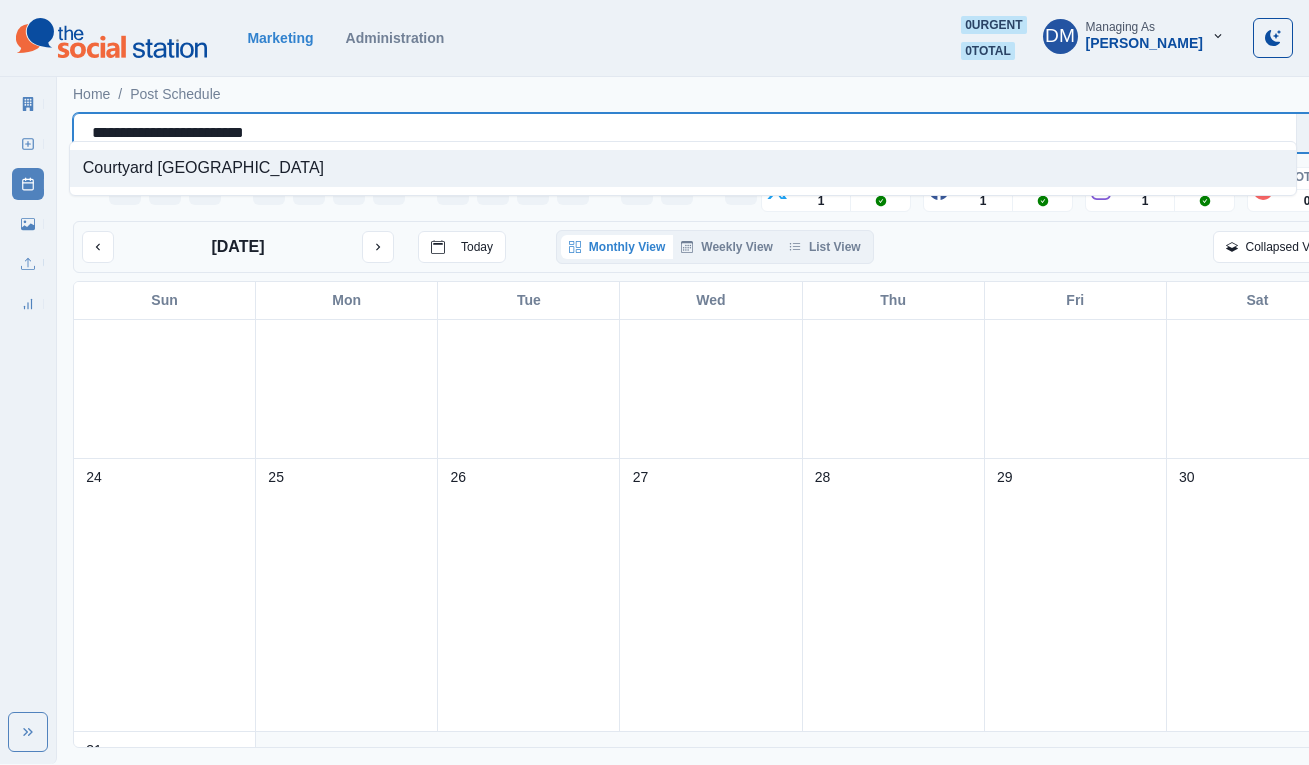 type 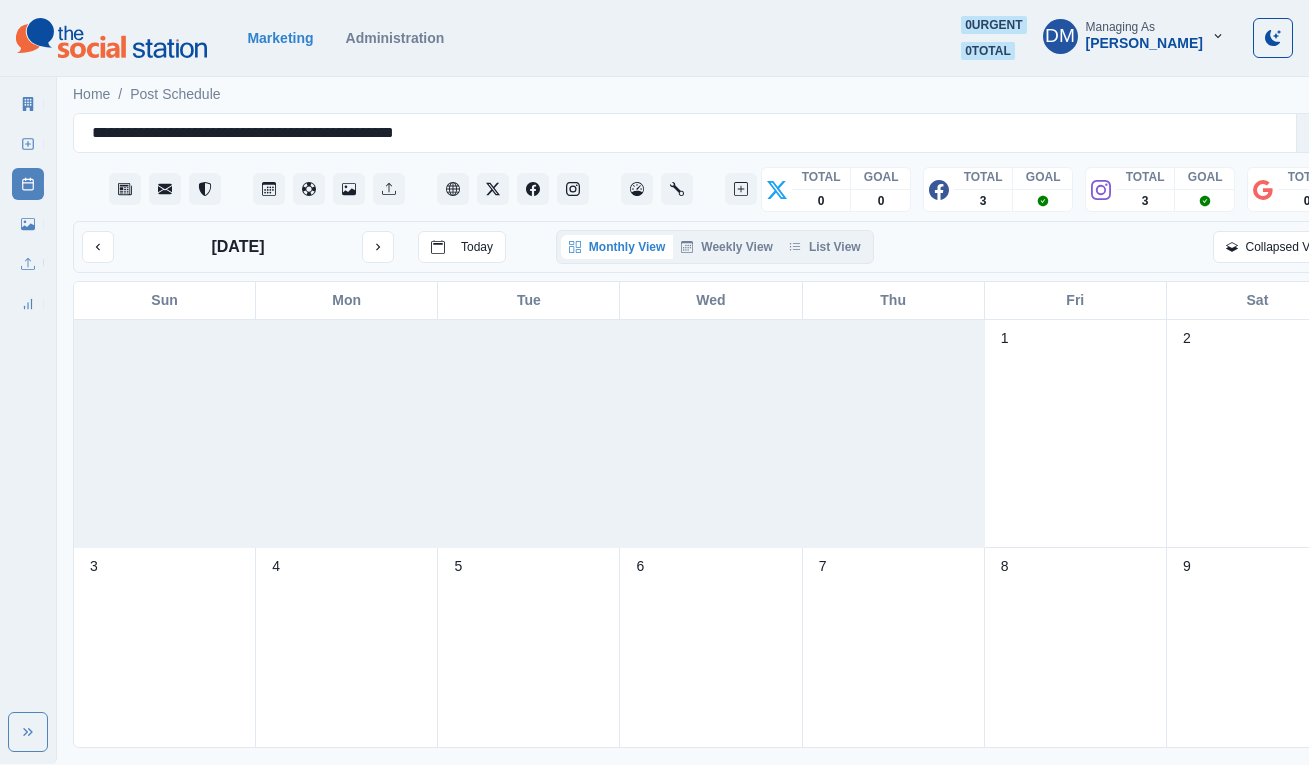 scroll, scrollTop: 0, scrollLeft: 0, axis: both 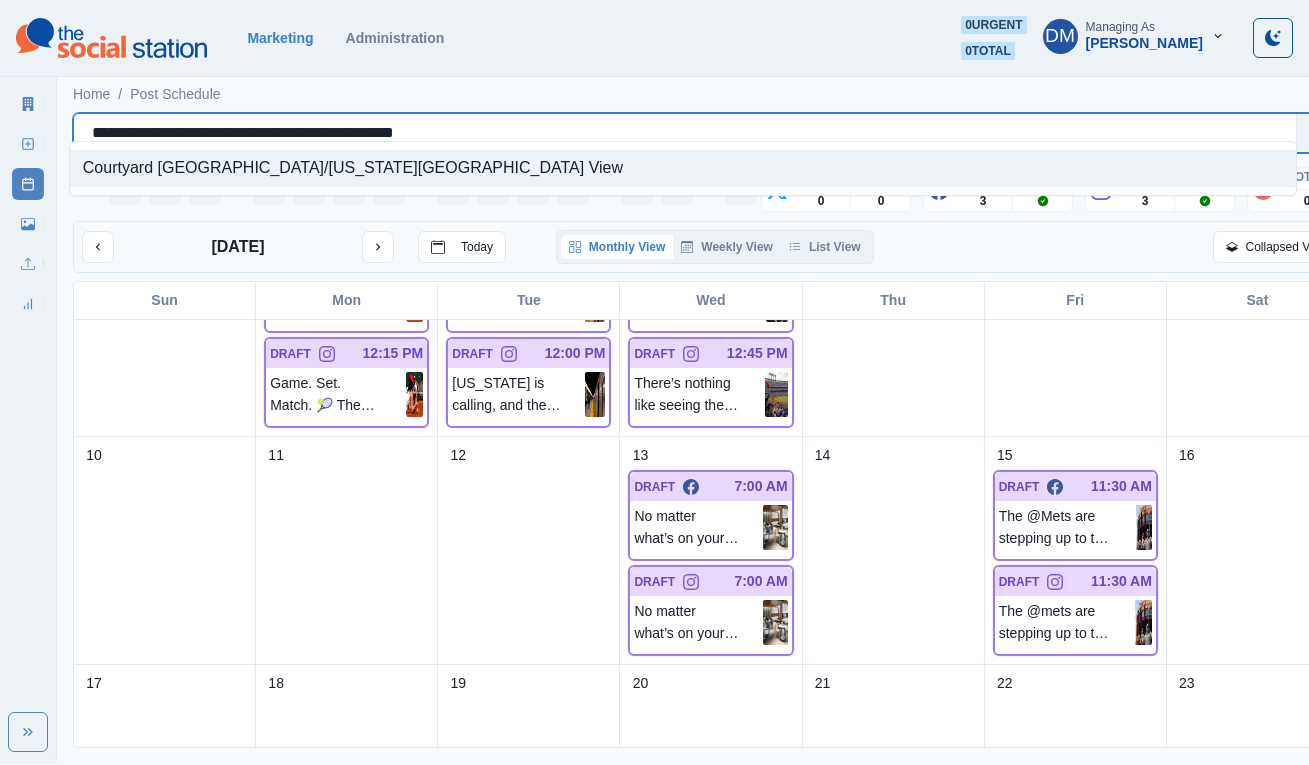 drag, startPoint x: 85, startPoint y: 123, endPoint x: 447, endPoint y: 119, distance: 362.0221 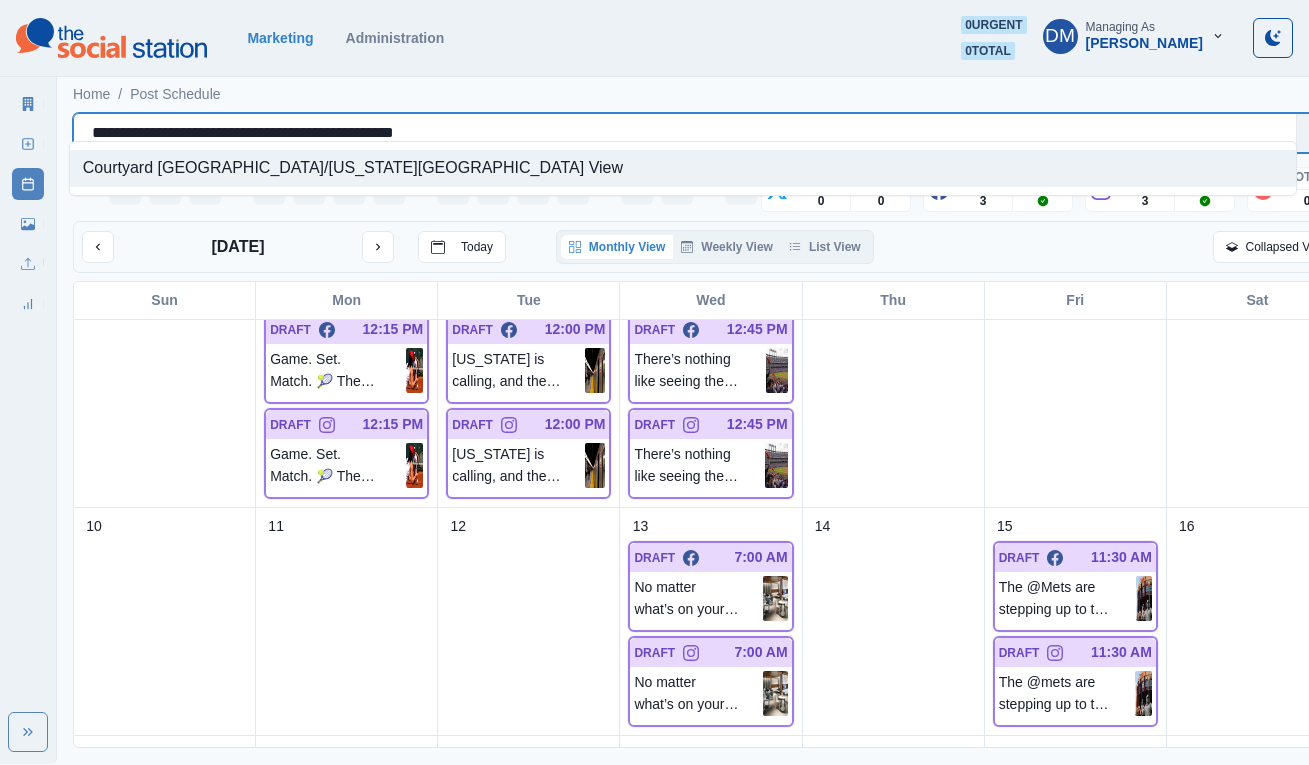 scroll, scrollTop: 165, scrollLeft: 0, axis: vertical 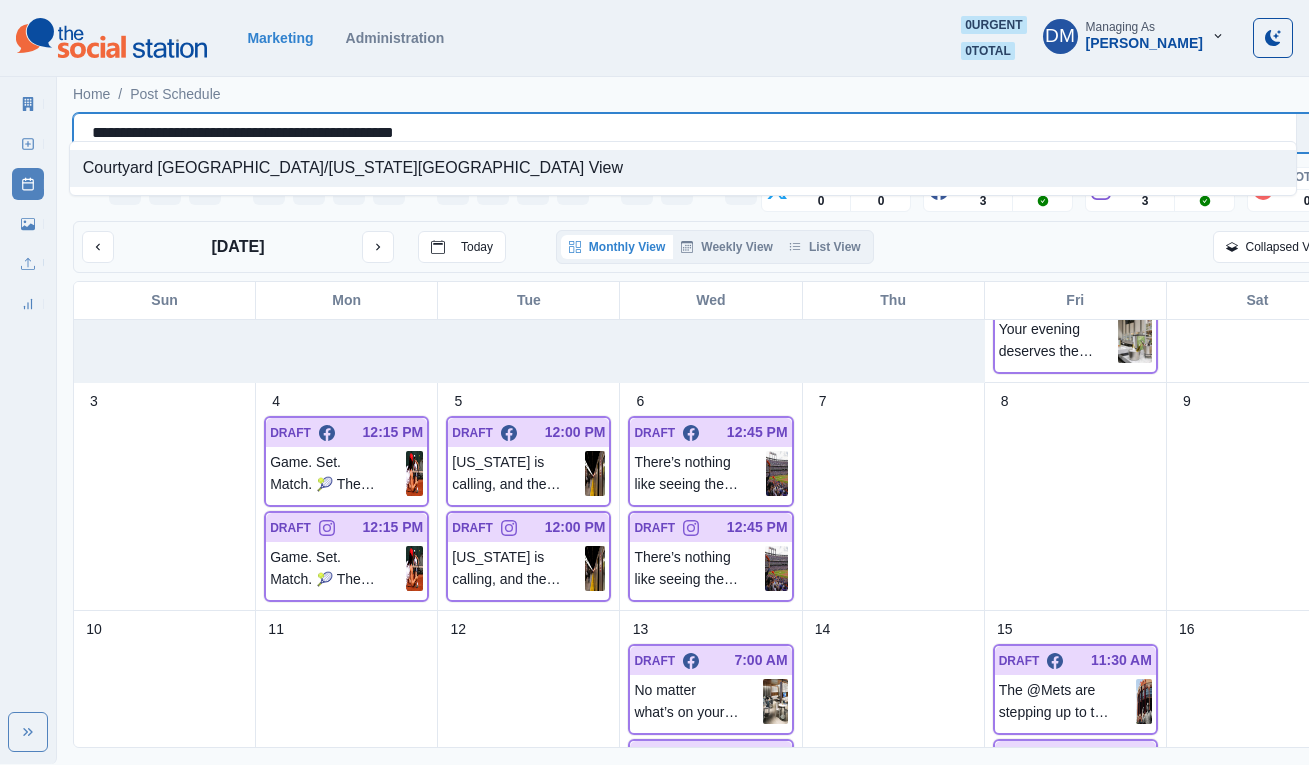 type 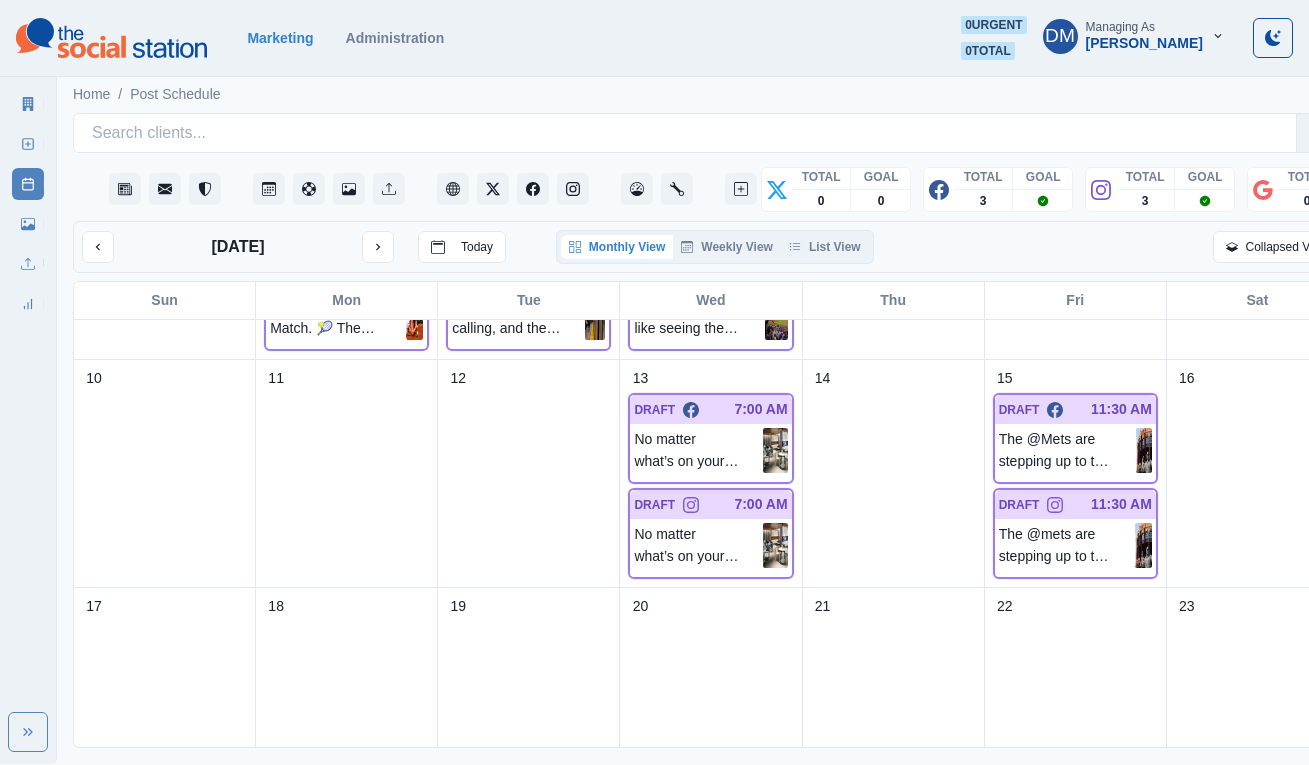 scroll, scrollTop: 420, scrollLeft: 0, axis: vertical 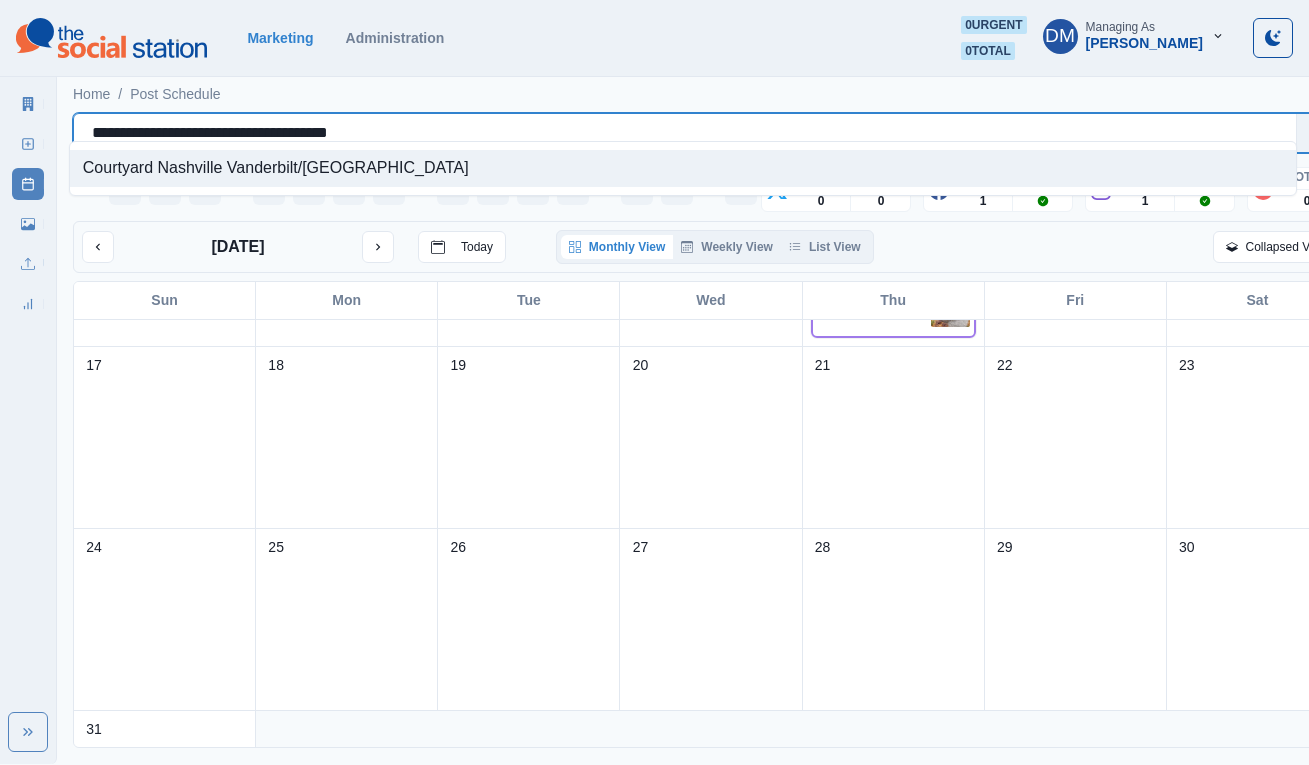 drag, startPoint x: 83, startPoint y: 121, endPoint x: 497, endPoint y: 117, distance: 414.01932 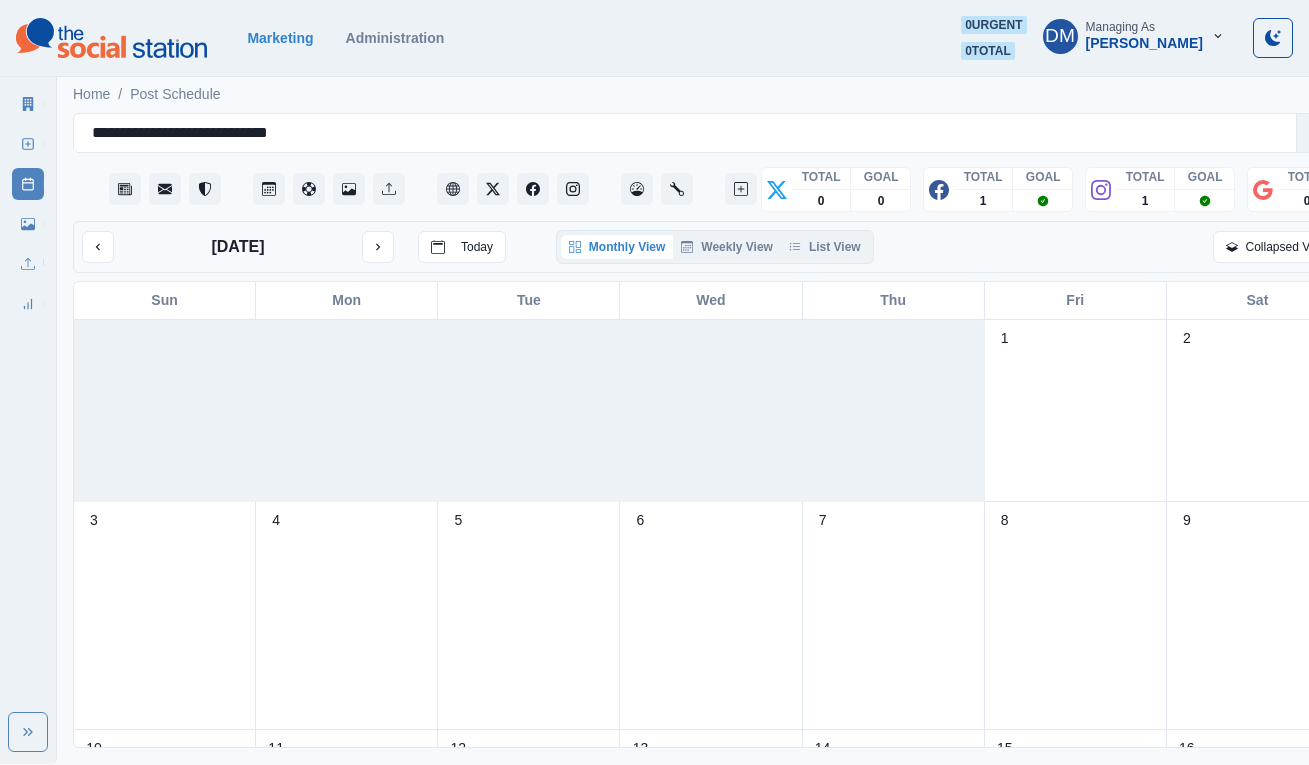 scroll, scrollTop: 0, scrollLeft: 0, axis: both 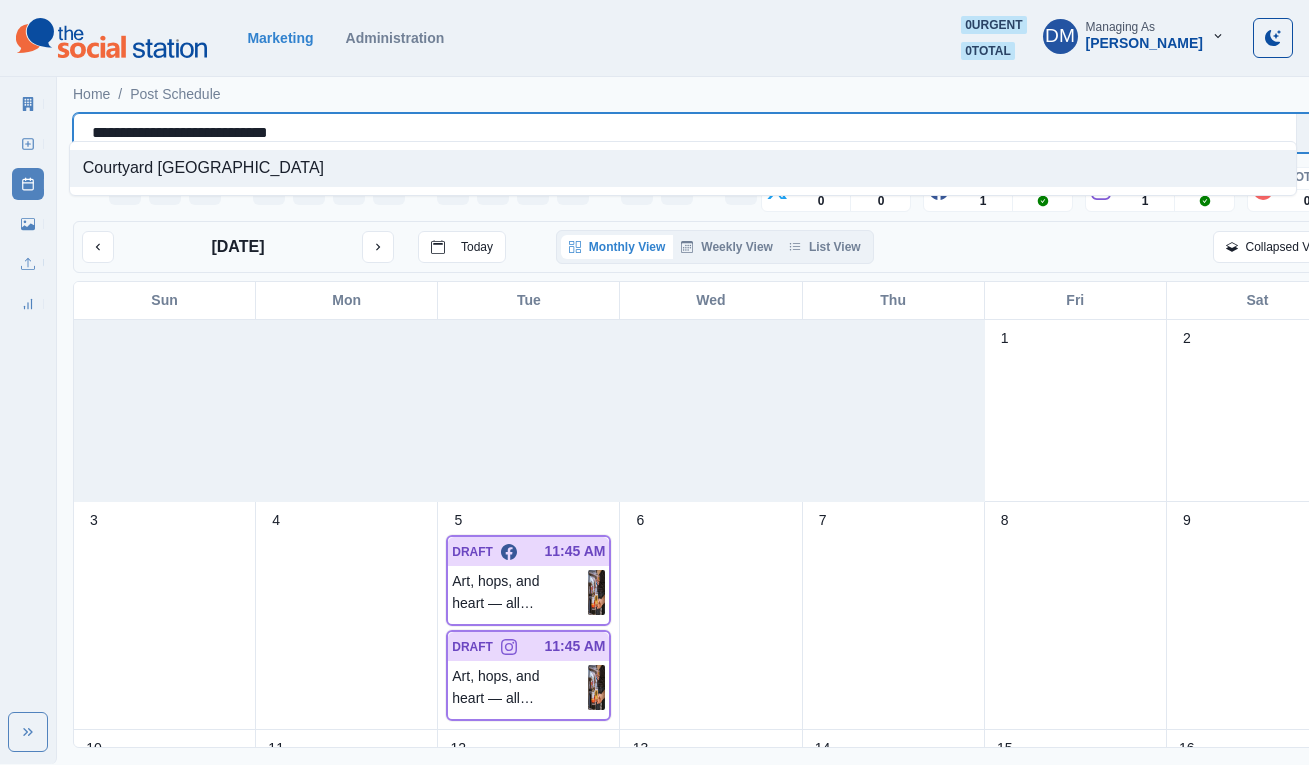 drag, startPoint x: 84, startPoint y: 120, endPoint x: 391, endPoint y: 122, distance: 307.0065 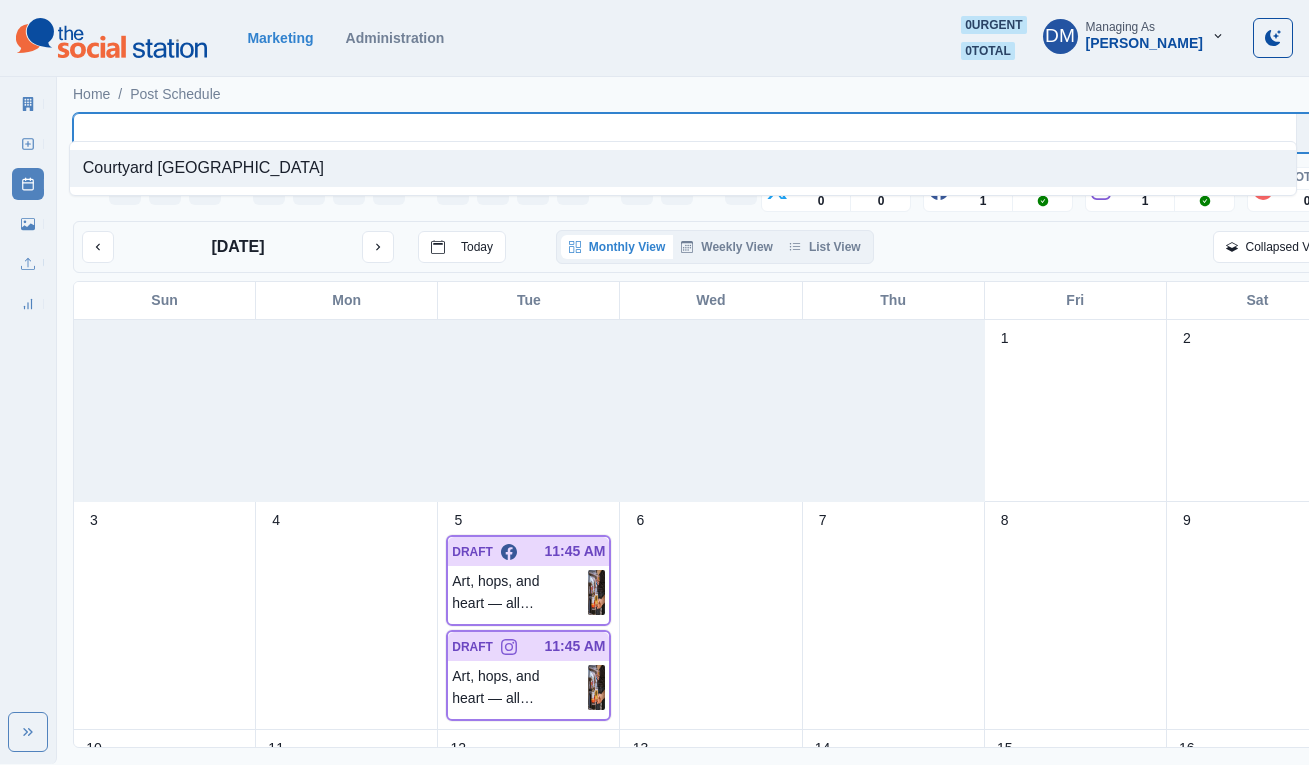 click on "6" at bounding box center [711, 616] 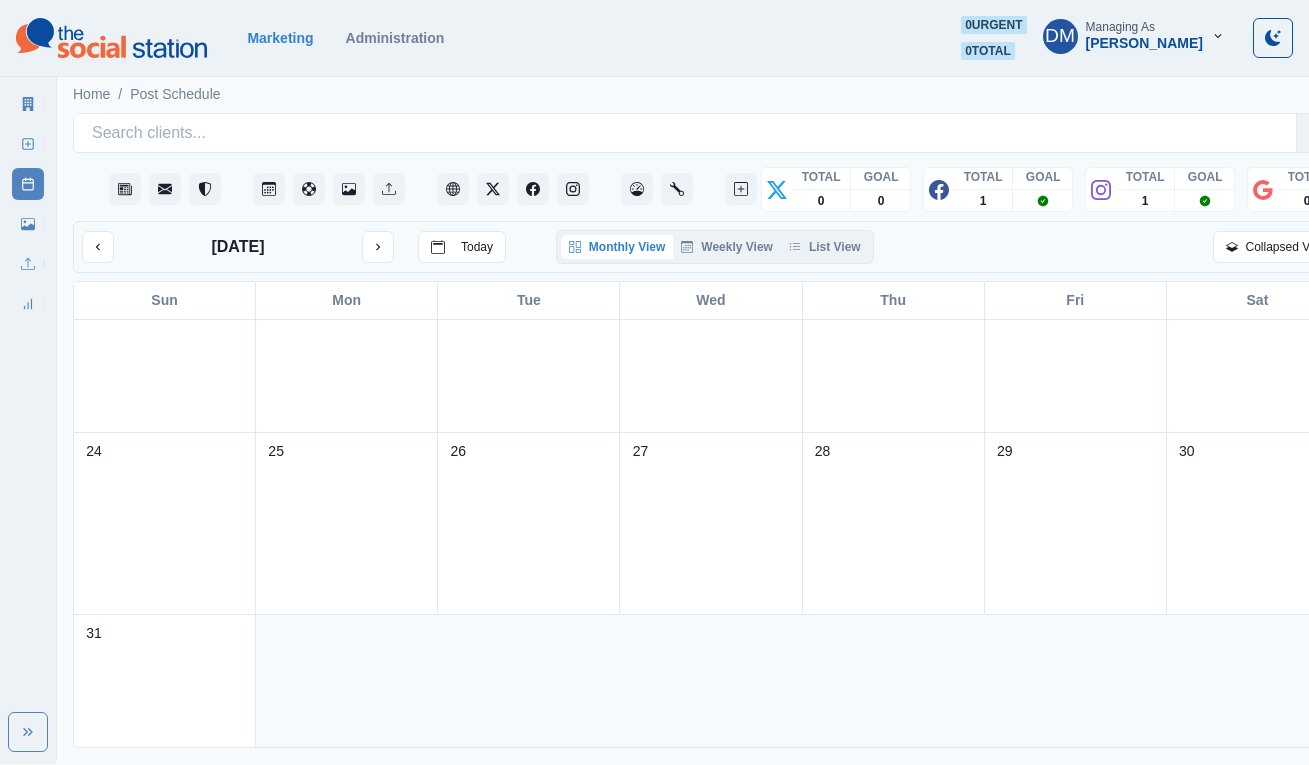 scroll, scrollTop: 749, scrollLeft: 0, axis: vertical 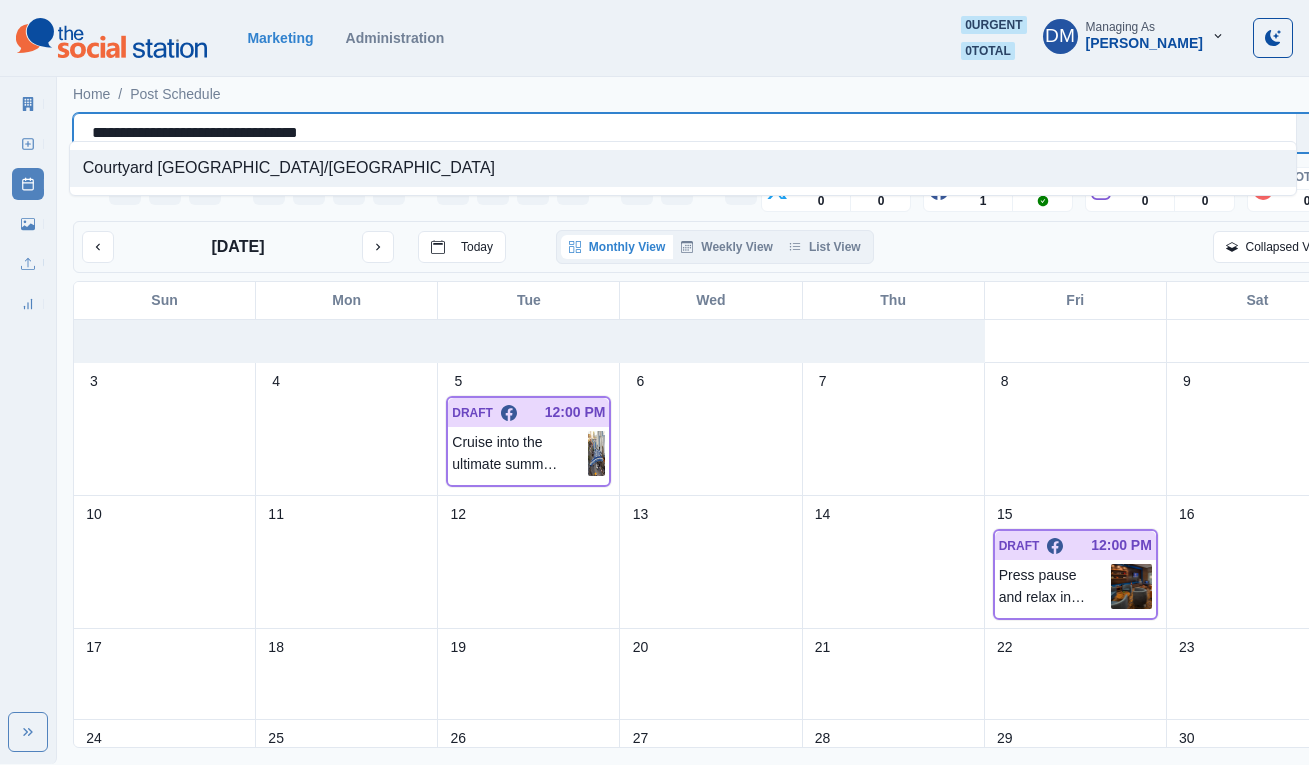drag, startPoint x: 83, startPoint y: 118, endPoint x: 456, endPoint y: 124, distance: 373.04825 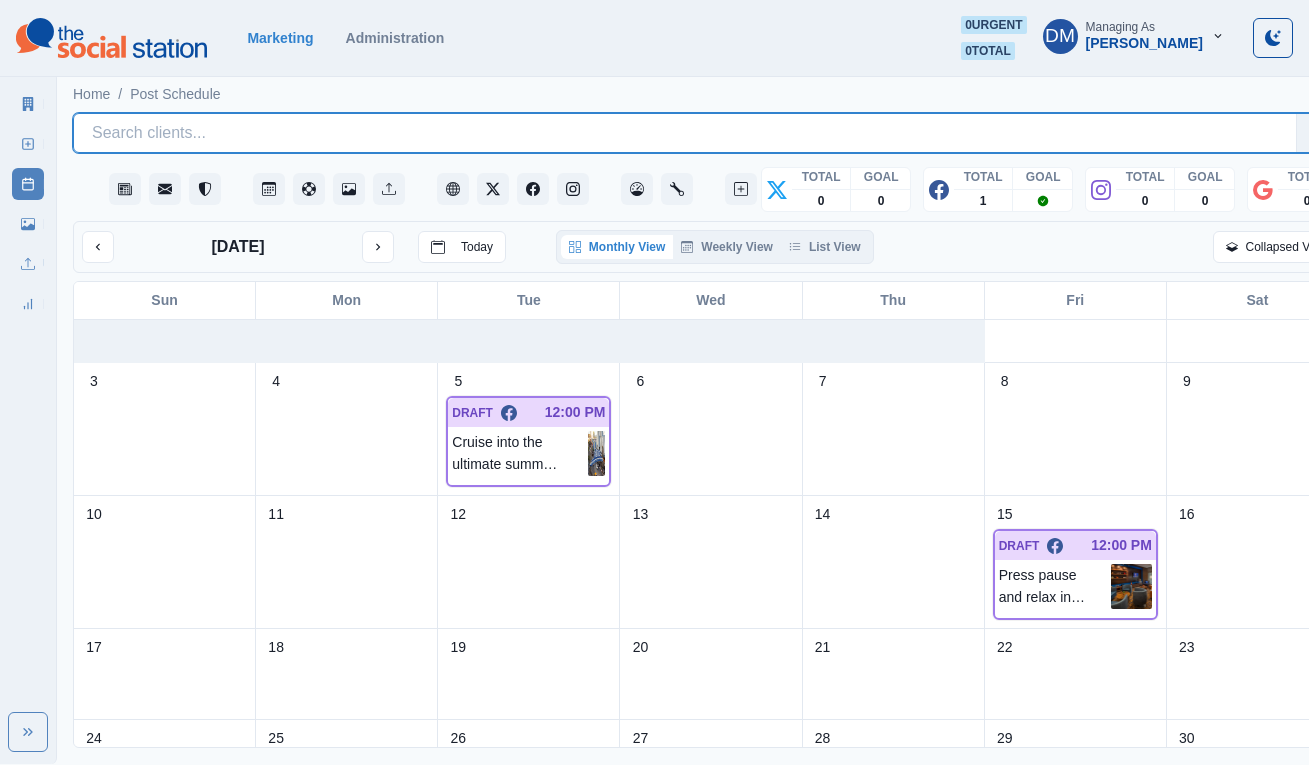 scroll, scrollTop: 197, scrollLeft: 0, axis: vertical 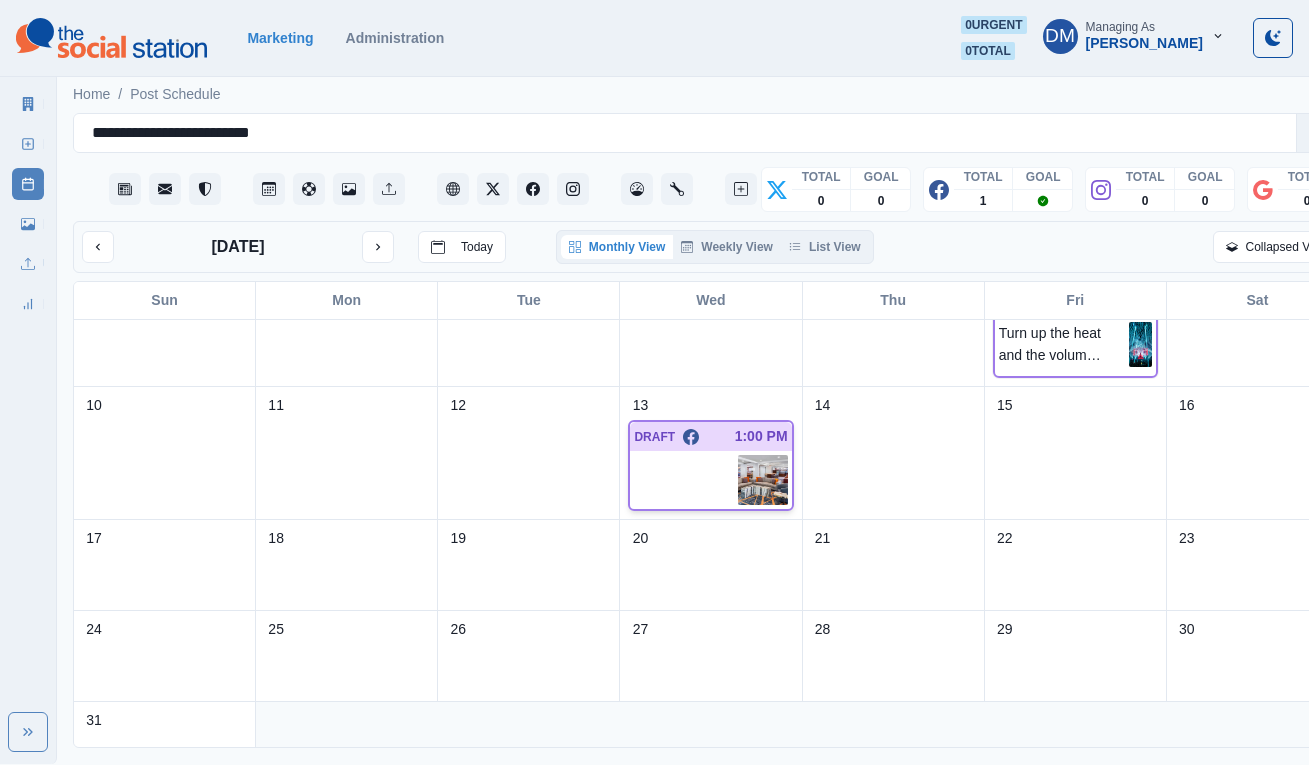 click at bounding box center (697, 480) 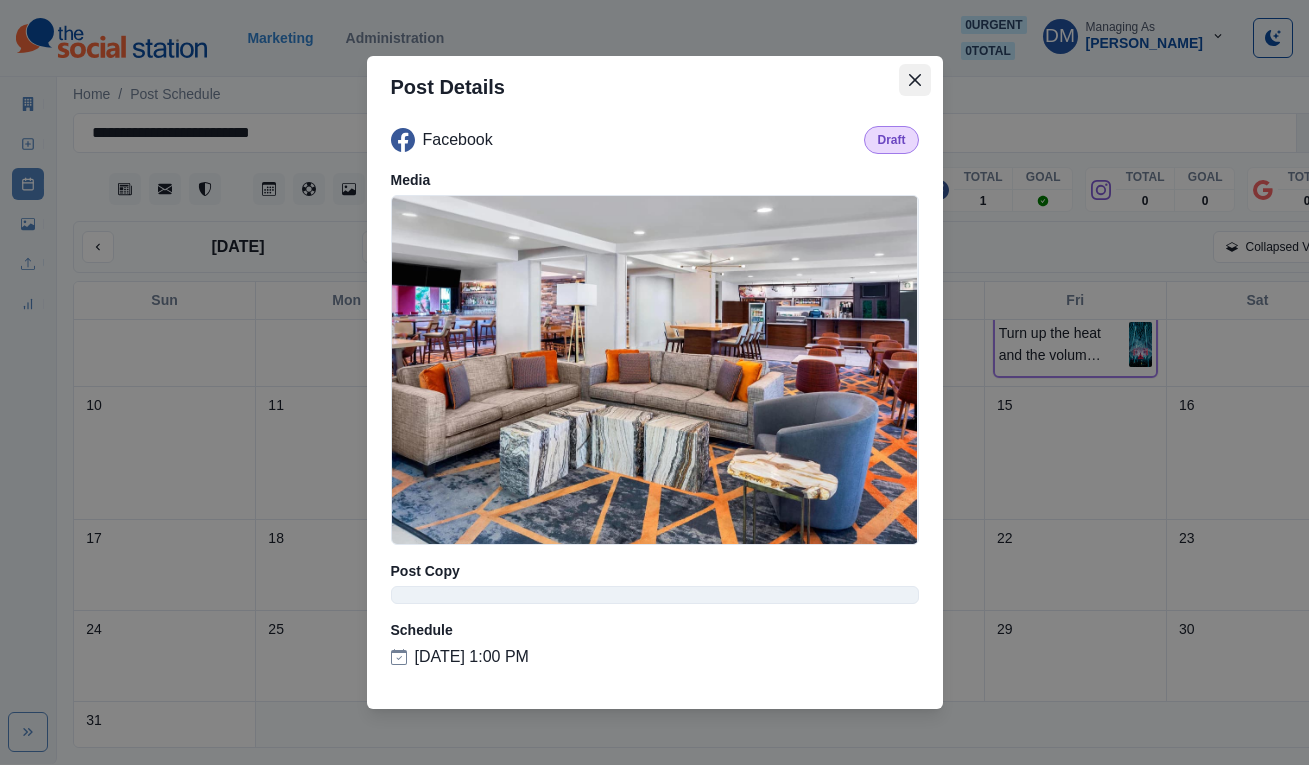 click at bounding box center [915, 80] 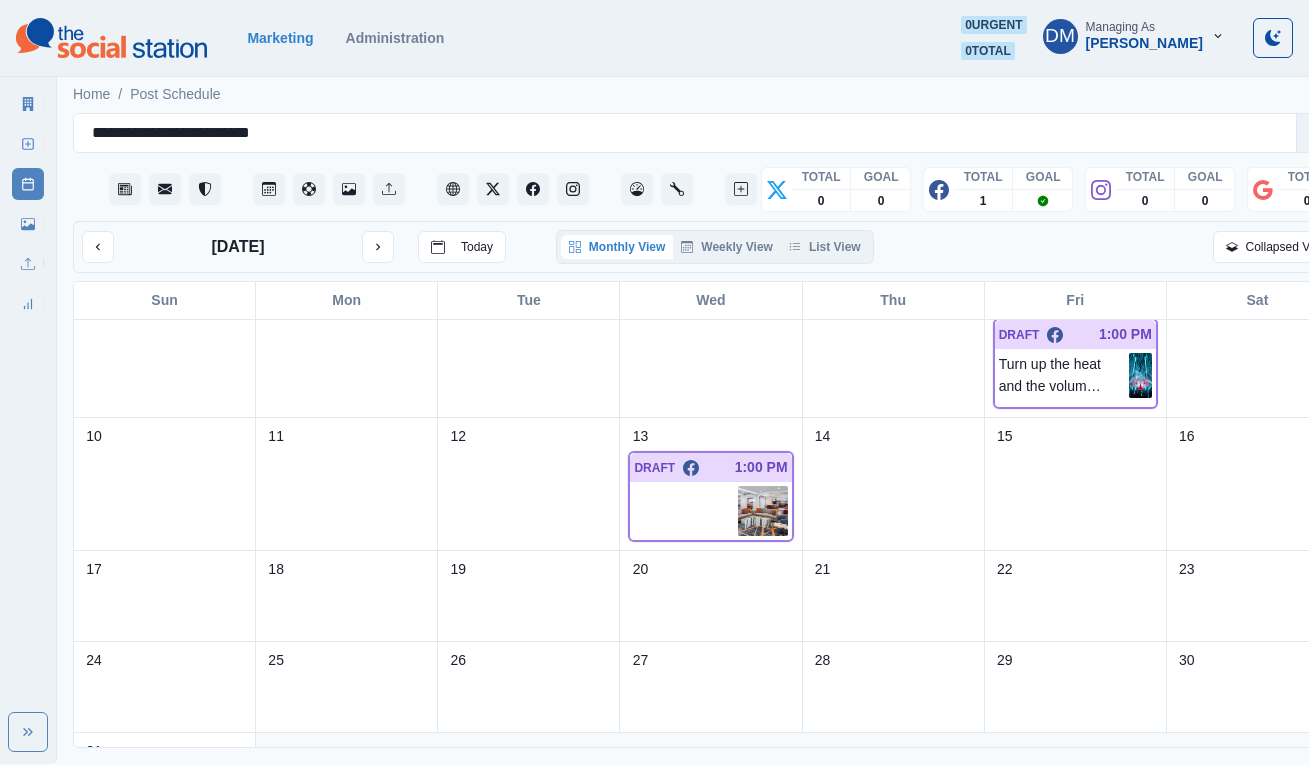 scroll, scrollTop: 197, scrollLeft: 0, axis: vertical 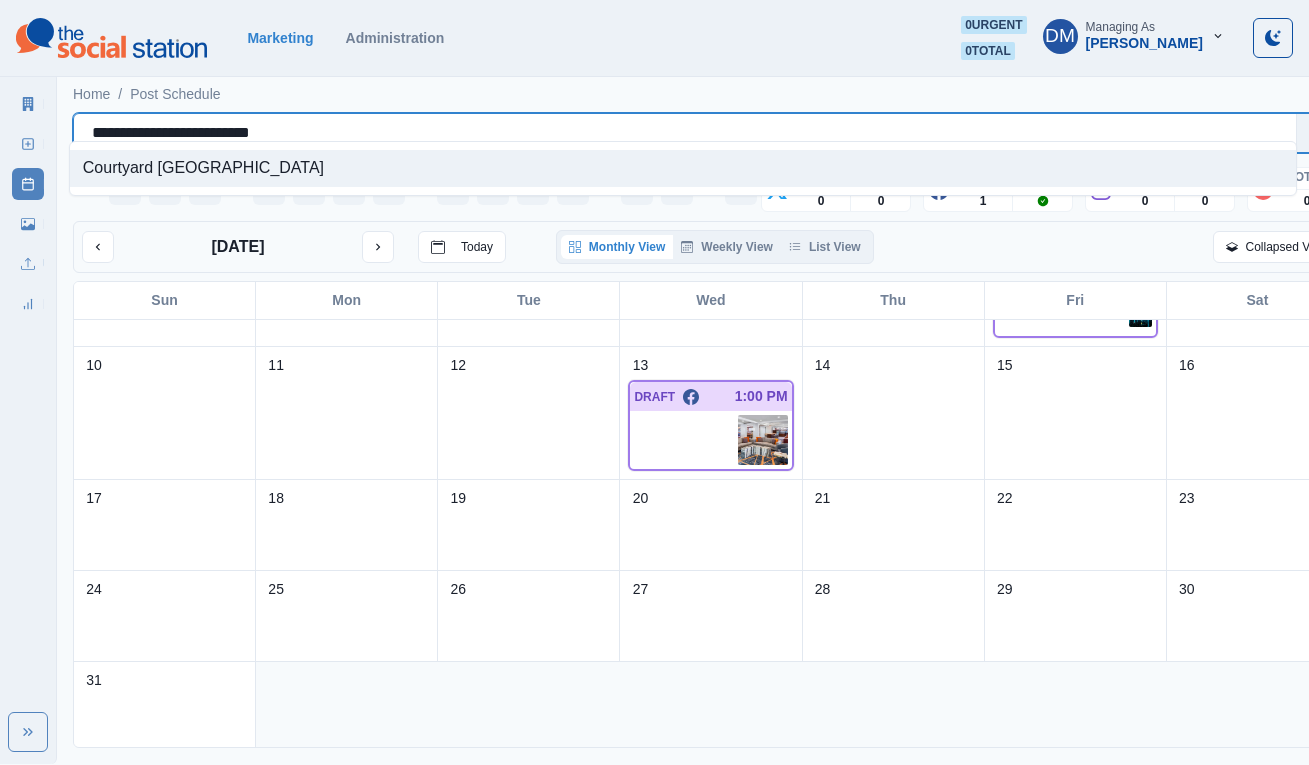 drag, startPoint x: 84, startPoint y: 116, endPoint x: 339, endPoint y: 113, distance: 255.01764 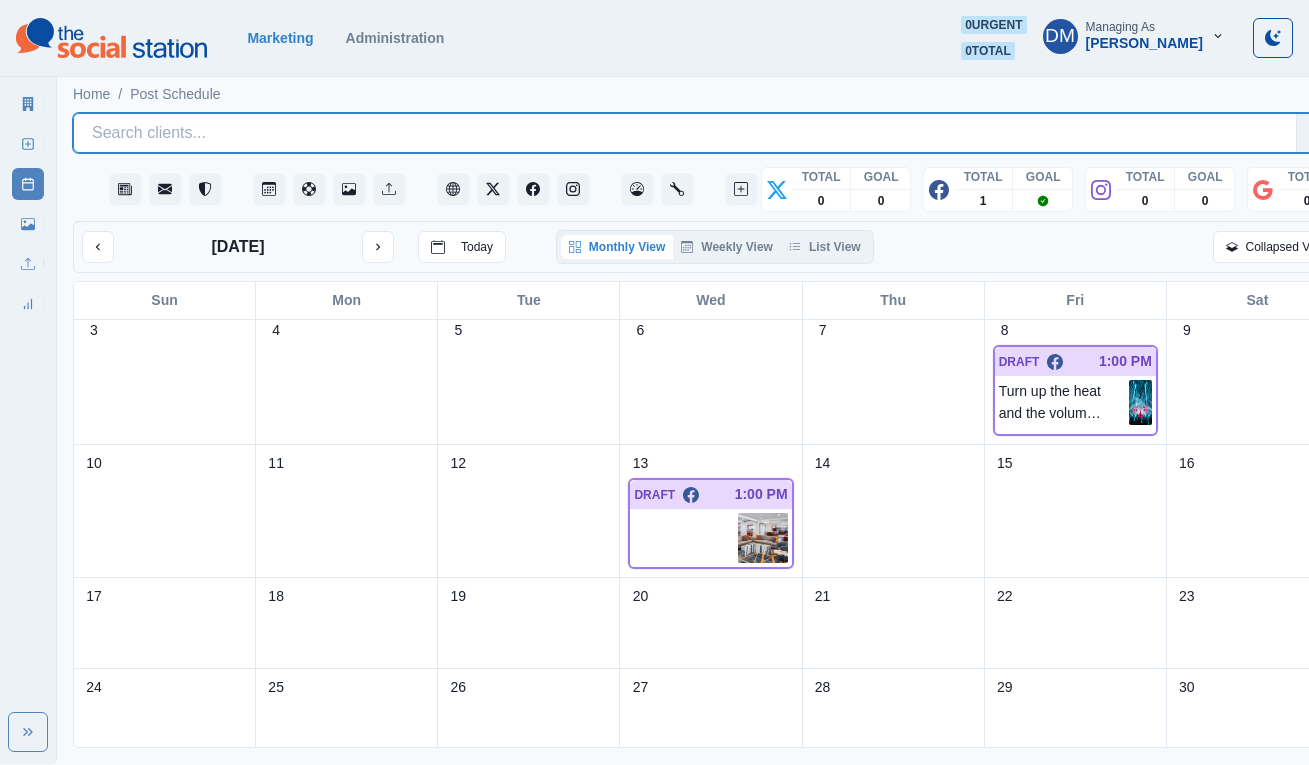 scroll, scrollTop: 103, scrollLeft: 0, axis: vertical 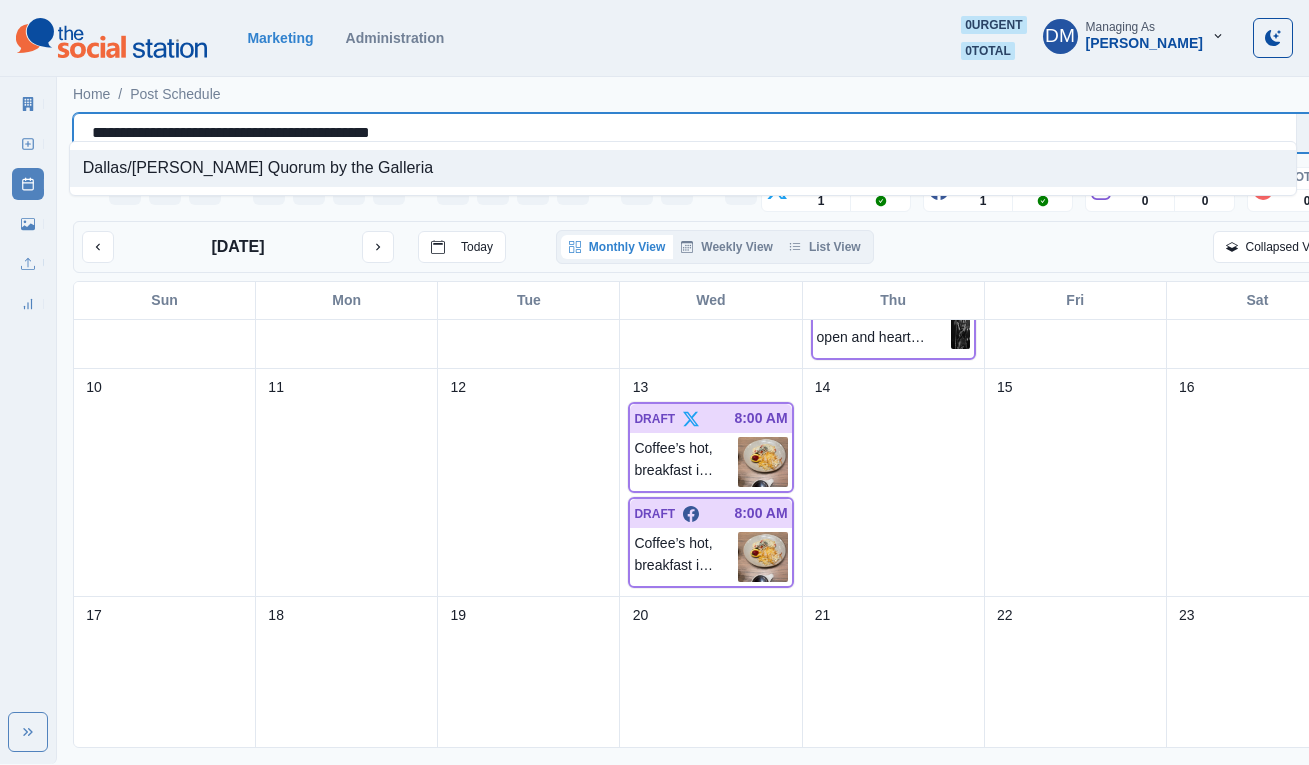 drag, startPoint x: 83, startPoint y: 114, endPoint x: 507, endPoint y: 114, distance: 424 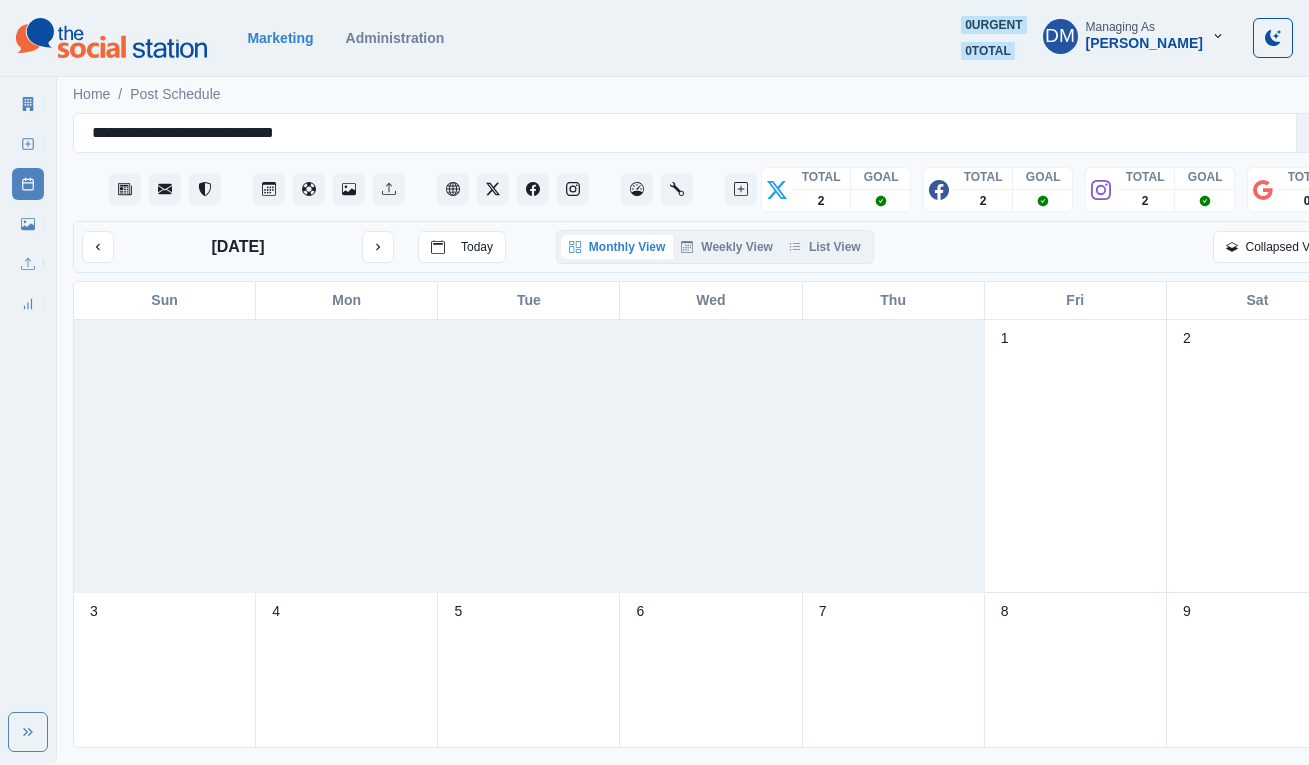 scroll, scrollTop: 0, scrollLeft: 0, axis: both 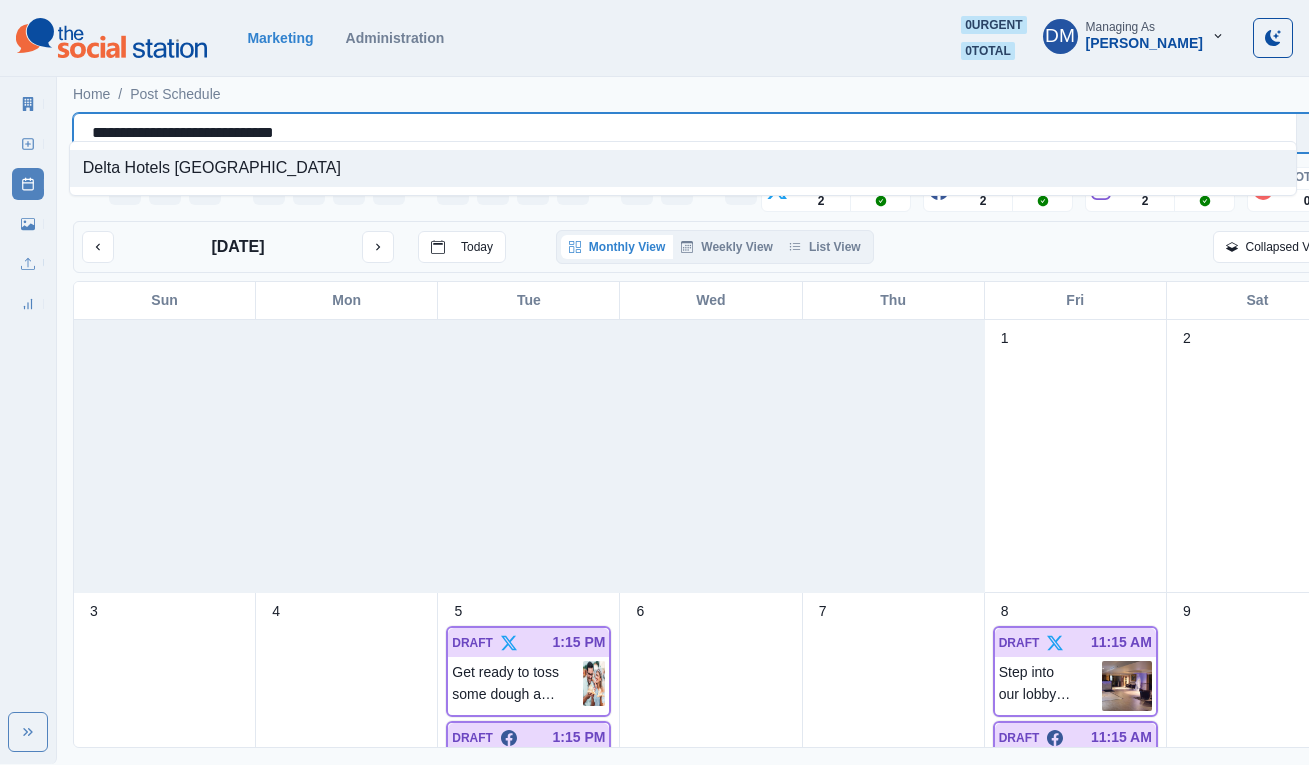 drag, startPoint x: 85, startPoint y: 117, endPoint x: 349, endPoint y: 123, distance: 264.06818 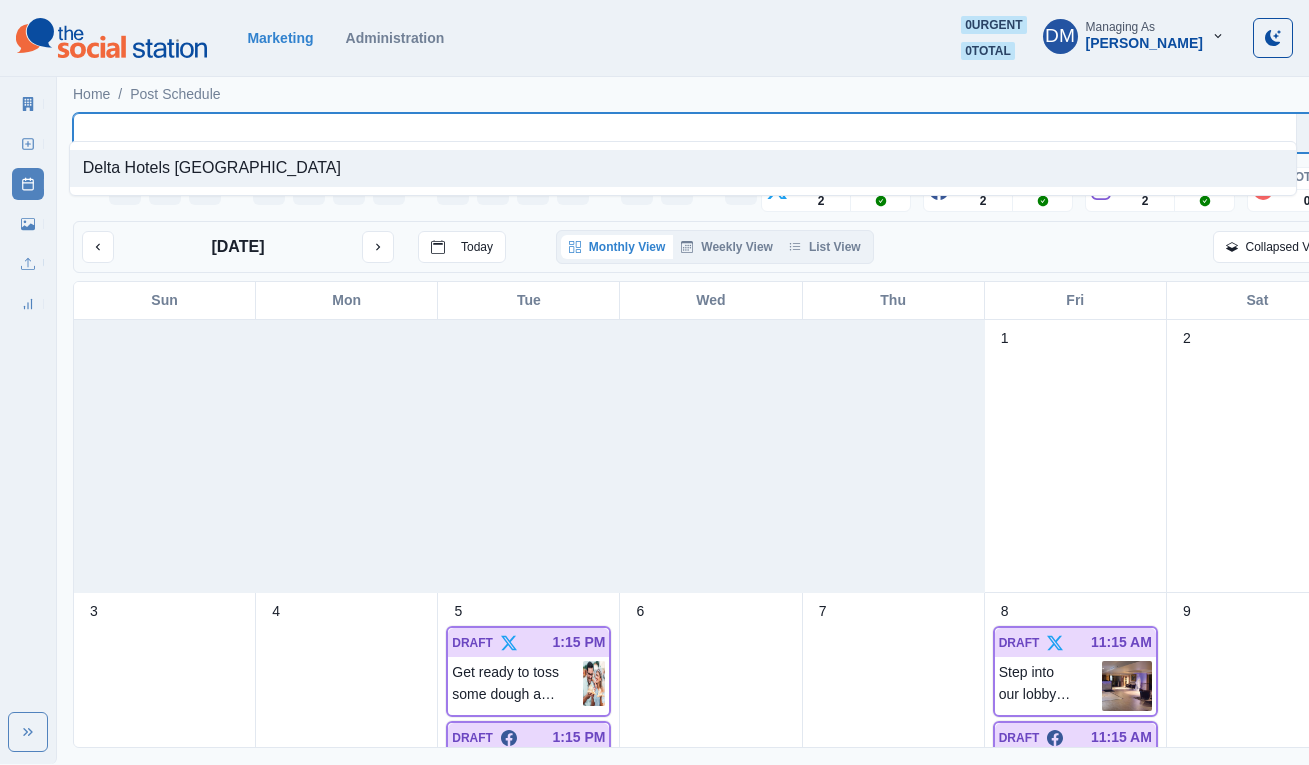 click at bounding box center [711, 456] 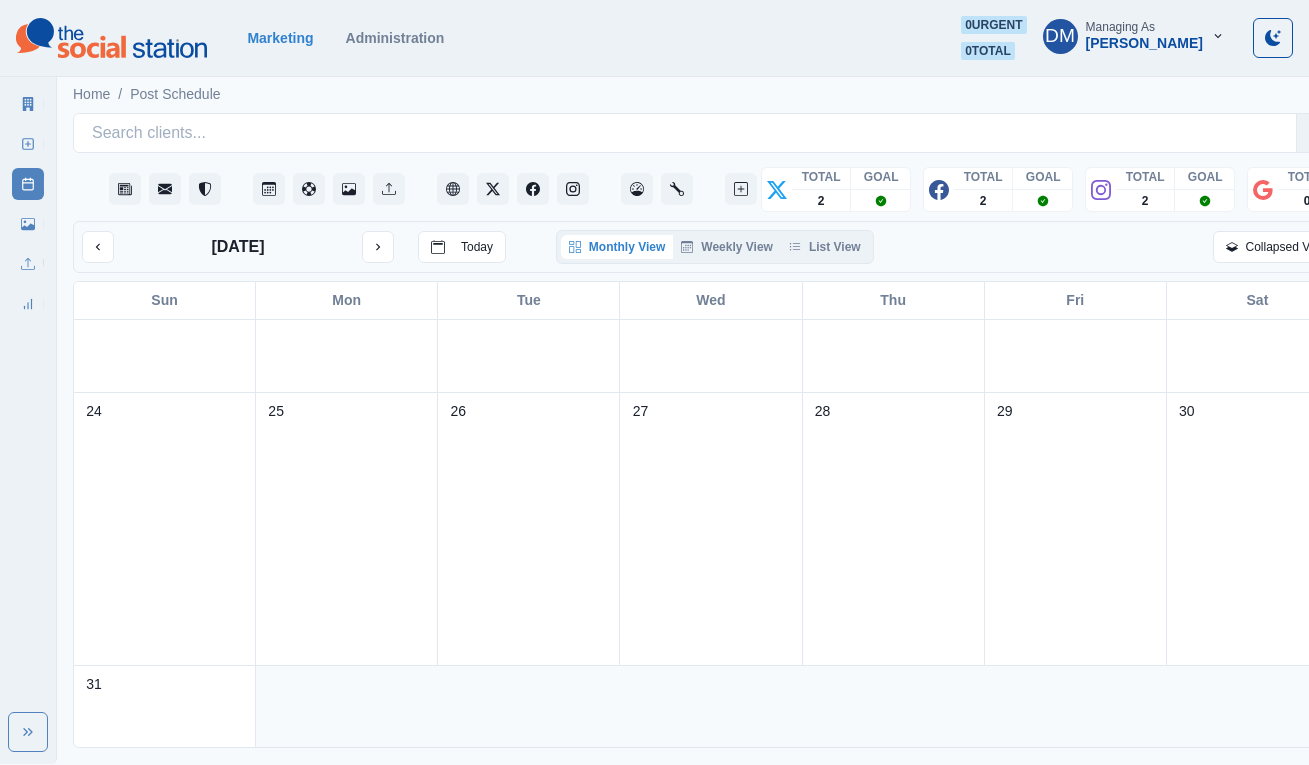 scroll, scrollTop: 1143, scrollLeft: 0, axis: vertical 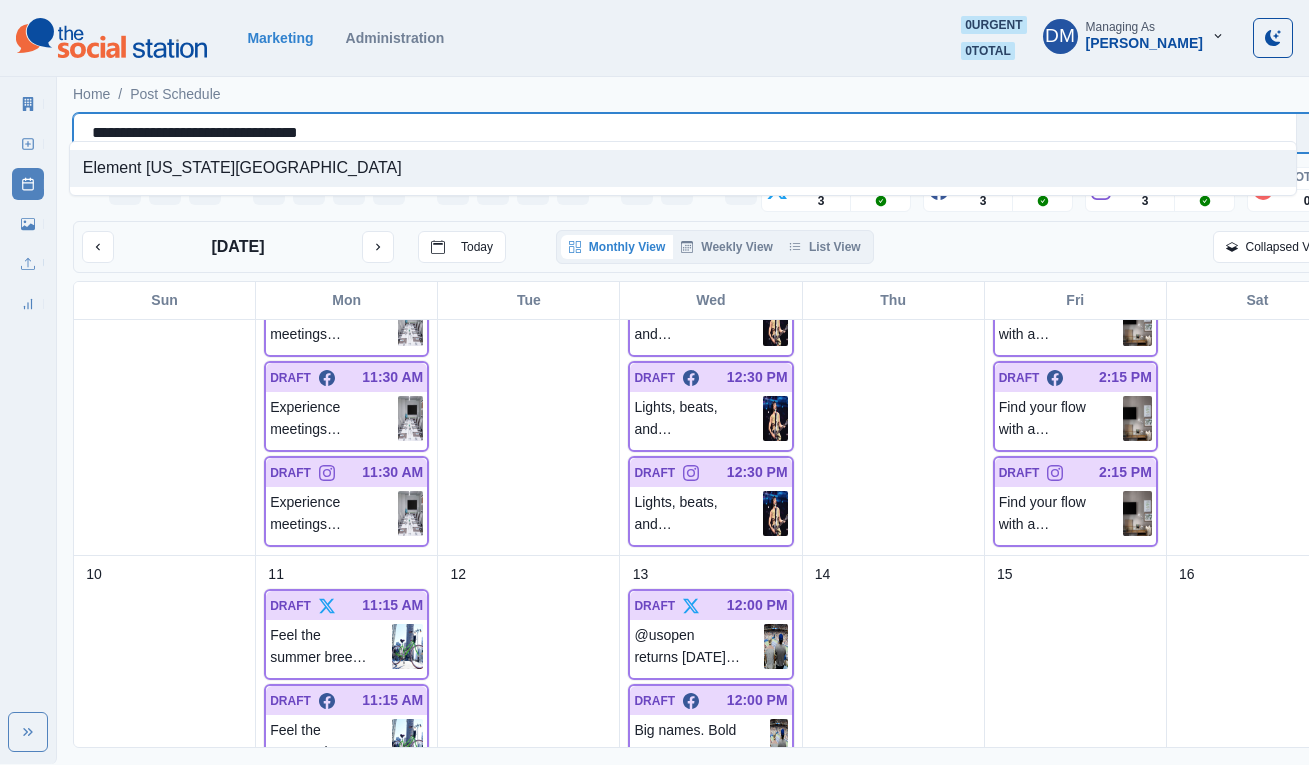 drag, startPoint x: 84, startPoint y: 118, endPoint x: 336, endPoint y: 112, distance: 252.07141 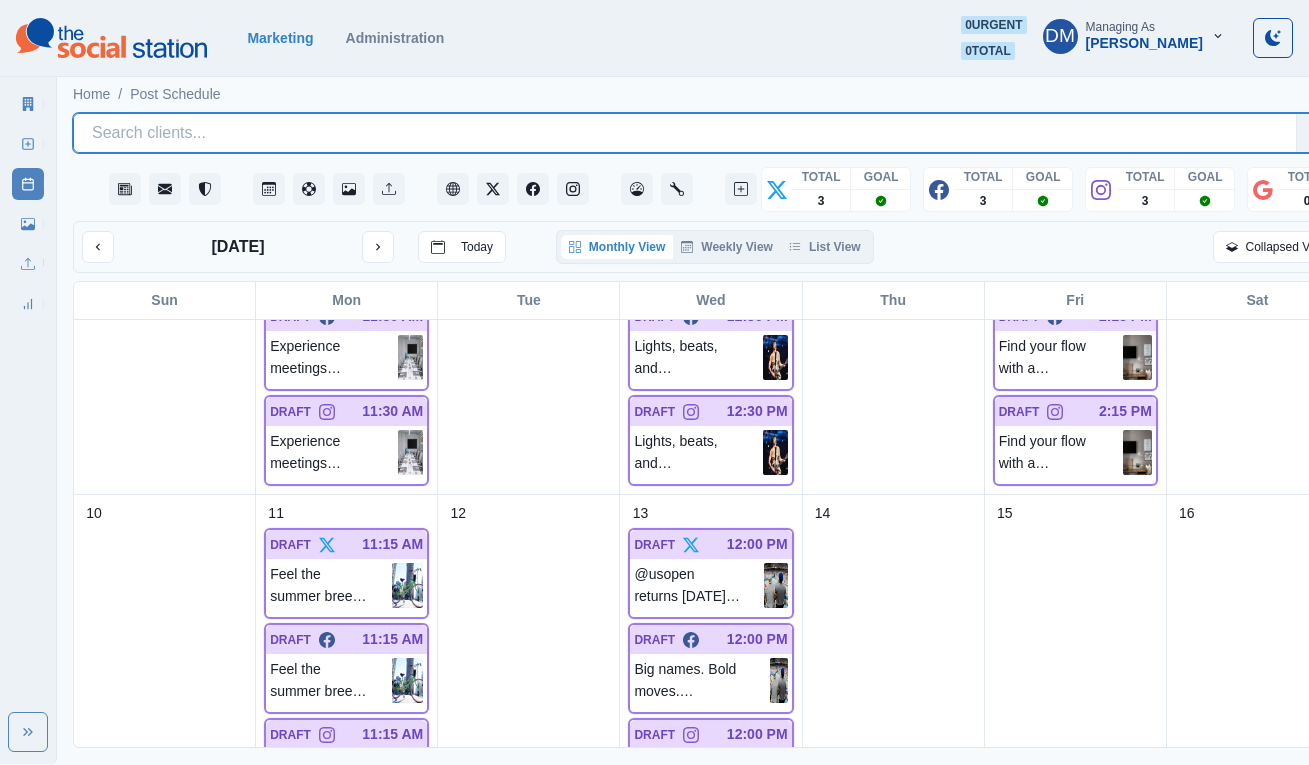 scroll, scrollTop: 474, scrollLeft: 0, axis: vertical 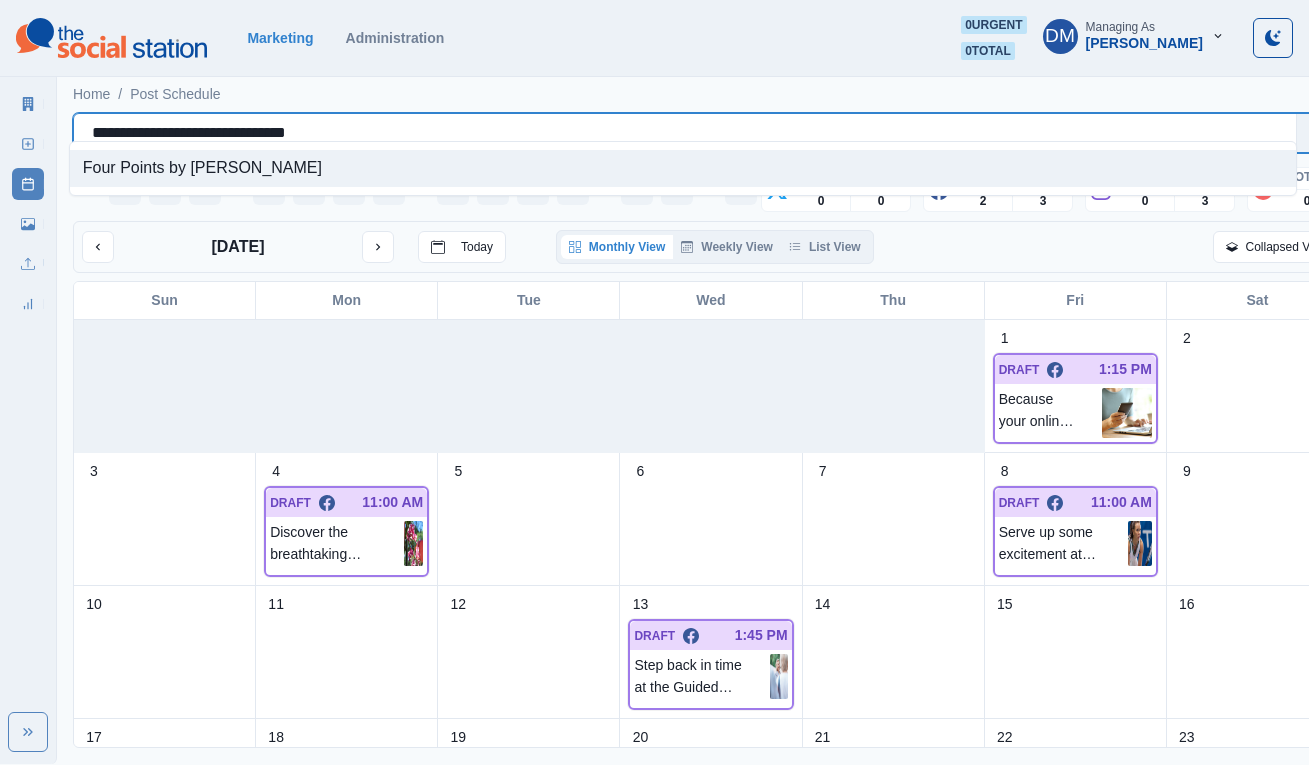 drag, startPoint x: 84, startPoint y: 118, endPoint x: 395, endPoint y: 125, distance: 311.07877 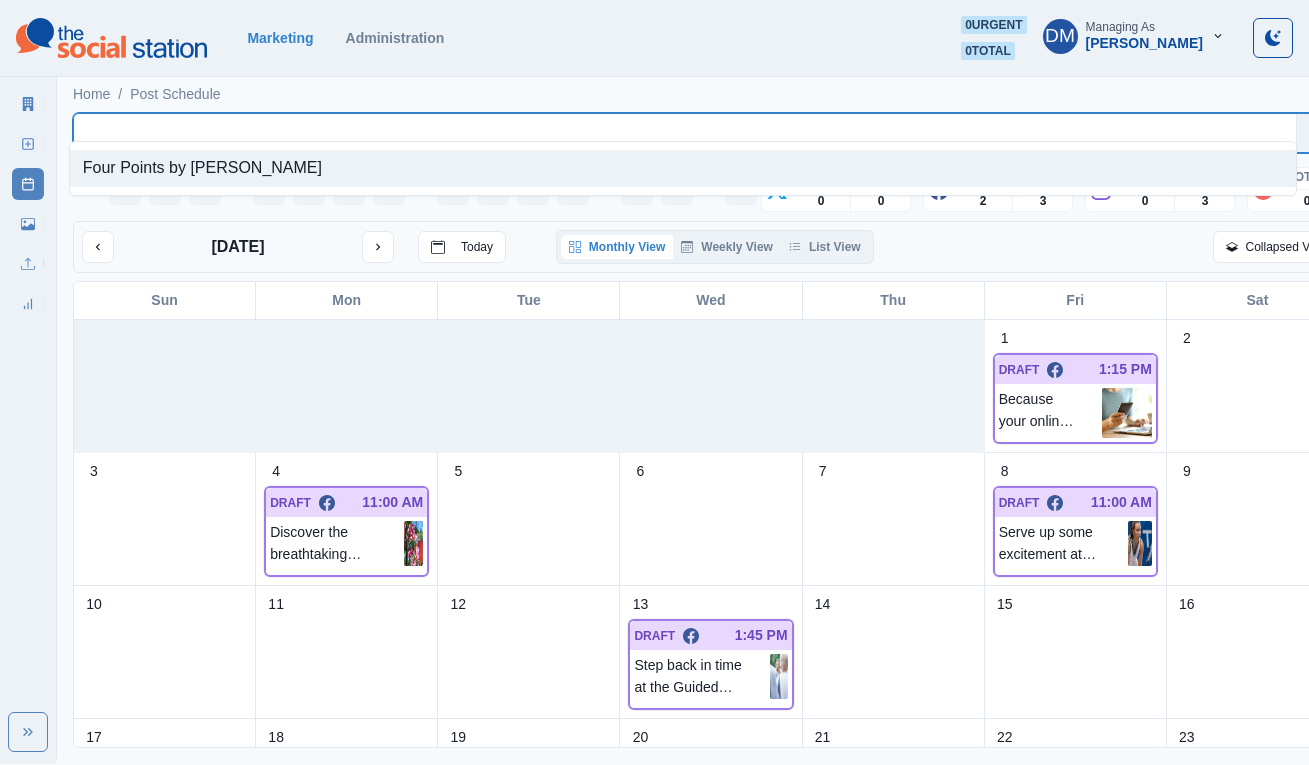 click on "7" at bounding box center [894, 519] 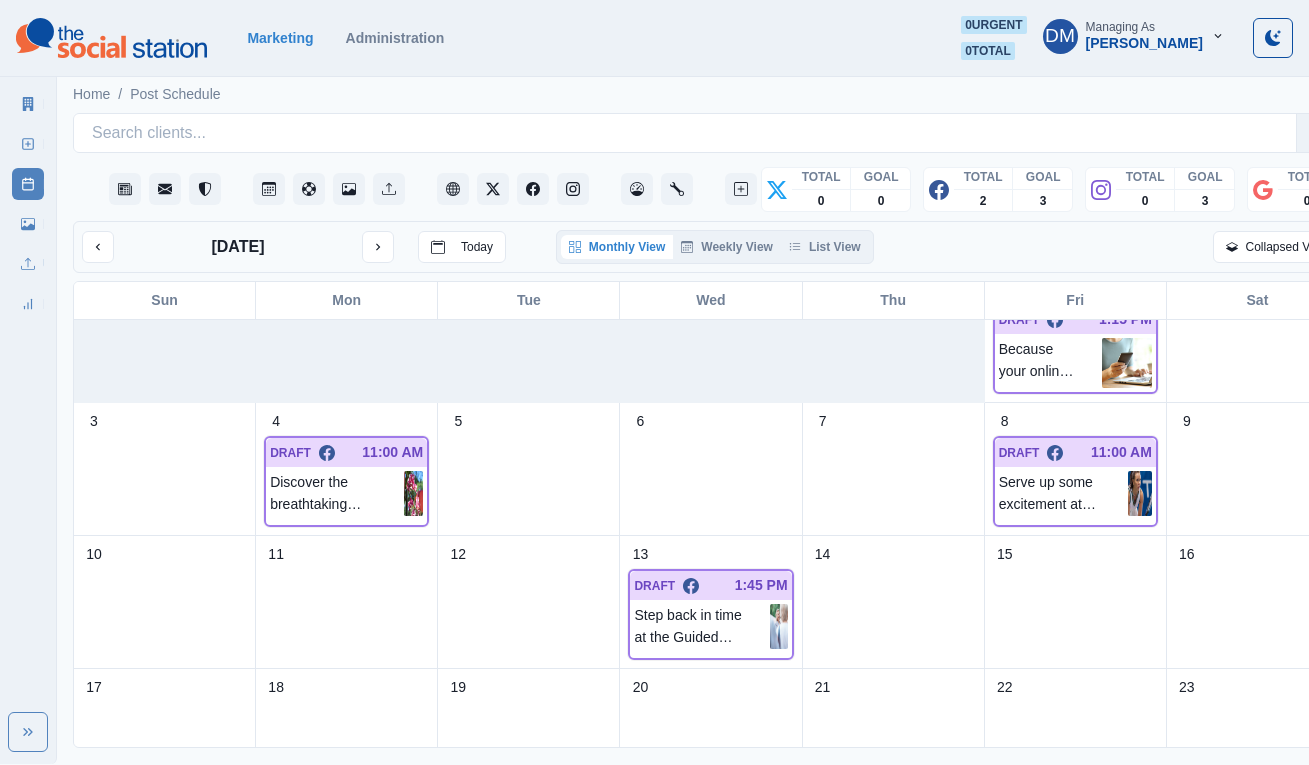 scroll, scrollTop: 229, scrollLeft: 0, axis: vertical 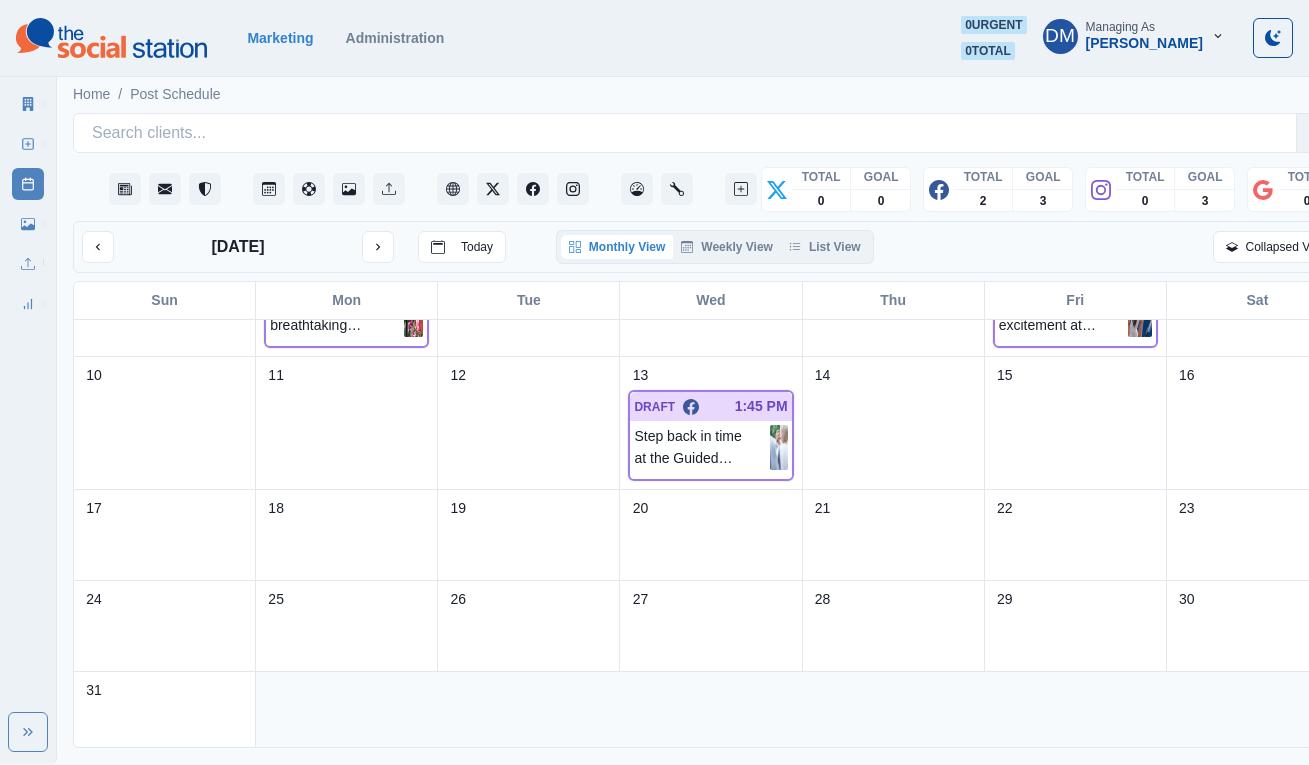 click on "18" at bounding box center (347, 535) 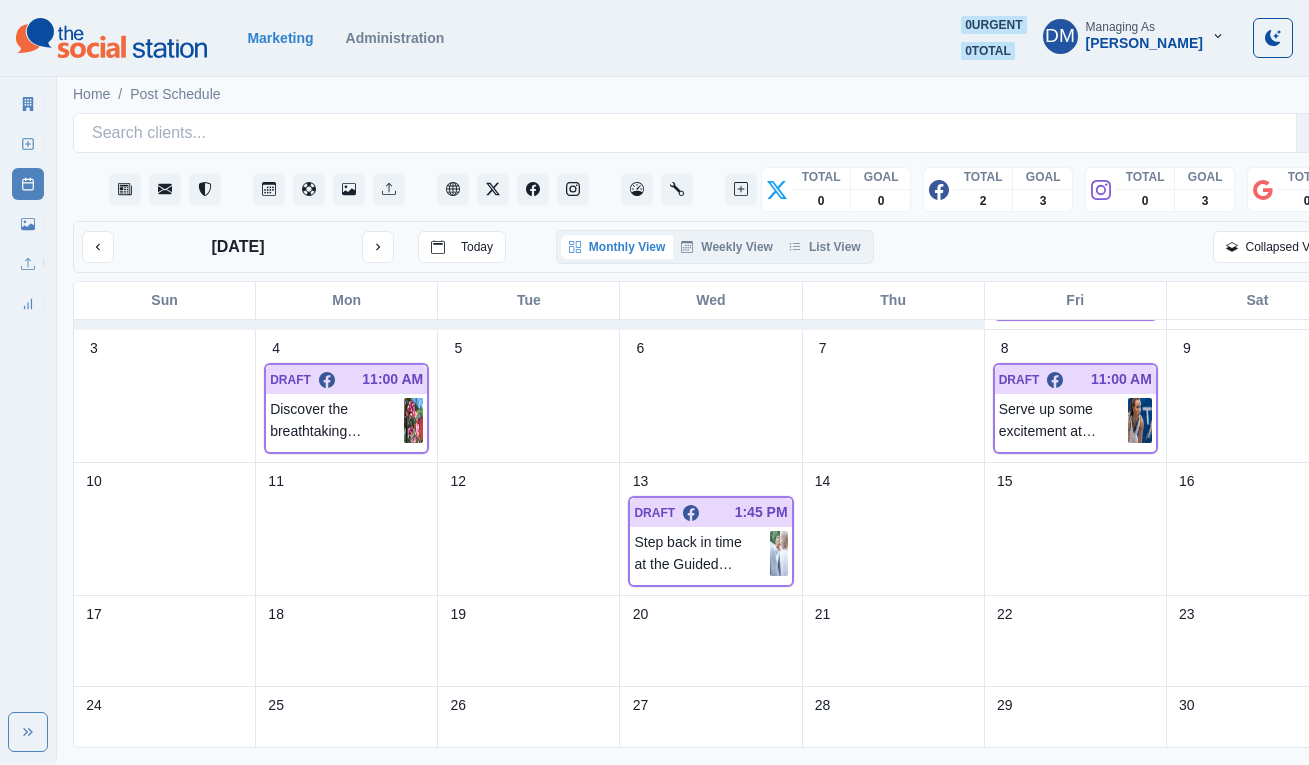 scroll, scrollTop: 229, scrollLeft: 0, axis: vertical 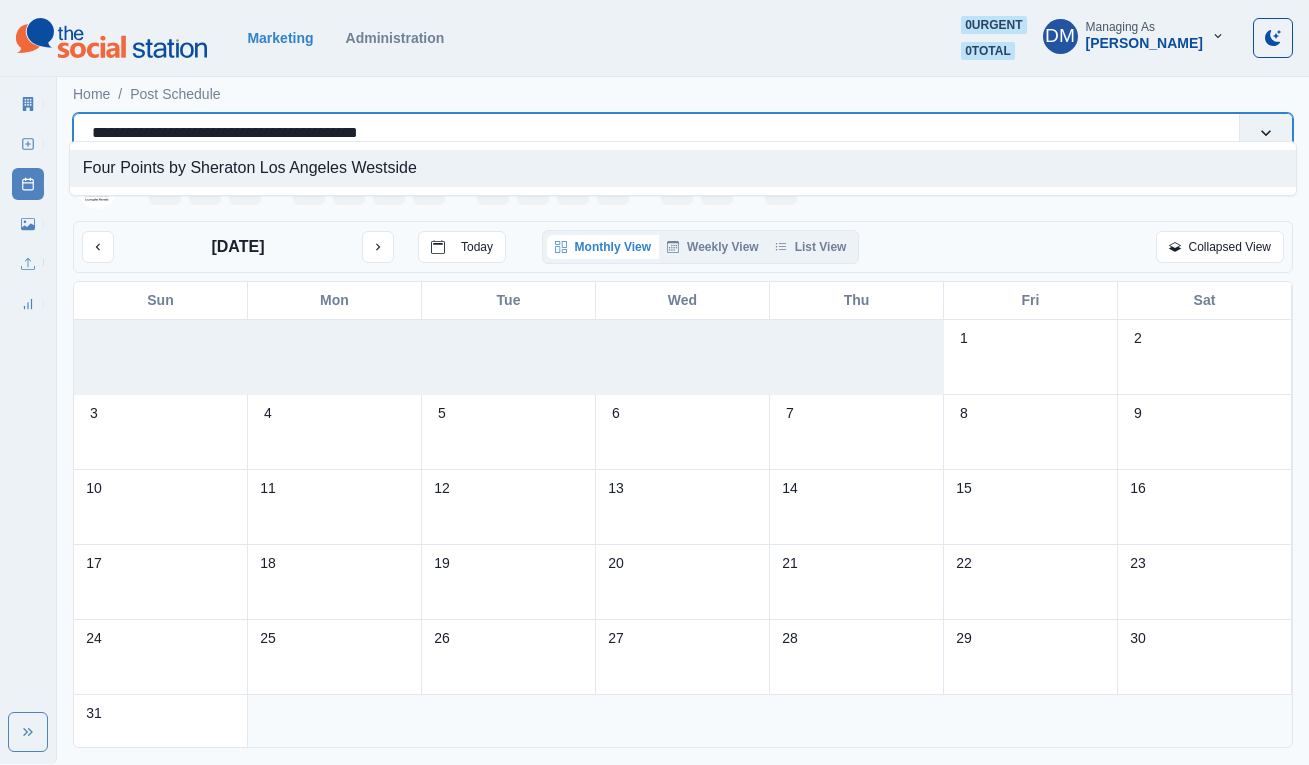 drag, startPoint x: 86, startPoint y: 119, endPoint x: 367, endPoint y: 113, distance: 281.06406 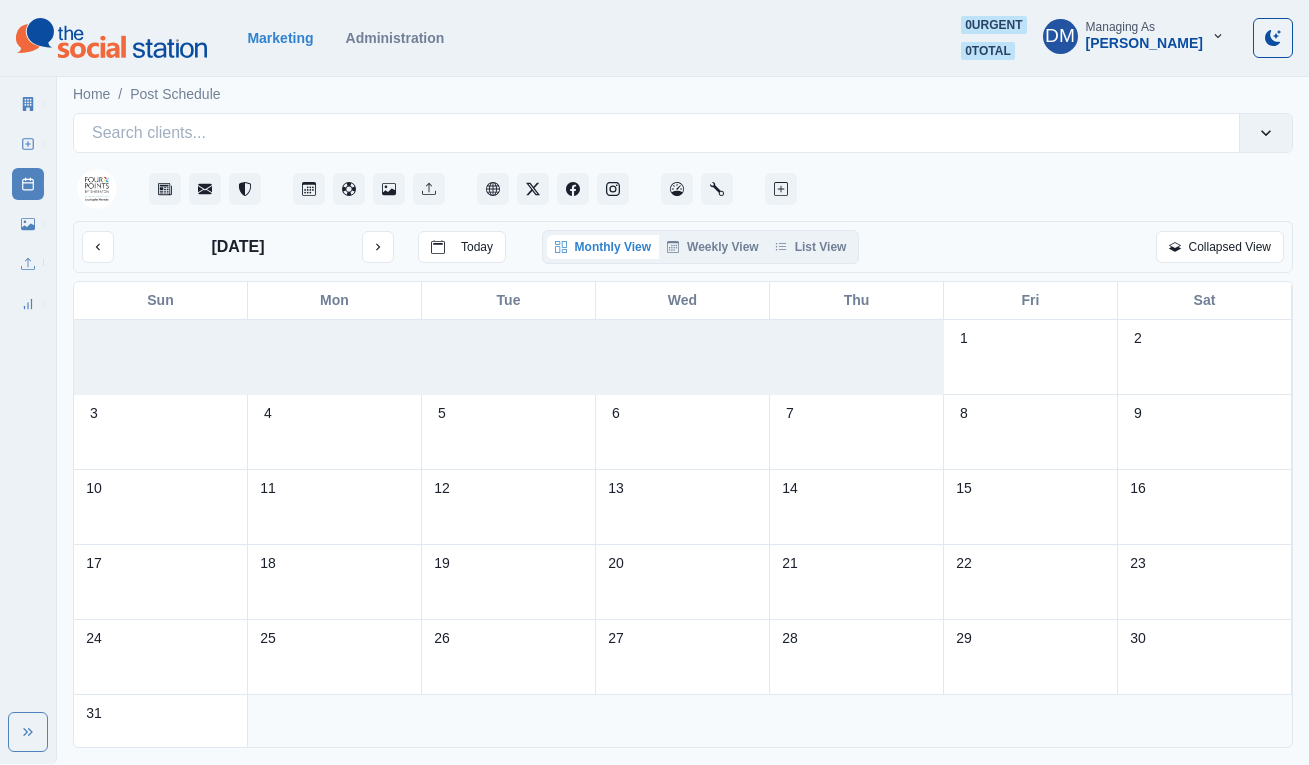 click on "13" at bounding box center [683, 507] 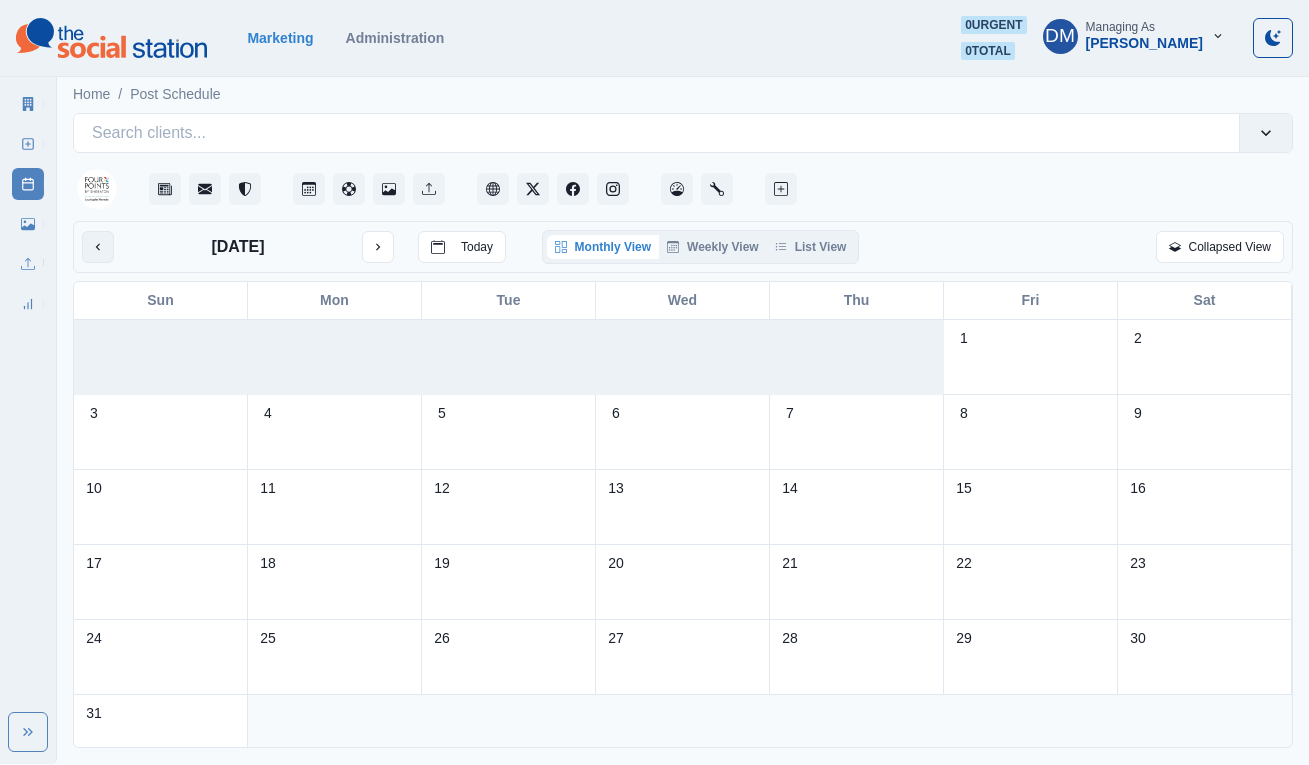 click 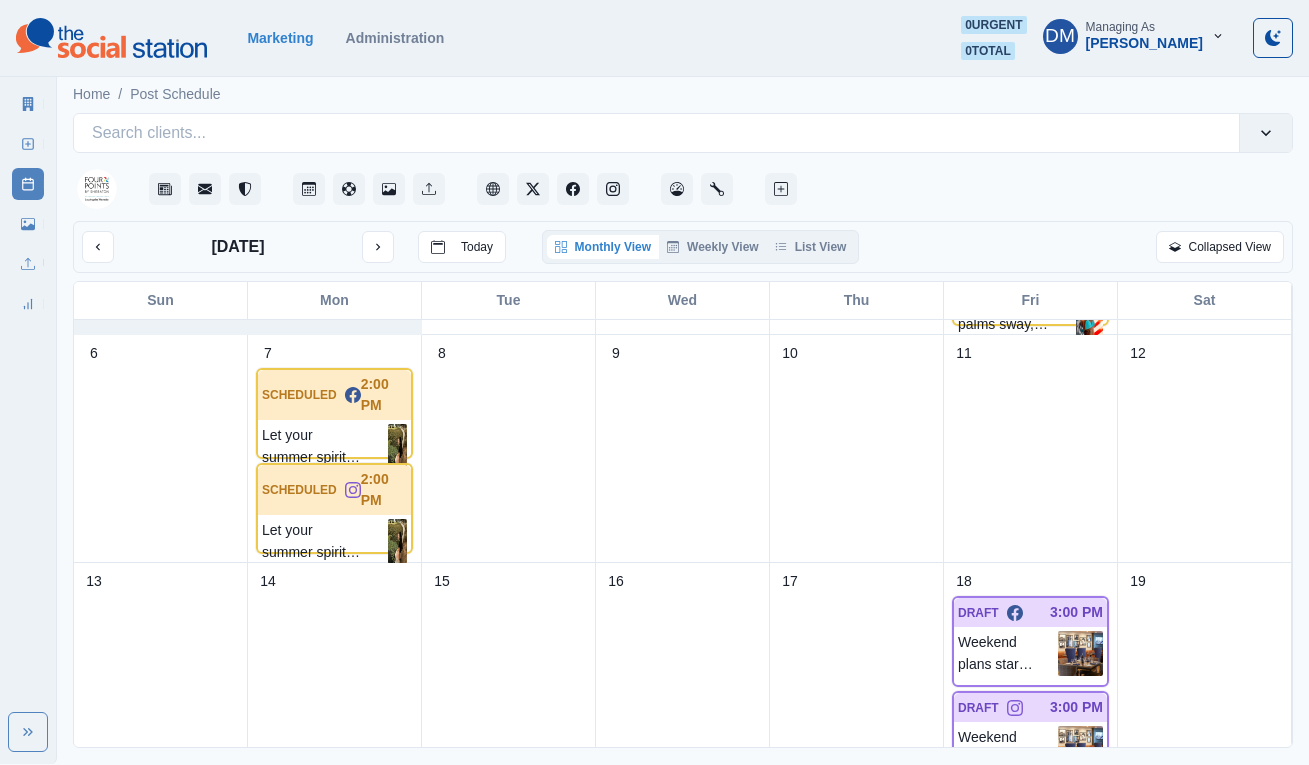 scroll, scrollTop: 672, scrollLeft: 0, axis: vertical 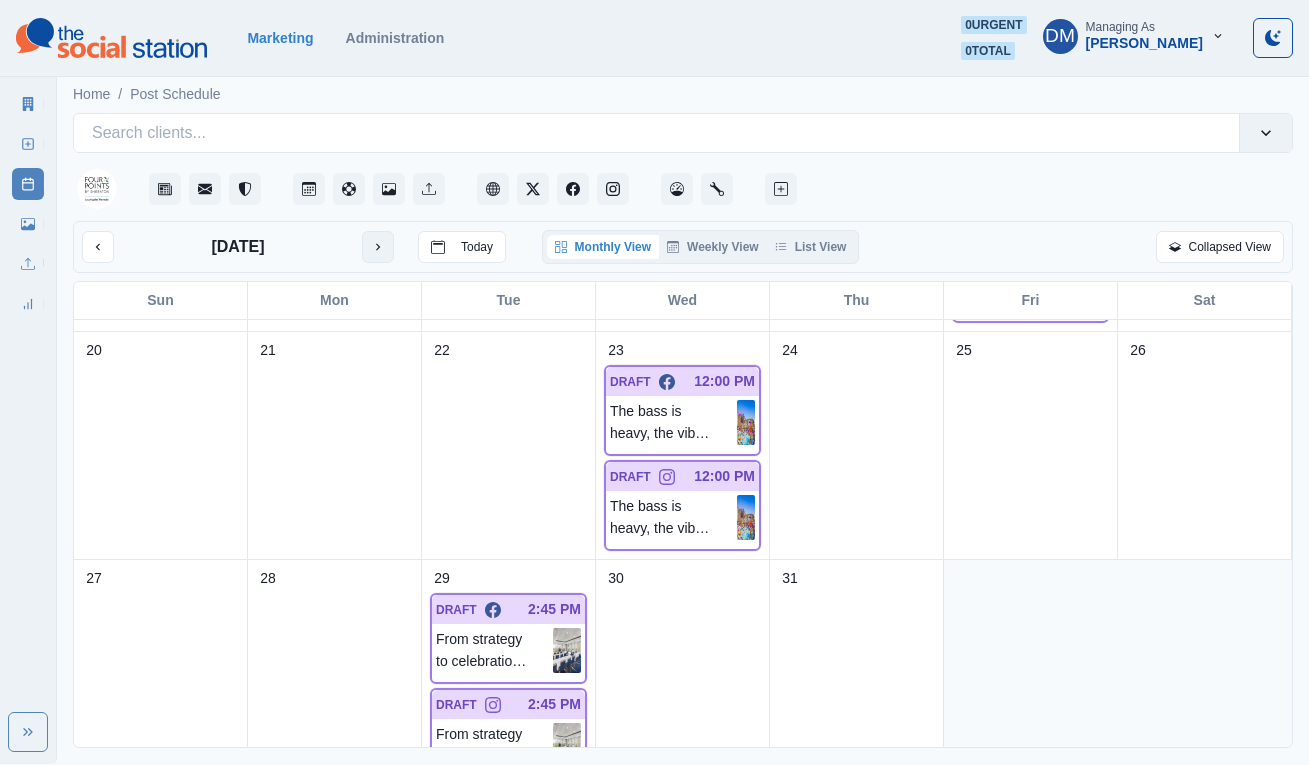 click 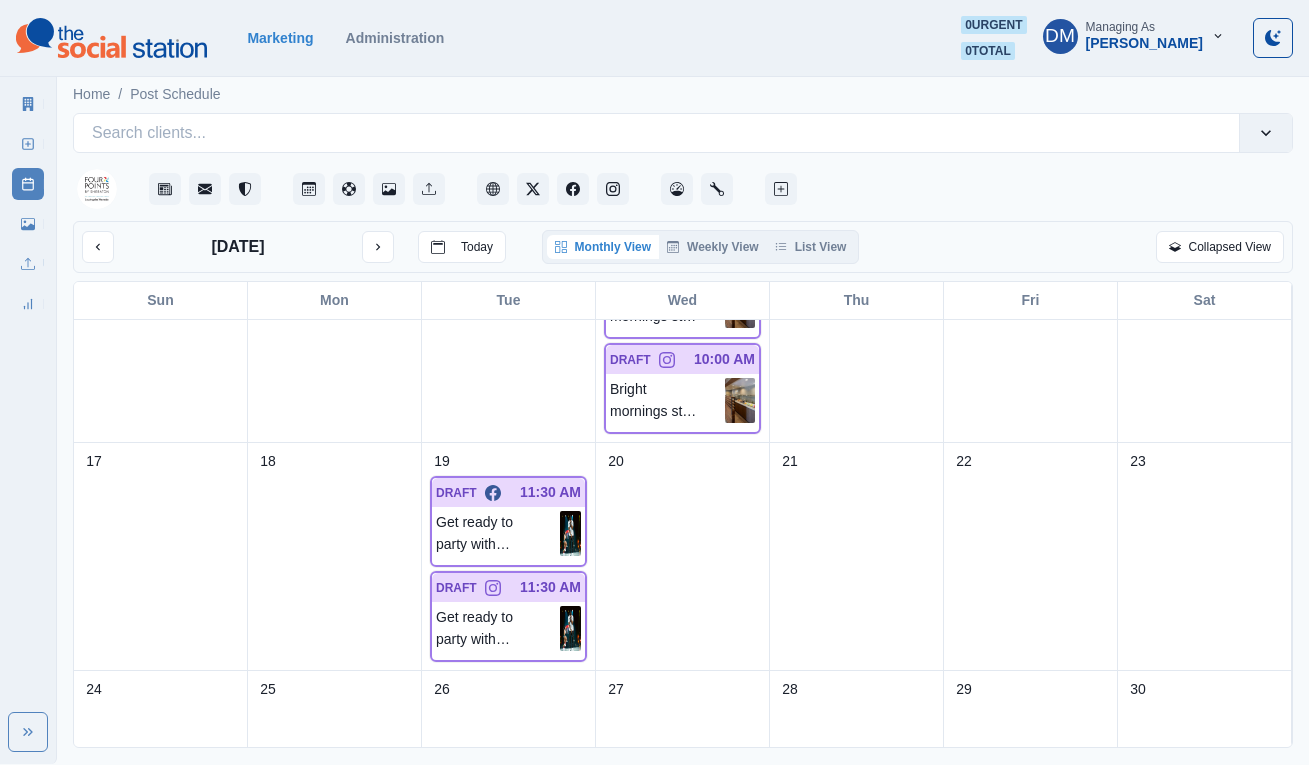 scroll, scrollTop: 477, scrollLeft: 0, axis: vertical 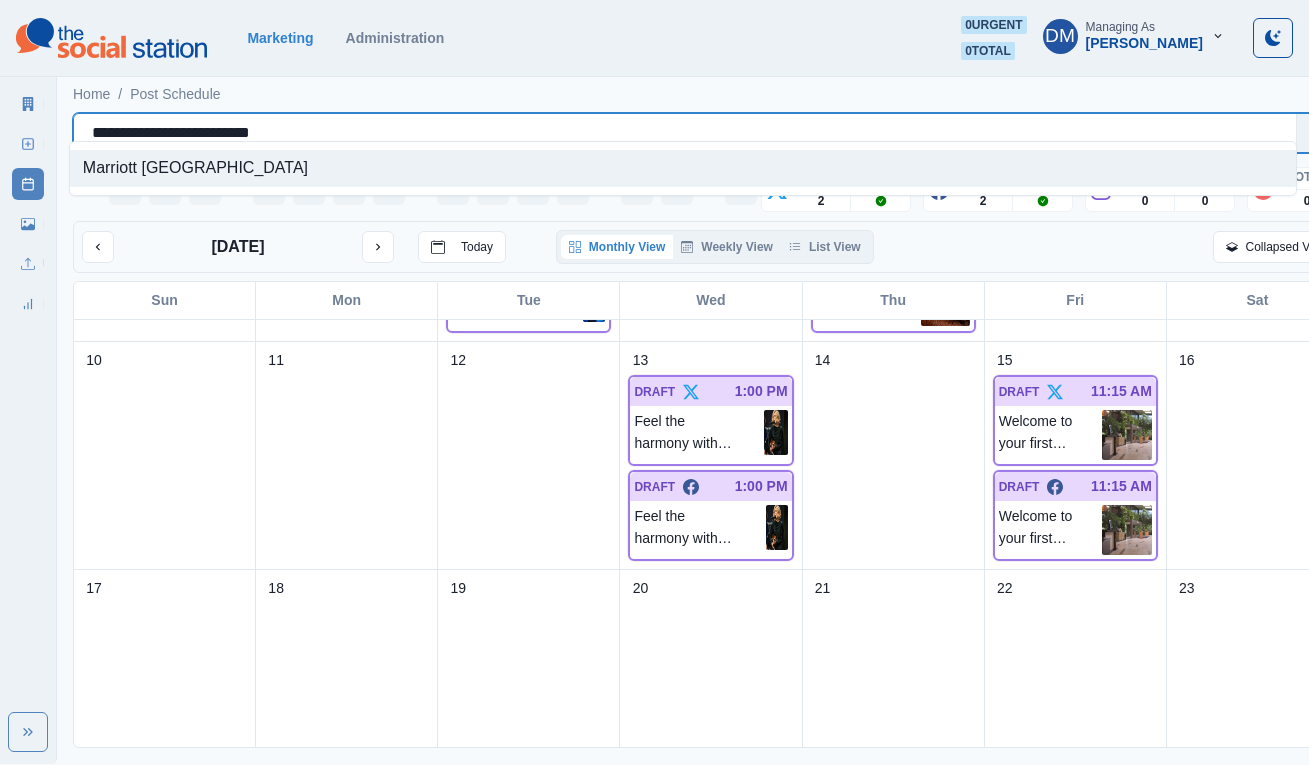 drag, startPoint x: 84, startPoint y: 118, endPoint x: 307, endPoint y: 115, distance: 223.02017 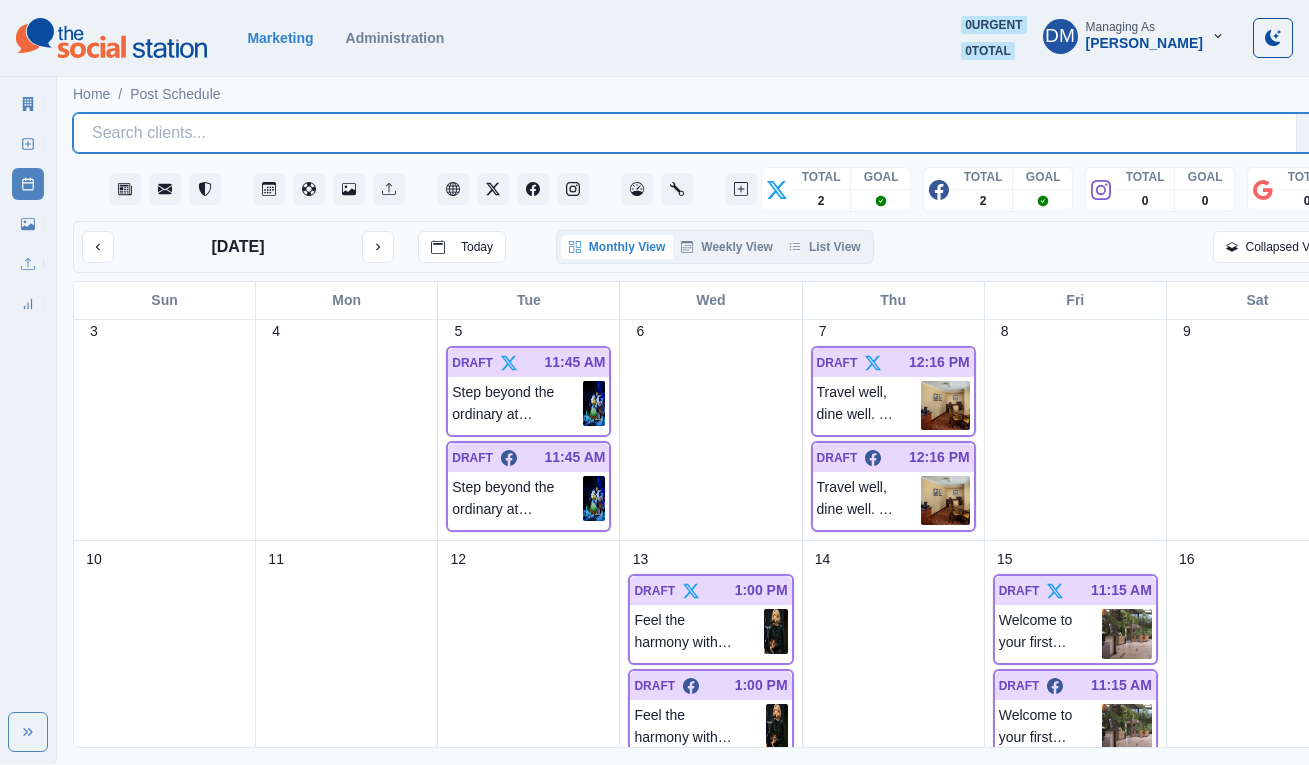 scroll, scrollTop: 234, scrollLeft: 0, axis: vertical 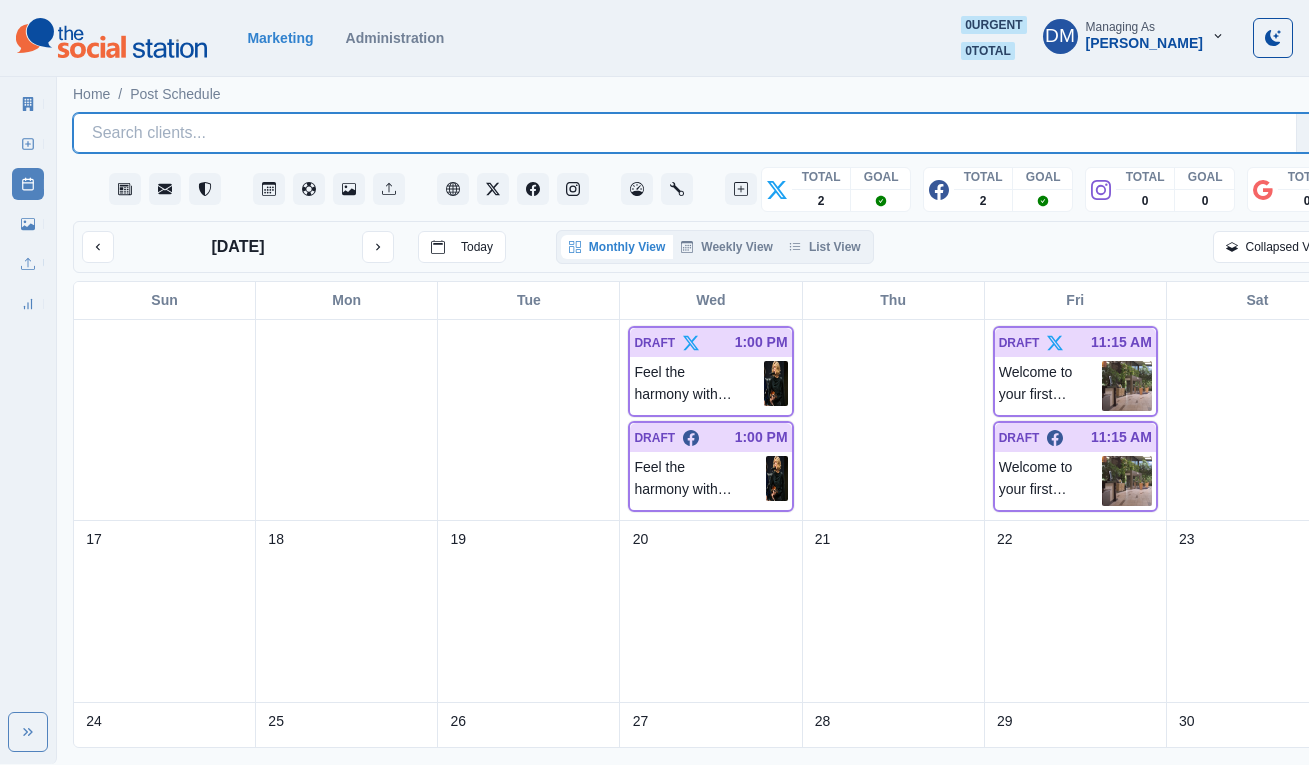 click on "19" at bounding box center (529, 612) 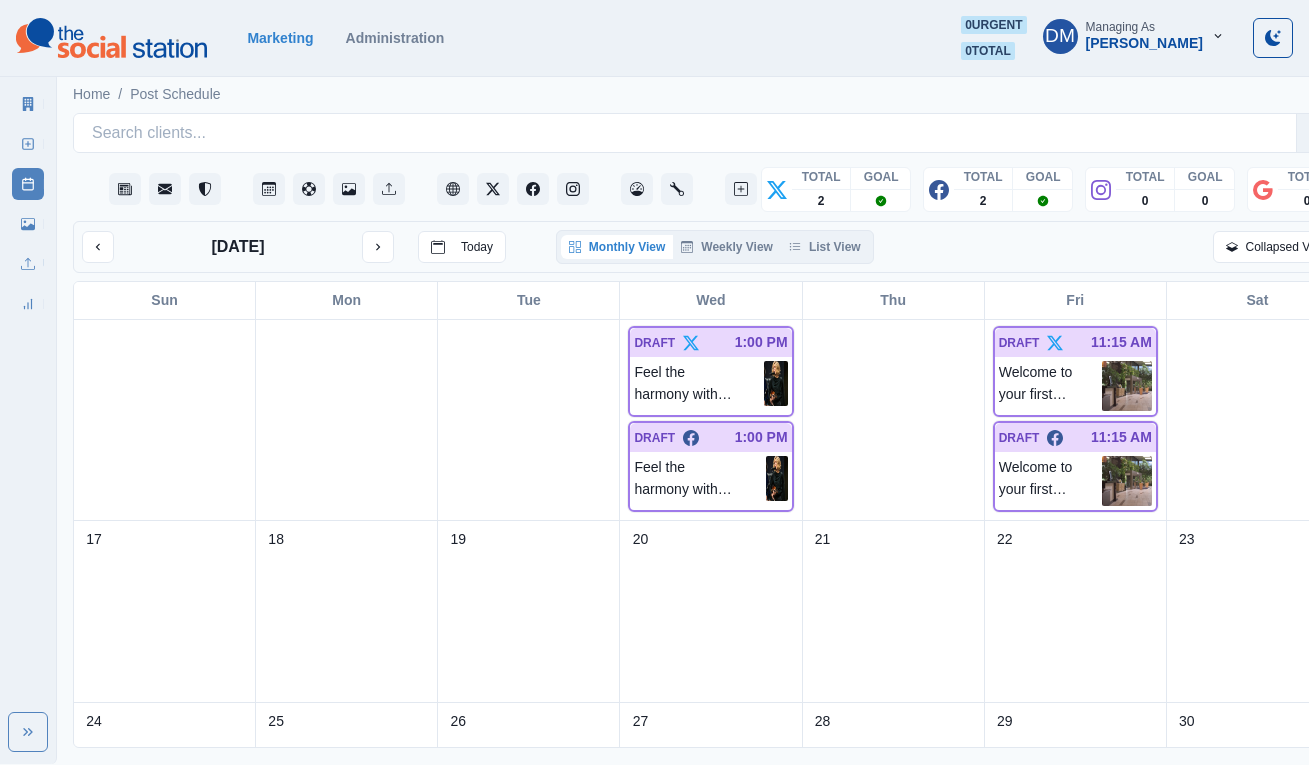 click on "21" at bounding box center [894, 612] 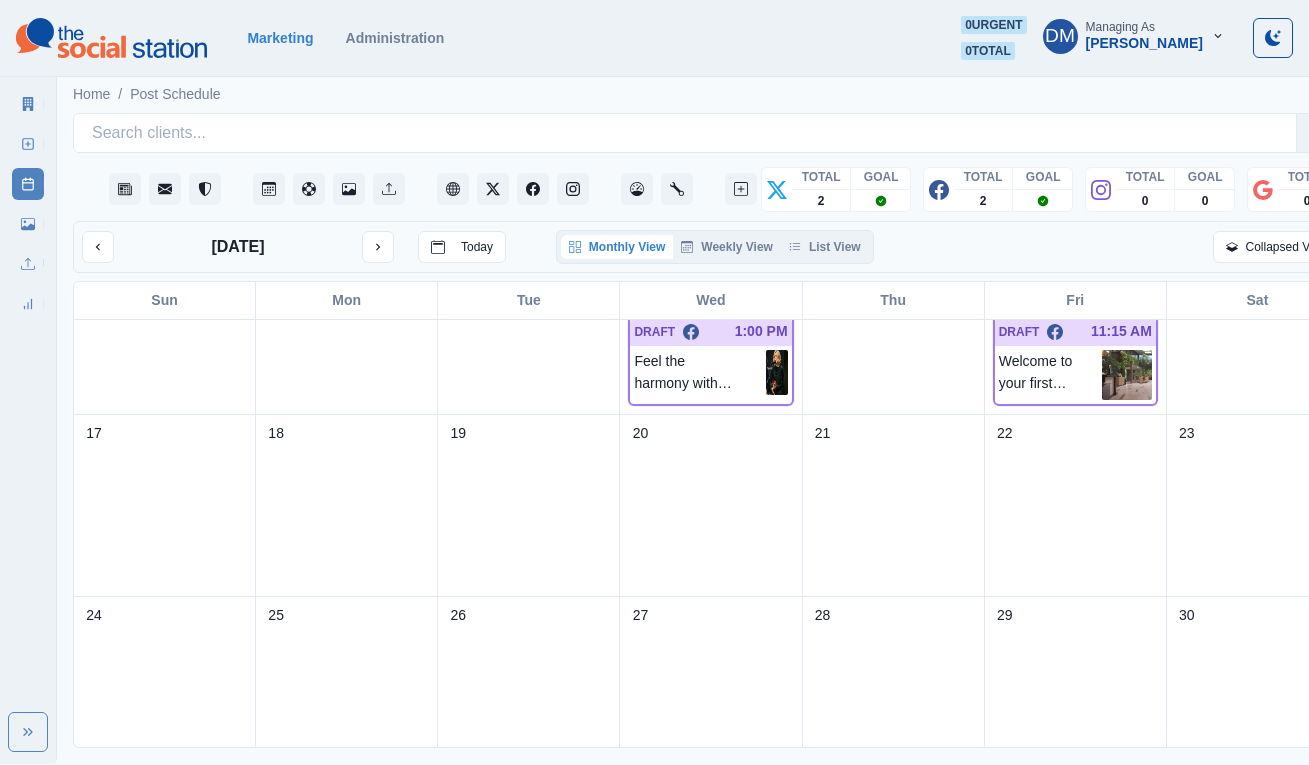scroll, scrollTop: 749, scrollLeft: 0, axis: vertical 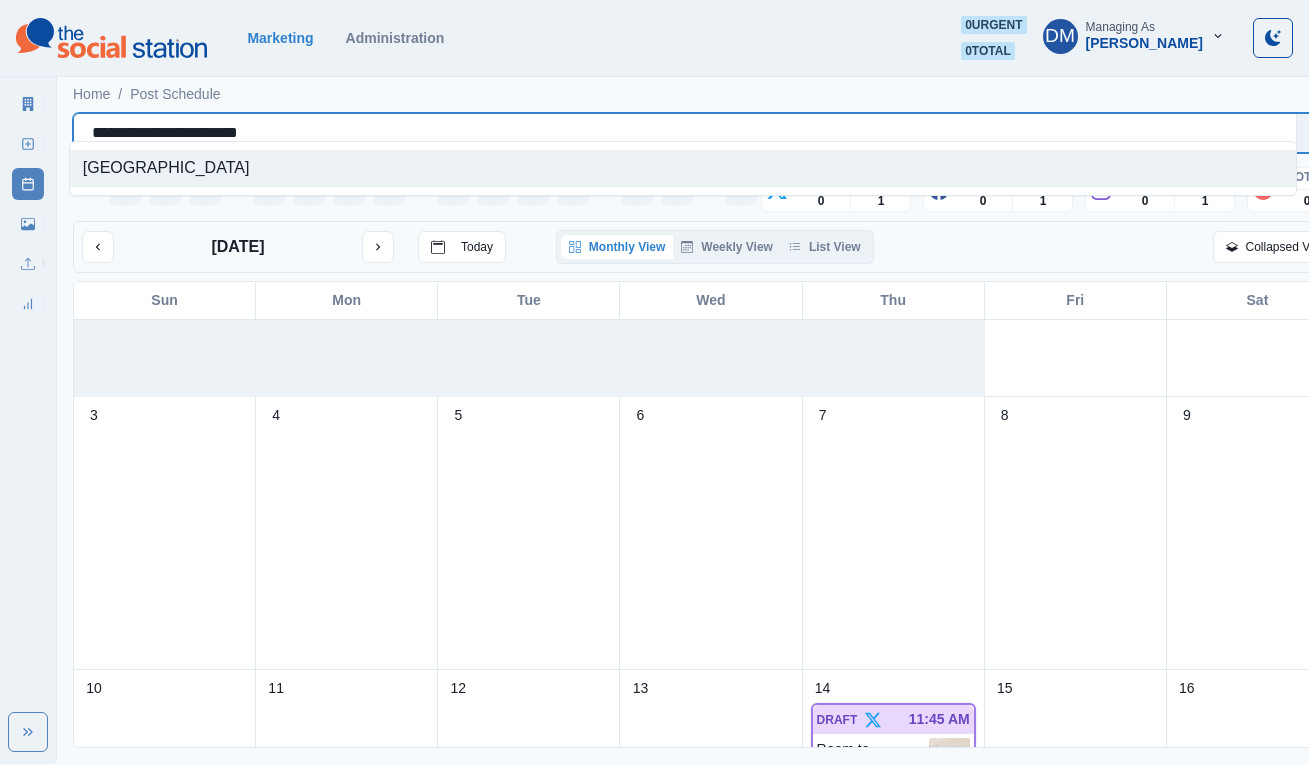 drag, startPoint x: 86, startPoint y: 118, endPoint x: 339, endPoint y: 116, distance: 253.0079 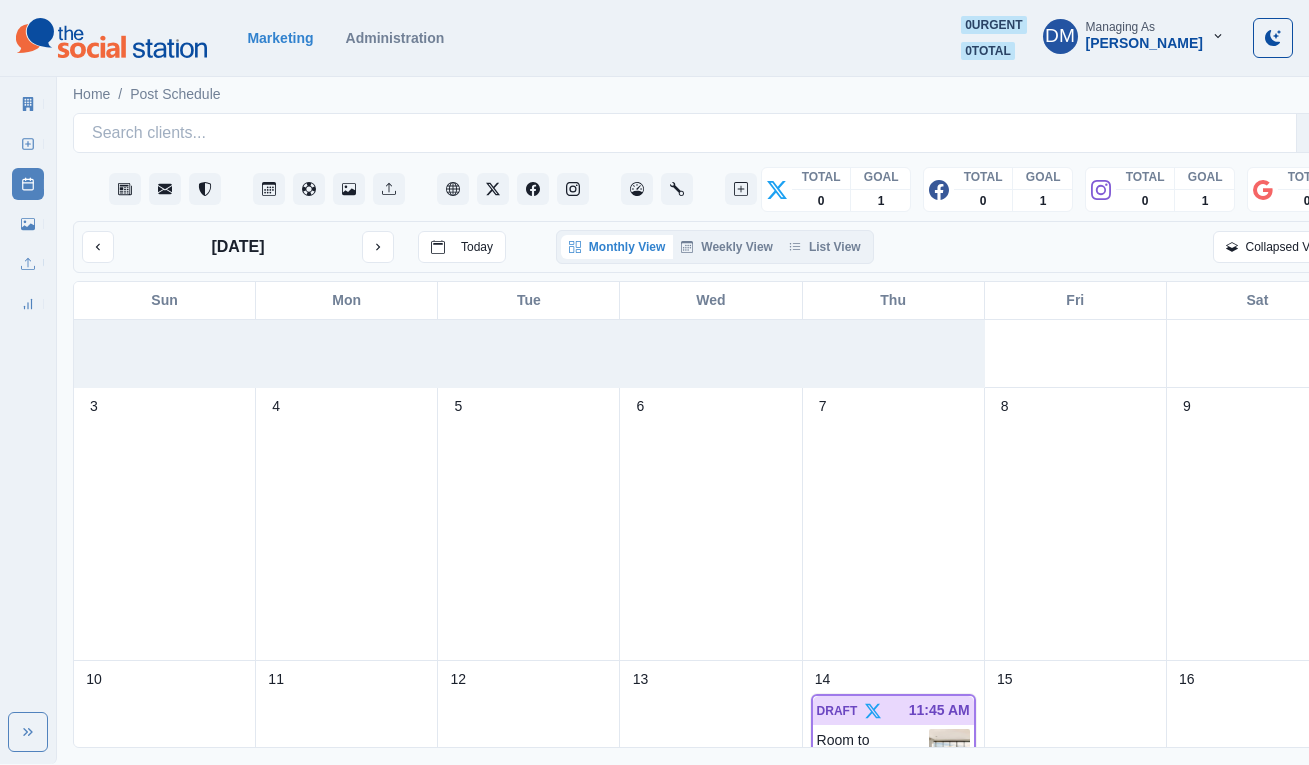 scroll, scrollTop: 199, scrollLeft: 0, axis: vertical 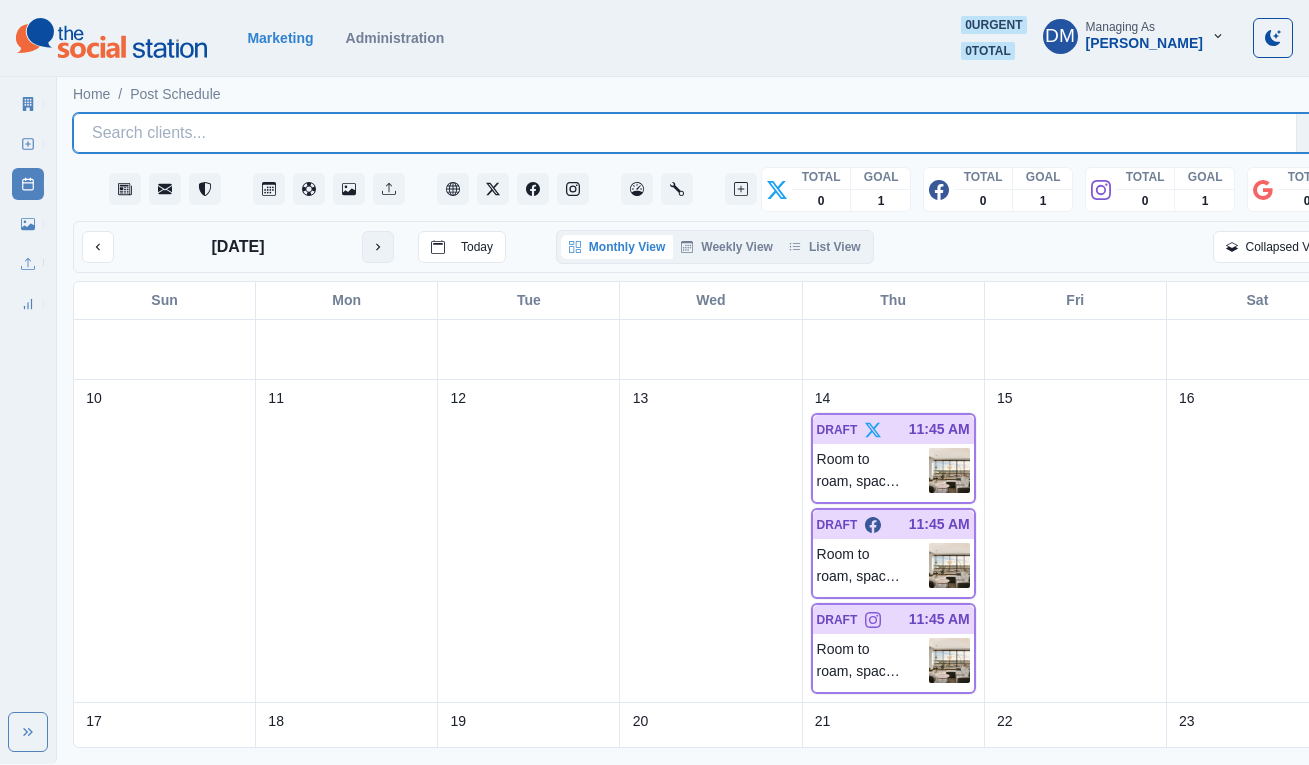 click at bounding box center [378, 247] 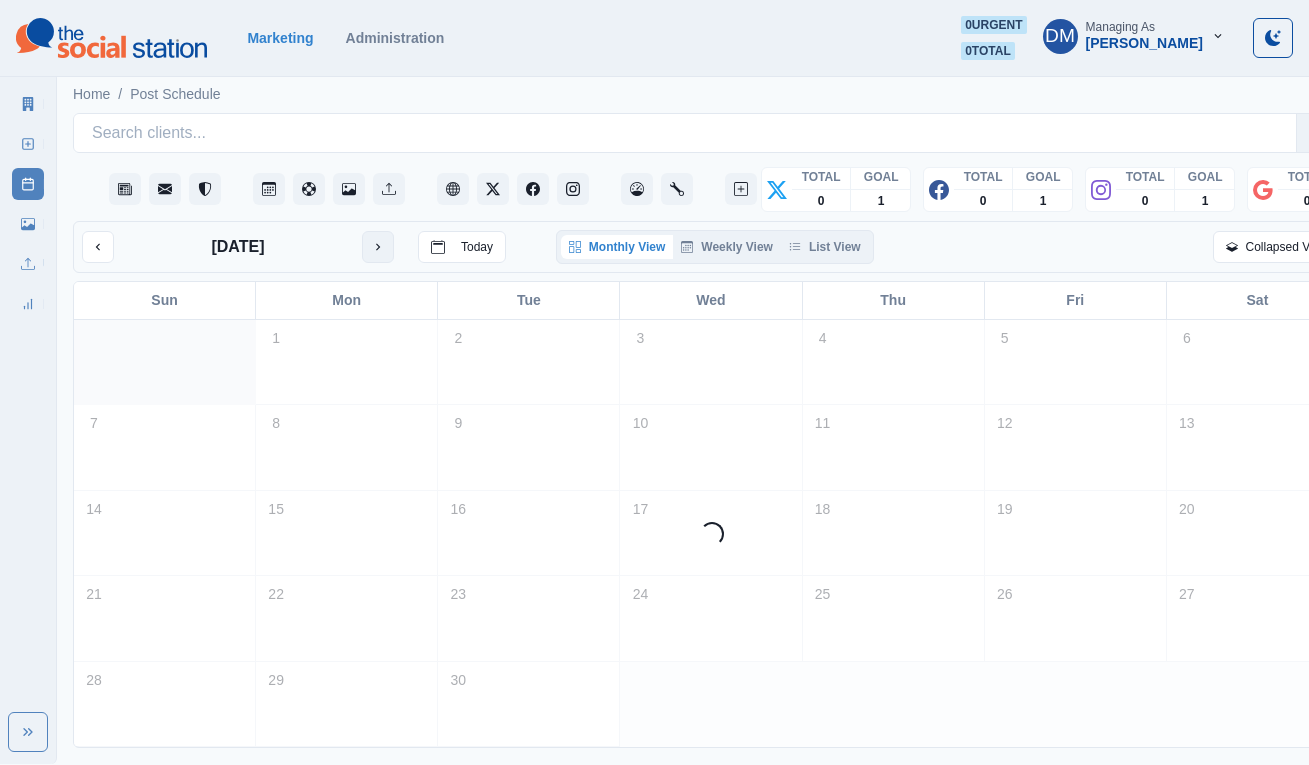 scroll, scrollTop: 0, scrollLeft: 0, axis: both 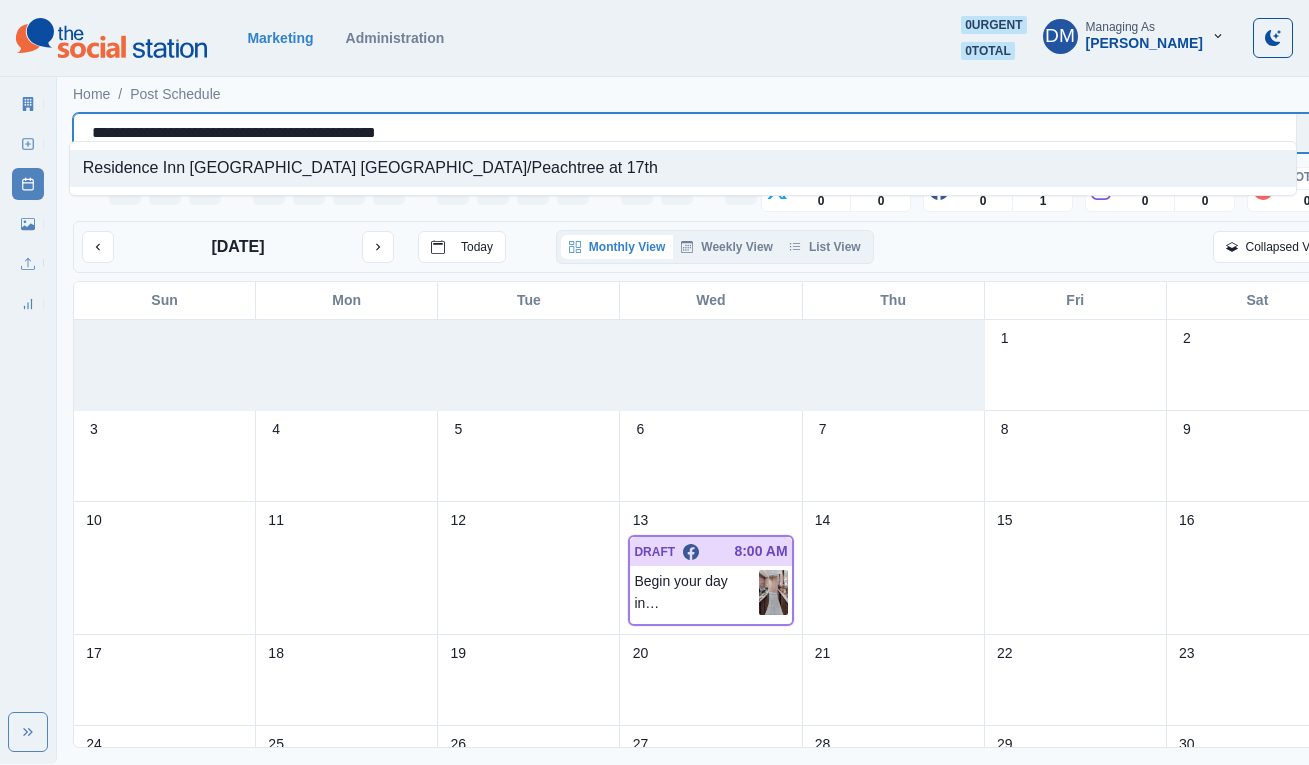 drag, startPoint x: 84, startPoint y: 122, endPoint x: 396, endPoint y: 116, distance: 312.05768 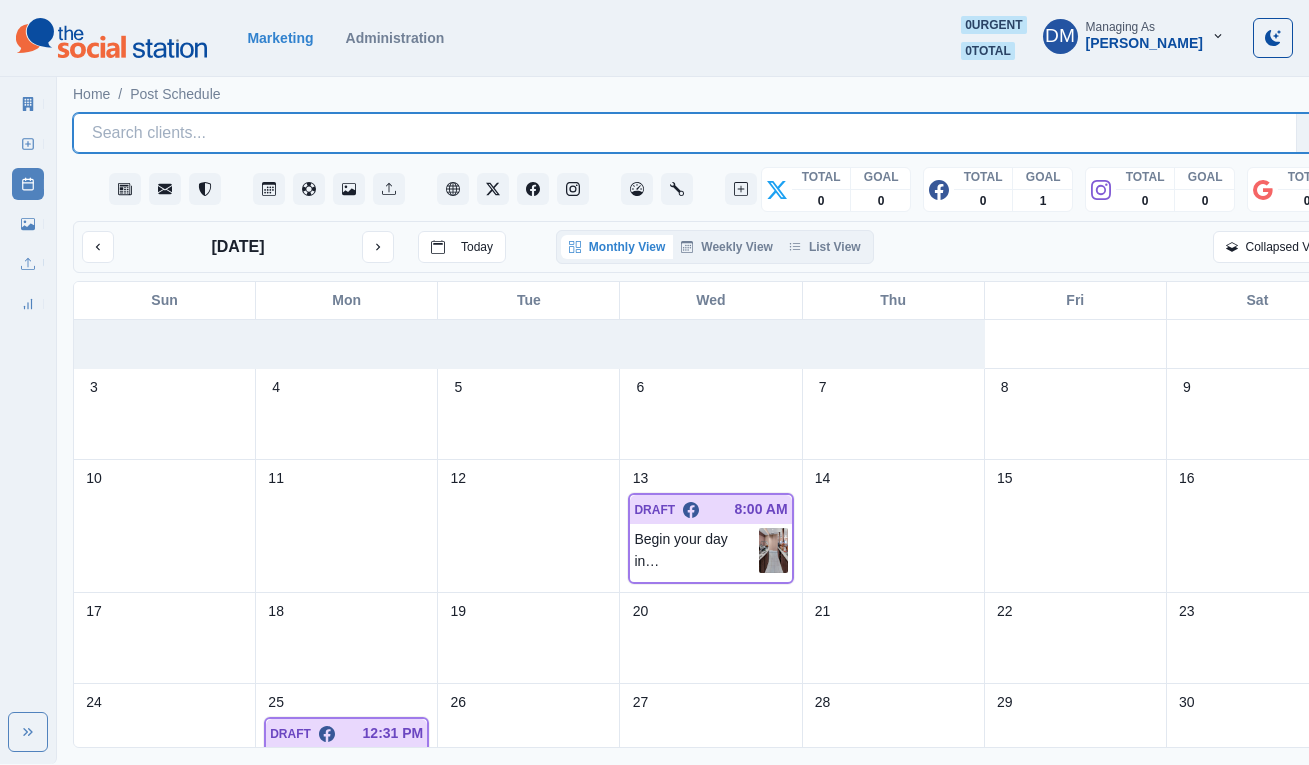 scroll, scrollTop: 0, scrollLeft: 0, axis: both 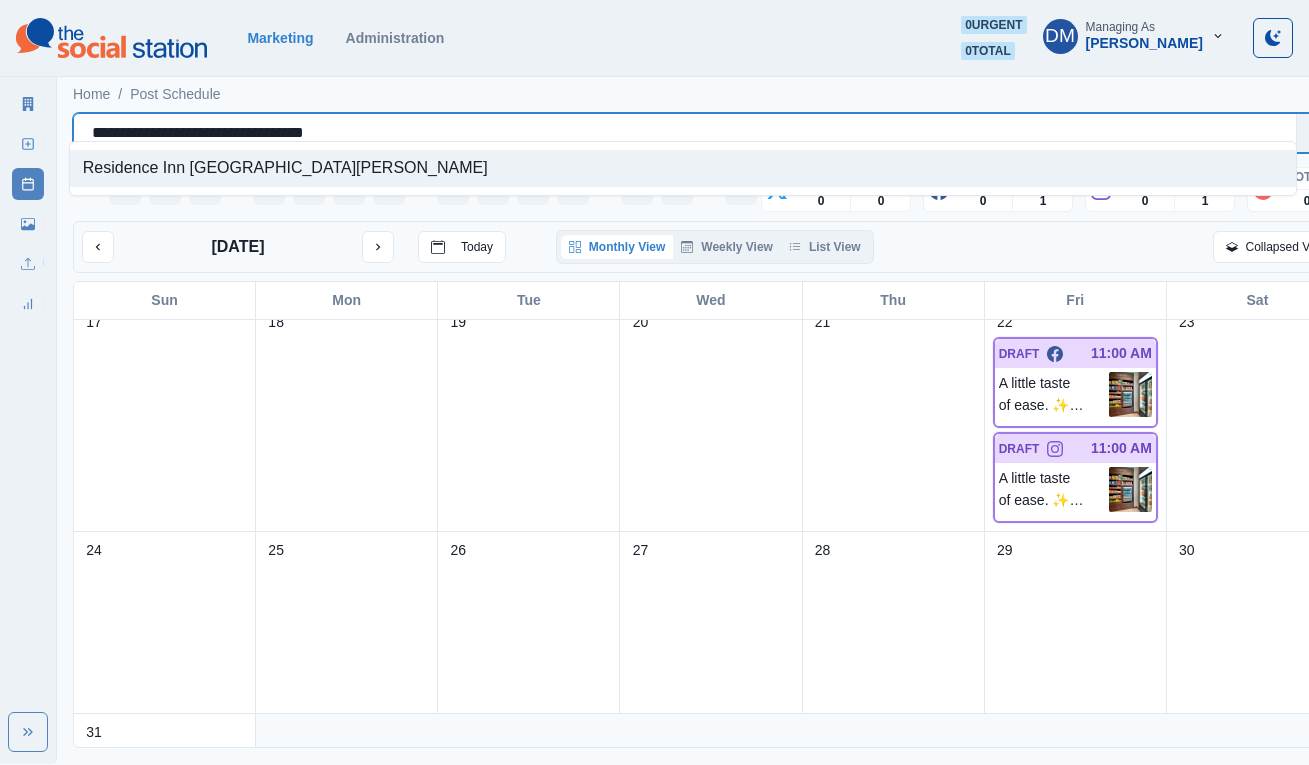 drag, startPoint x: 86, startPoint y: 121, endPoint x: 451, endPoint y: 120, distance: 365.00137 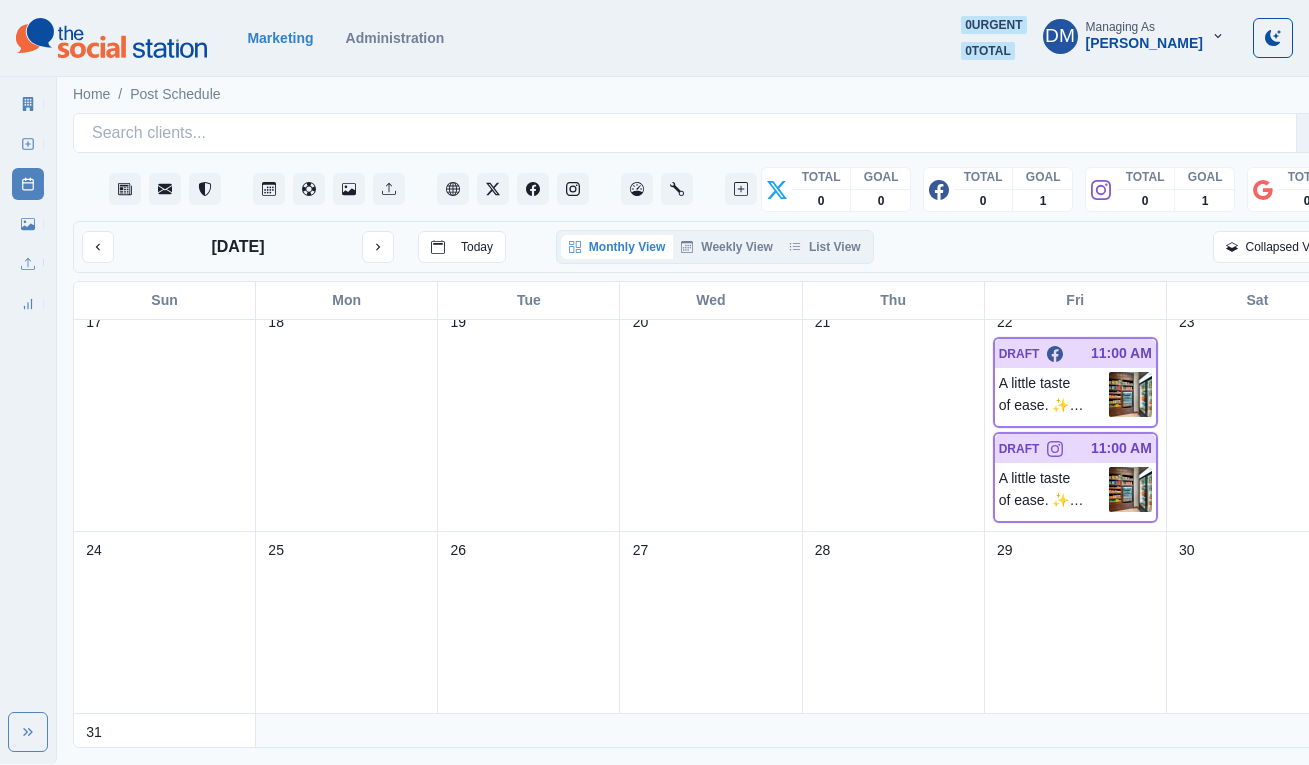 scroll, scrollTop: 121, scrollLeft: 0, axis: vertical 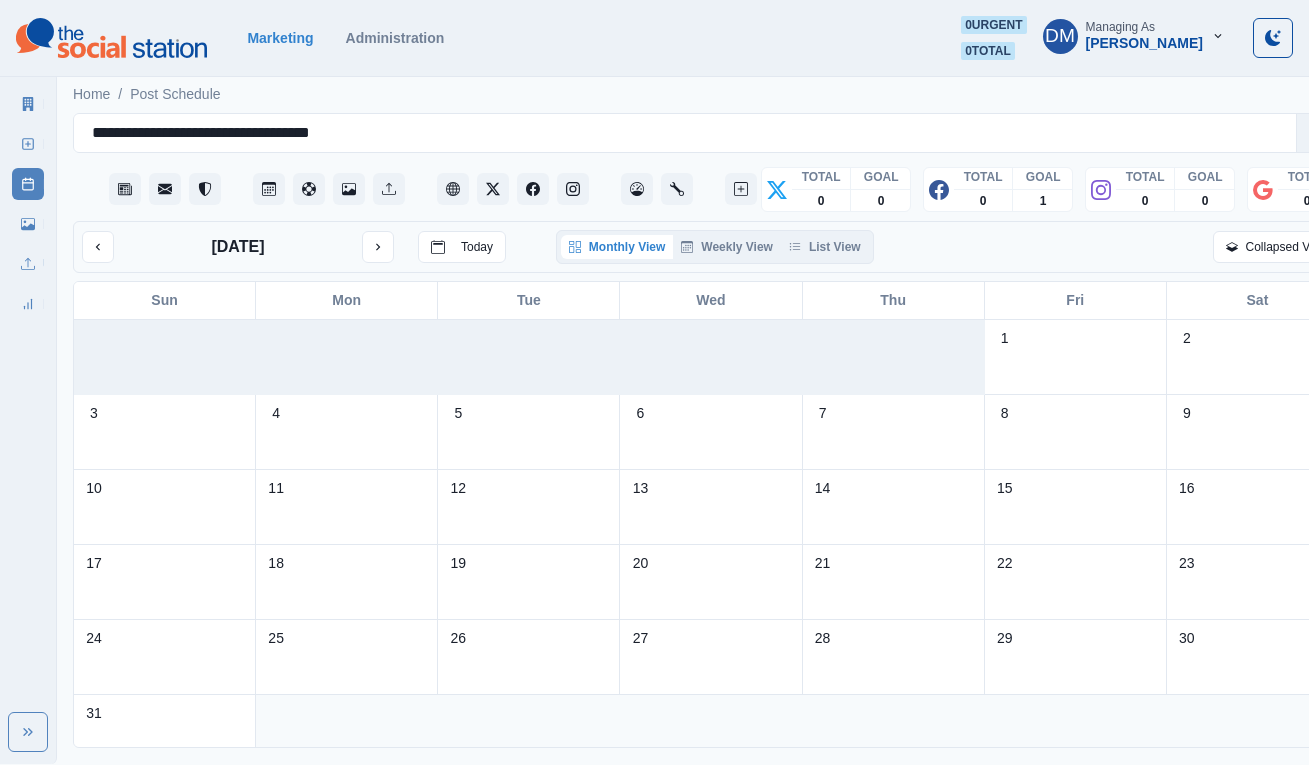click on "August 2025 Today" at bounding box center (294, 247) 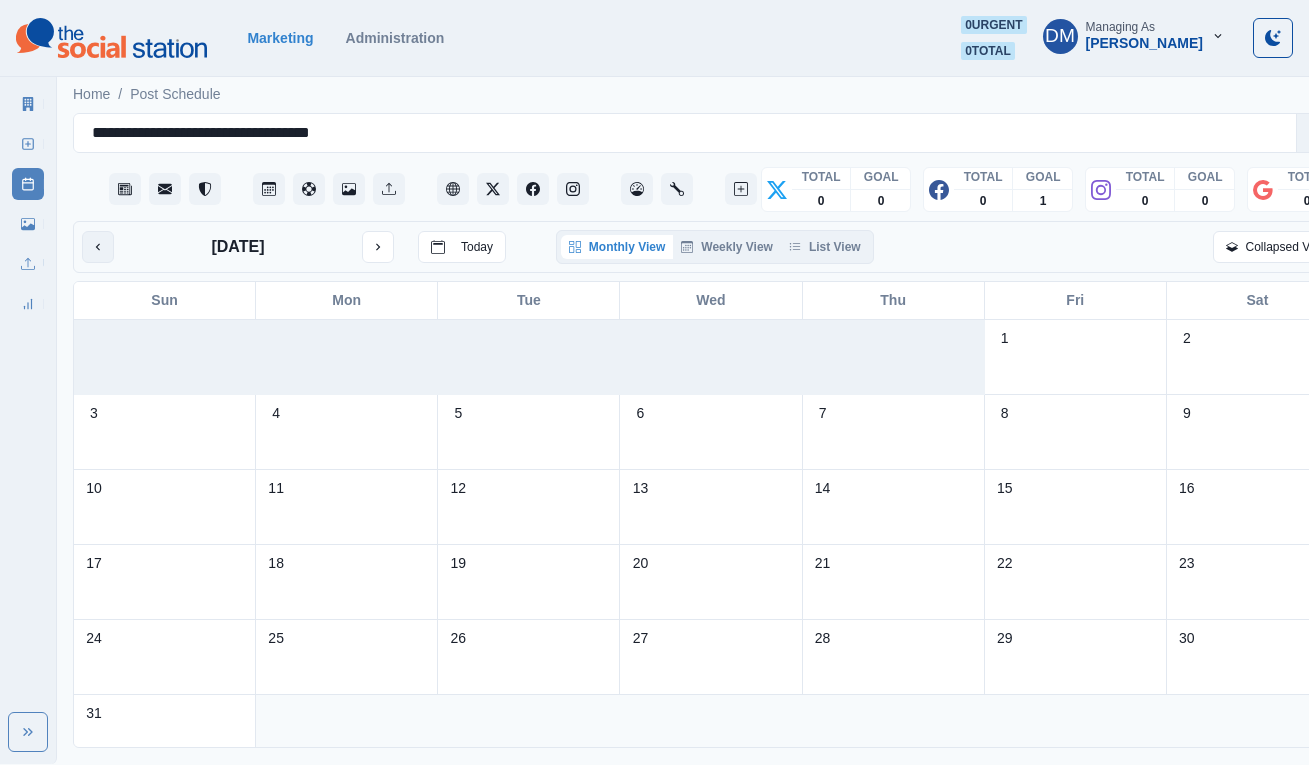 click at bounding box center (98, 247) 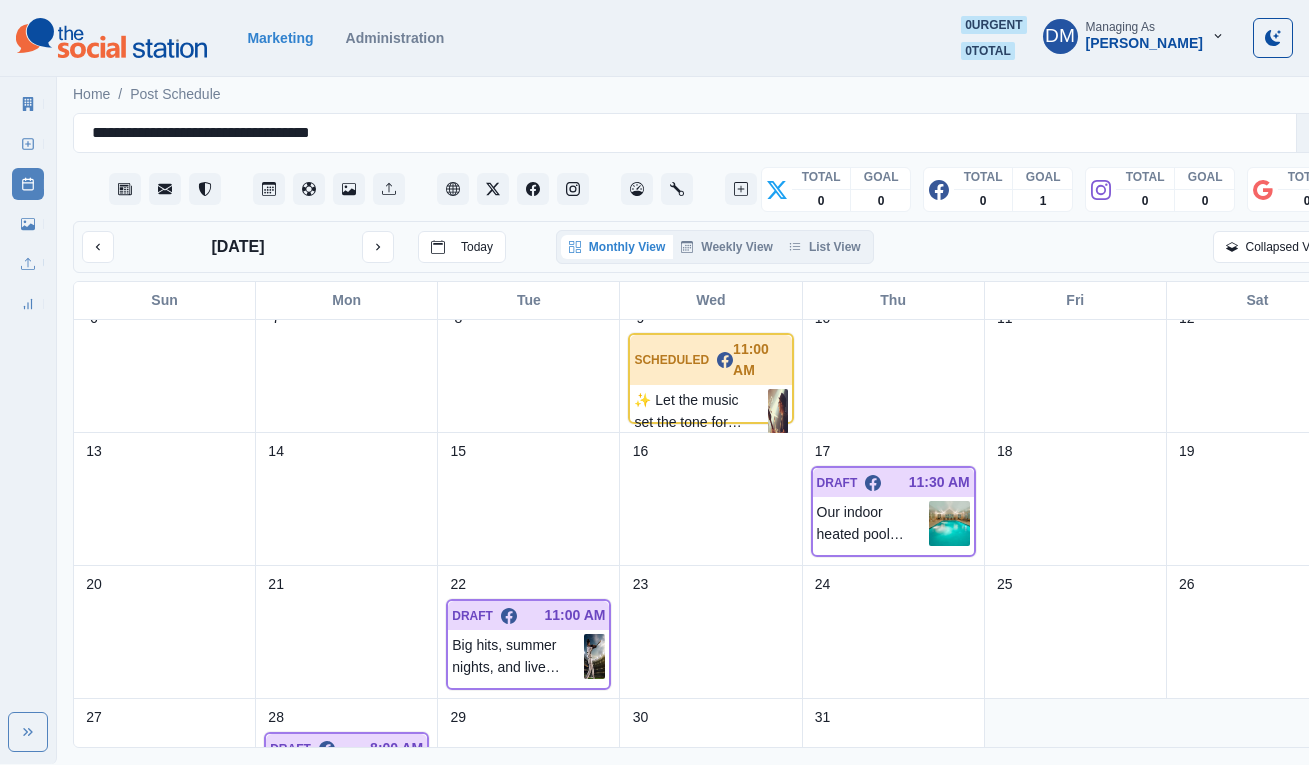 scroll, scrollTop: 202, scrollLeft: 0, axis: vertical 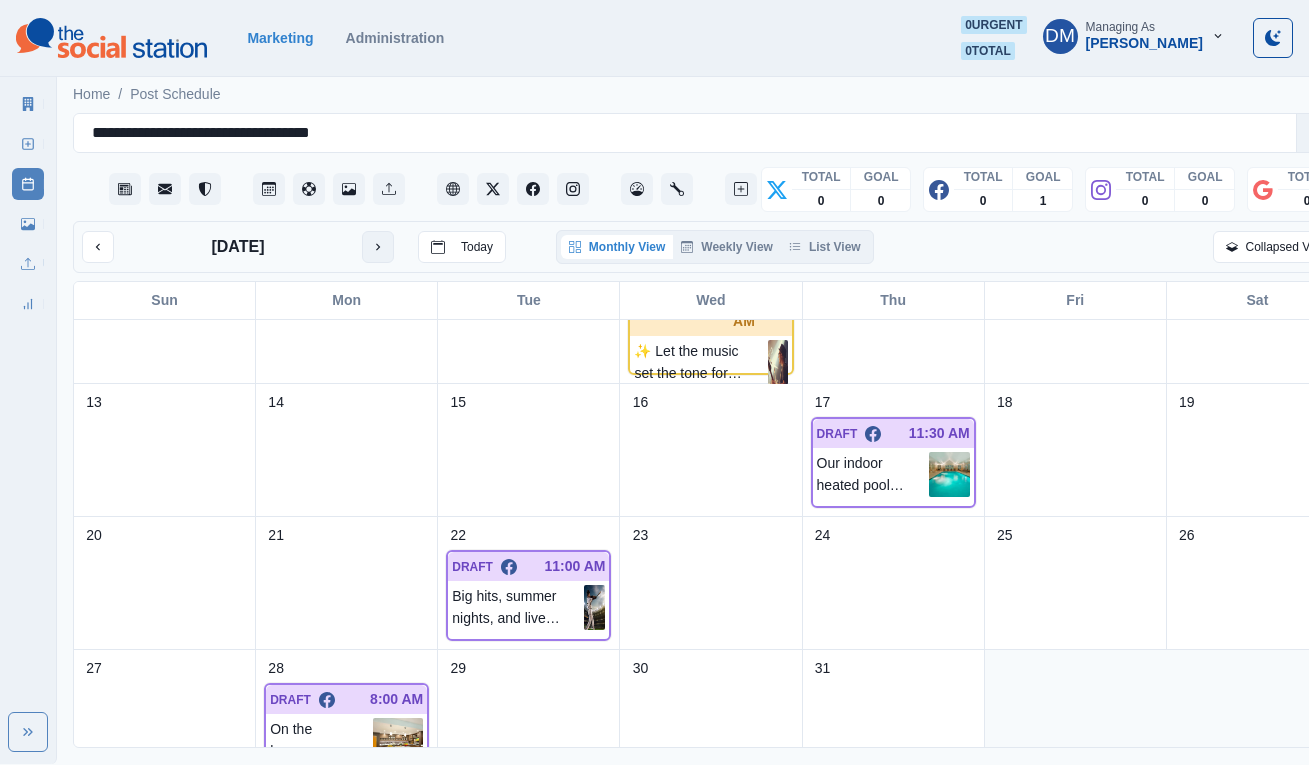 click 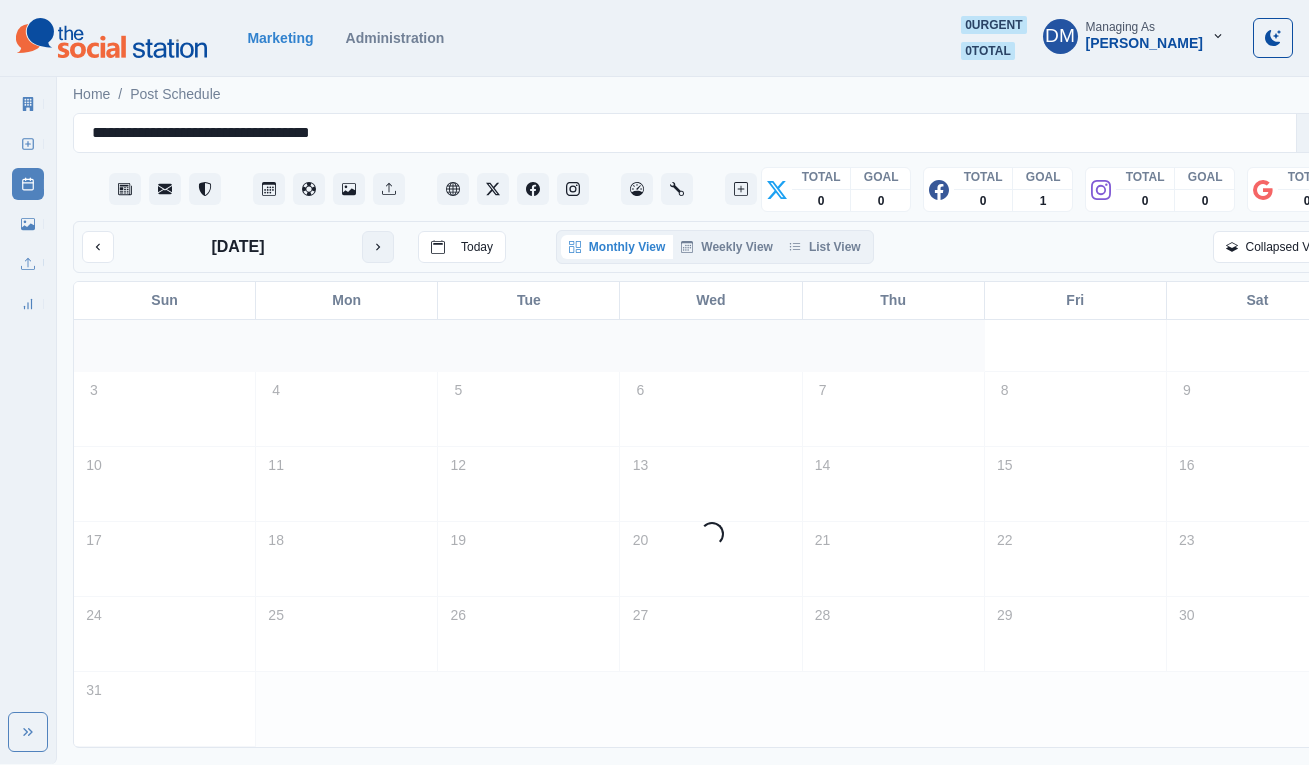 scroll, scrollTop: 38, scrollLeft: 0, axis: vertical 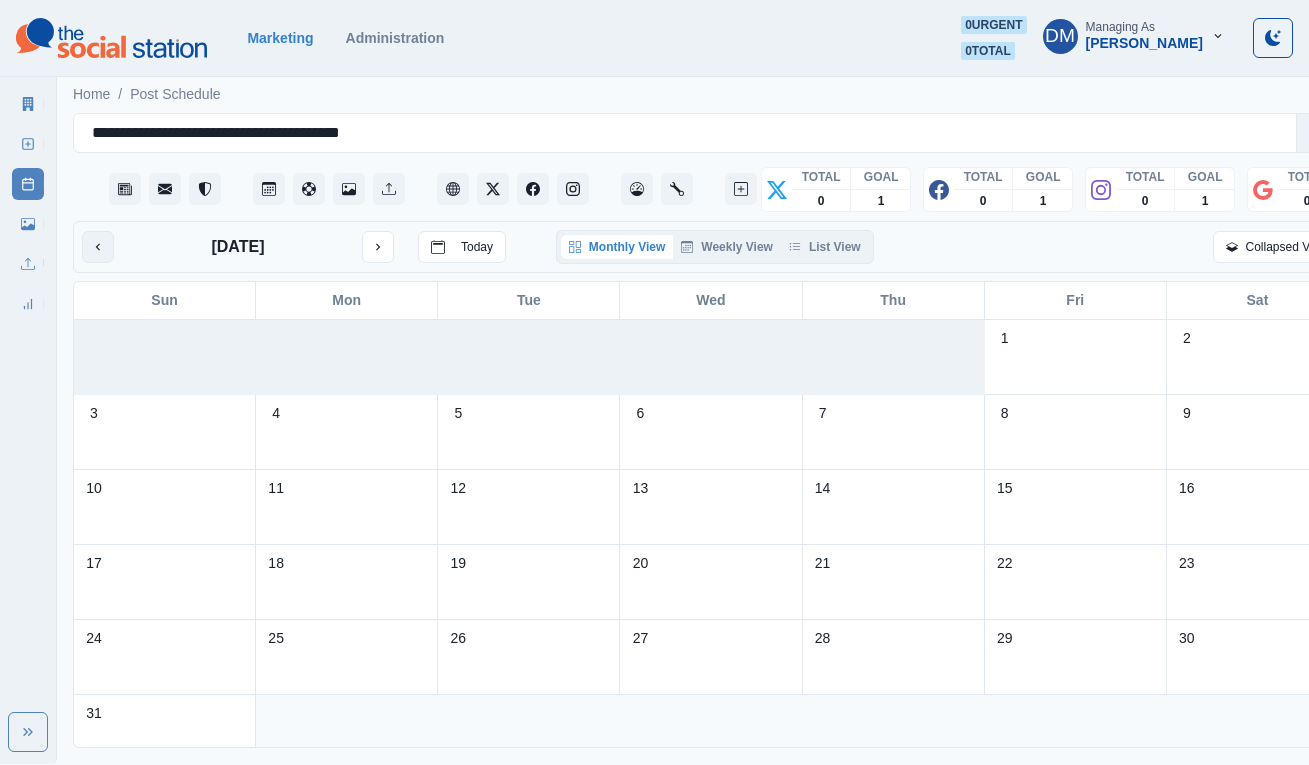 click 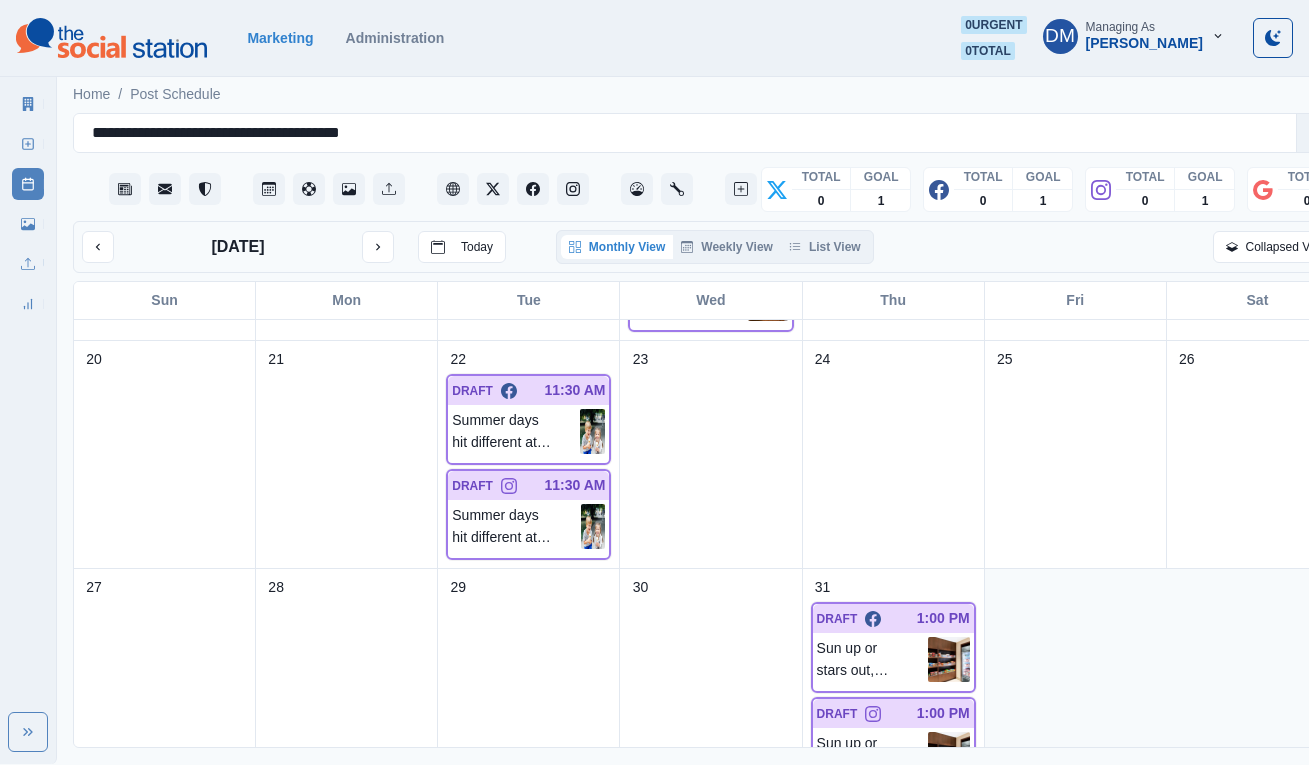 scroll, scrollTop: 672, scrollLeft: 0, axis: vertical 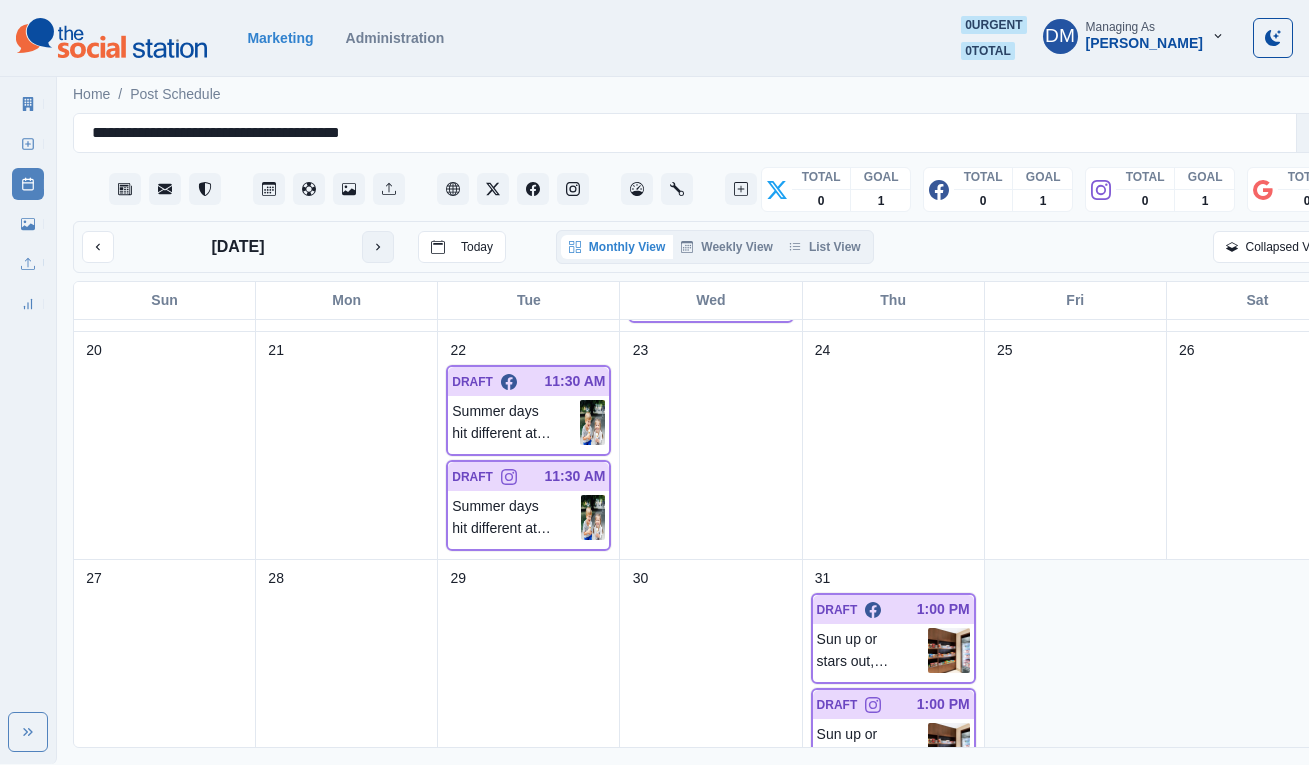 click at bounding box center [378, 247] 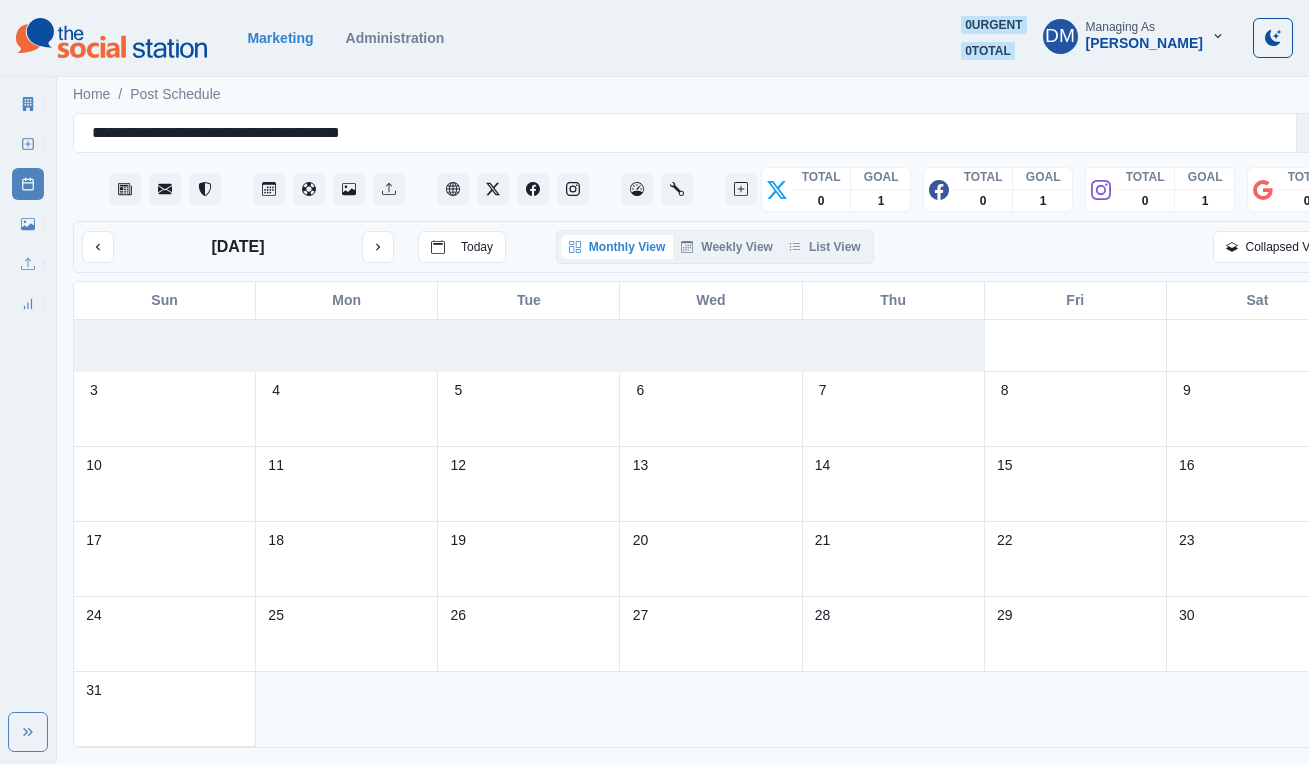 click on "19" at bounding box center (529, 559) 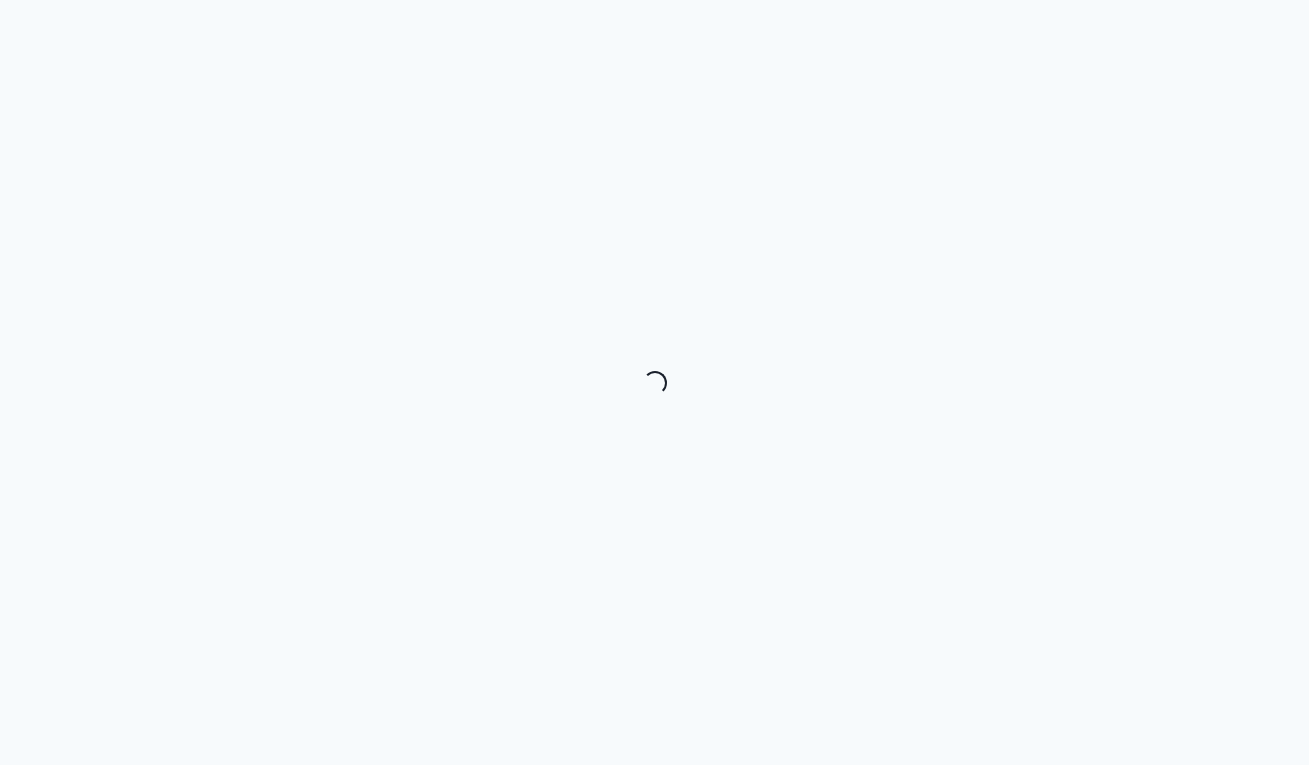 scroll, scrollTop: 0, scrollLeft: 0, axis: both 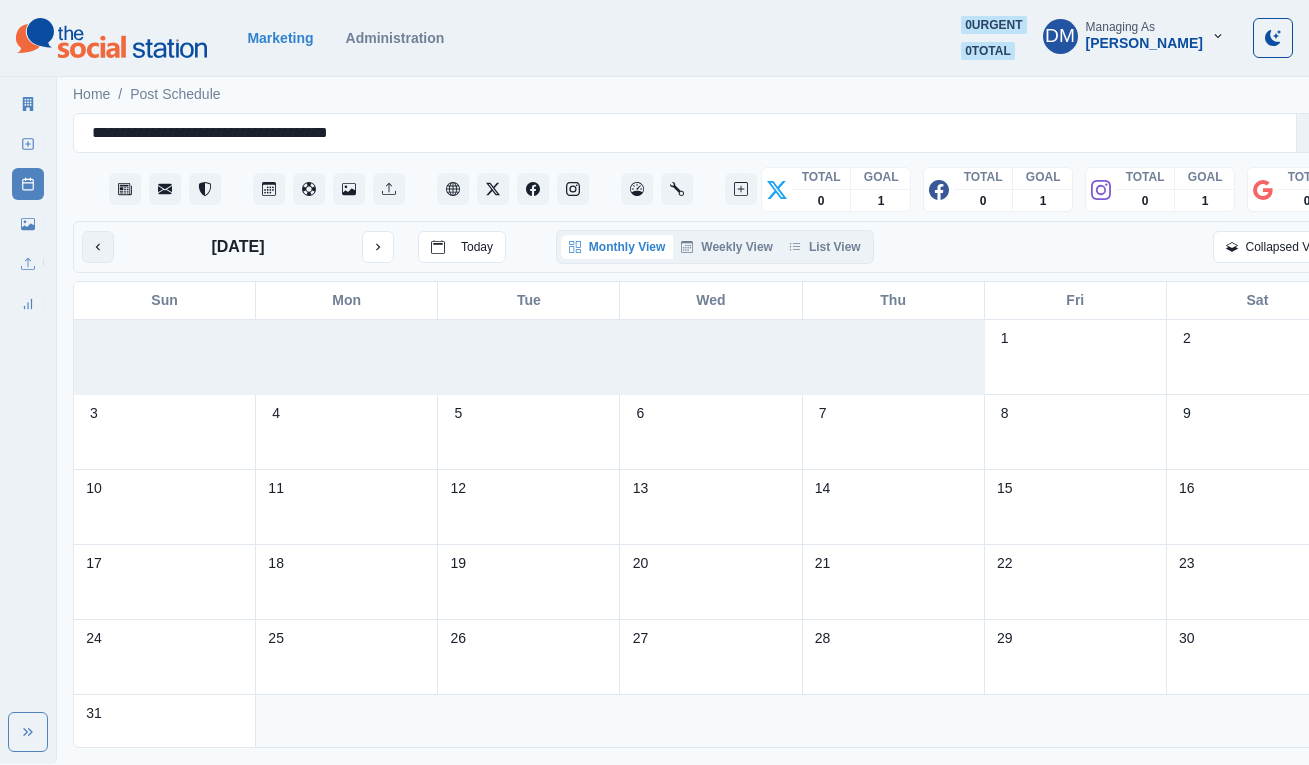 click at bounding box center (98, 247) 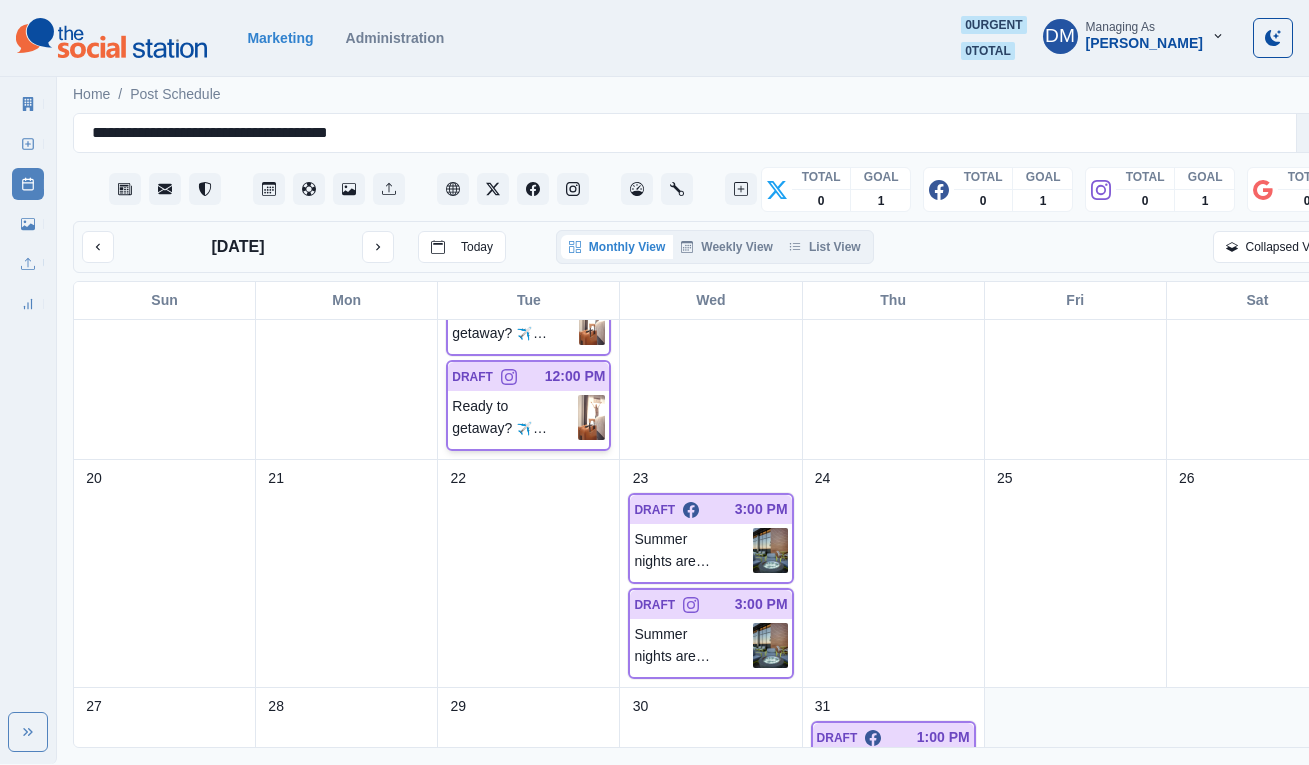 scroll, scrollTop: 506, scrollLeft: 0, axis: vertical 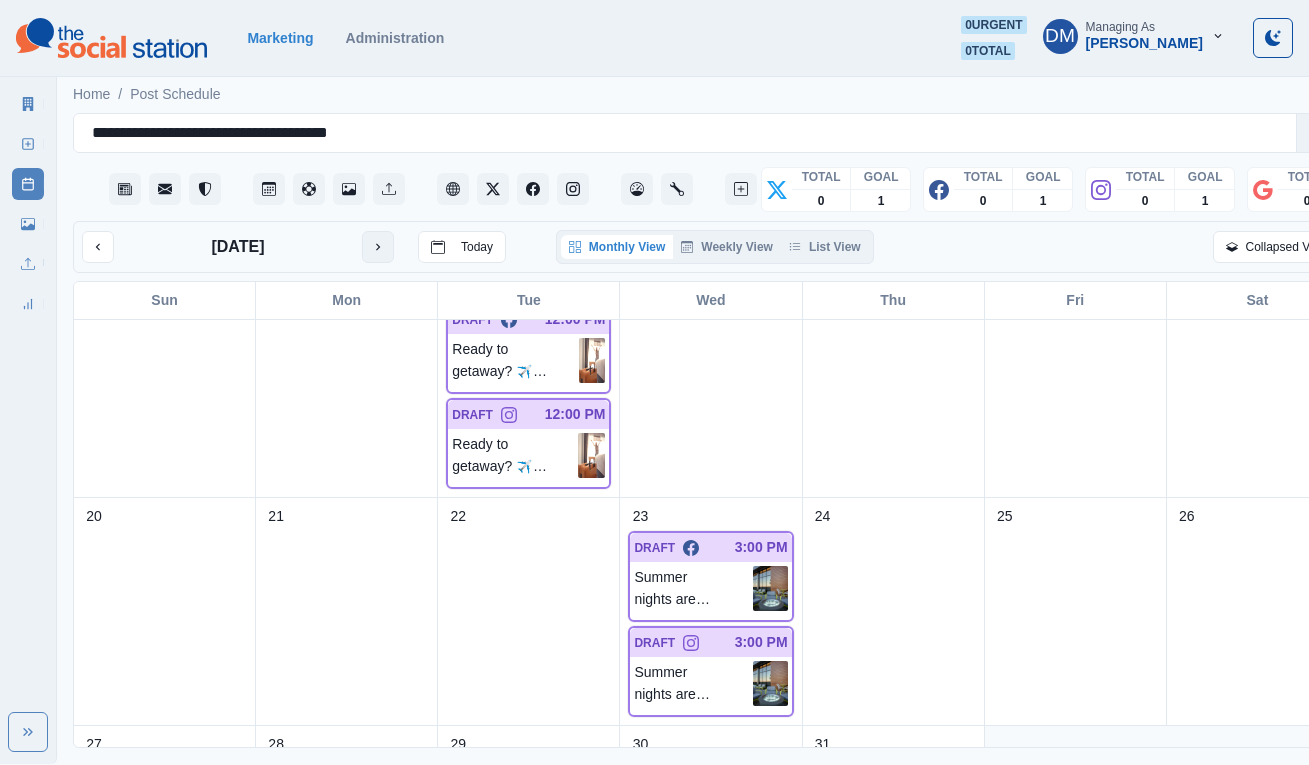 click 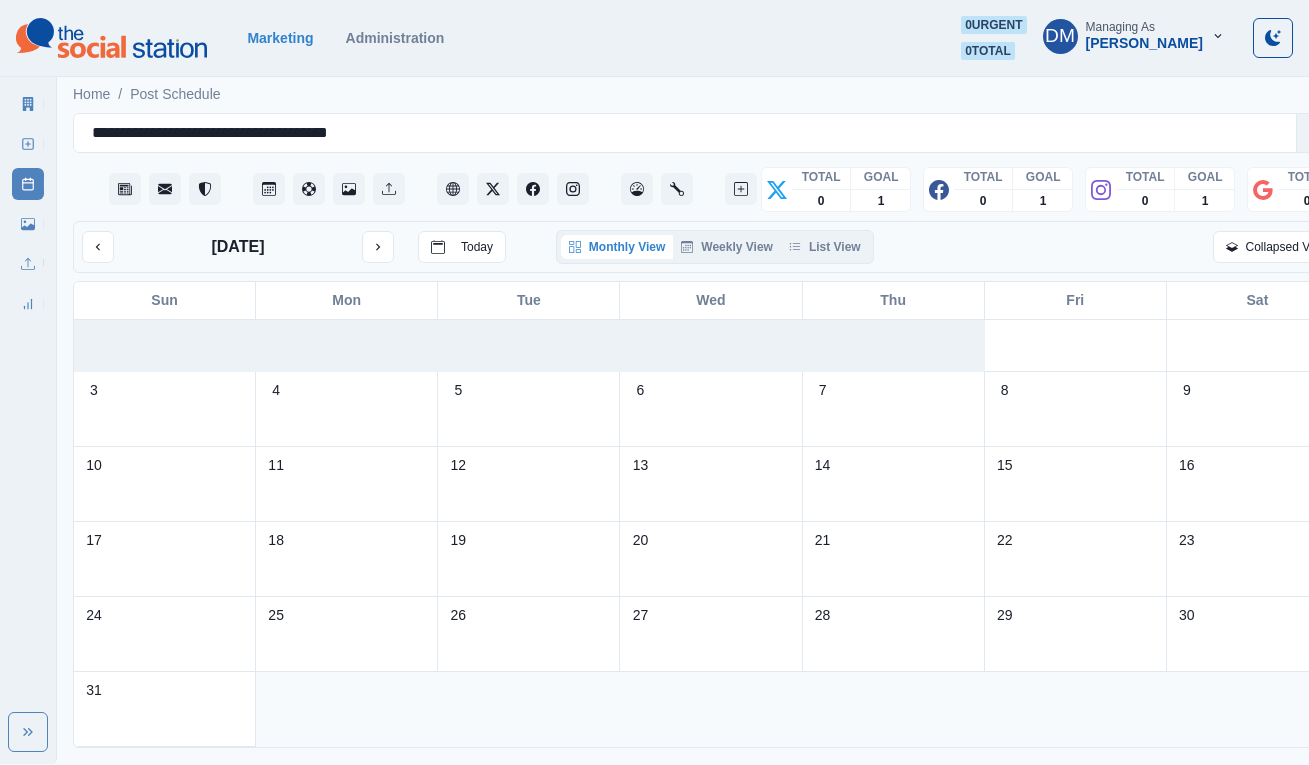 scroll, scrollTop: 0, scrollLeft: 0, axis: both 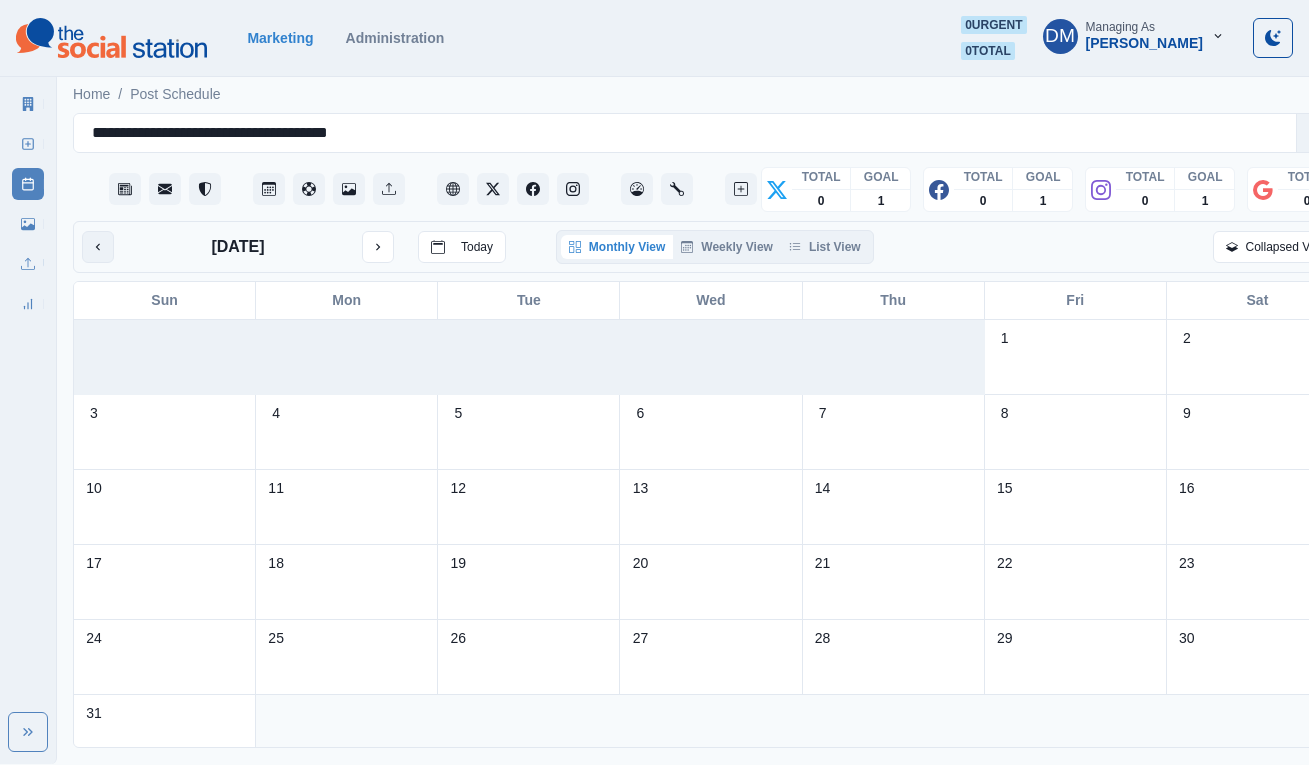 click 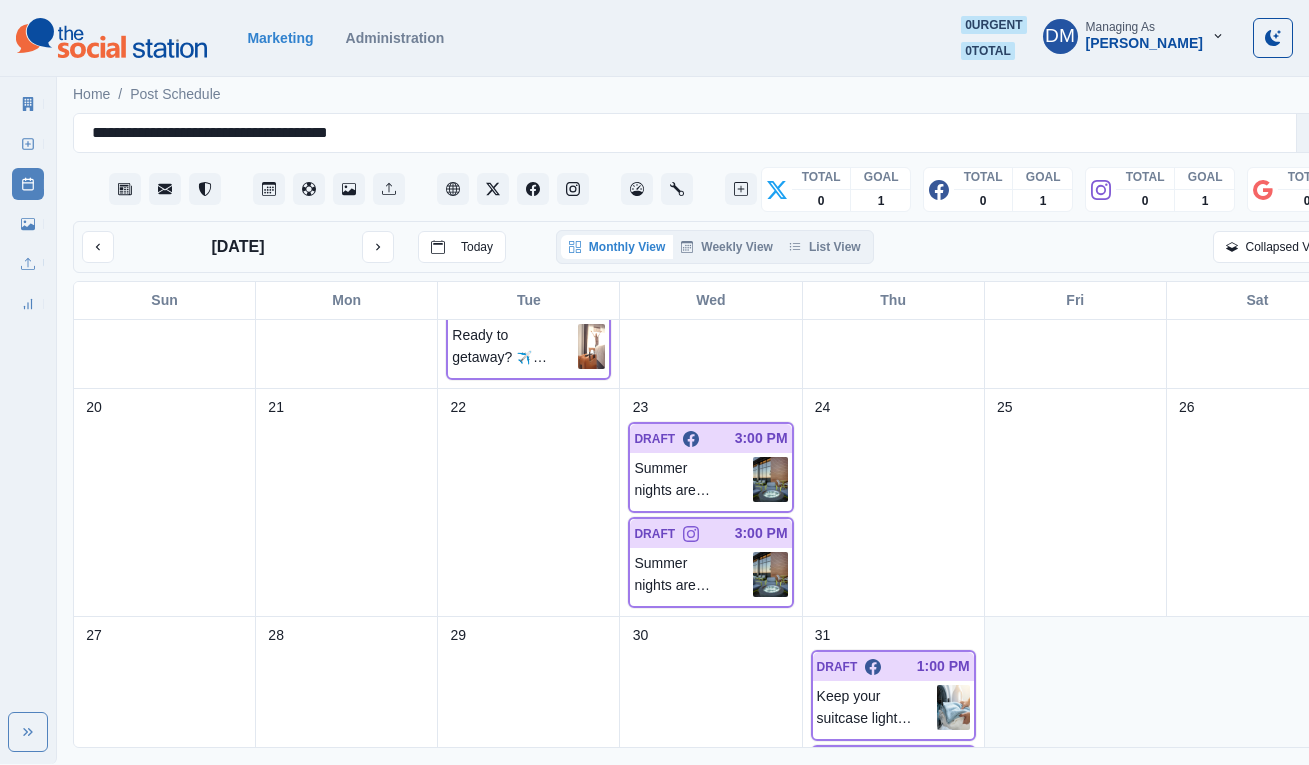 scroll, scrollTop: 672, scrollLeft: 0, axis: vertical 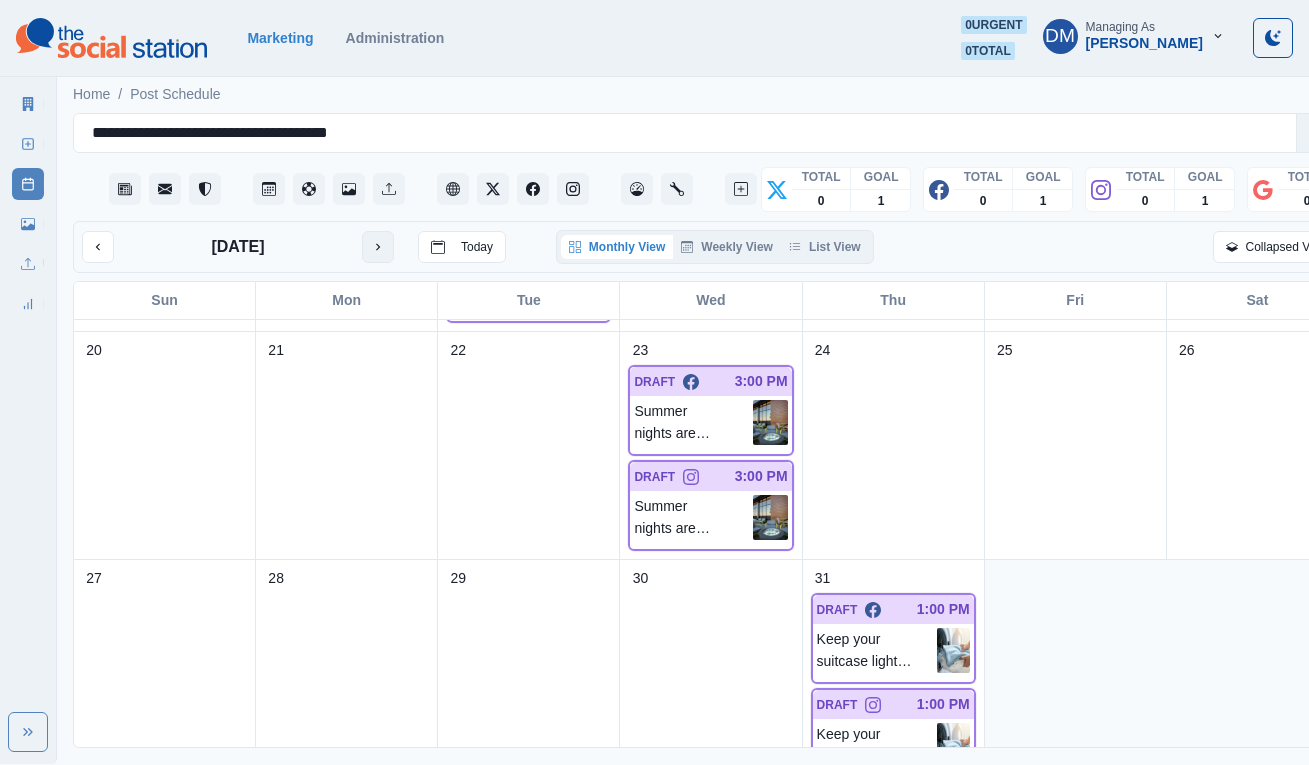 click 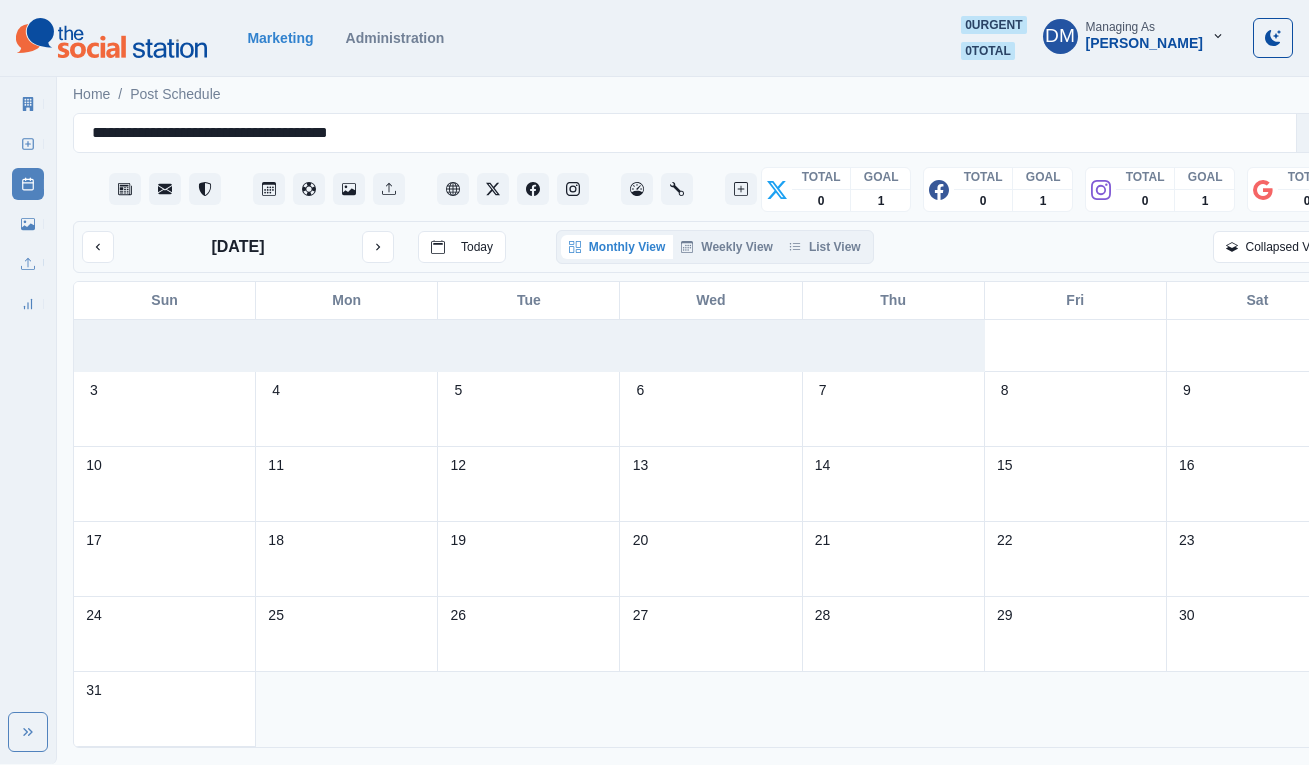 click on "28" at bounding box center (894, 634) 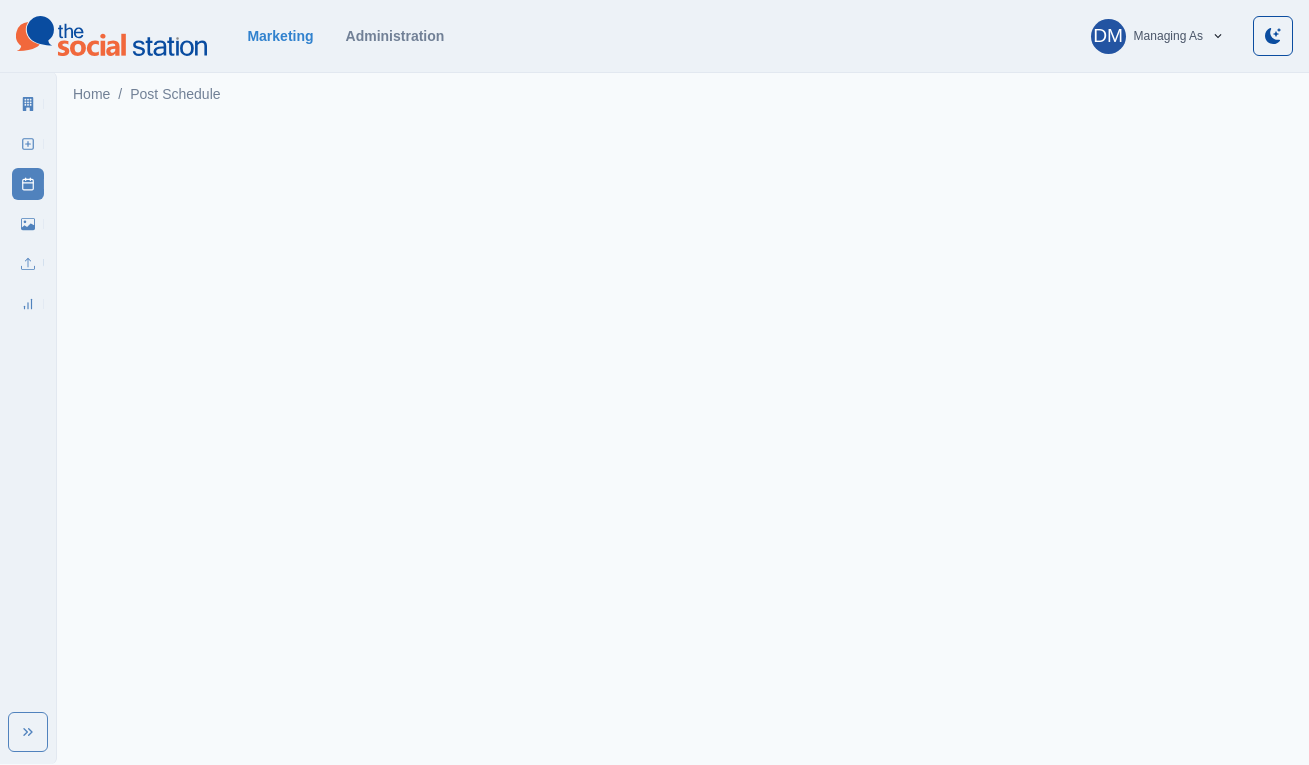 scroll, scrollTop: 0, scrollLeft: 0, axis: both 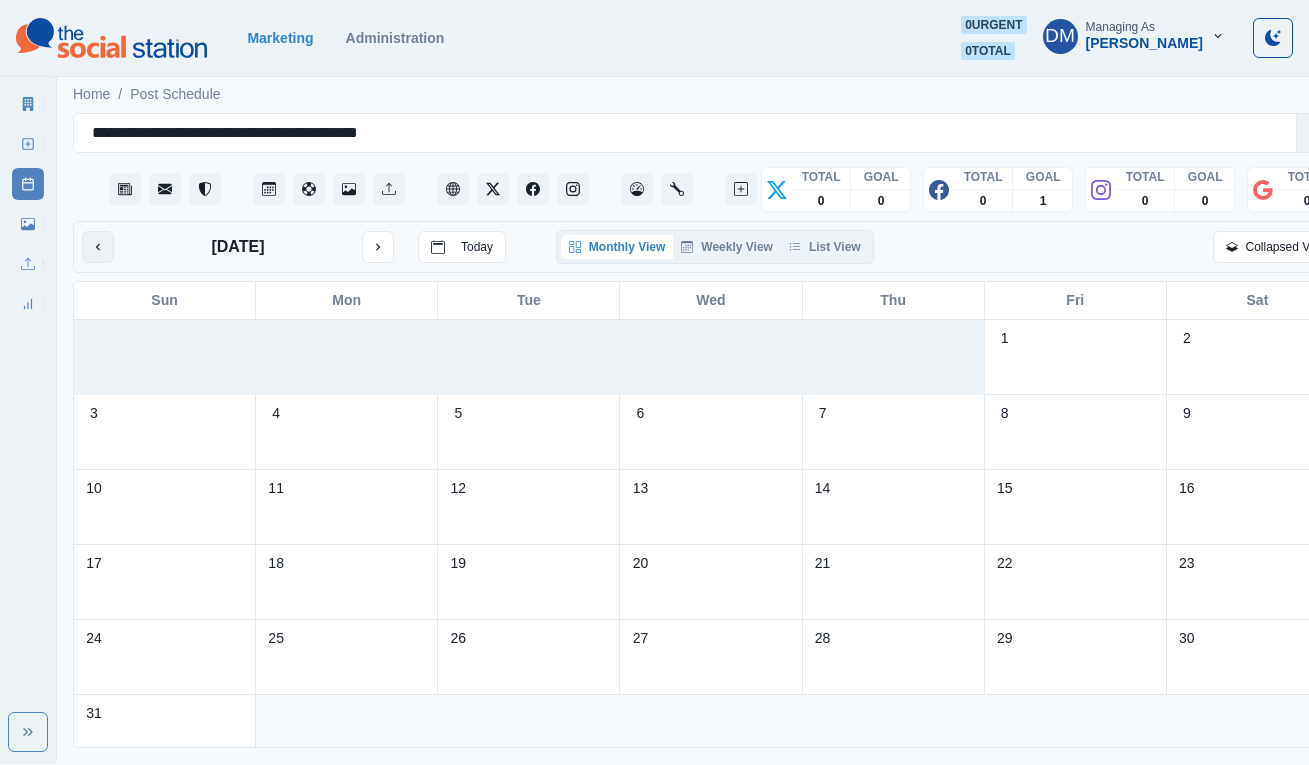click 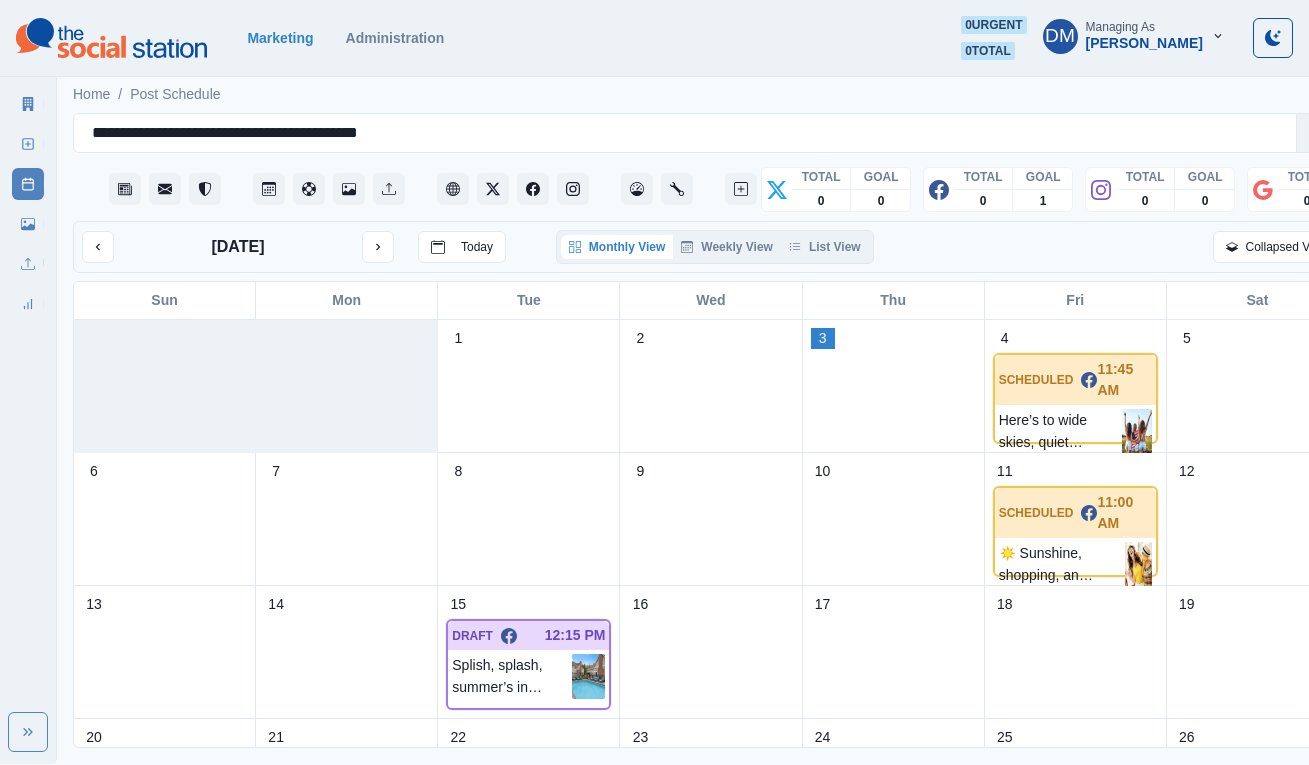 scroll, scrollTop: 202, scrollLeft: 0, axis: vertical 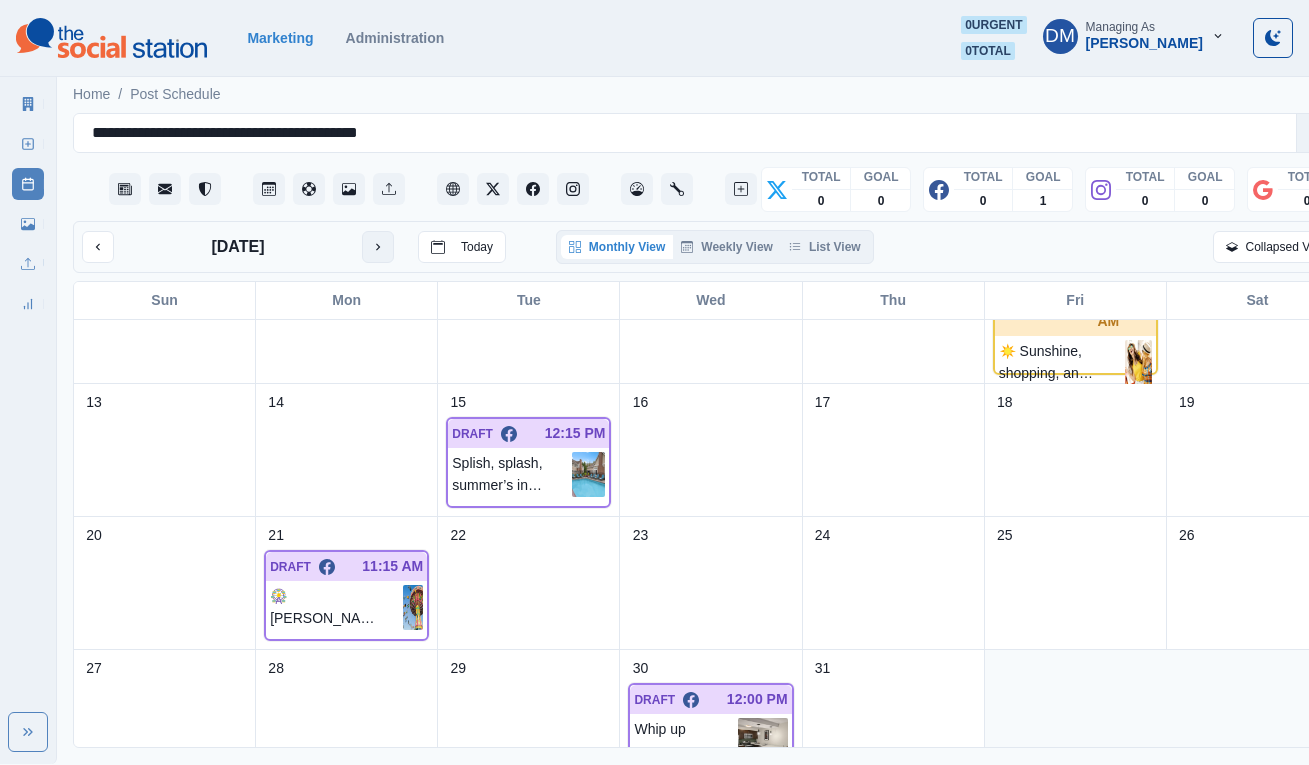 click 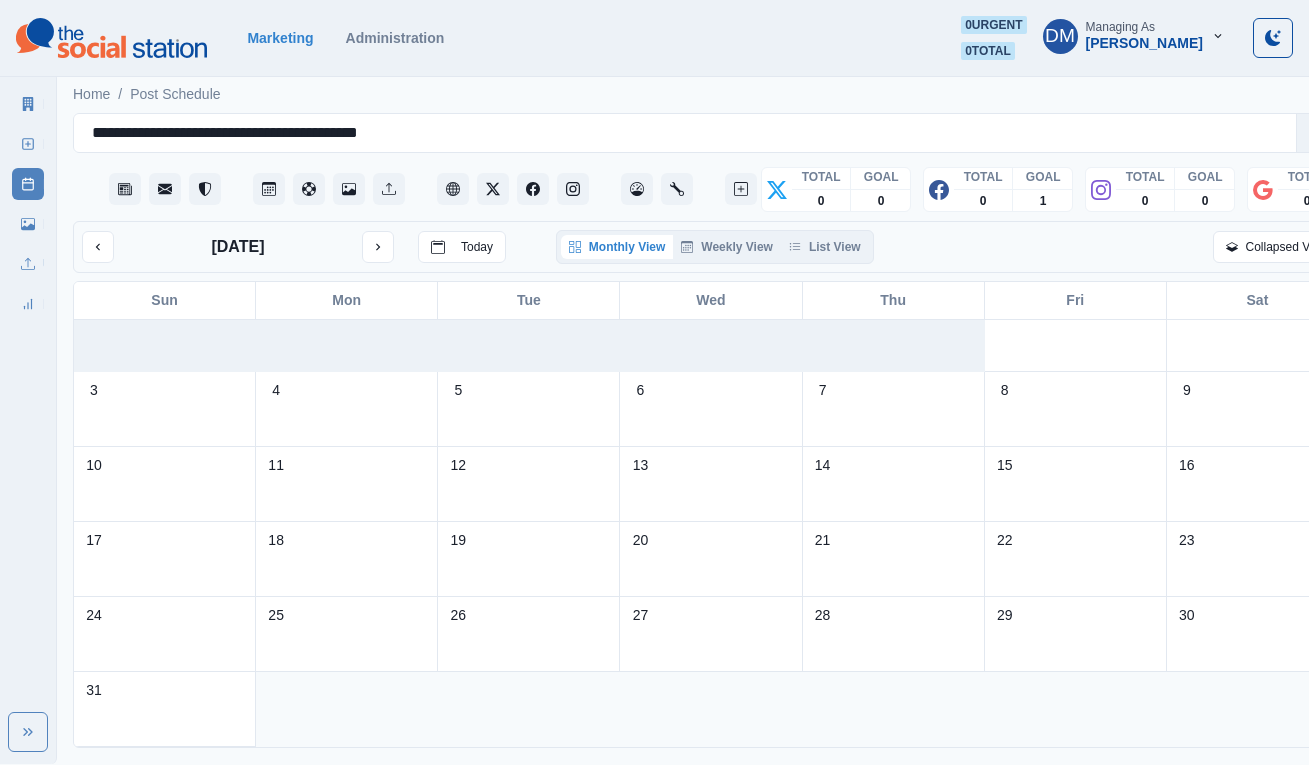 click on "6" at bounding box center [711, 409] 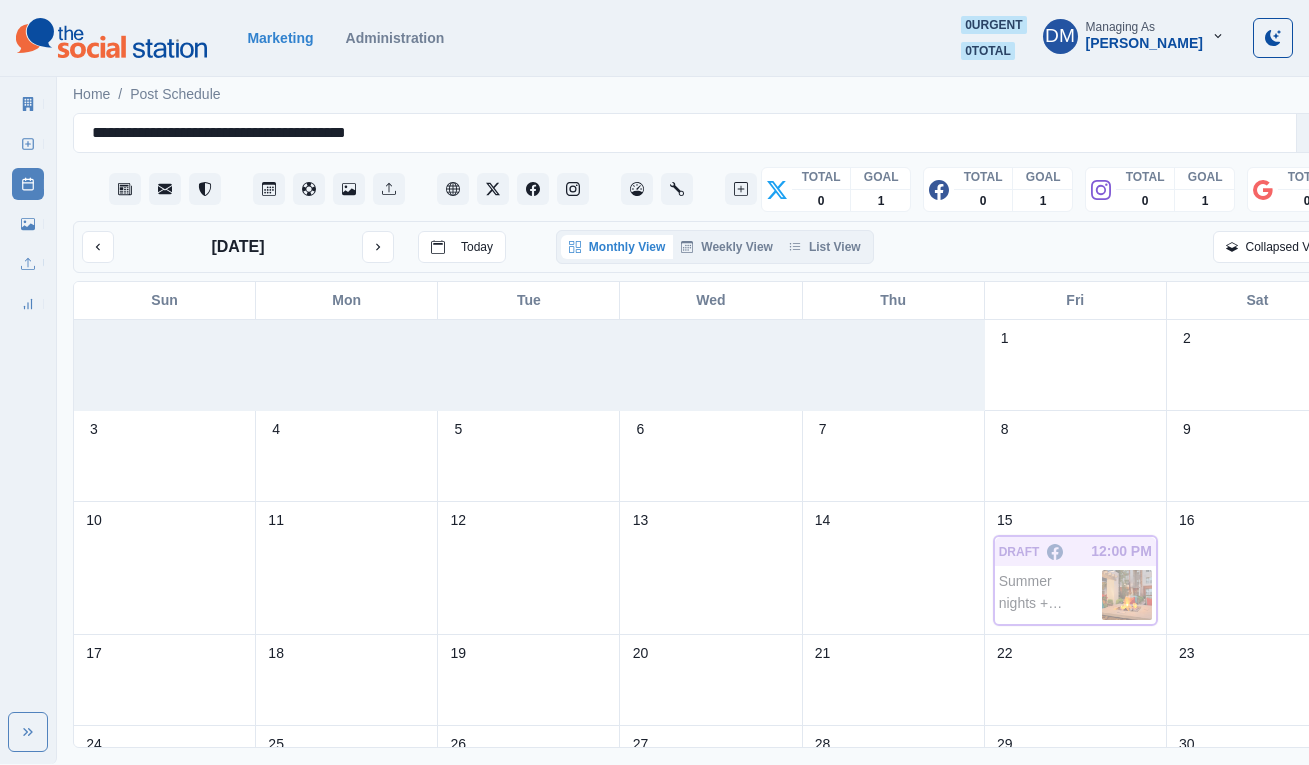 scroll, scrollTop: 0, scrollLeft: 0, axis: both 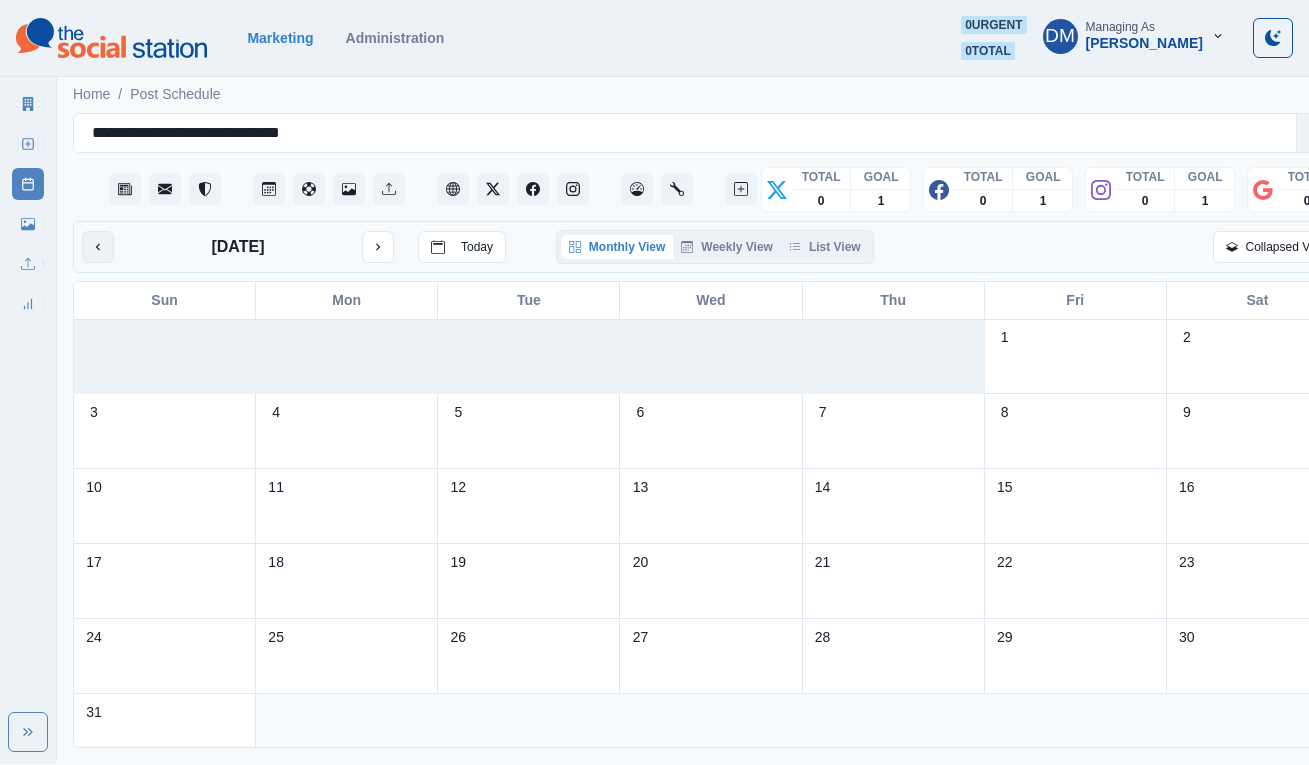 click 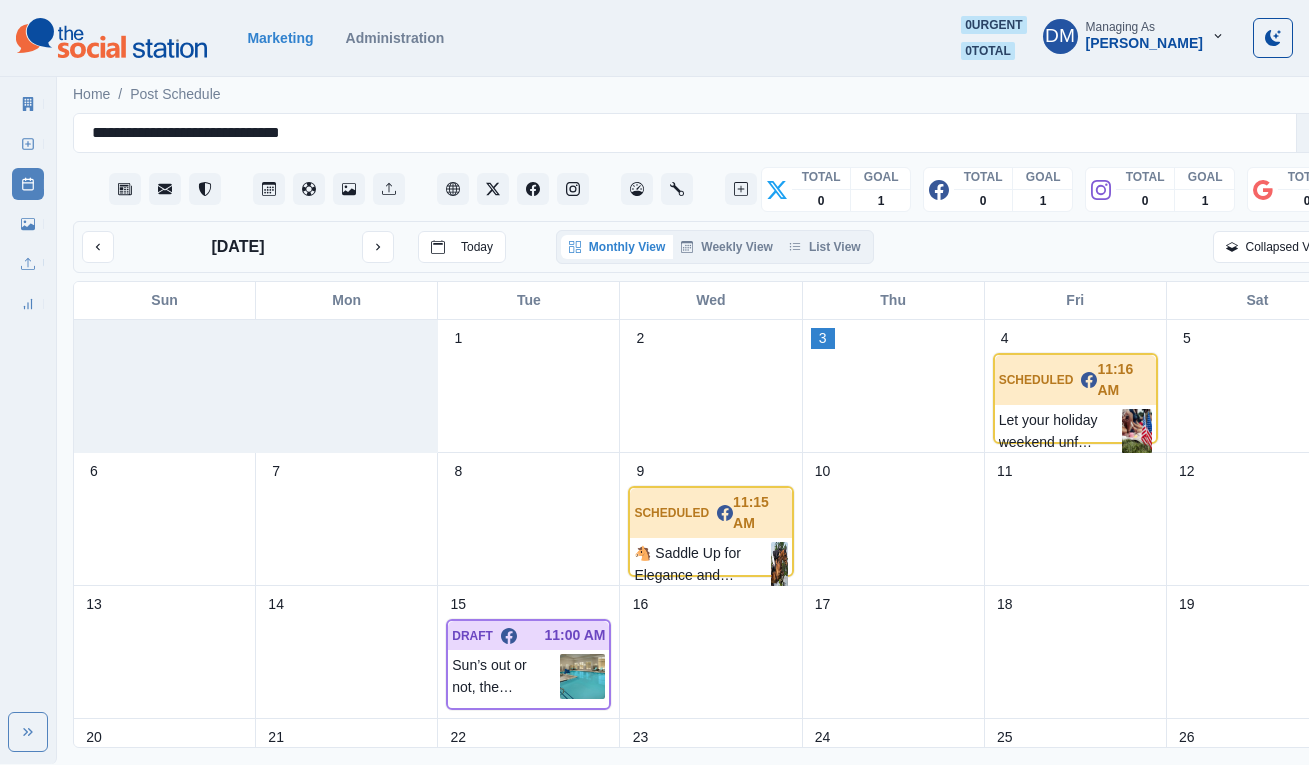 scroll, scrollTop: 202, scrollLeft: 0, axis: vertical 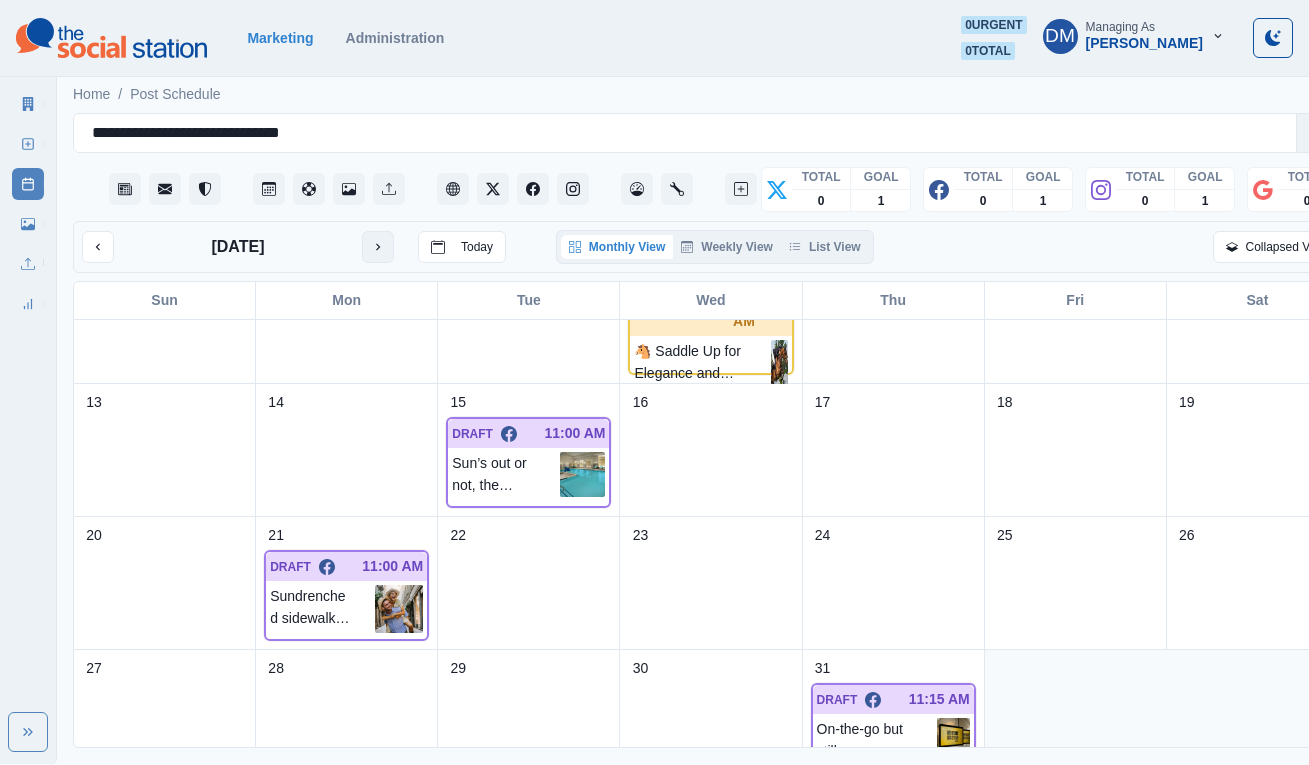 click at bounding box center [378, 247] 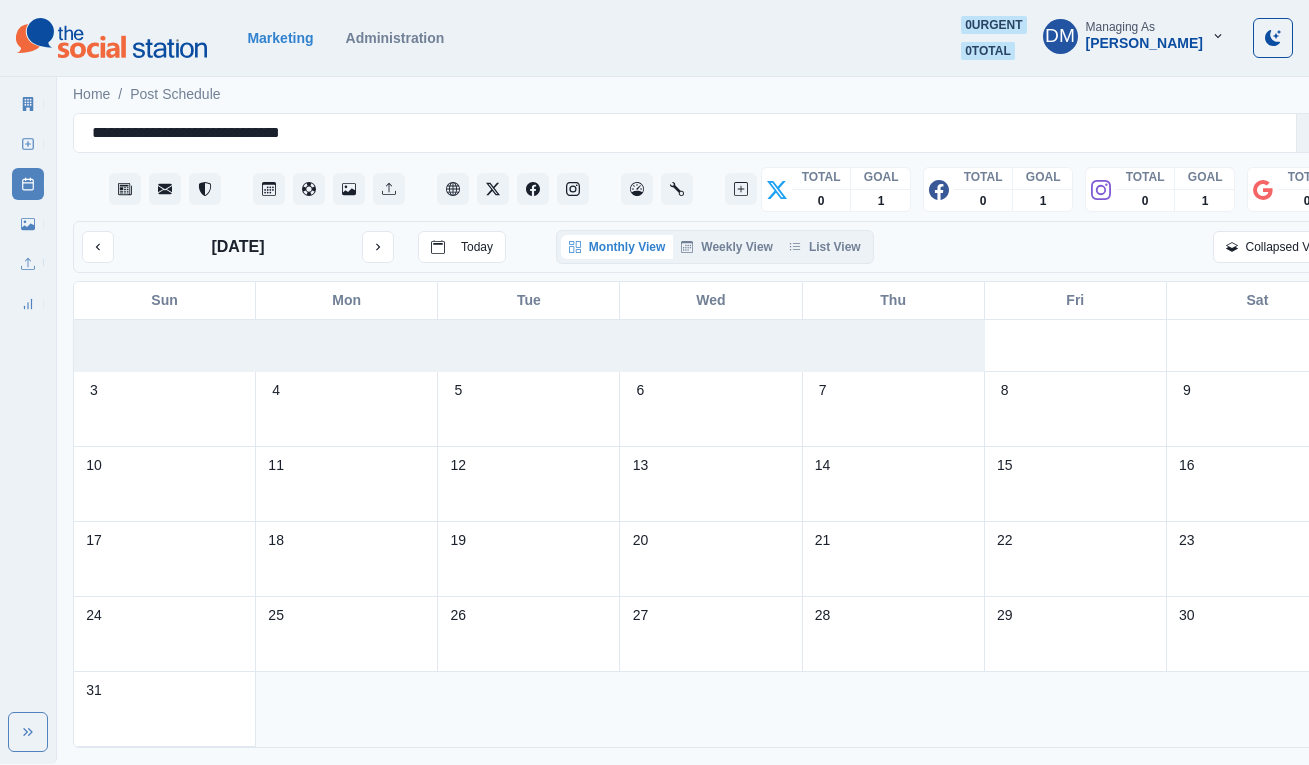 click on "20" at bounding box center (711, 559) 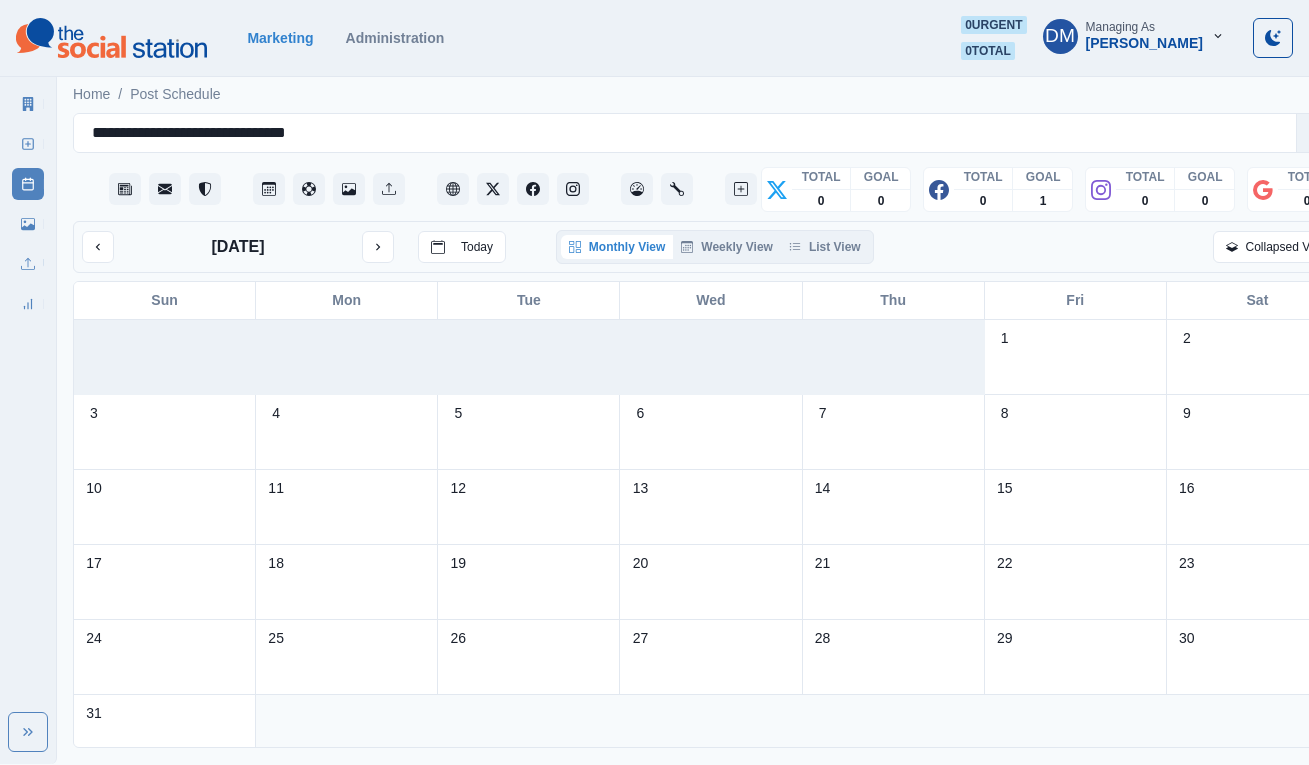 scroll, scrollTop: 0, scrollLeft: 0, axis: both 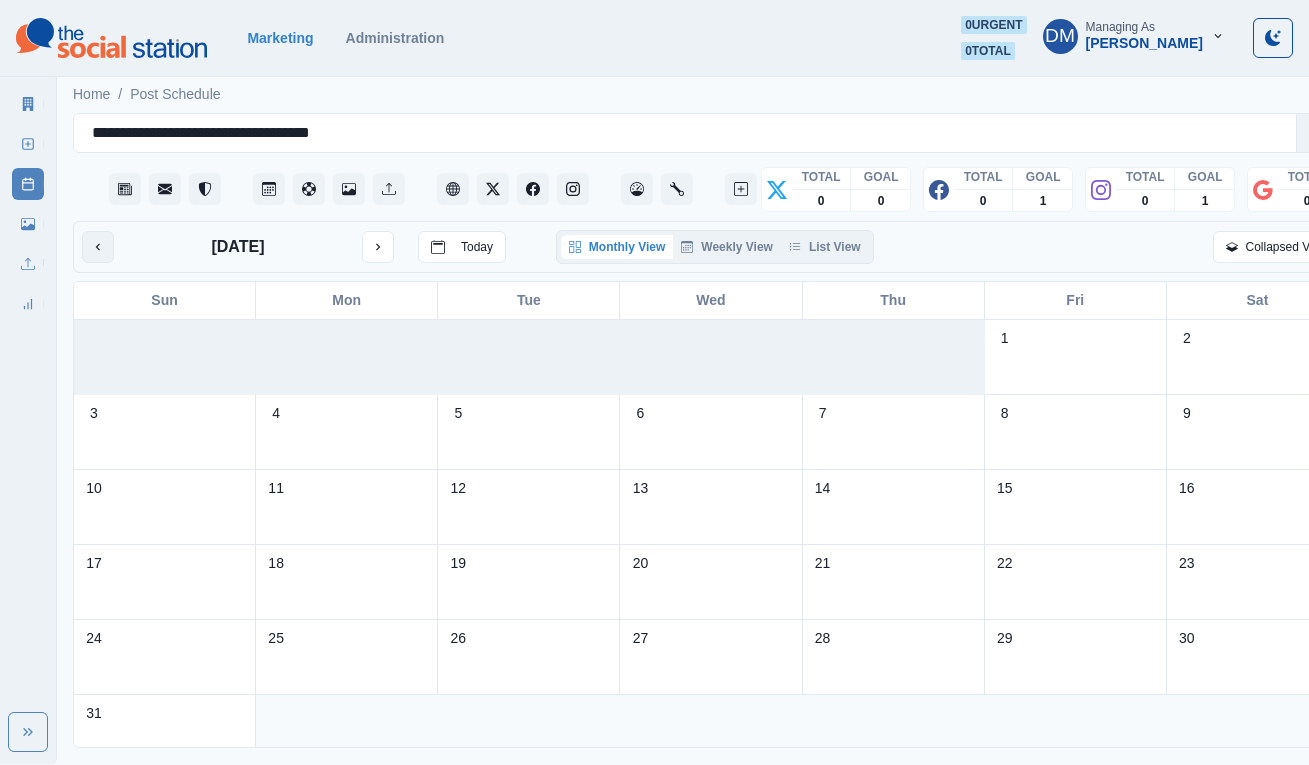 click 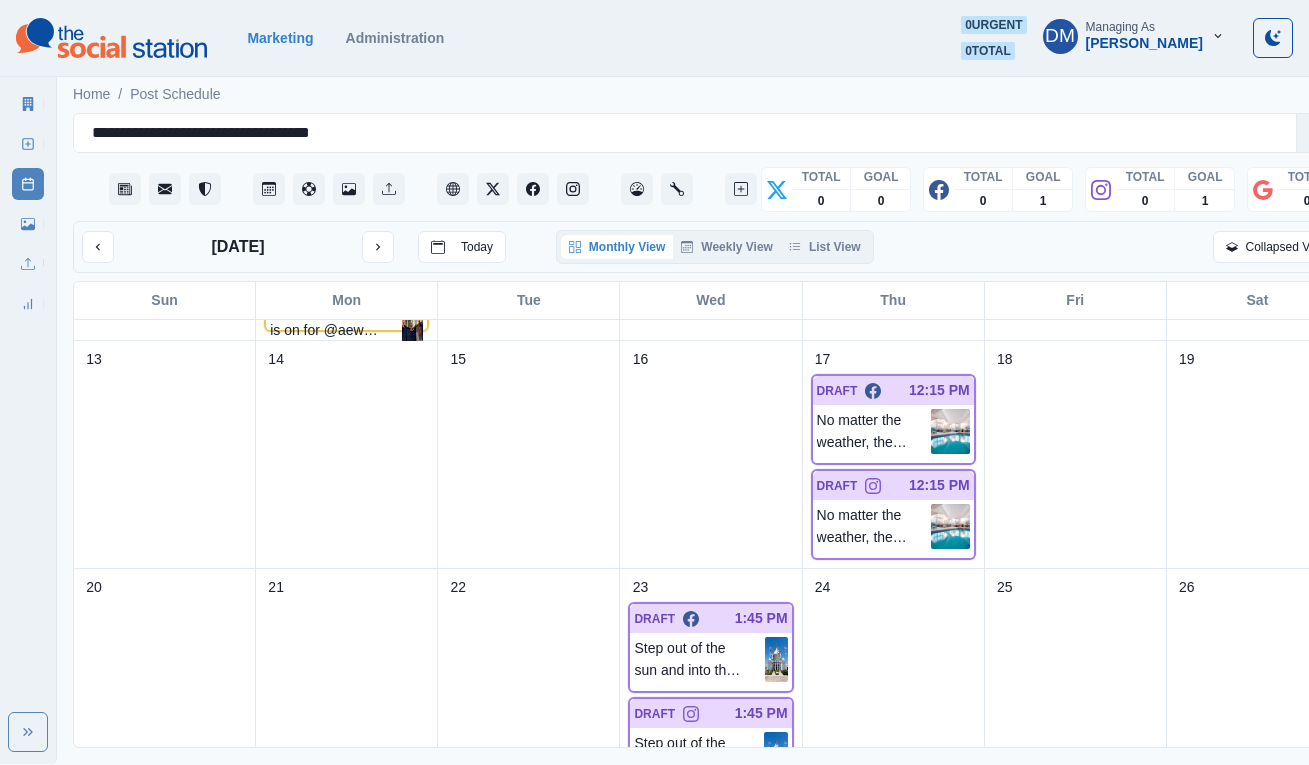scroll, scrollTop: 672, scrollLeft: 0, axis: vertical 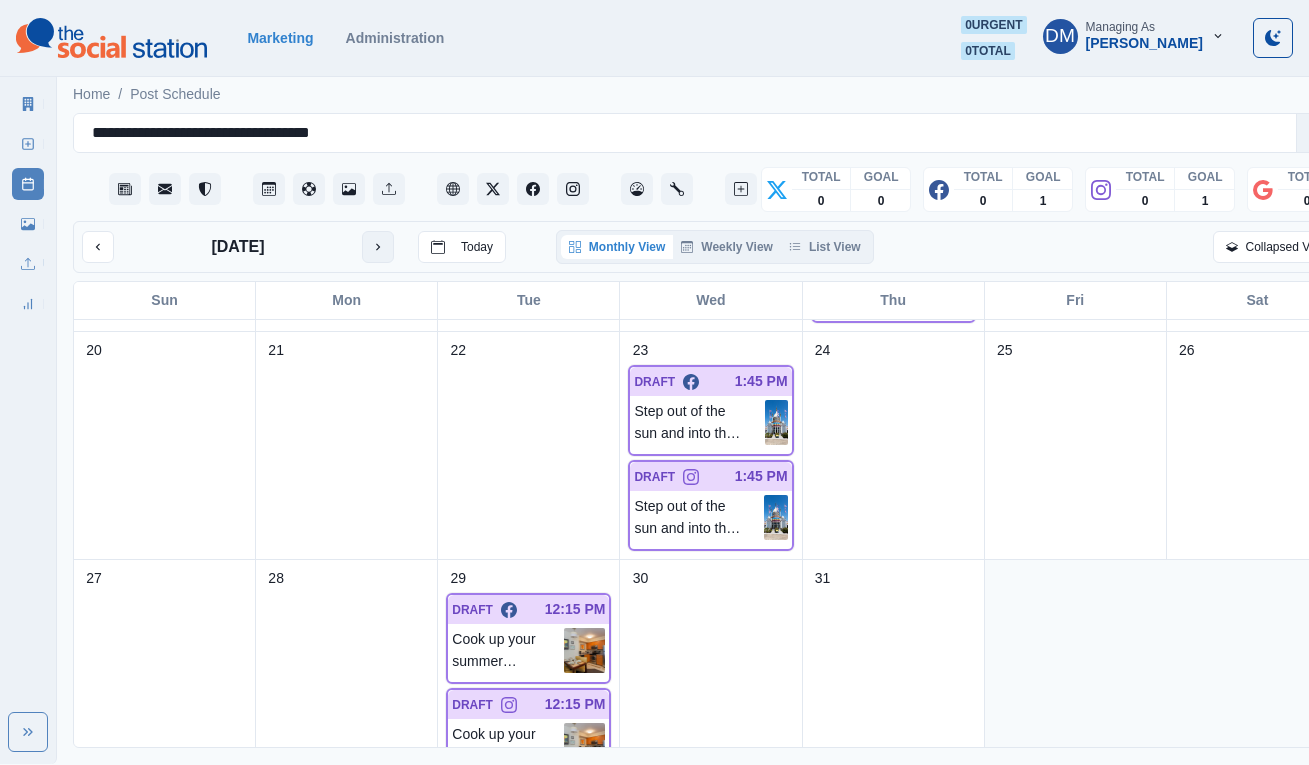 click at bounding box center (378, 247) 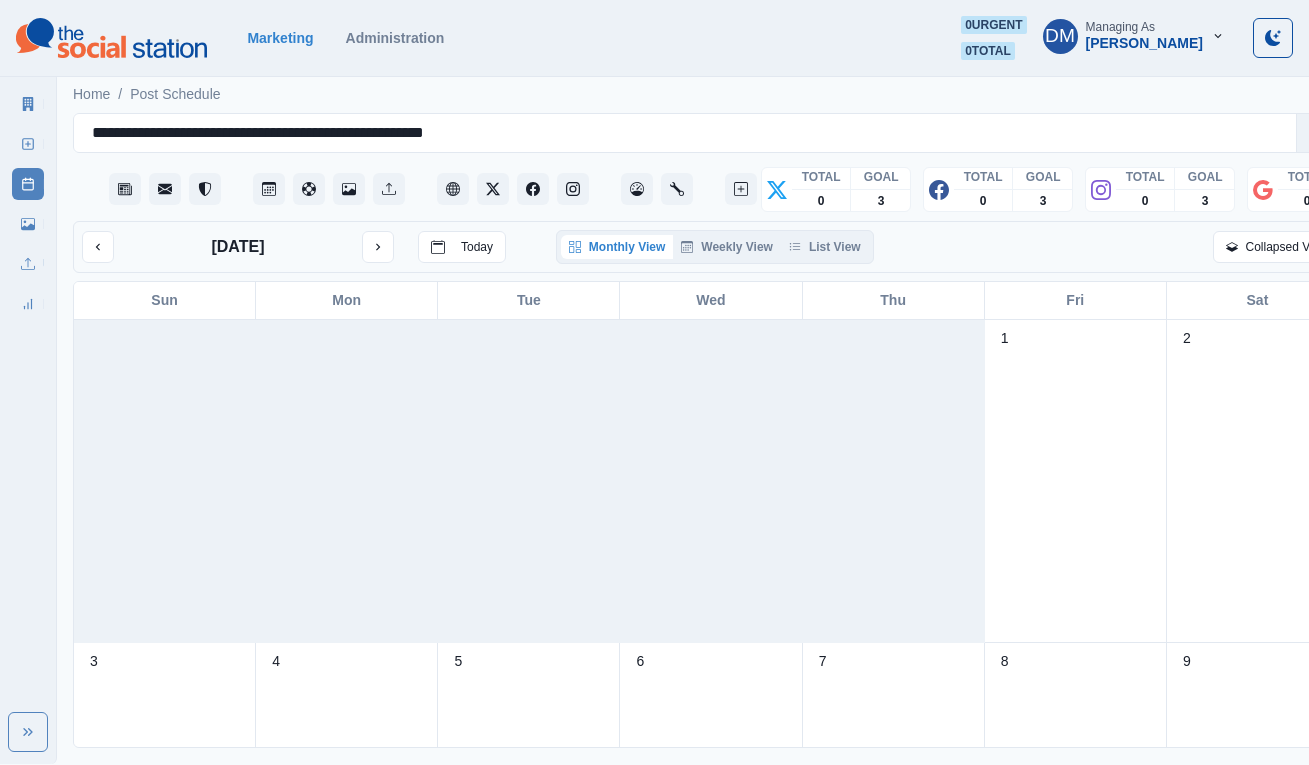 scroll, scrollTop: 0, scrollLeft: 0, axis: both 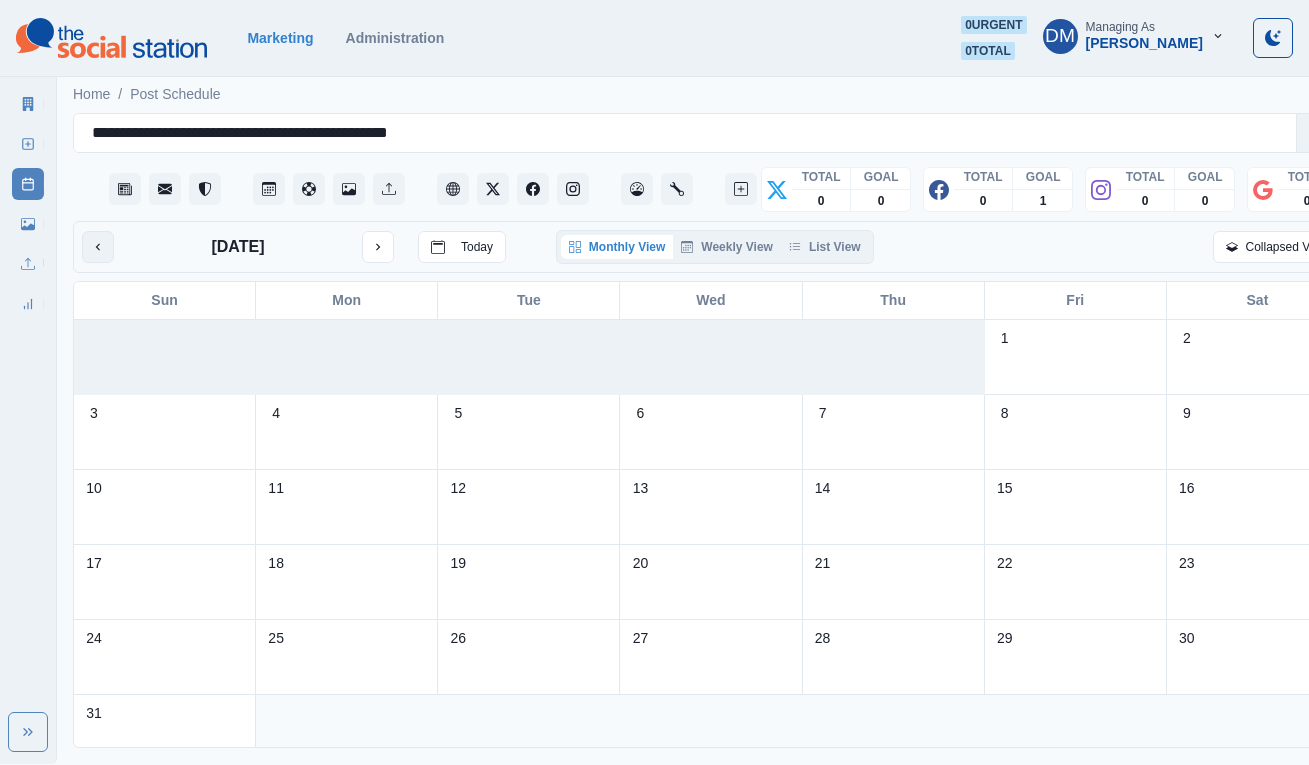 click at bounding box center (98, 247) 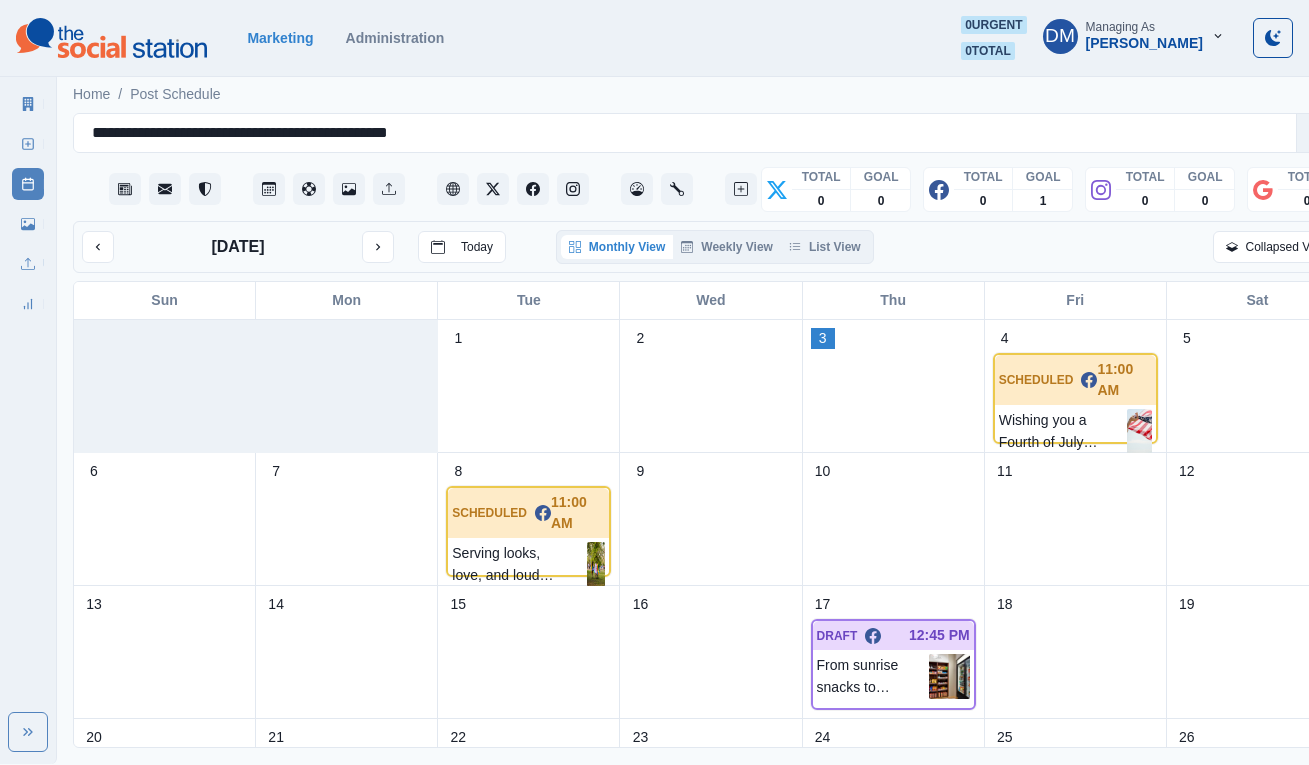 scroll, scrollTop: 202, scrollLeft: 0, axis: vertical 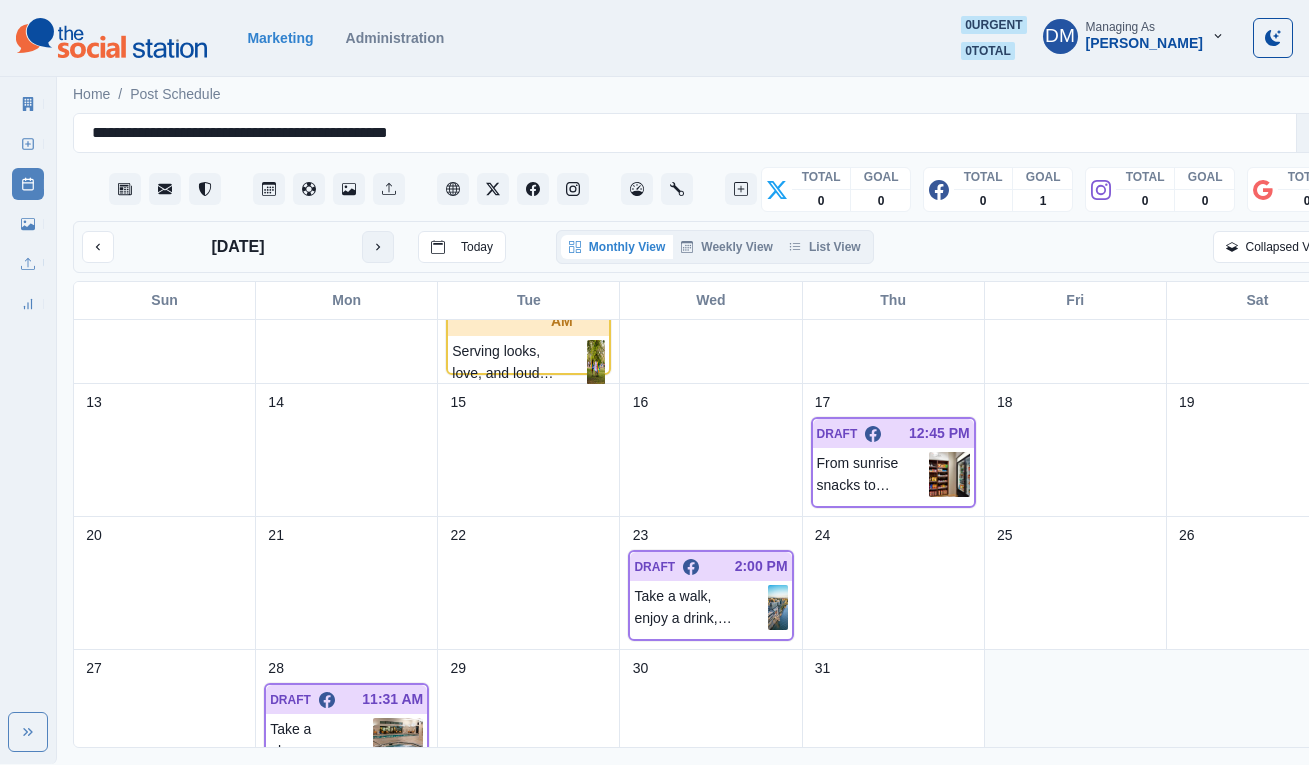 click at bounding box center [378, 247] 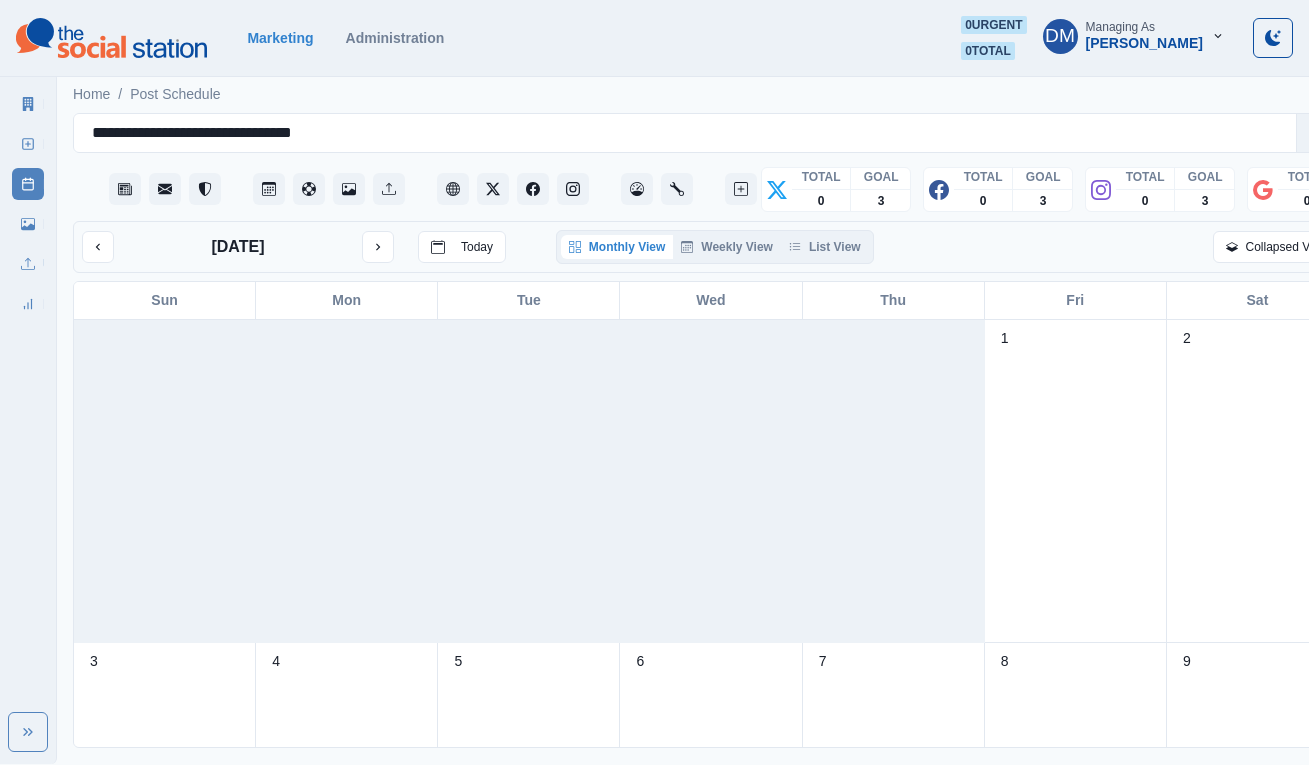 scroll, scrollTop: 0, scrollLeft: 0, axis: both 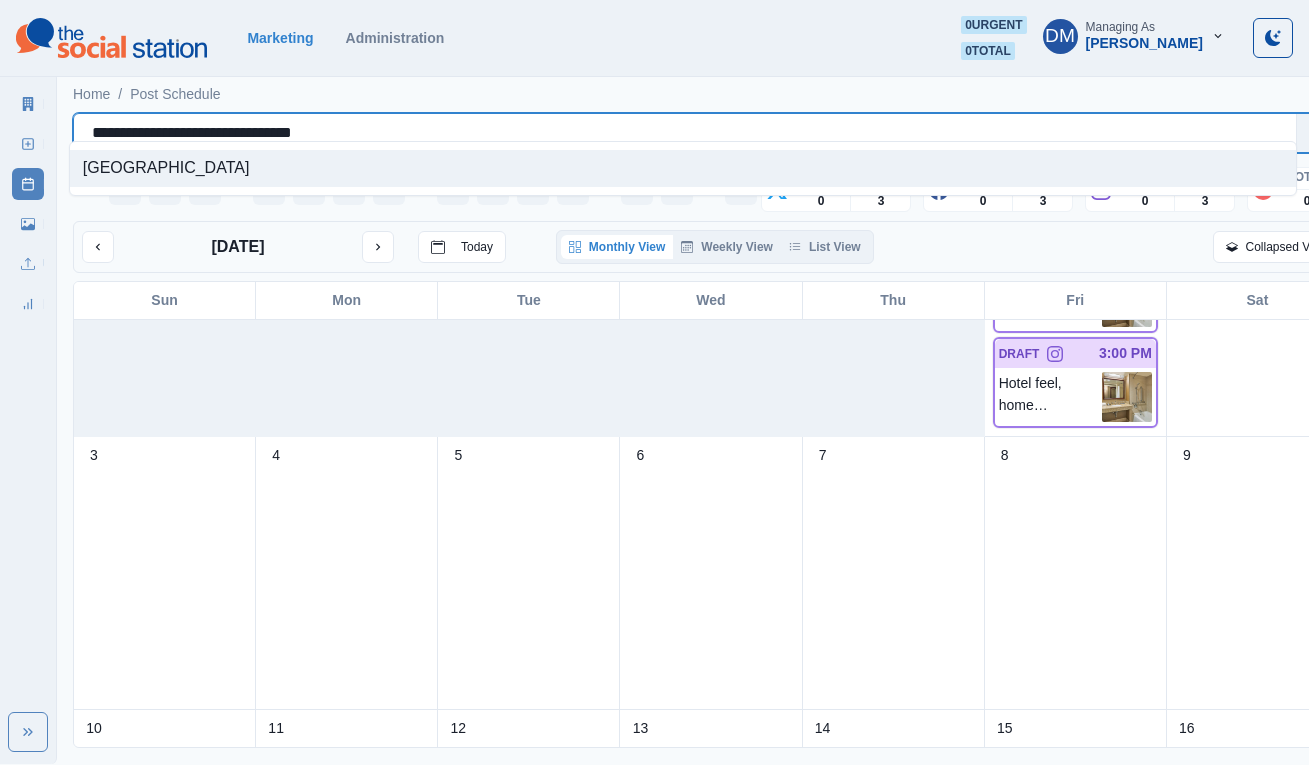 drag, startPoint x: 83, startPoint y: 121, endPoint x: 412, endPoint y: 122, distance: 329.00153 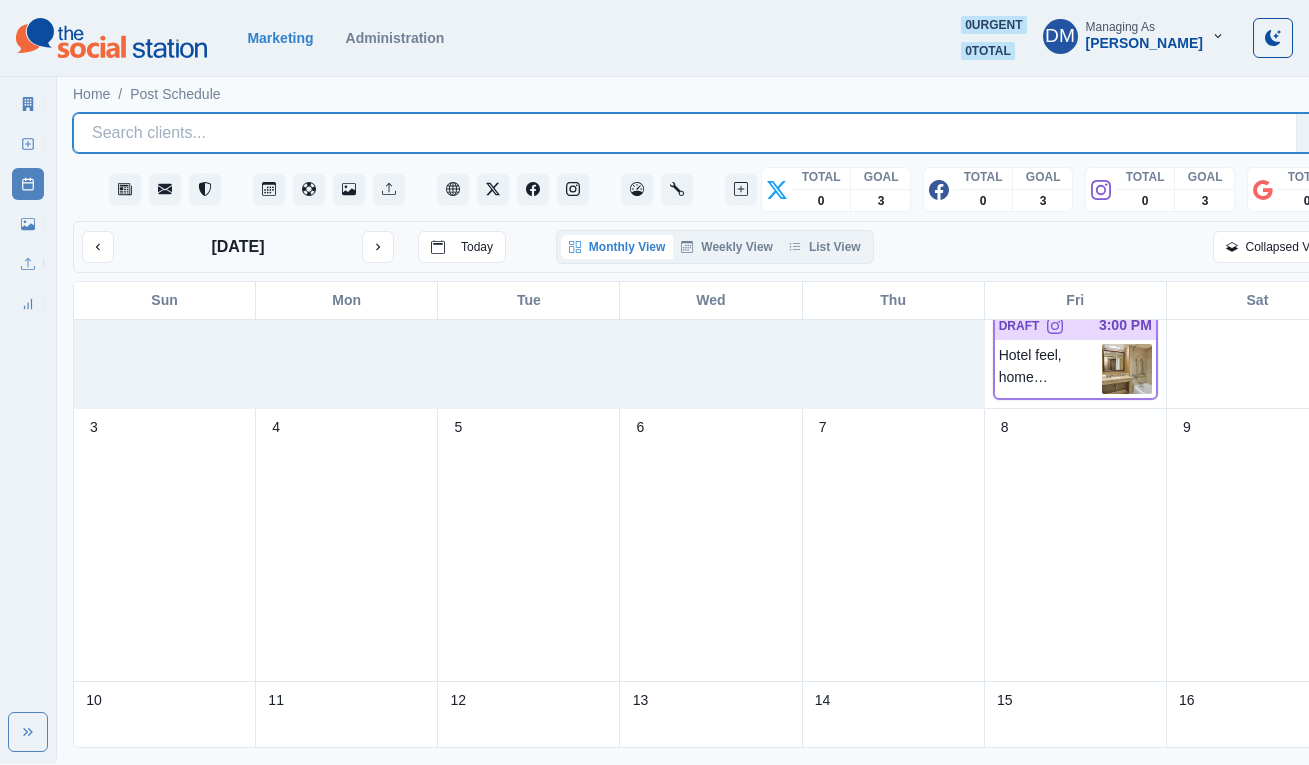scroll, scrollTop: 230, scrollLeft: 0, axis: vertical 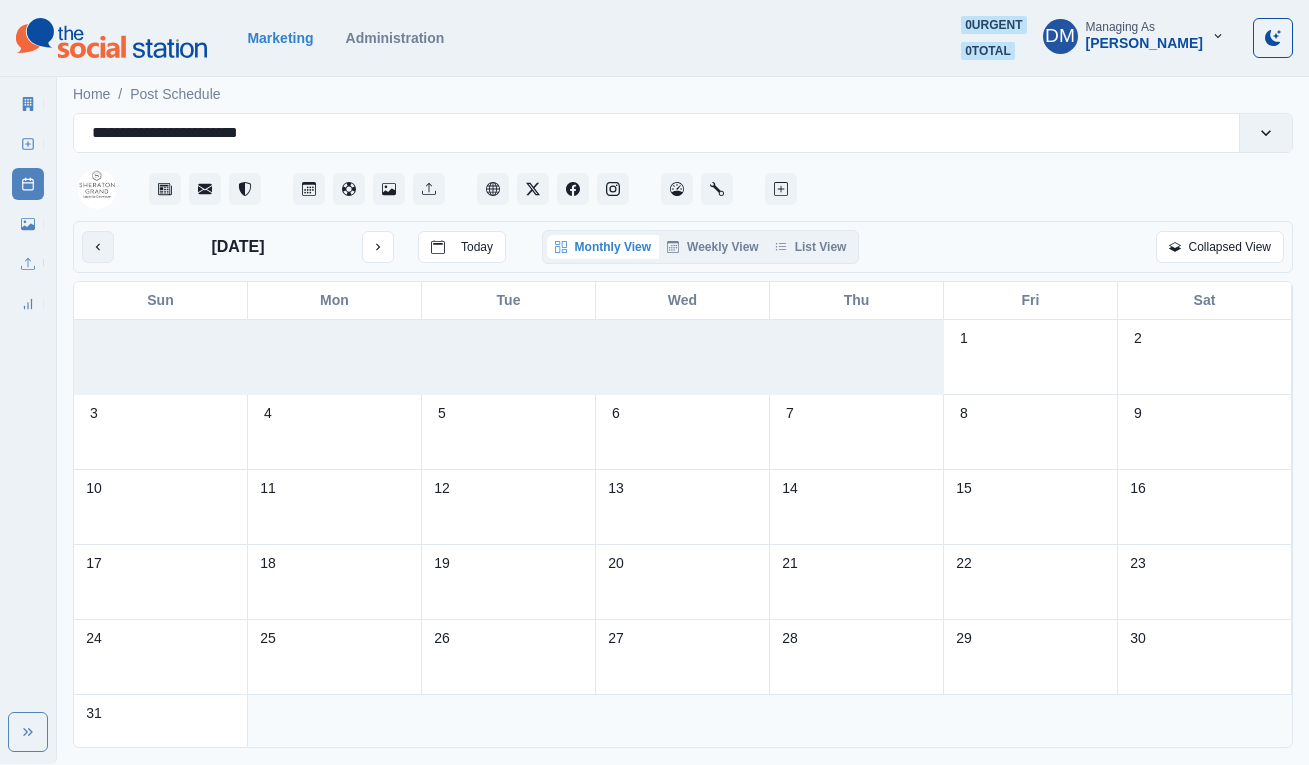 click 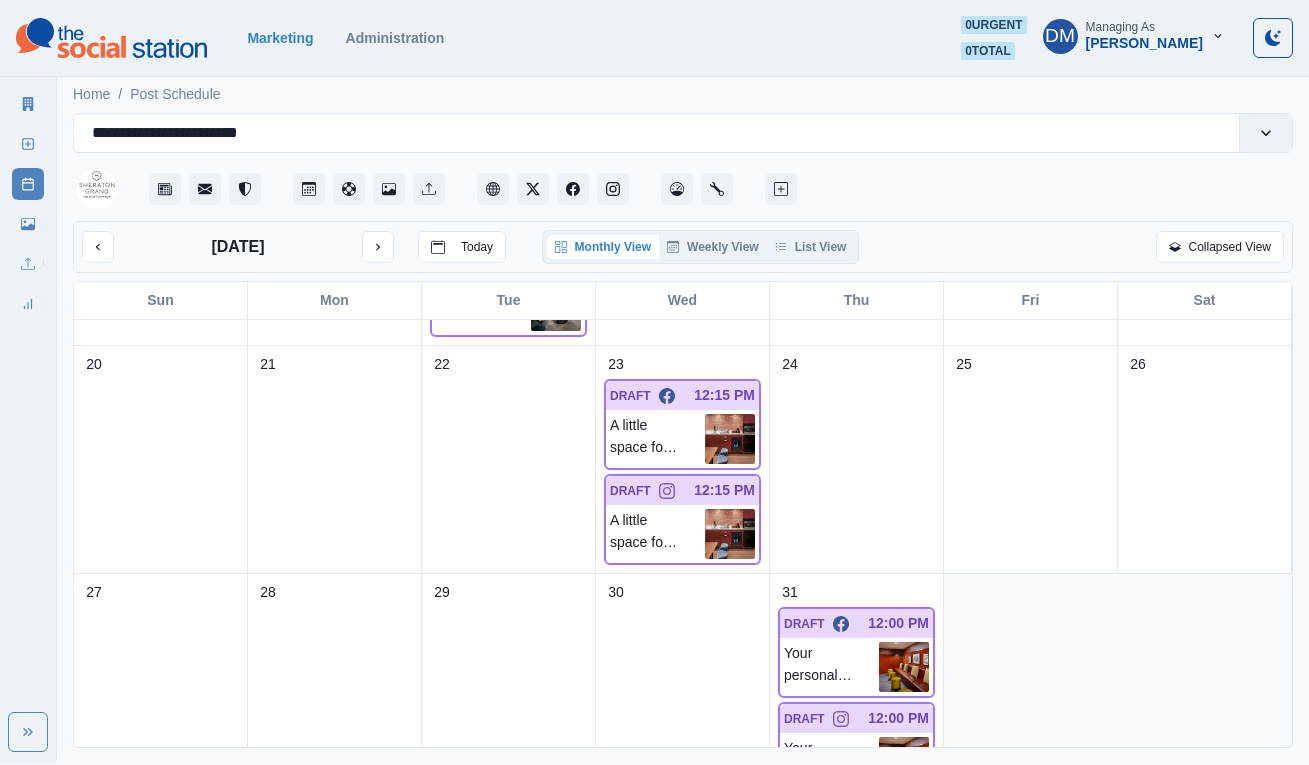 scroll, scrollTop: 672, scrollLeft: 0, axis: vertical 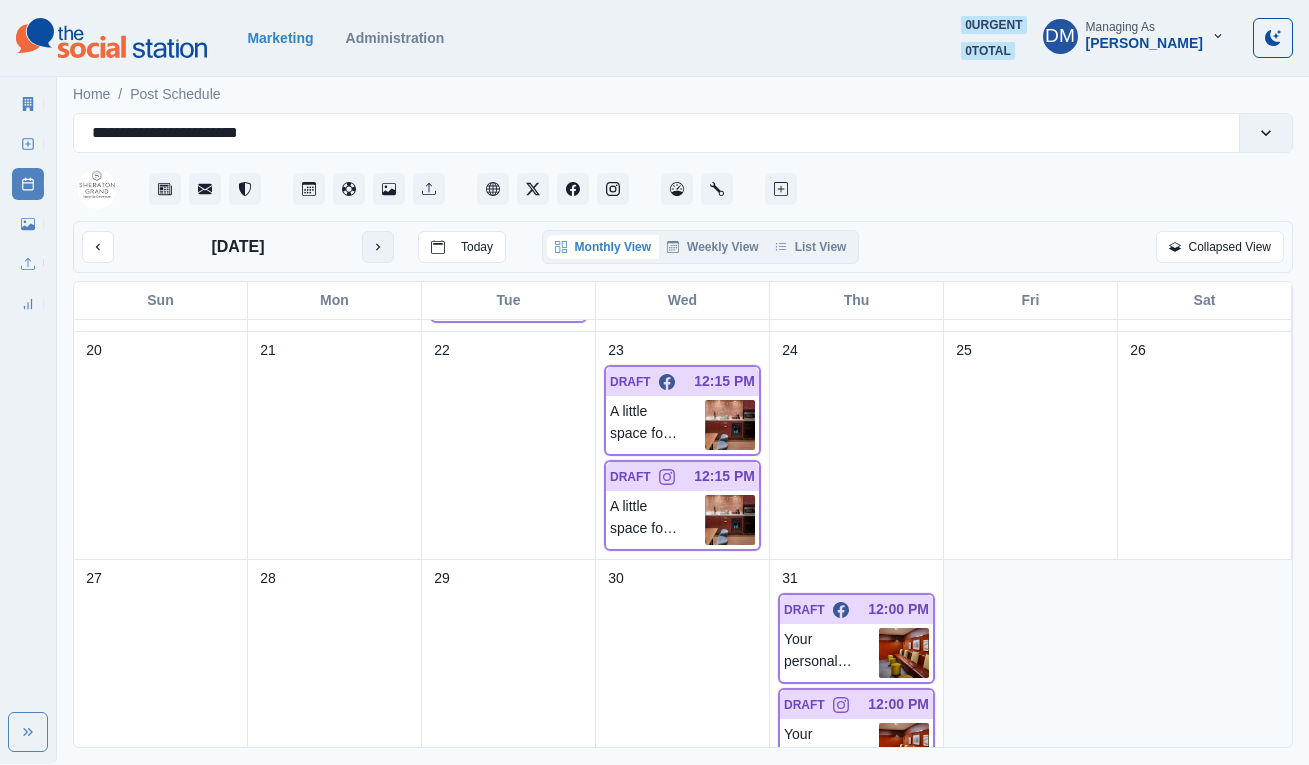 click 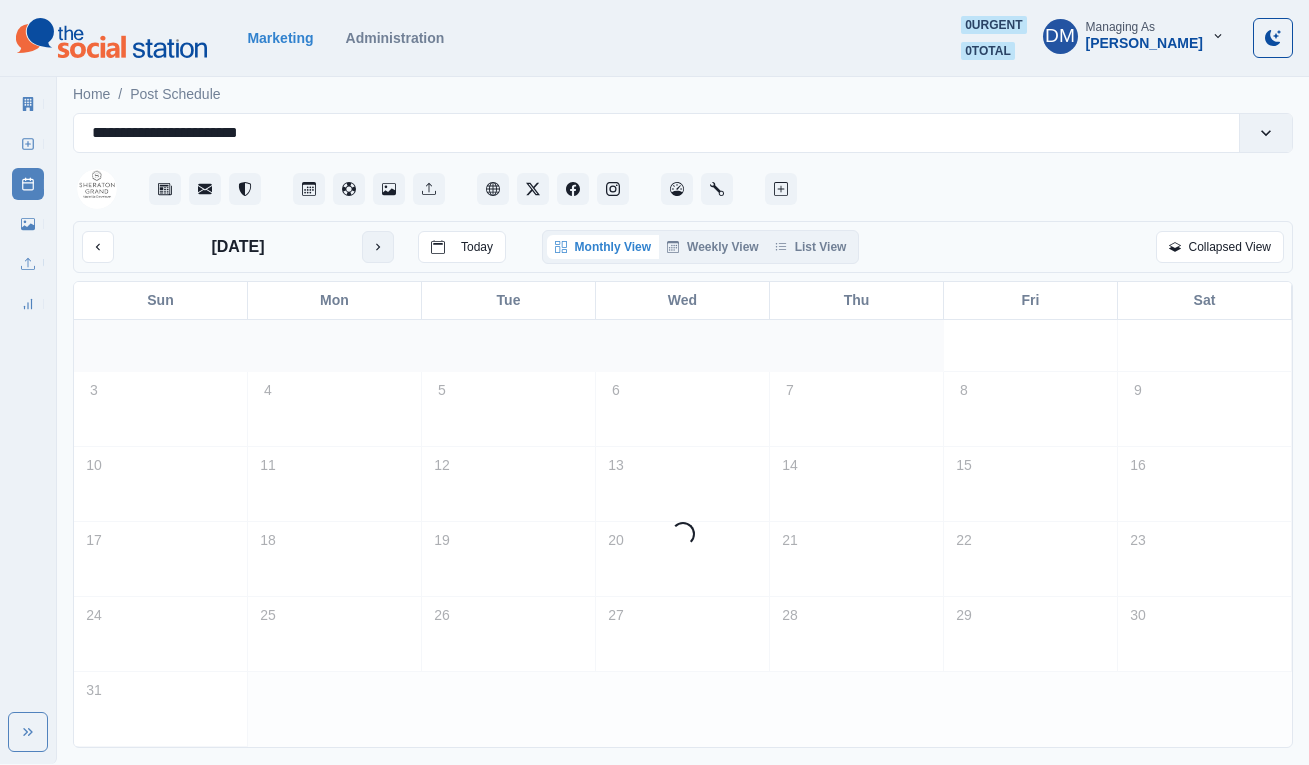 scroll, scrollTop: 38, scrollLeft: 0, axis: vertical 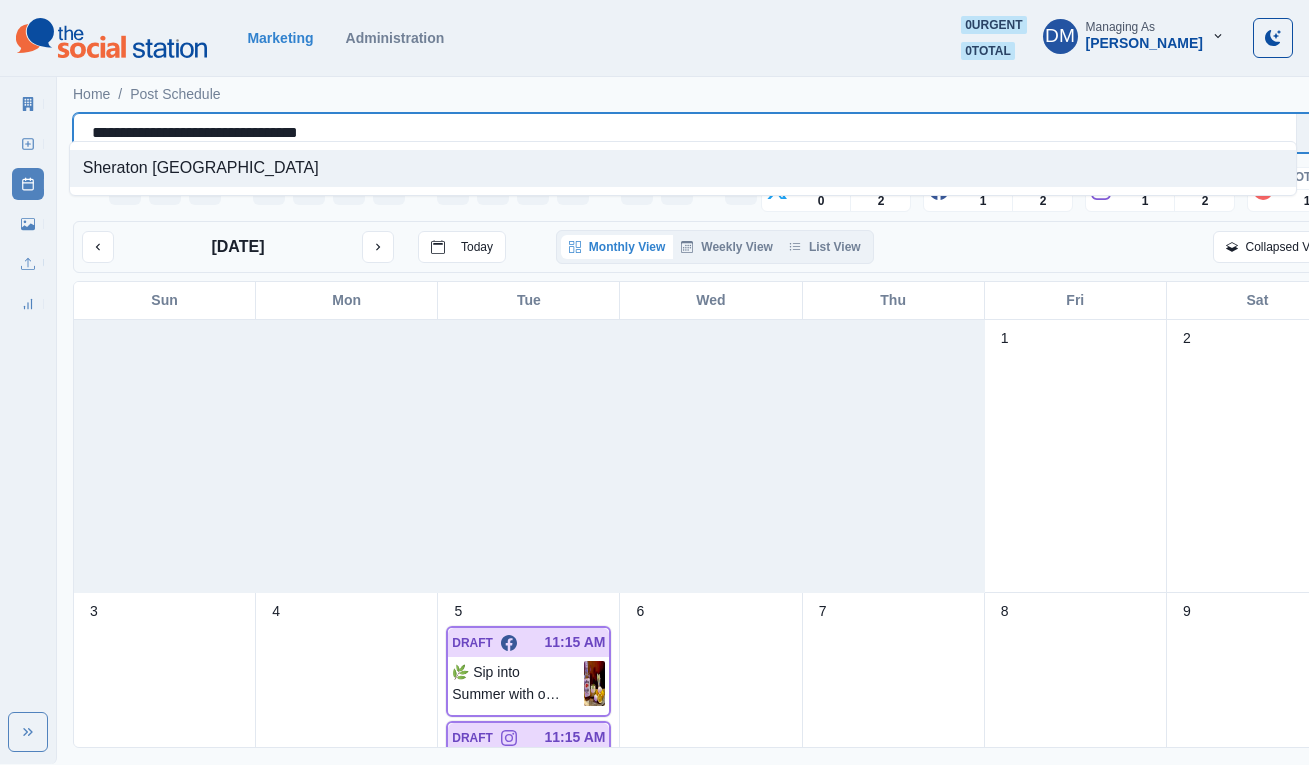 drag, startPoint x: 84, startPoint y: 121, endPoint x: 343, endPoint y: 119, distance: 259.00772 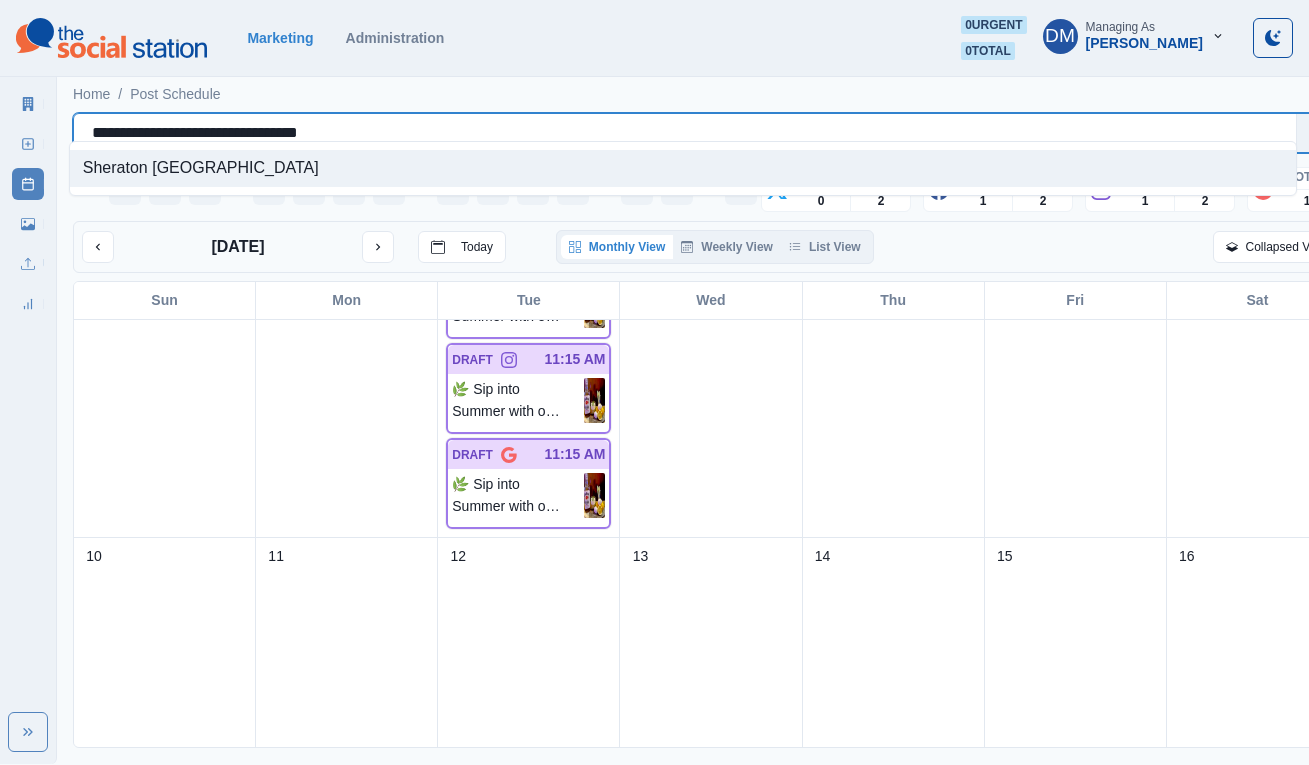 scroll, scrollTop: 360, scrollLeft: 0, axis: vertical 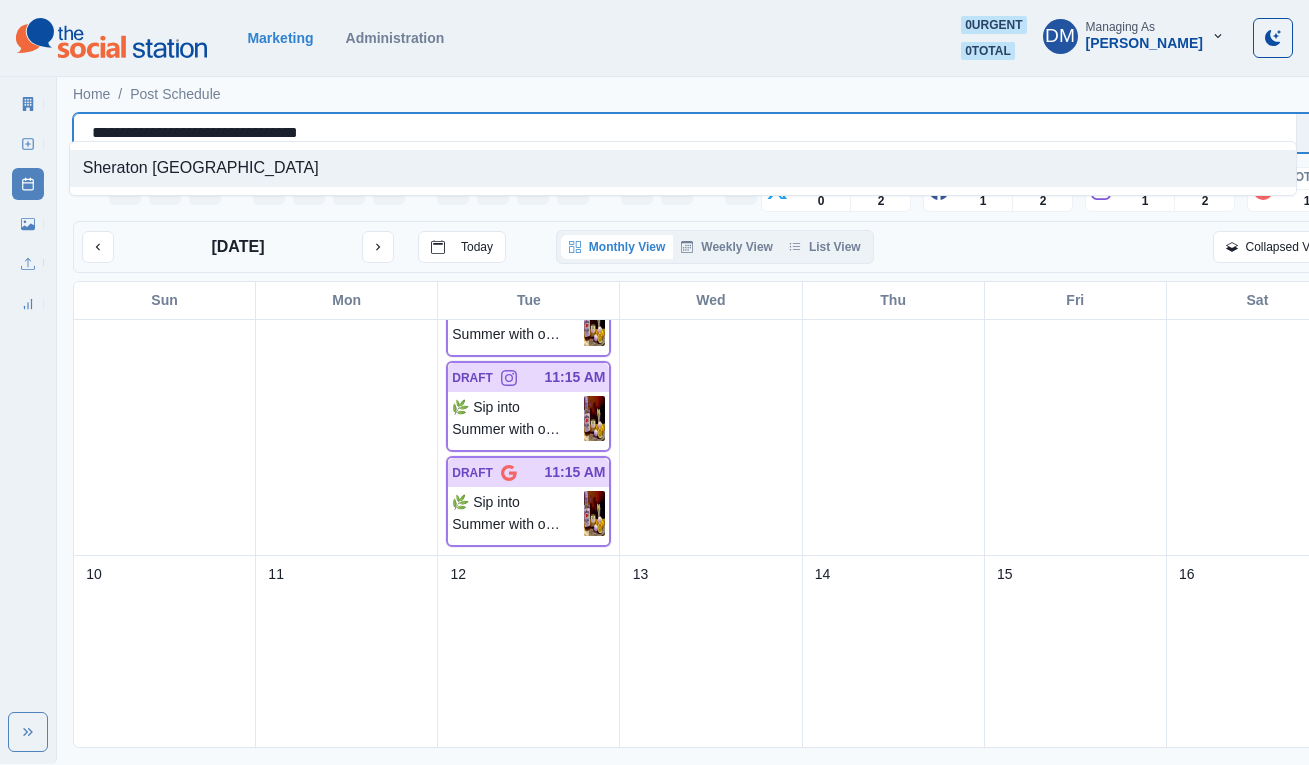 type 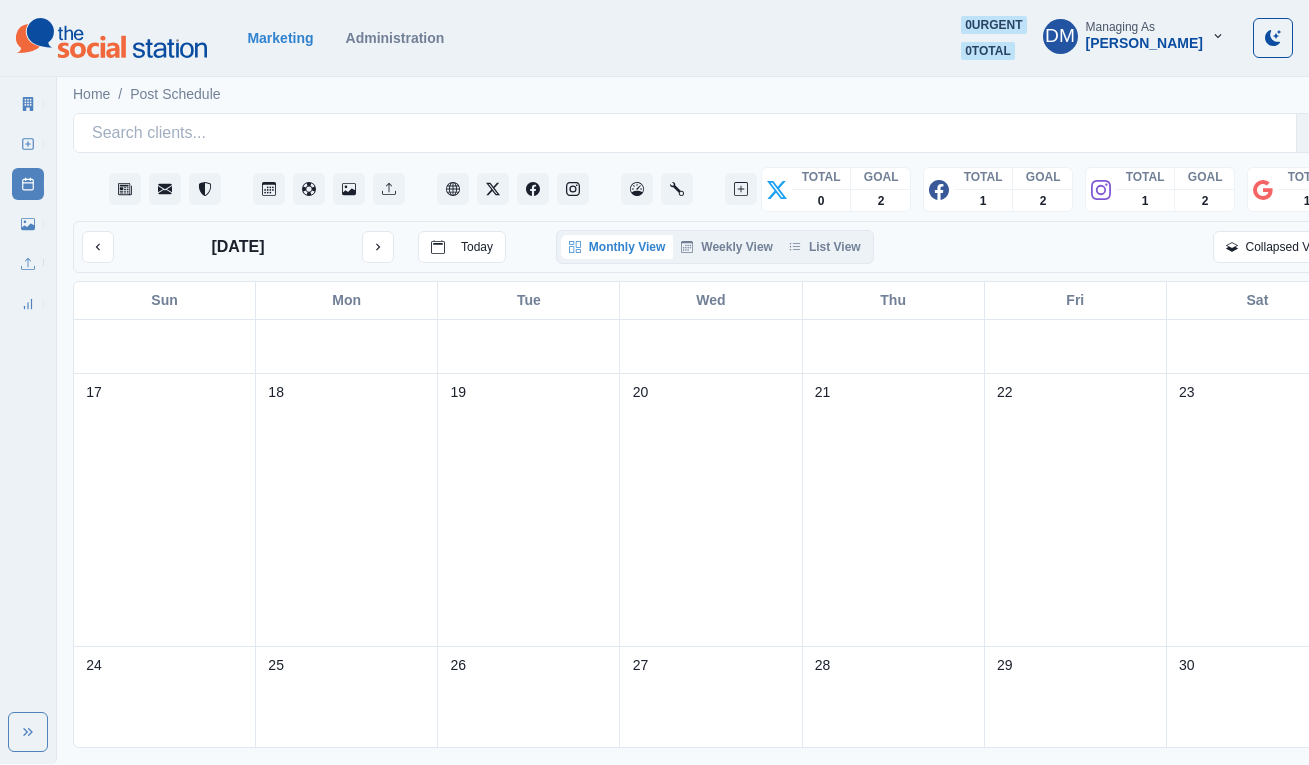 scroll, scrollTop: 809, scrollLeft: 0, axis: vertical 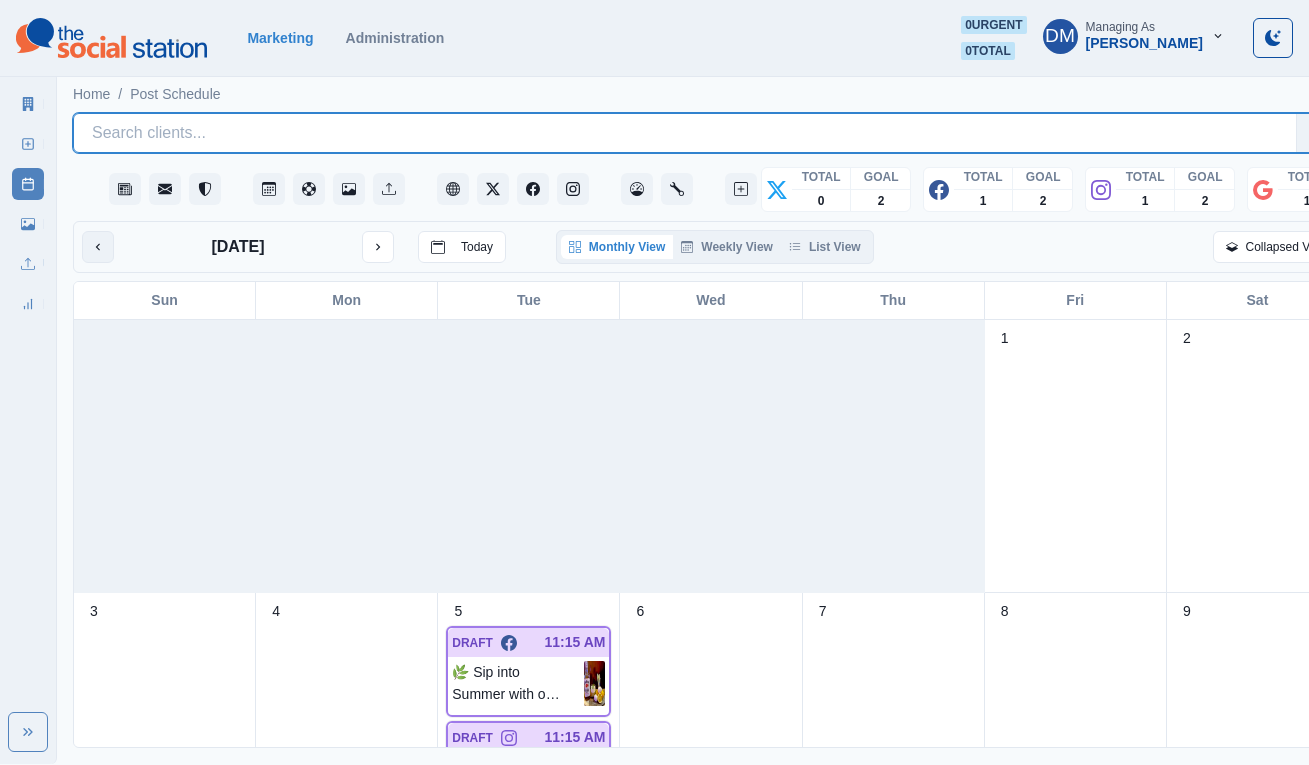 click 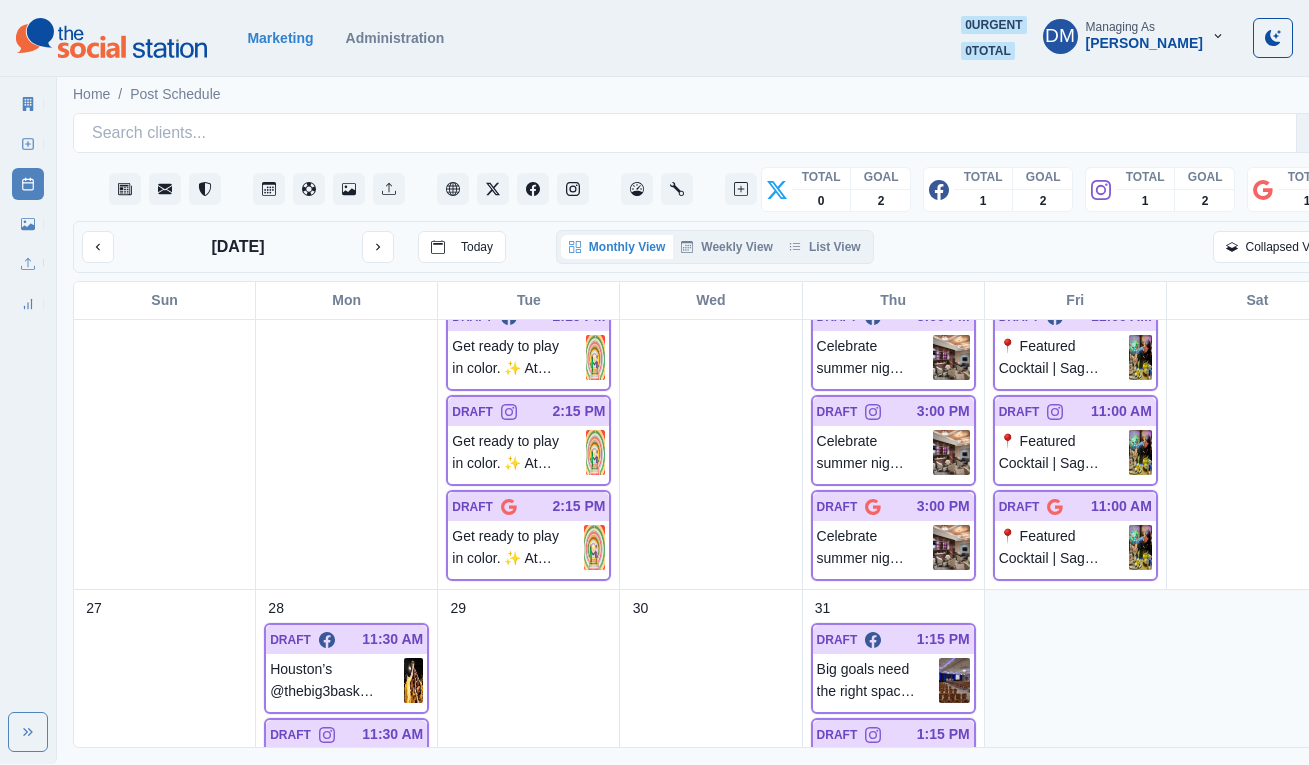 scroll, scrollTop: 1017, scrollLeft: 0, axis: vertical 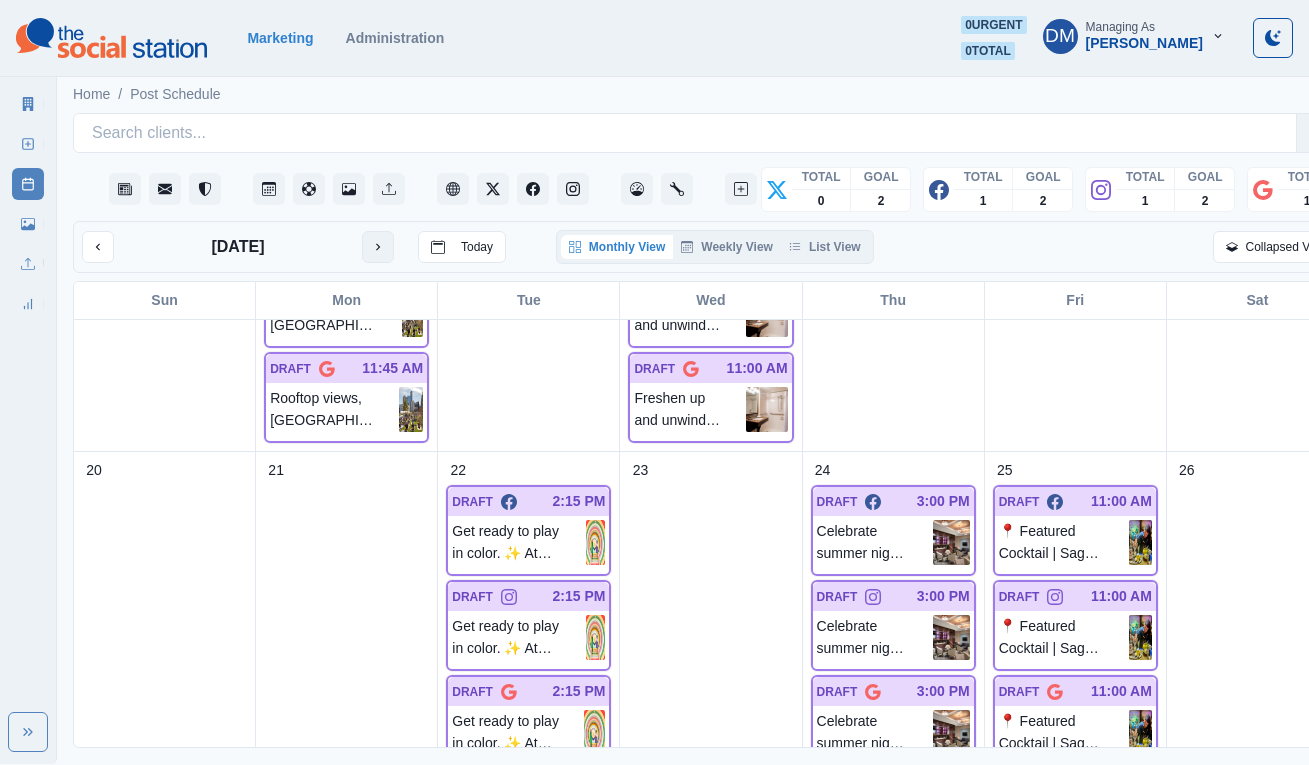 click at bounding box center [378, 247] 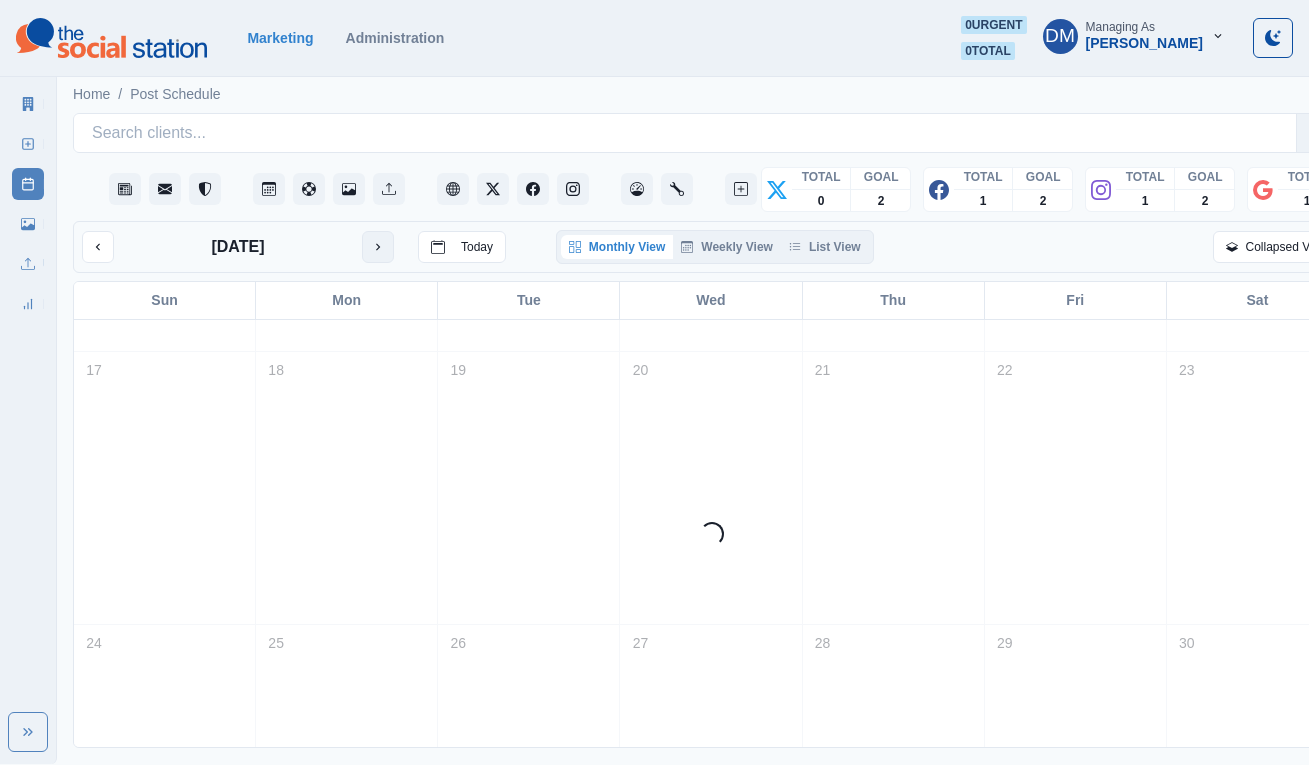 scroll, scrollTop: 799, scrollLeft: 0, axis: vertical 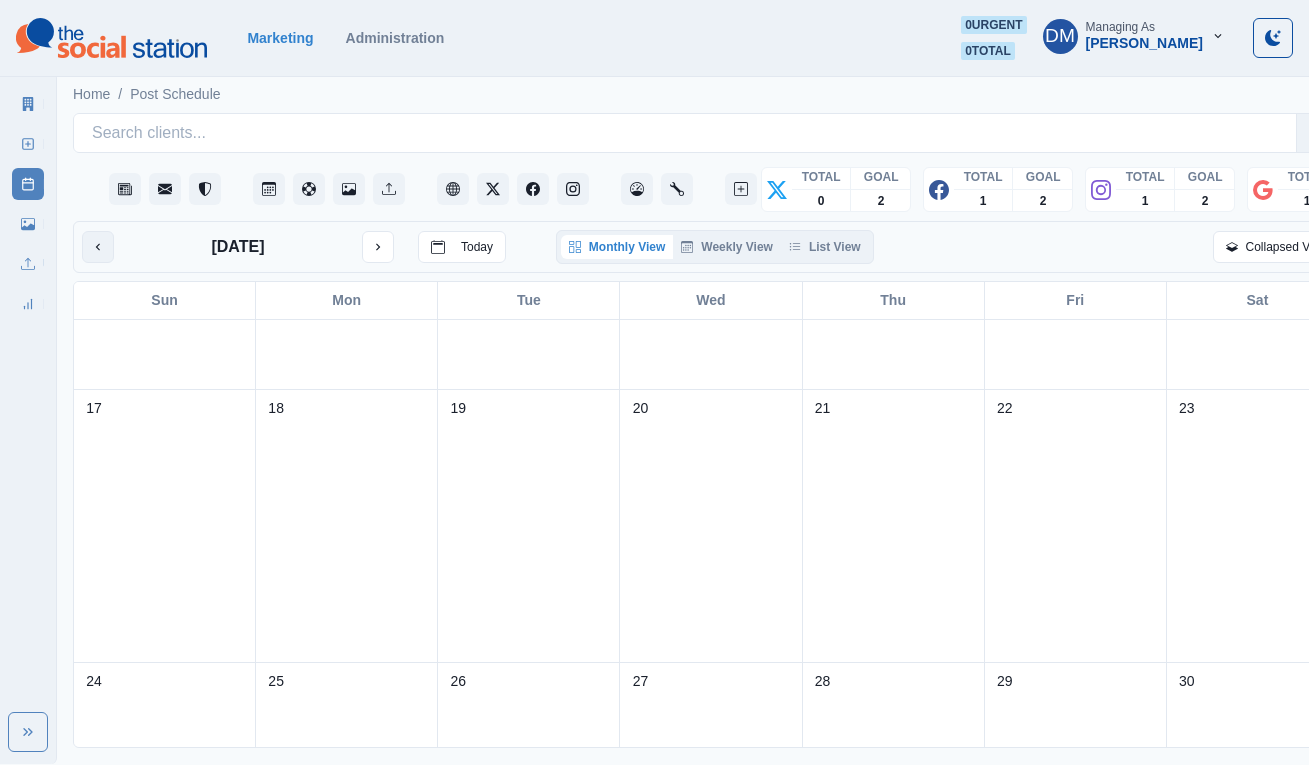 click 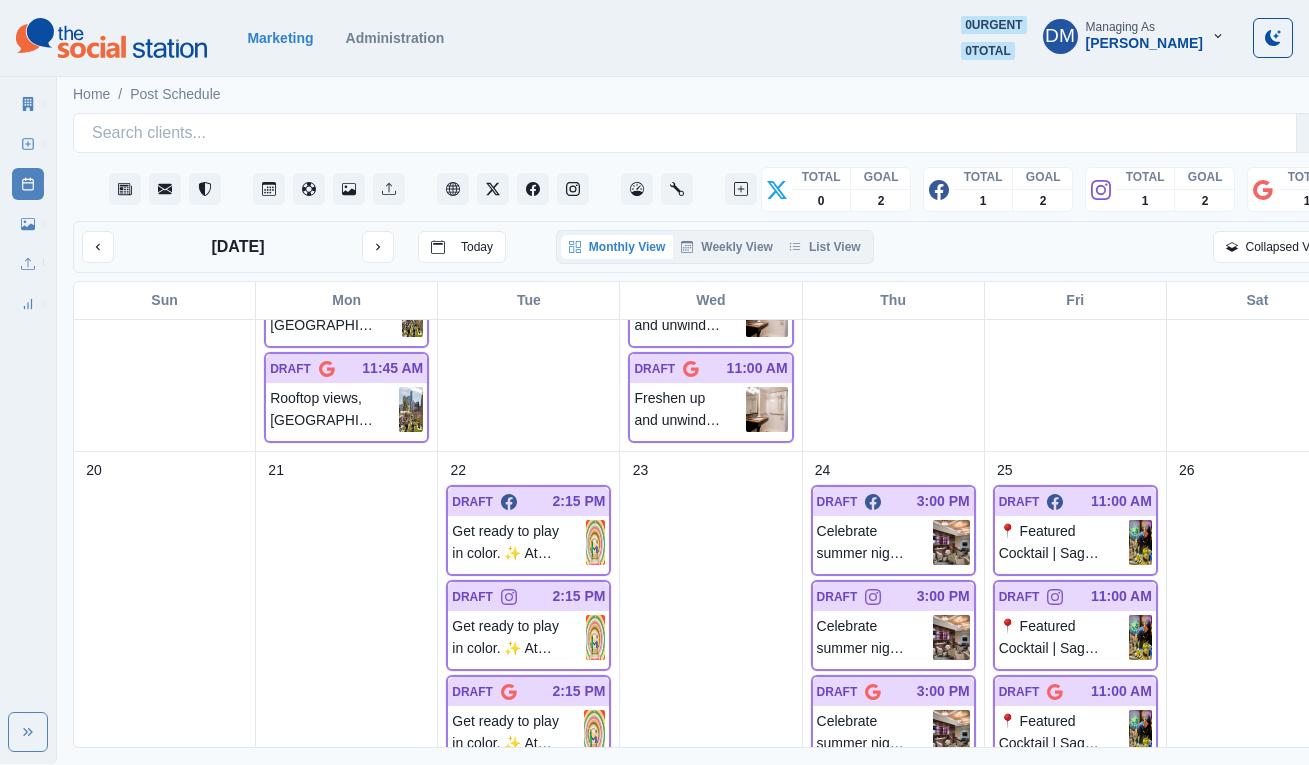 scroll, scrollTop: 1104, scrollLeft: 0, axis: vertical 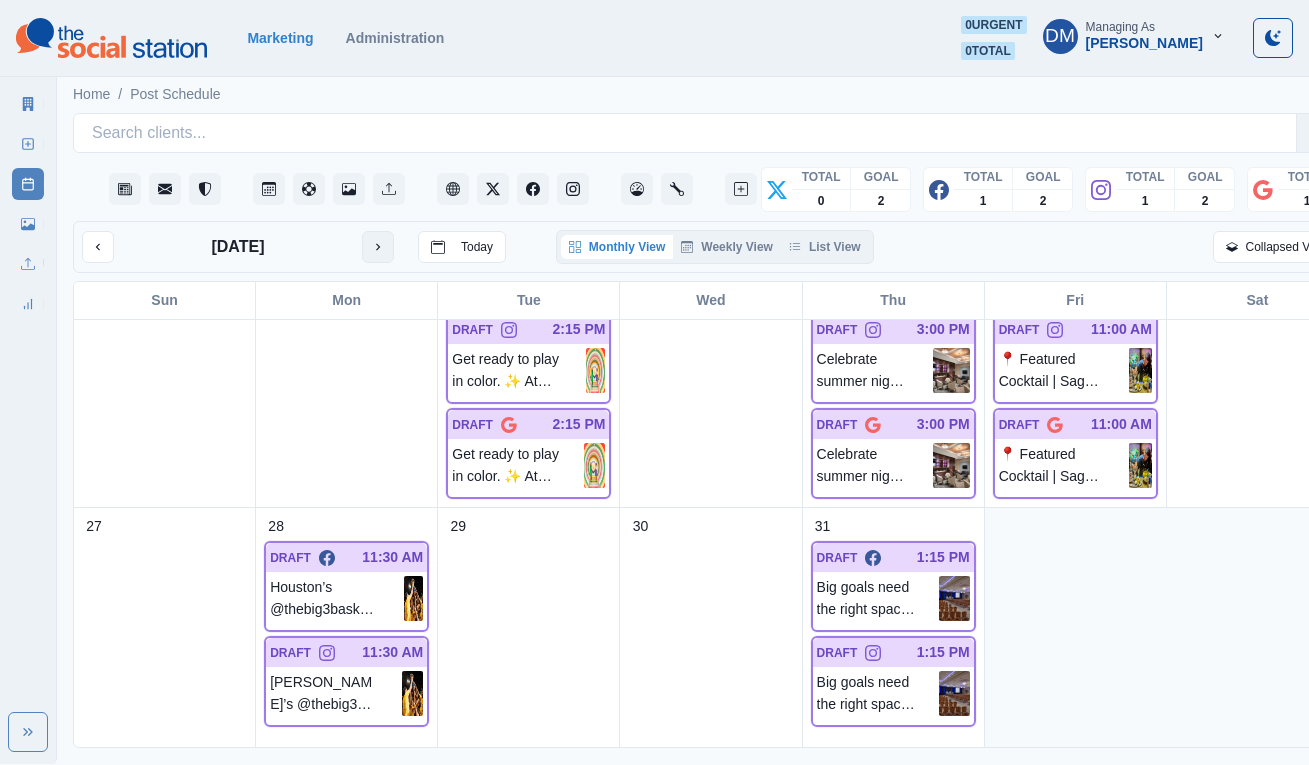 click 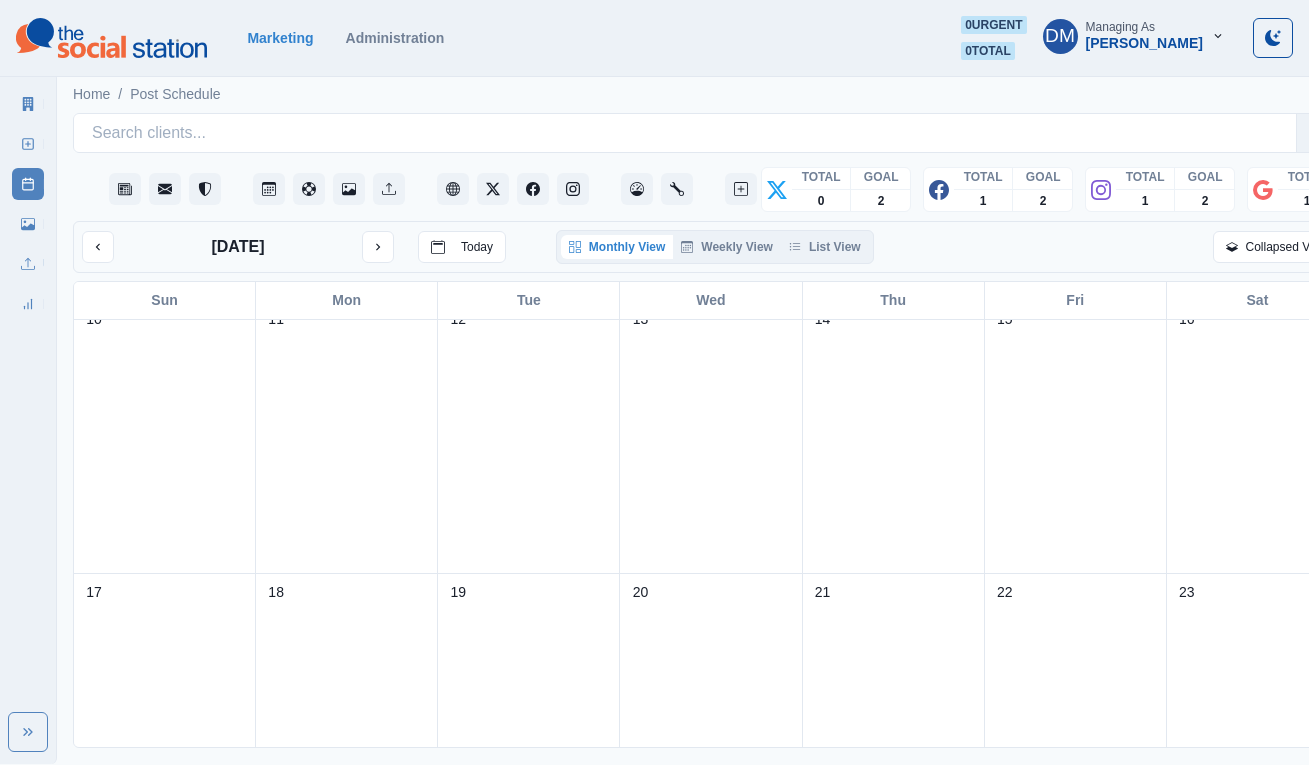 scroll, scrollTop: 620, scrollLeft: 0, axis: vertical 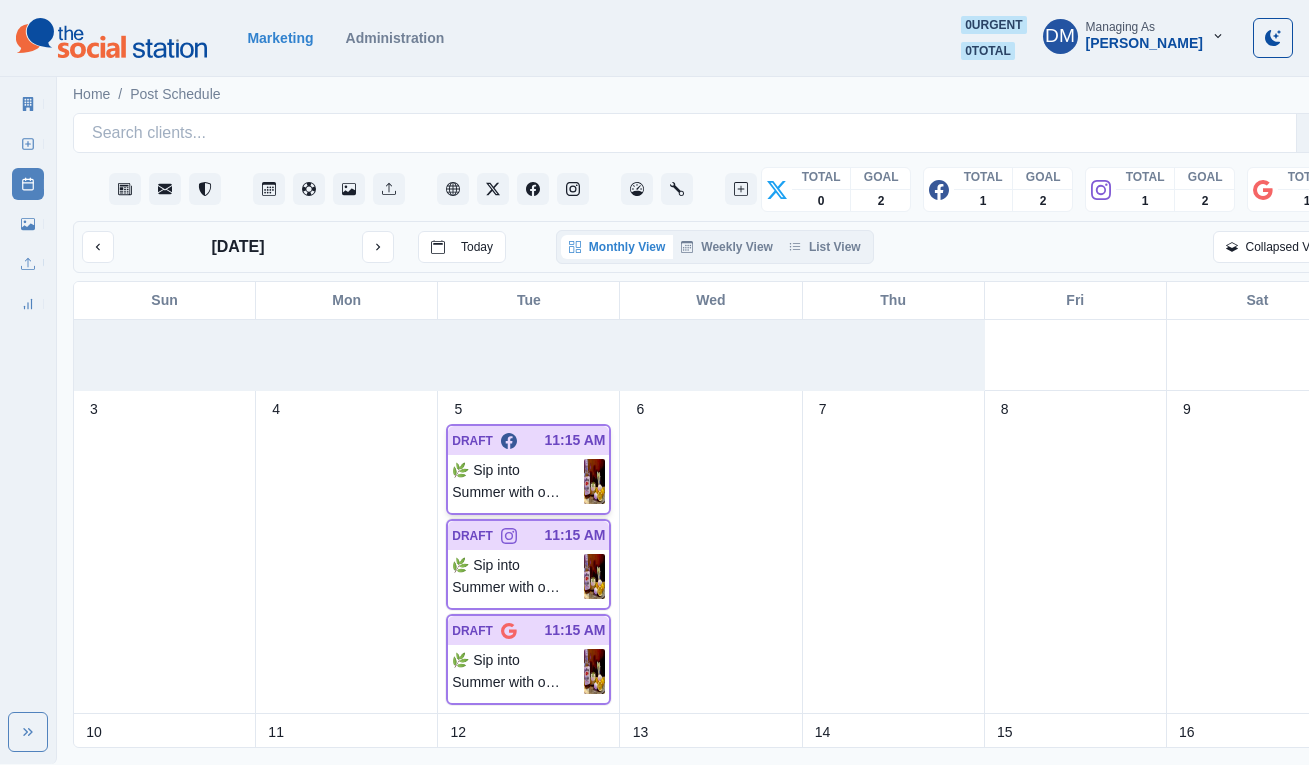 click on "🌿 Sip into Summer with our signature Sage Whiskey Sour — a bold, refreshing blend of:
• 2 oz Jim Beam
• 1 oz lemon juice
• 1 oz honey simple
• 3–4 muddled sage leaves
• 1 egg white
Finished with a fresh sage garnish and served perfectly chilled. Come try it in person this summer!" at bounding box center [518, 481] 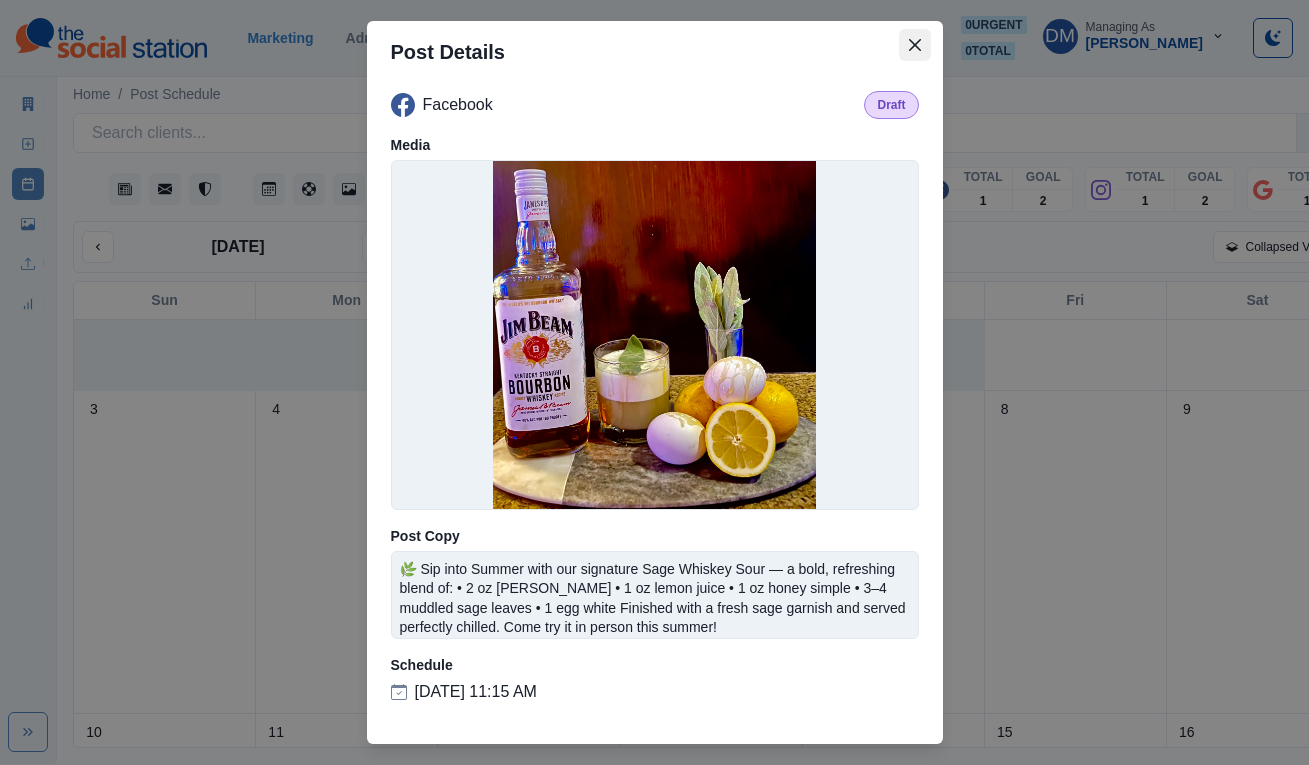 click 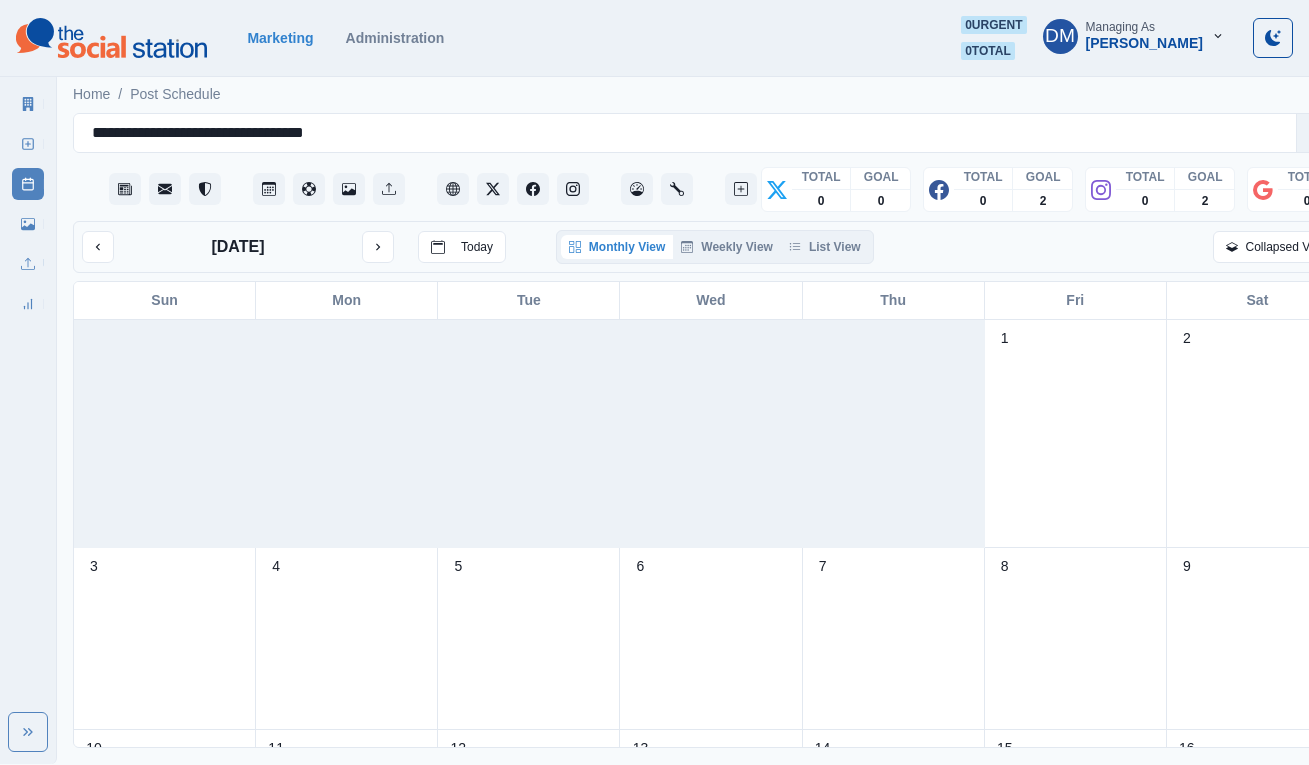 scroll, scrollTop: 0, scrollLeft: 0, axis: both 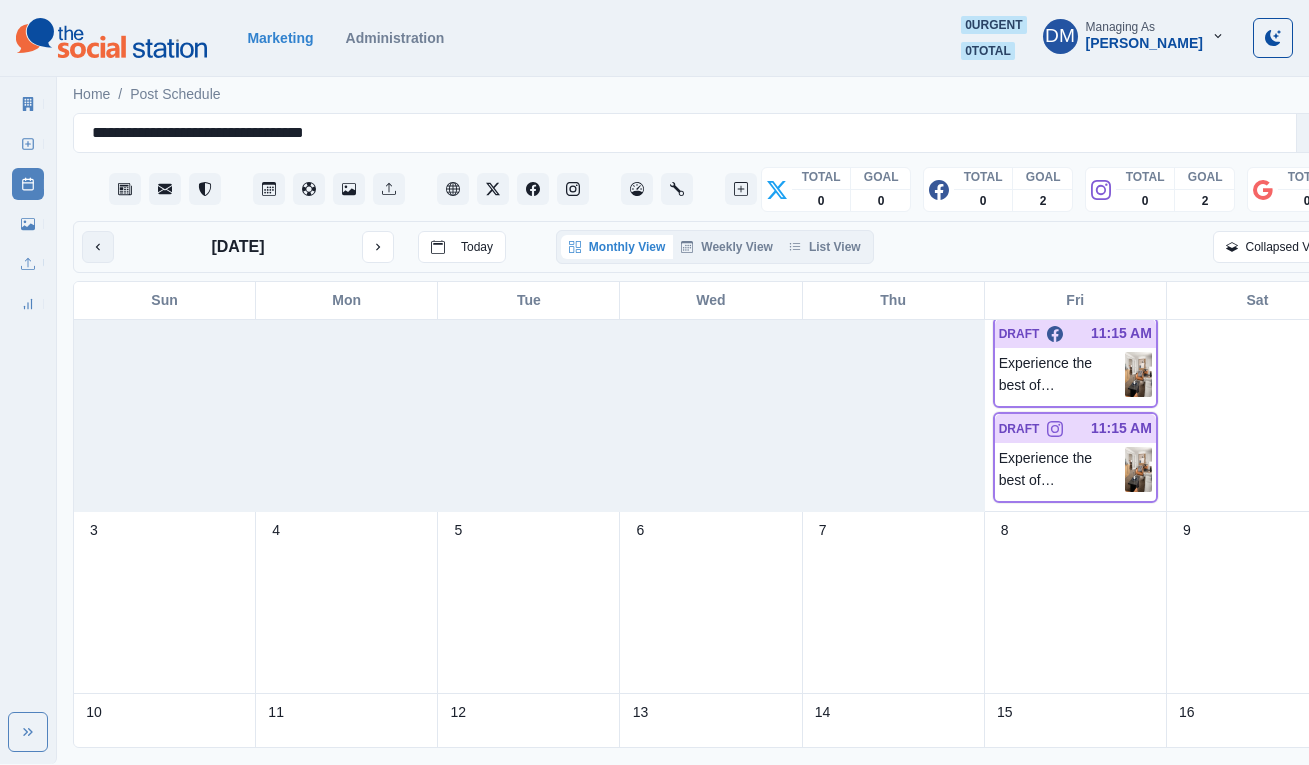click 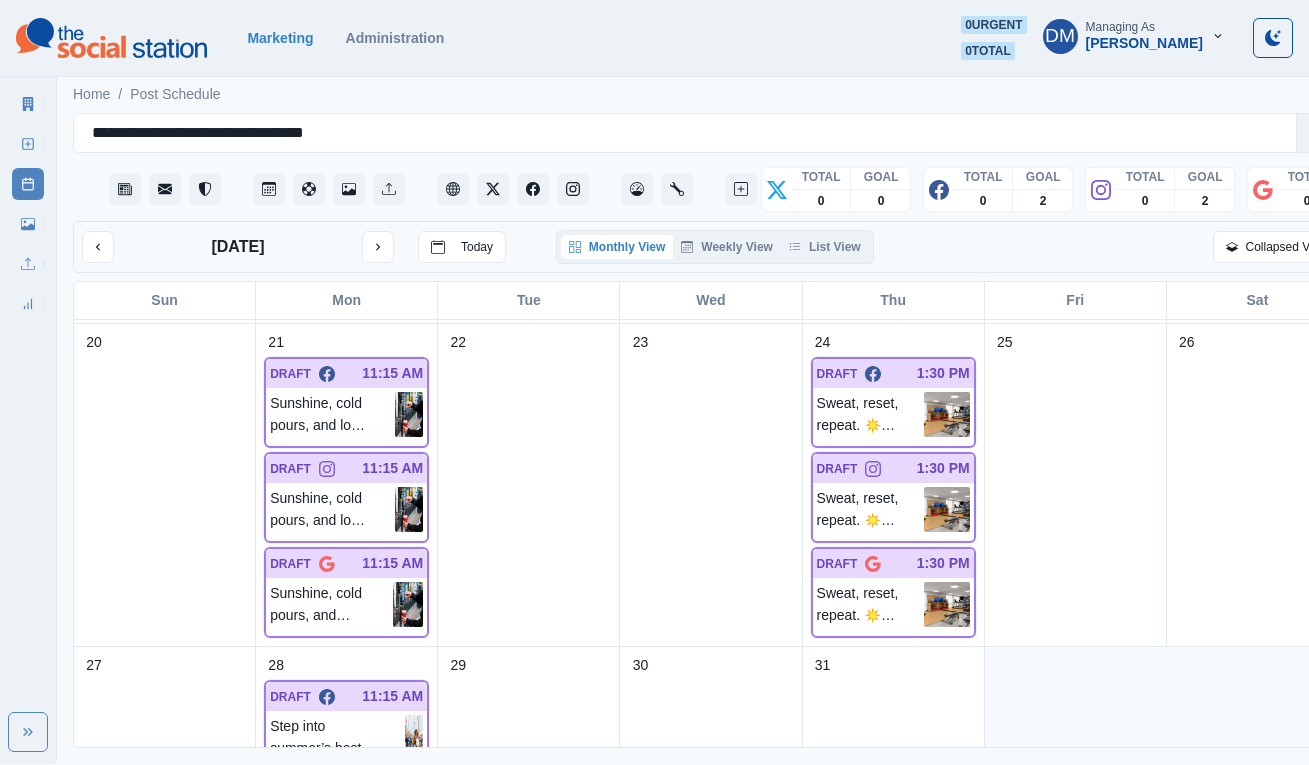 scroll, scrollTop: 1028, scrollLeft: 0, axis: vertical 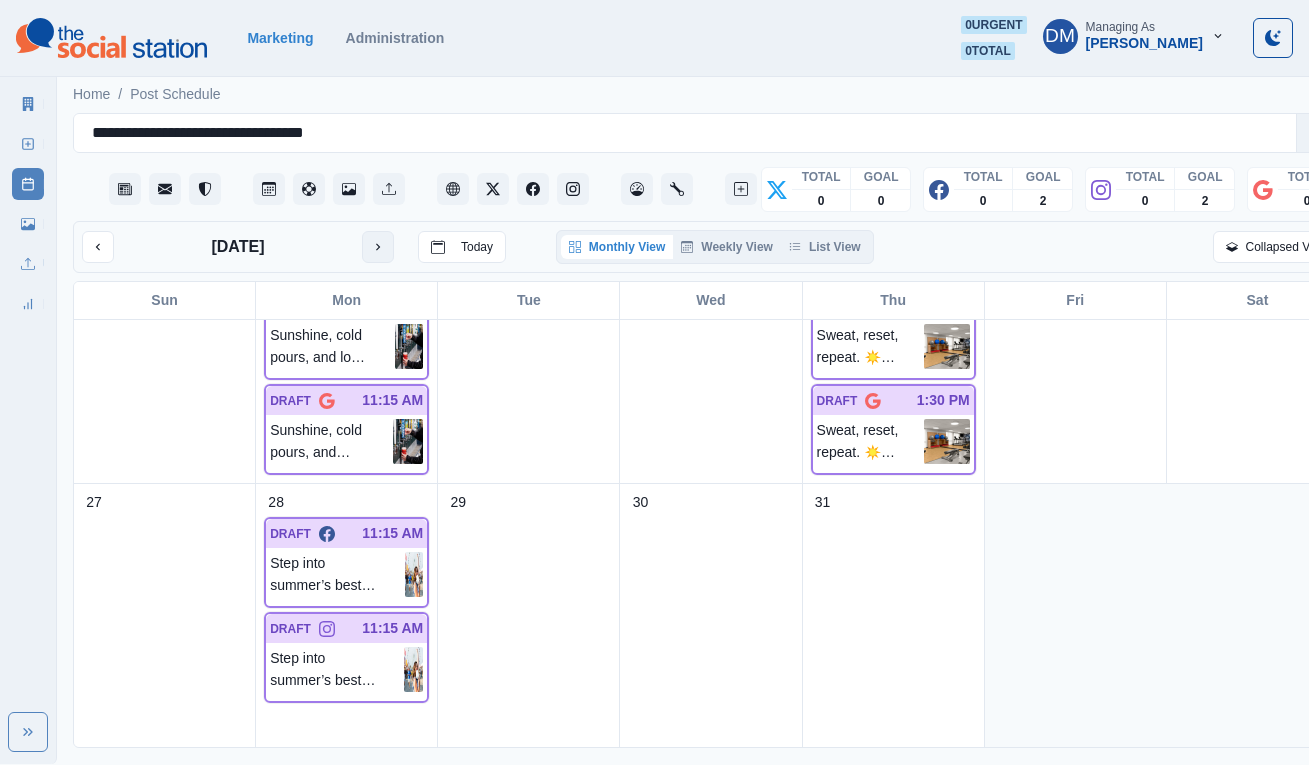 click 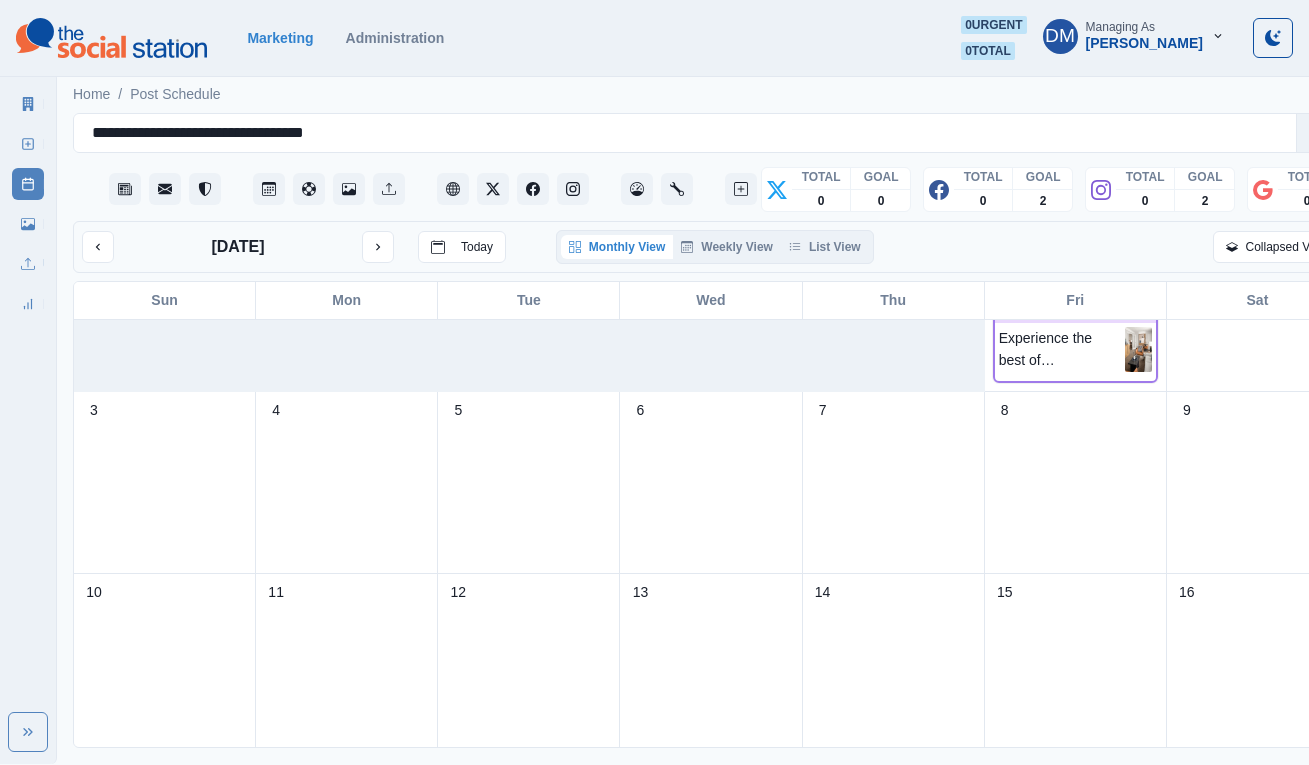 scroll, scrollTop: 0, scrollLeft: 0, axis: both 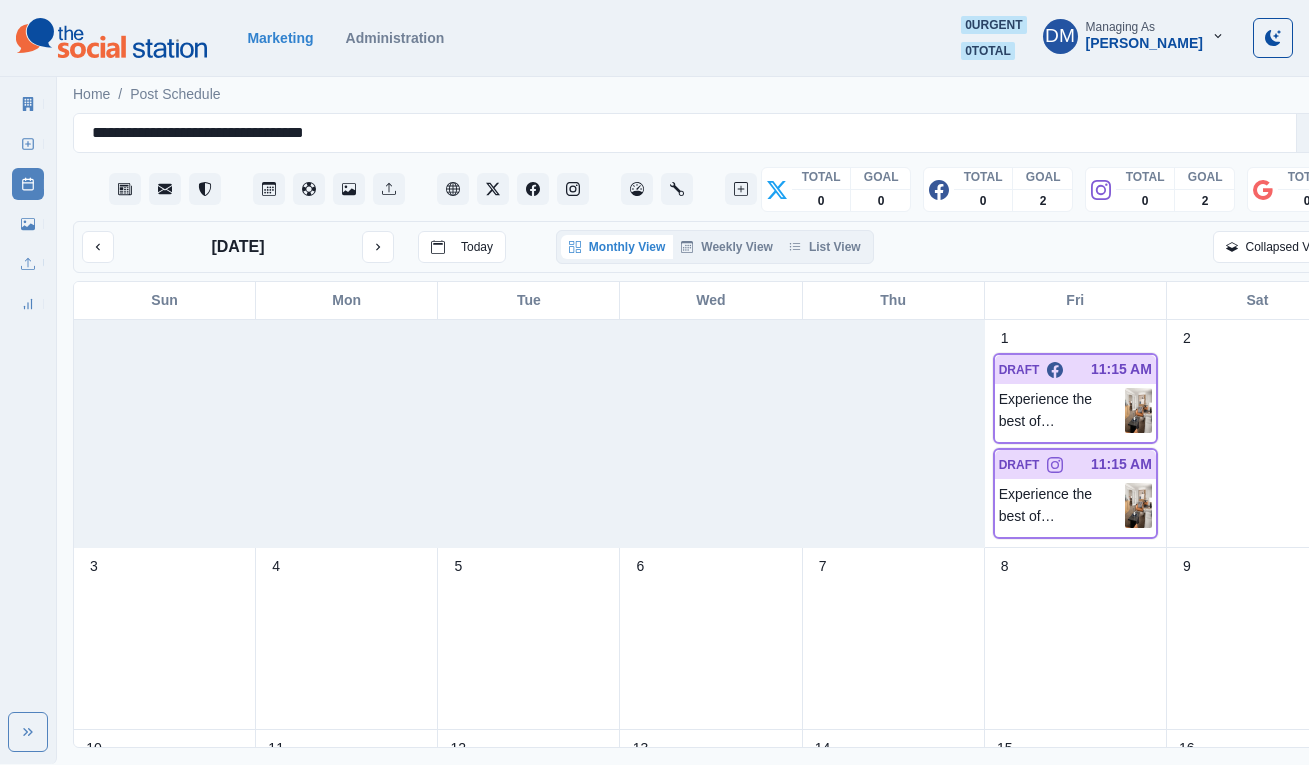 click on "7" at bounding box center (894, 639) 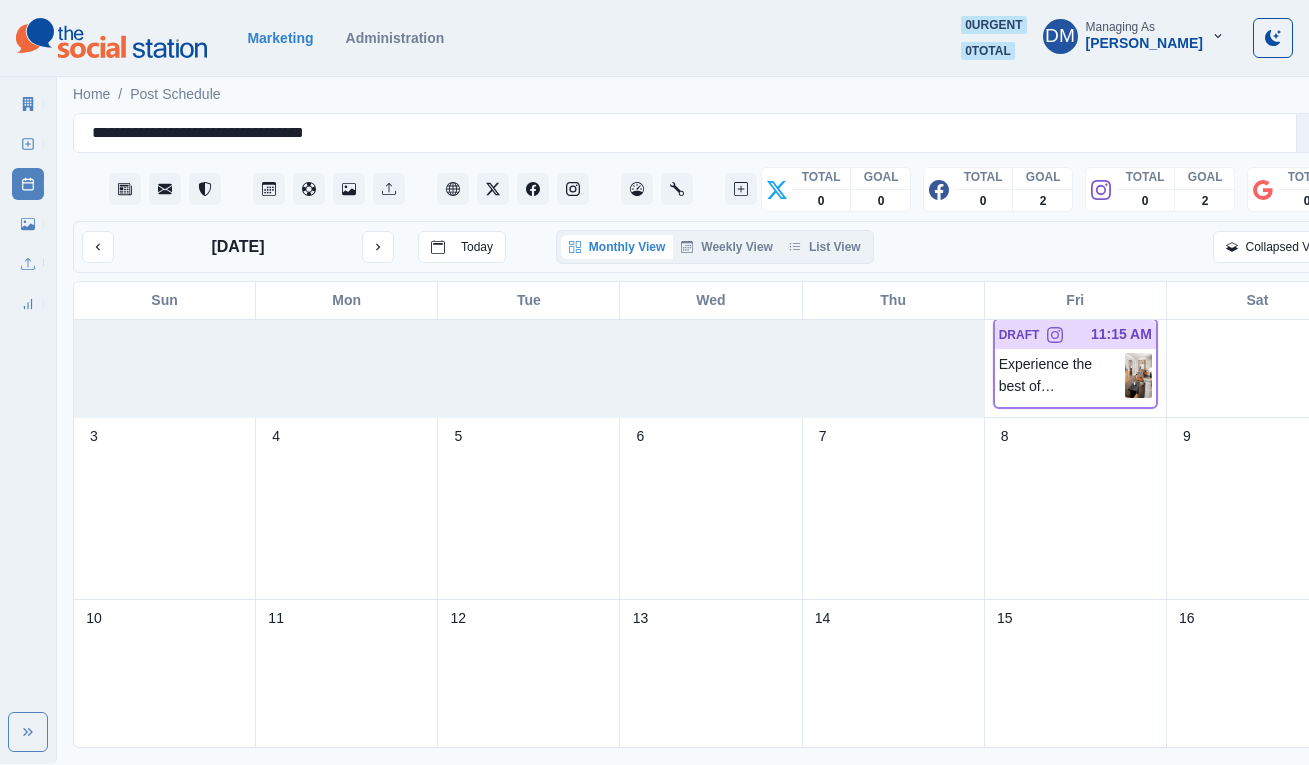 scroll, scrollTop: 182, scrollLeft: 0, axis: vertical 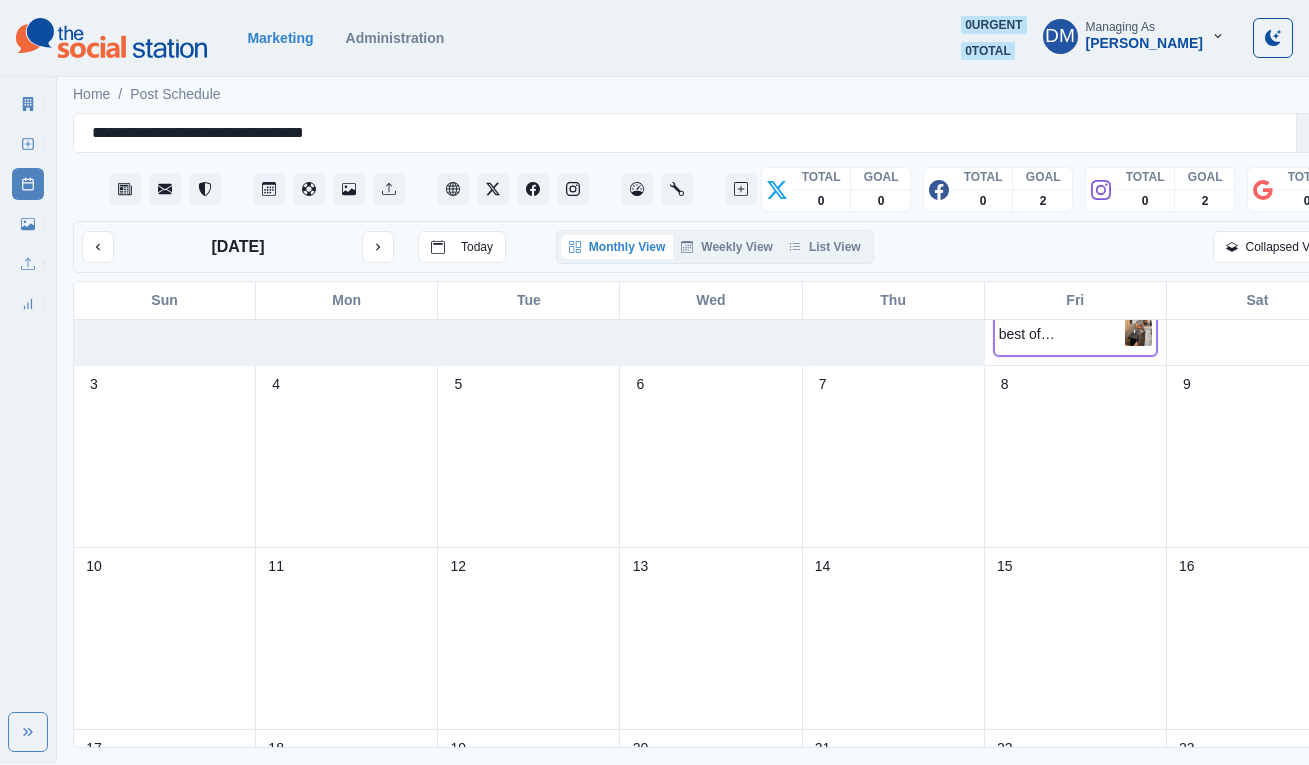 click on "11" at bounding box center (347, 639) 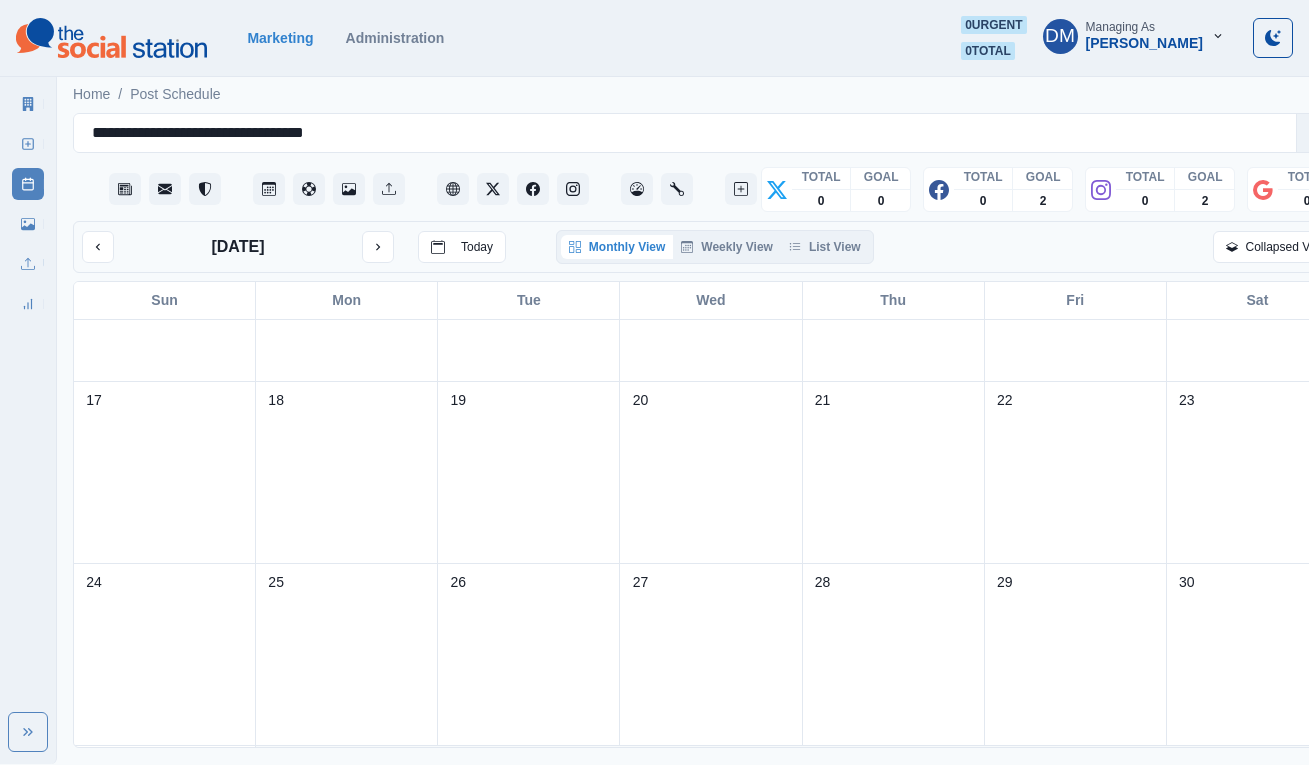 scroll, scrollTop: 715, scrollLeft: 0, axis: vertical 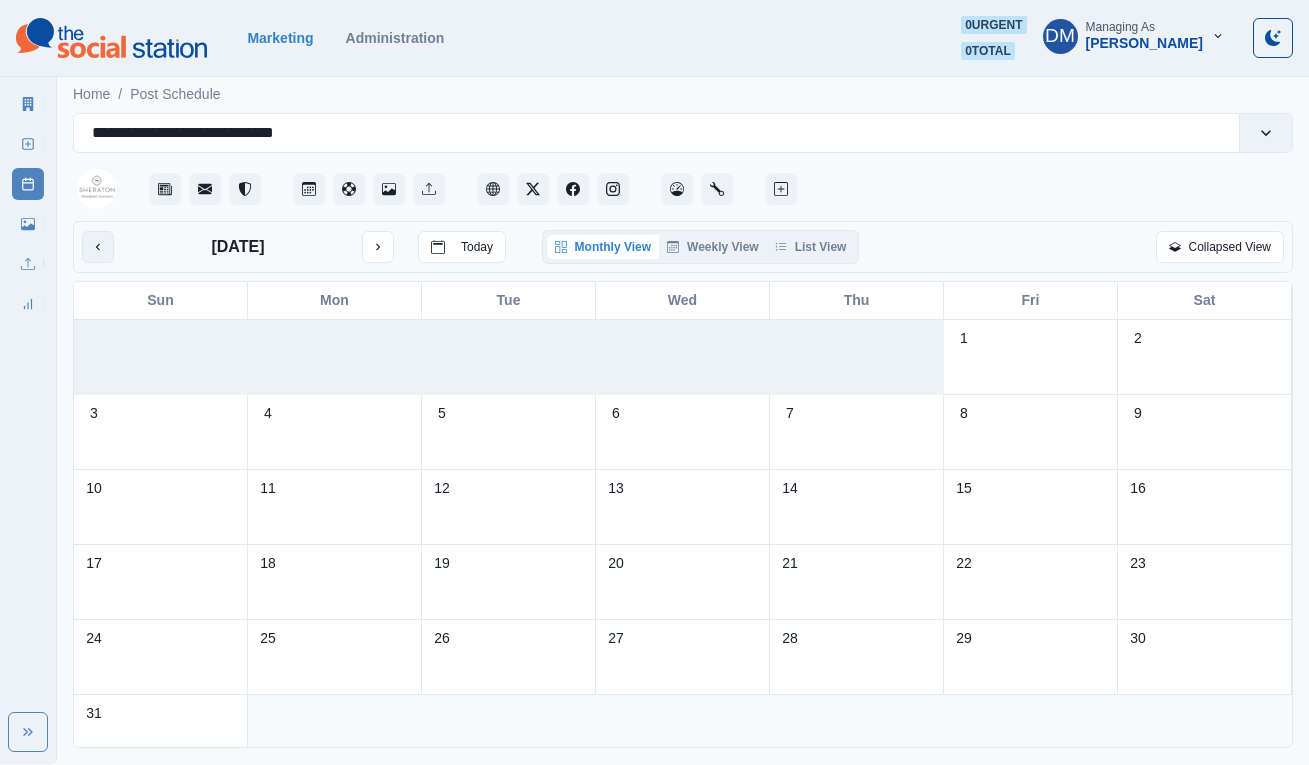 click 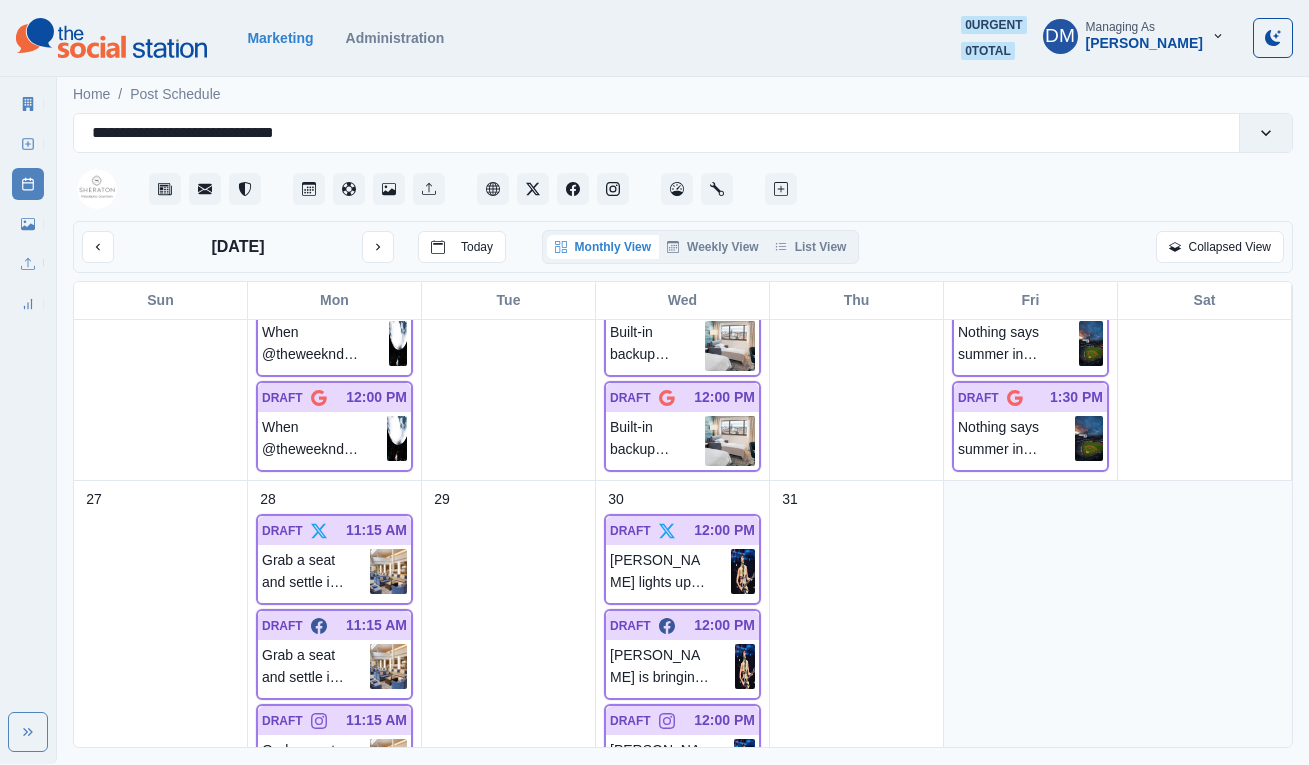scroll, scrollTop: 1506, scrollLeft: 0, axis: vertical 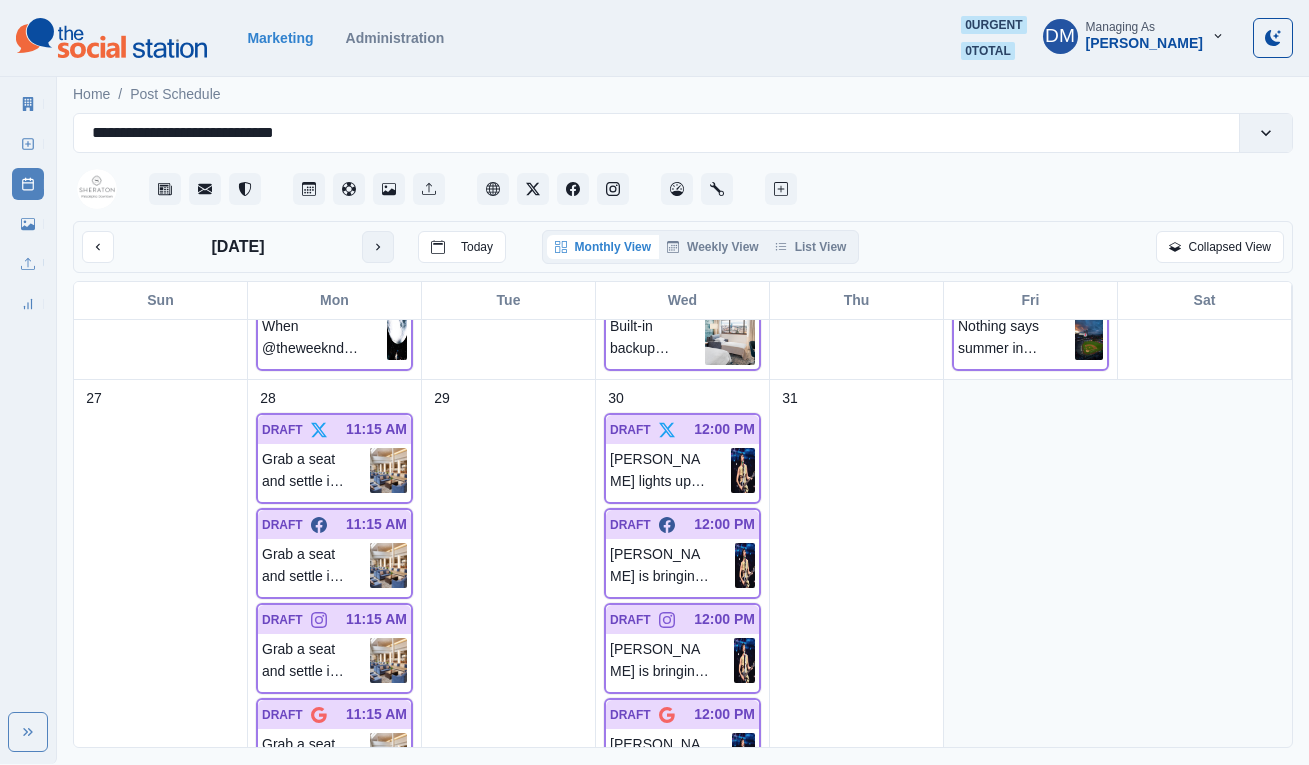 click 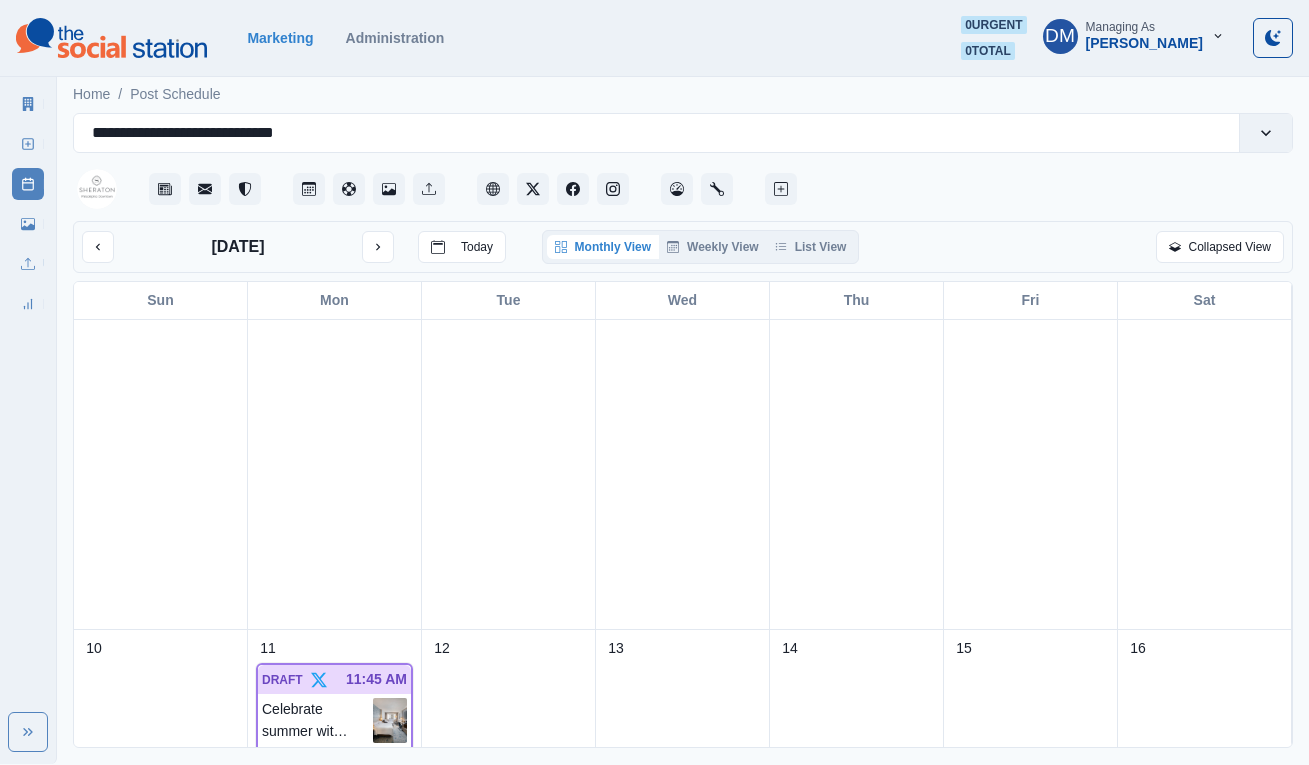 scroll, scrollTop: 631, scrollLeft: 0, axis: vertical 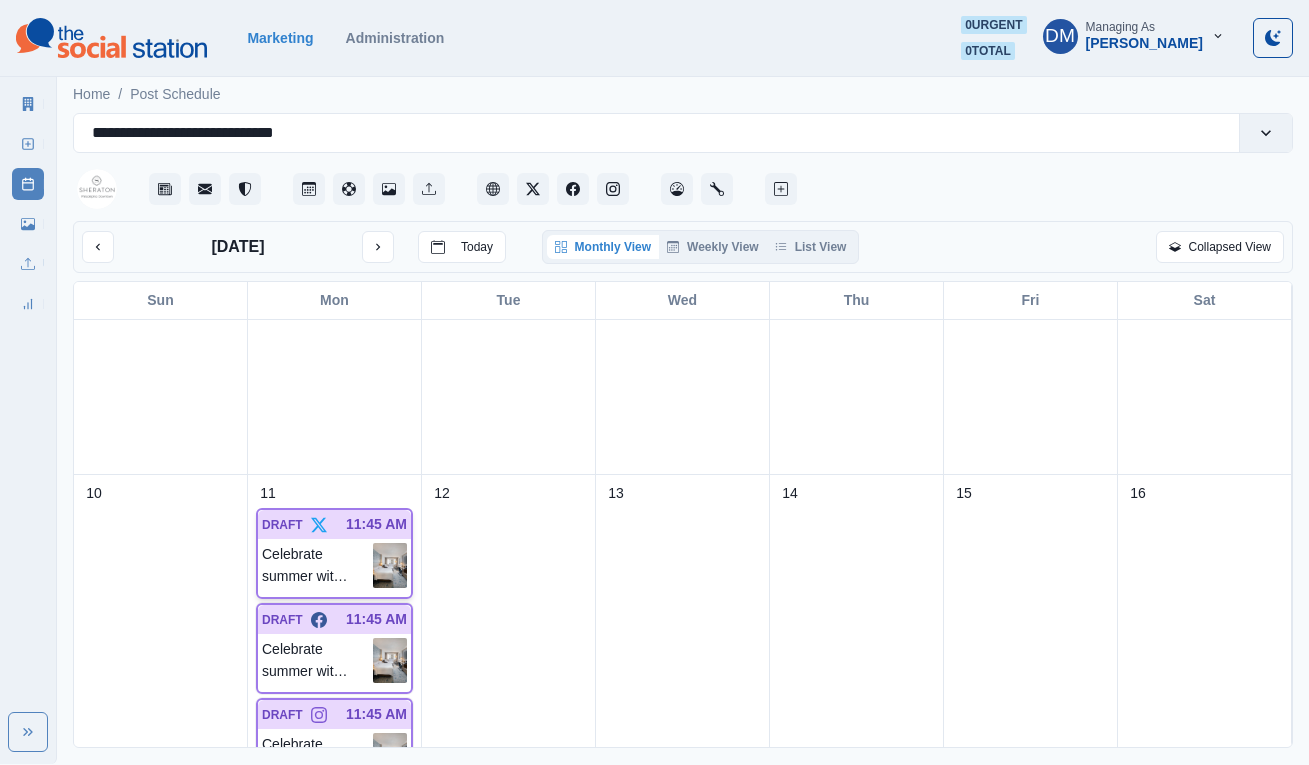 click on "Celebrate summer with the family in our spacious suites, just steps from [PERSON_NAME]’s iconic sights. 🌞🏨
Book [DATE]: [DOMAIN_NAME][URL]" at bounding box center (317, 565) 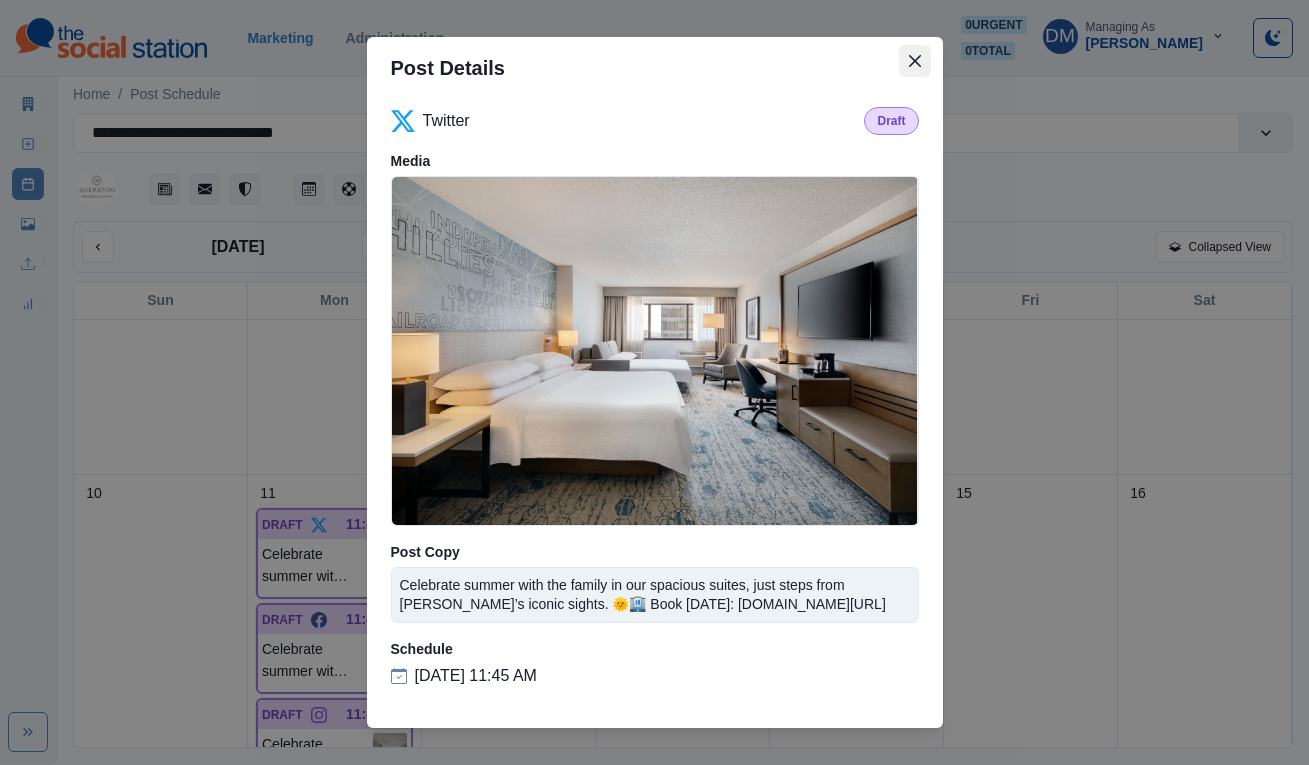 click 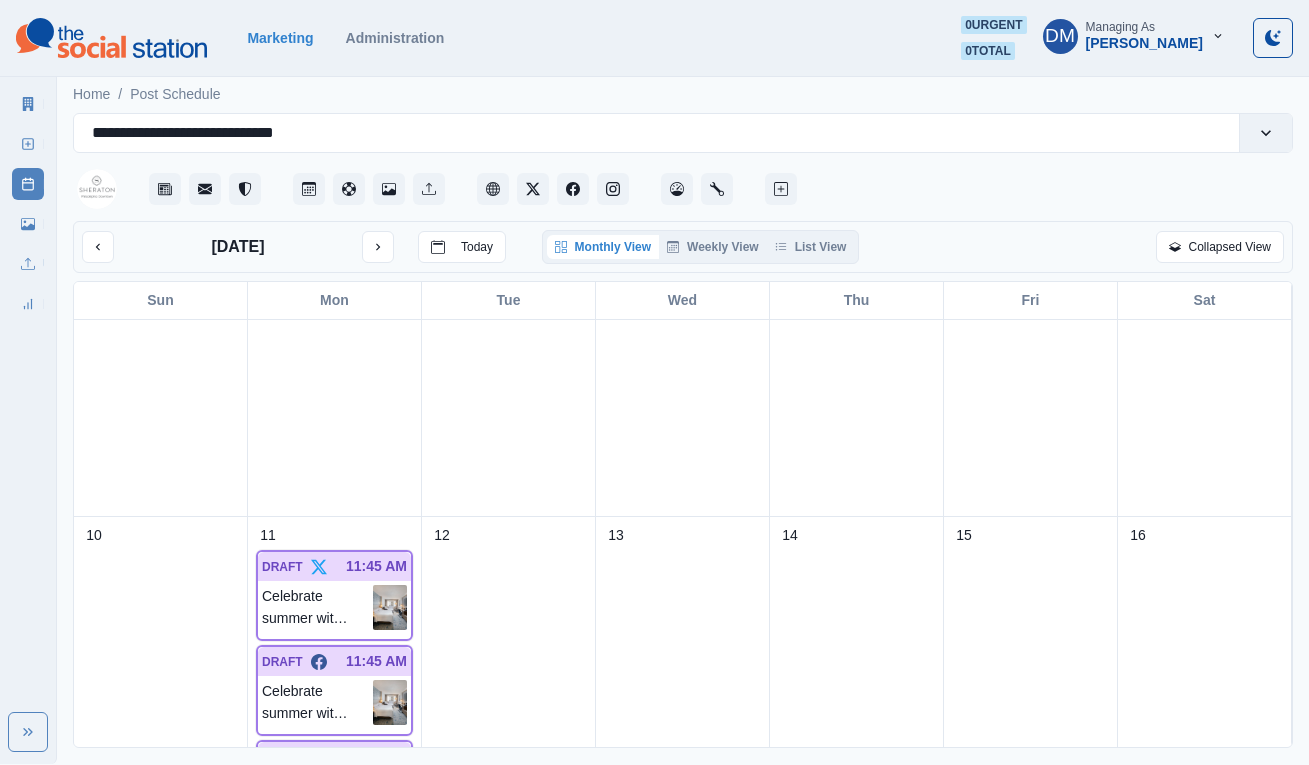 scroll, scrollTop: 380, scrollLeft: 0, axis: vertical 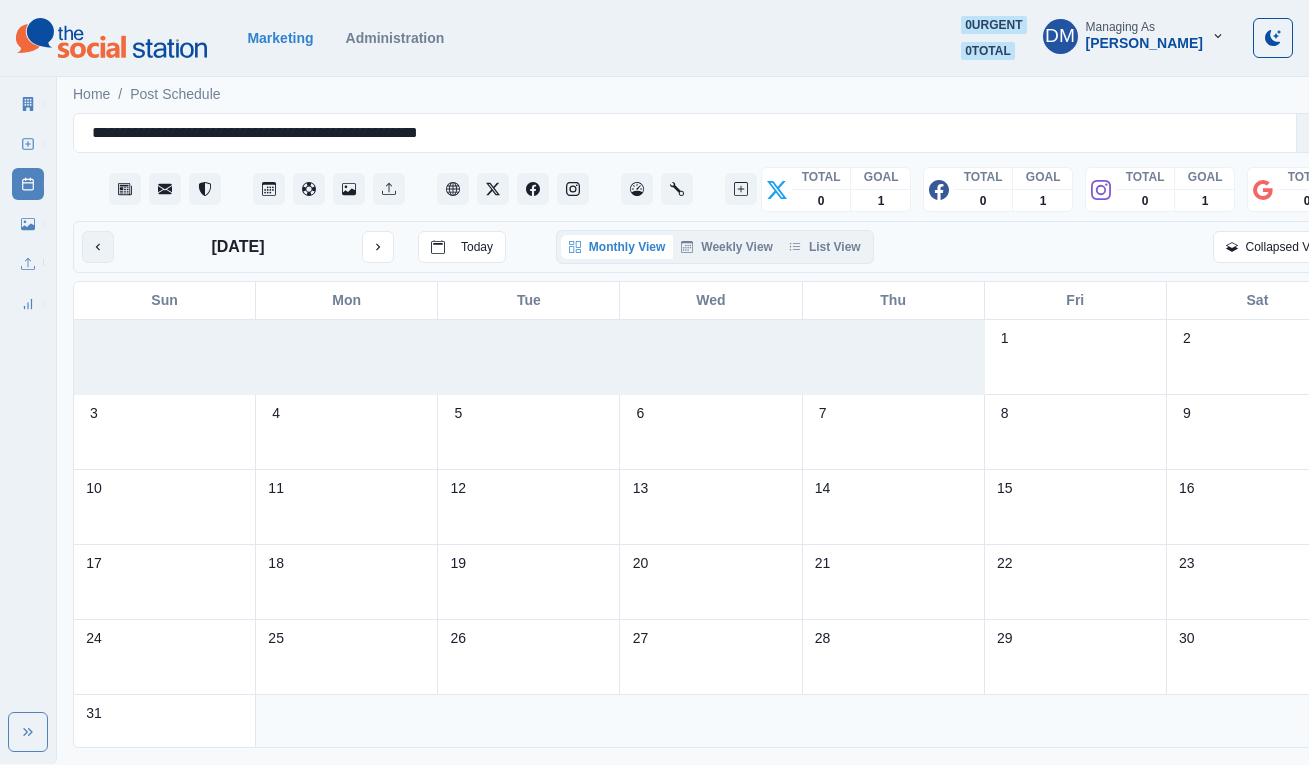click 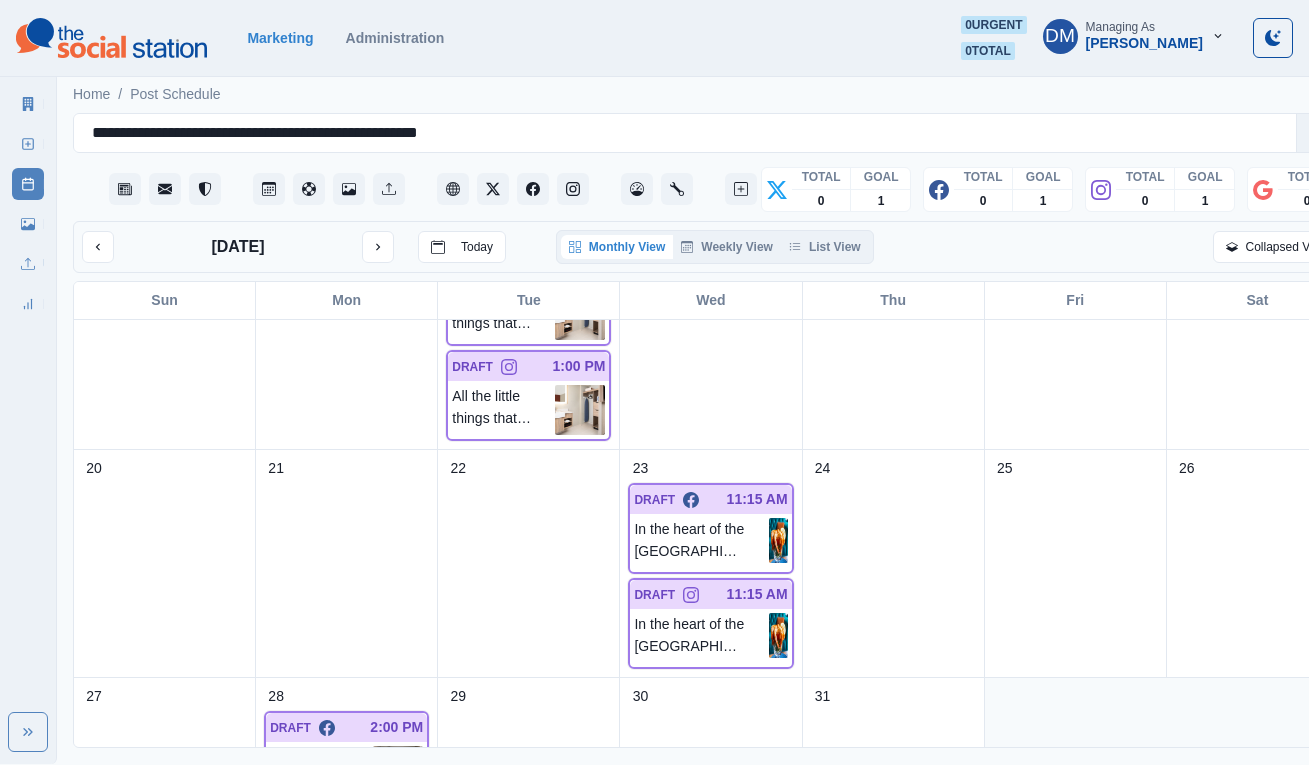 scroll, scrollTop: 0, scrollLeft: 0, axis: both 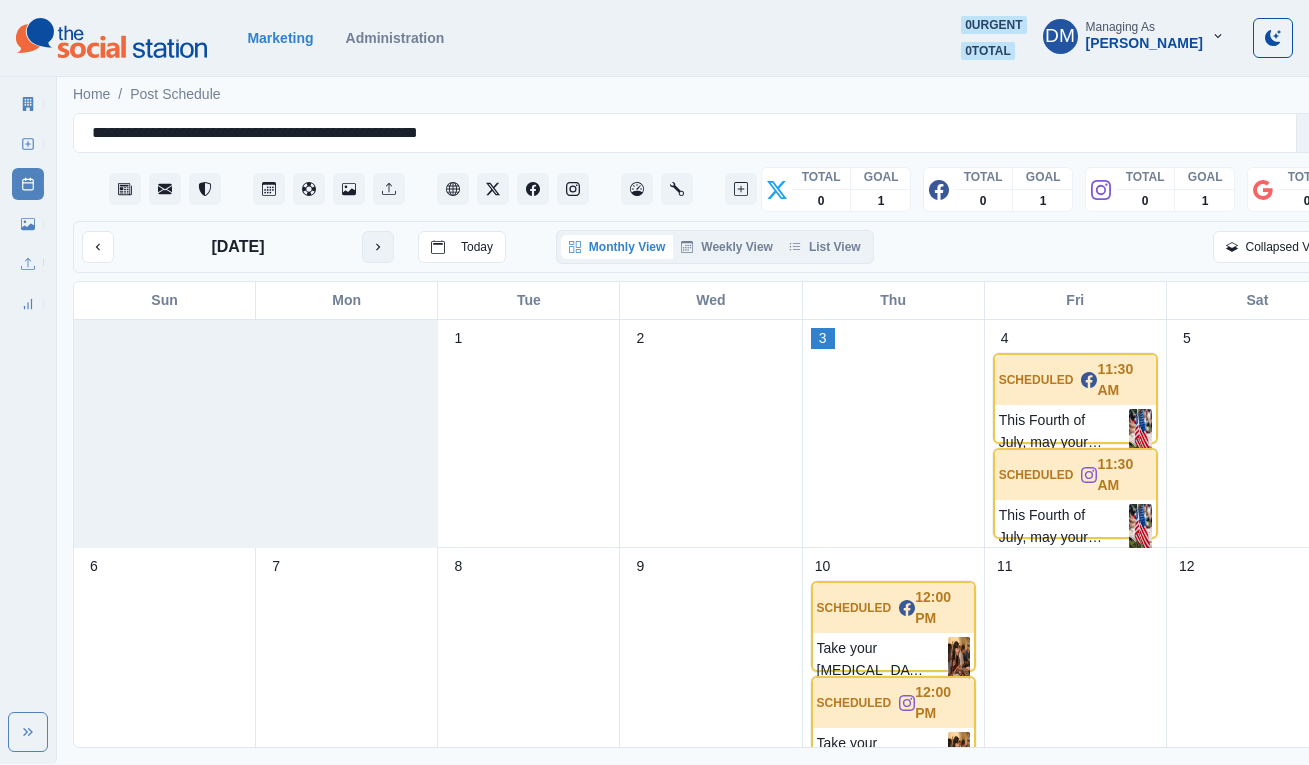 click 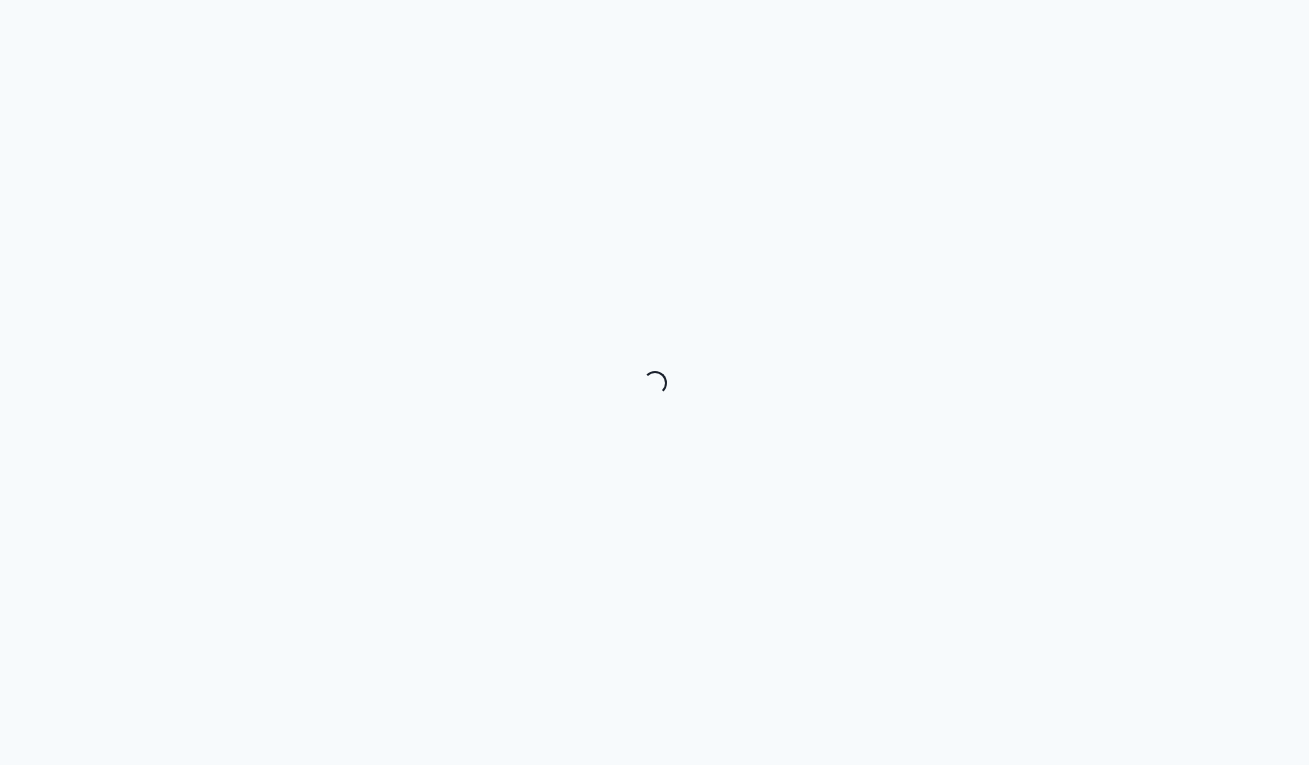 scroll, scrollTop: 0, scrollLeft: 0, axis: both 